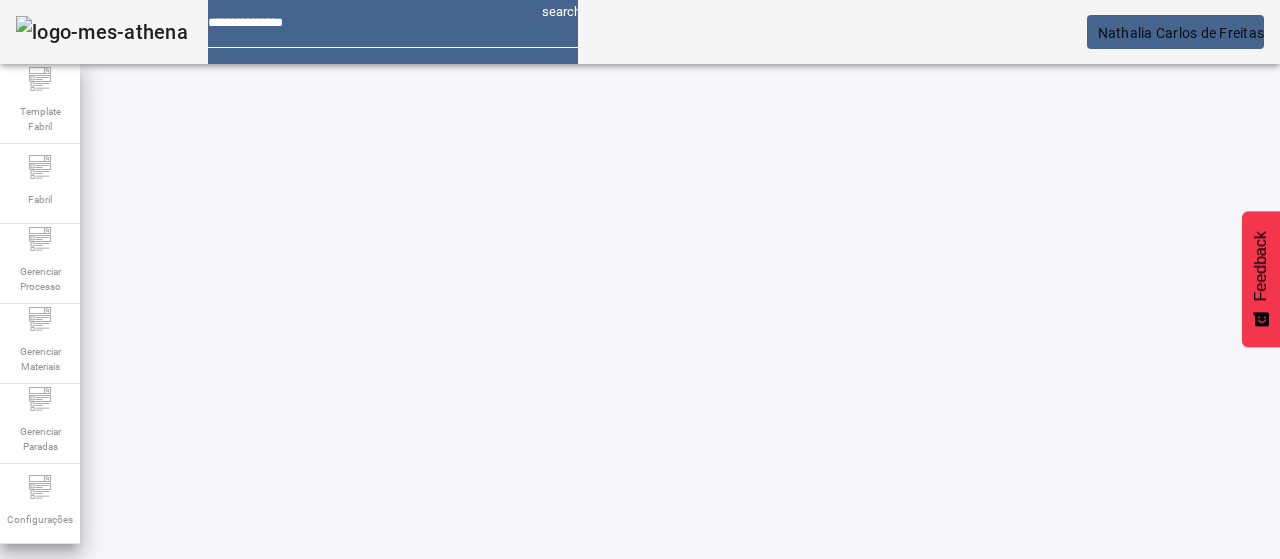 scroll, scrollTop: 0, scrollLeft: 0, axis: both 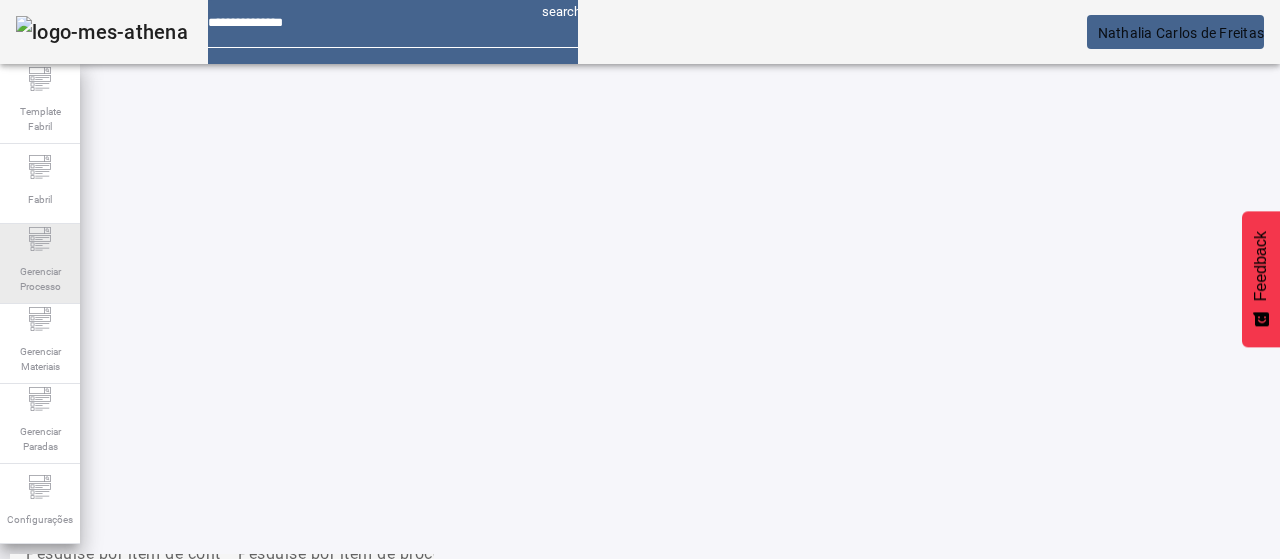 drag, startPoint x: 32, startPoint y: 282, endPoint x: 41, endPoint y: 291, distance: 12.727922 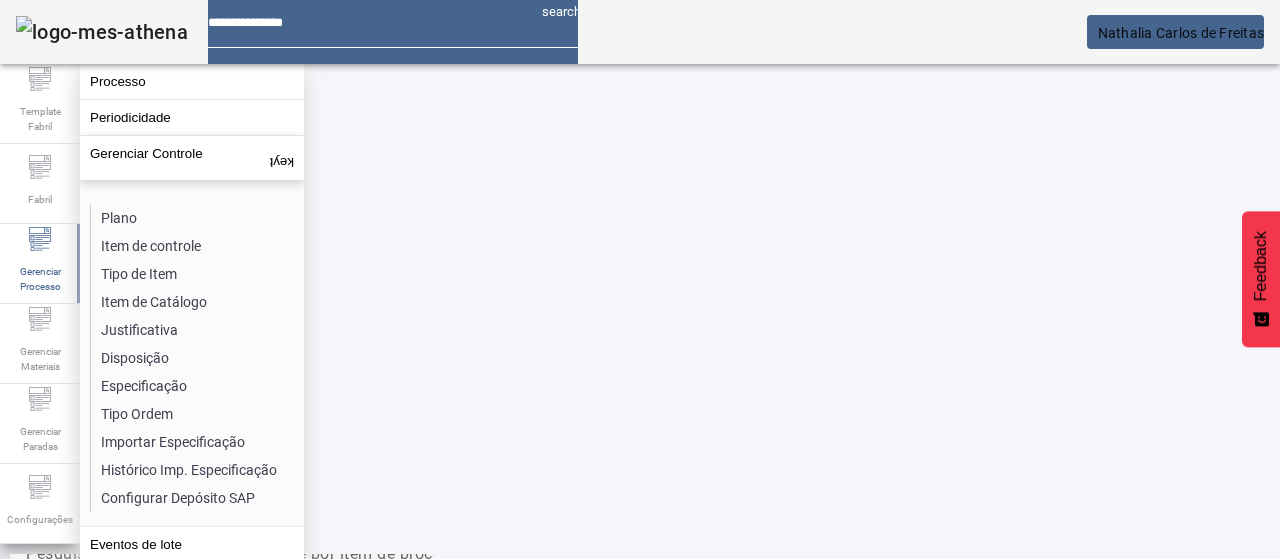 click on "Especificação" 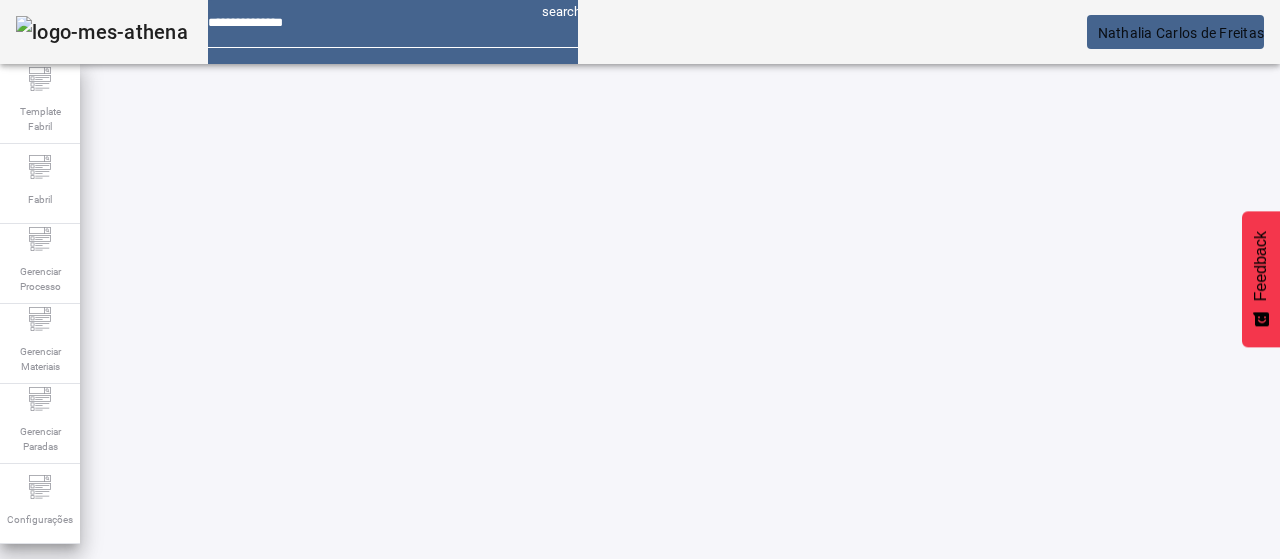 click on "Pesquise por item de controle" at bounding box center (116, 601) 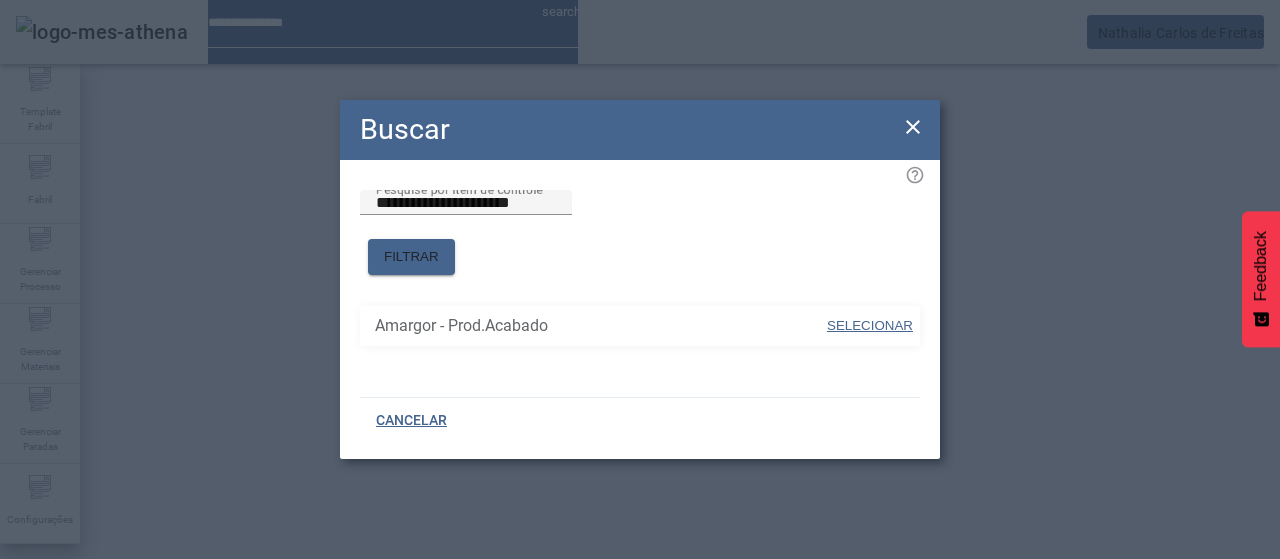 click on "SELECIONAR" at bounding box center (870, 325) 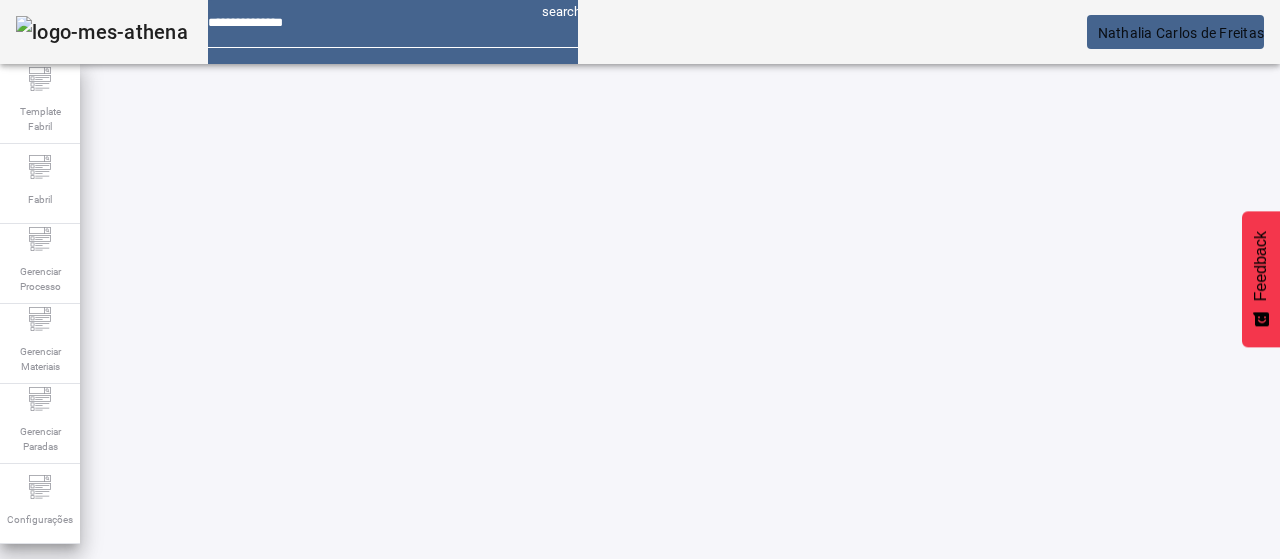click on "Pesquise por marca" at bounding box center [1388, 601] 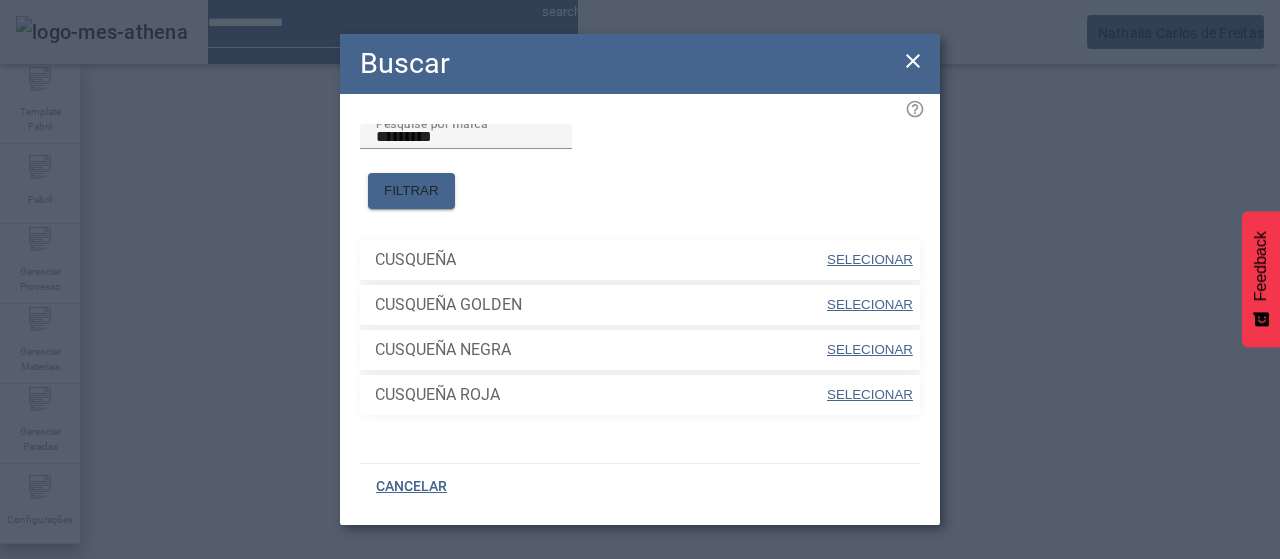 click on "SELECIONAR" at bounding box center (870, 304) 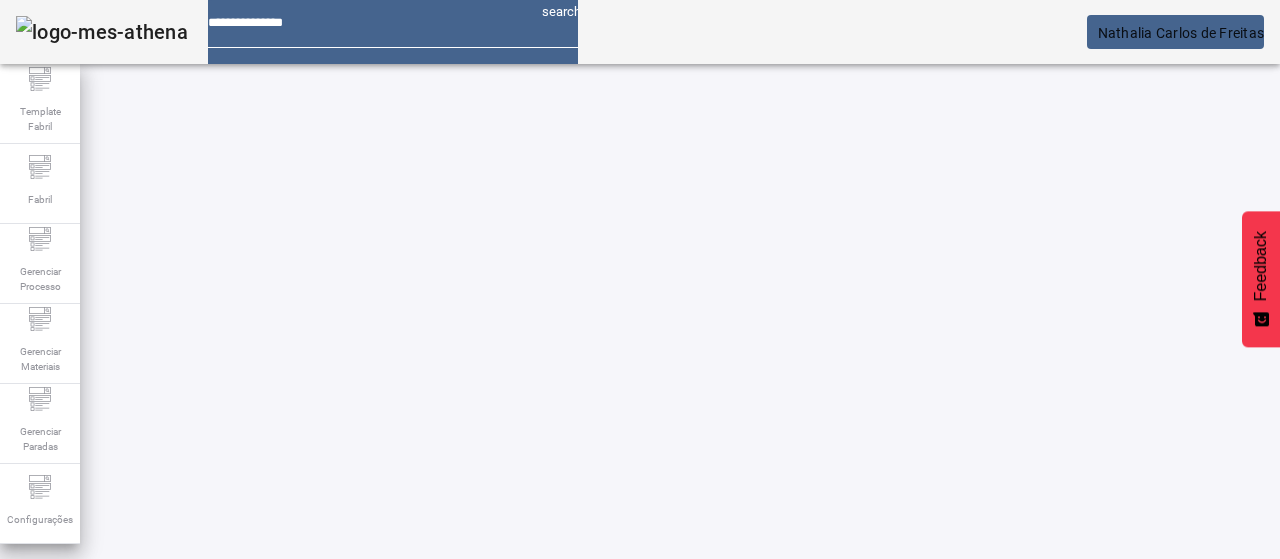 click on "FILTRAR" 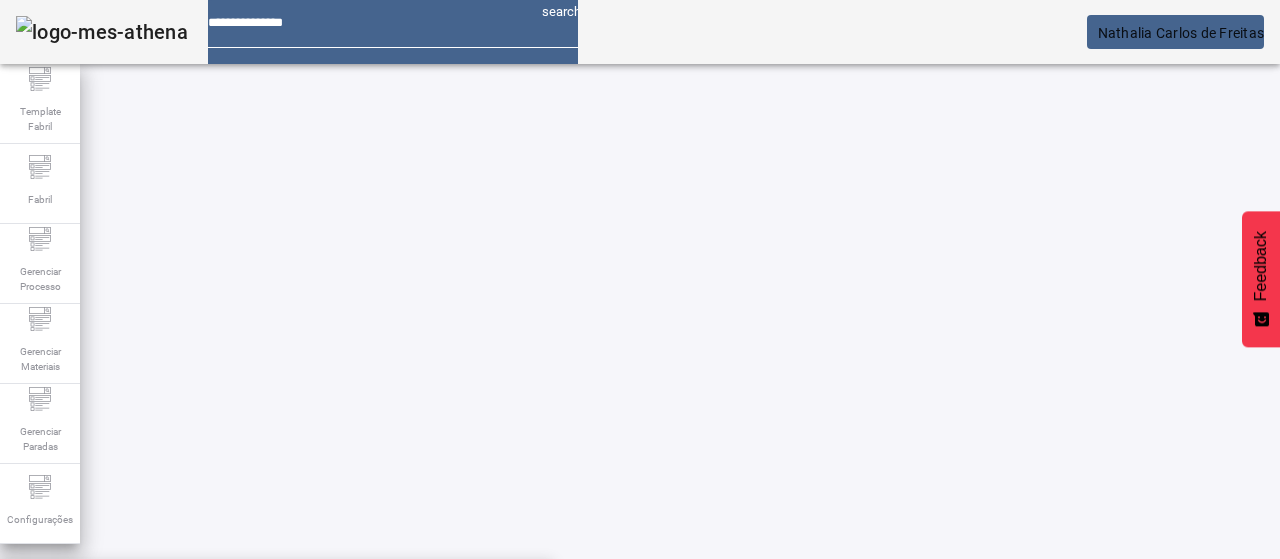 click on "FILTRAR" 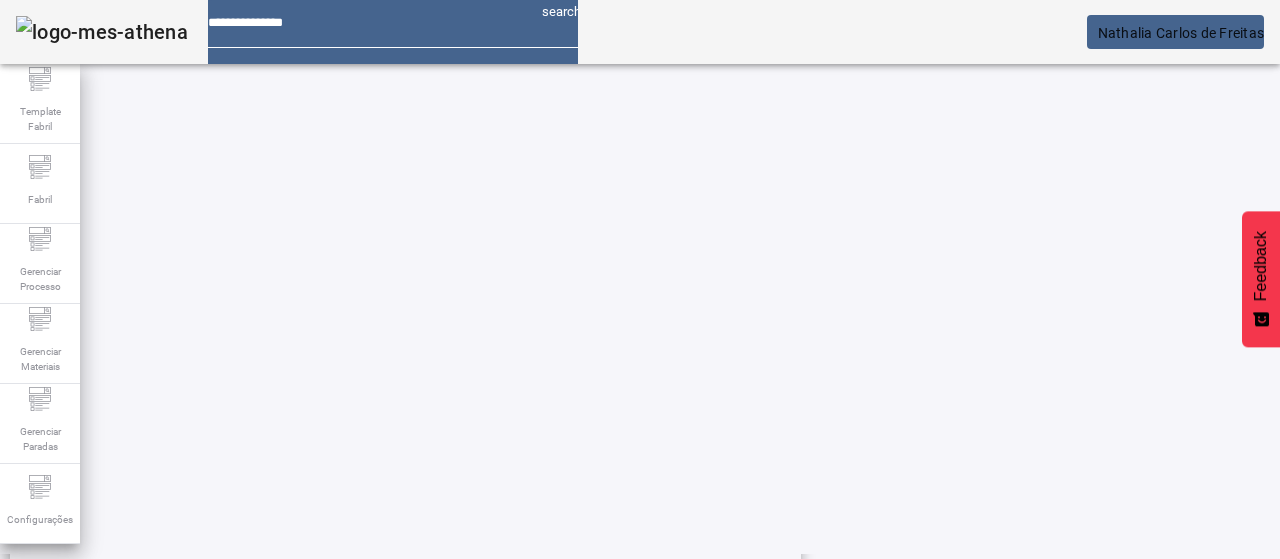 scroll, scrollTop: 423, scrollLeft: 0, axis: vertical 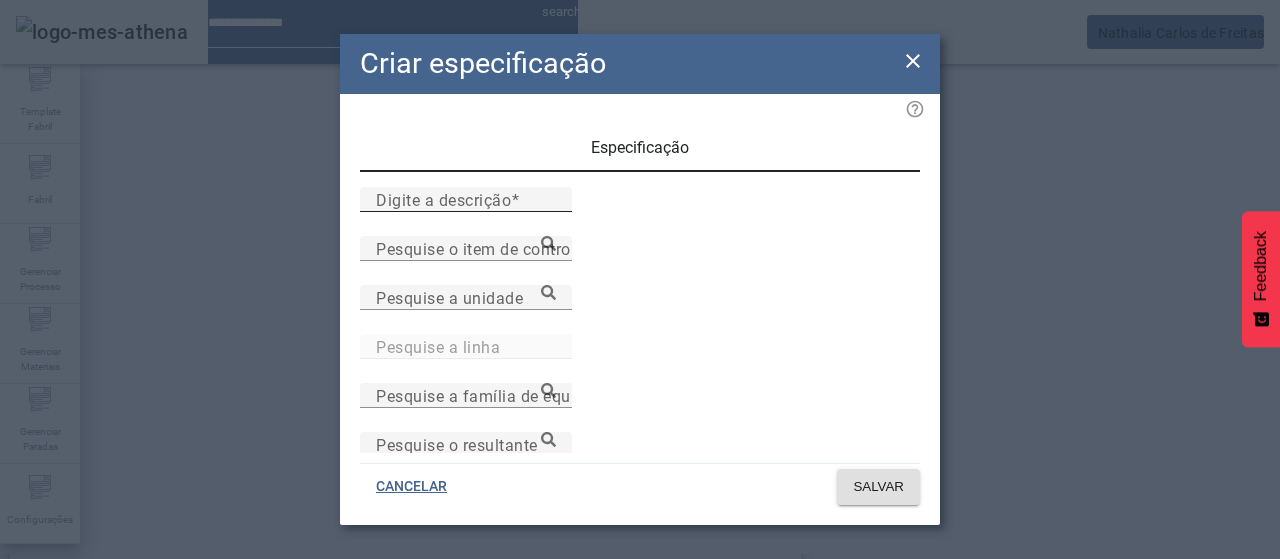 click on "Digite a descrição" at bounding box center (466, 200) 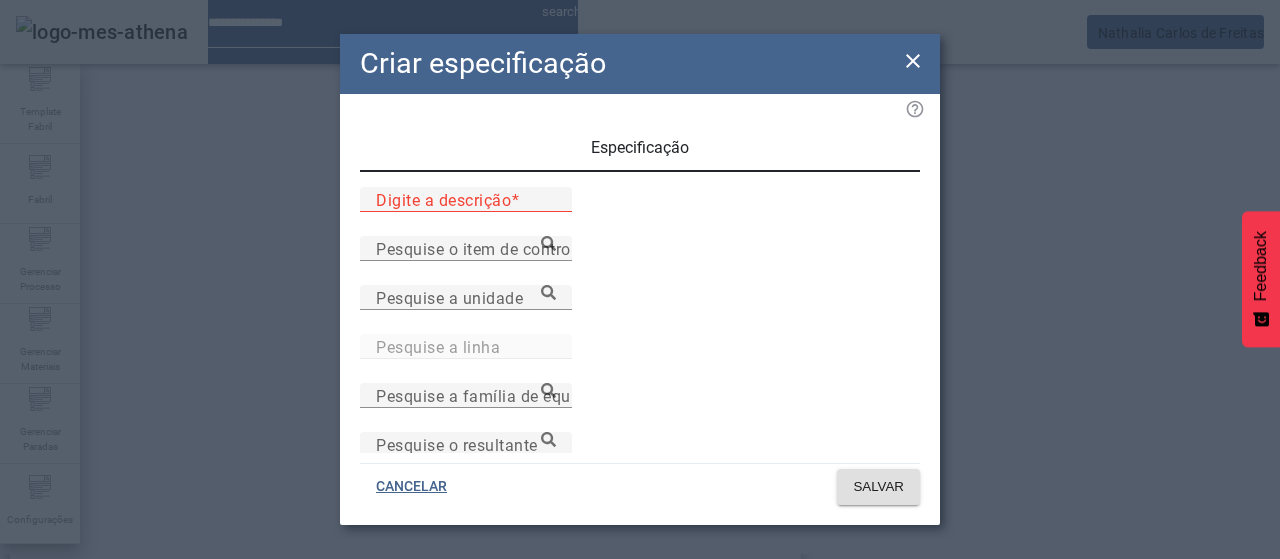 click on "Digite a descrição" at bounding box center [466, 199] 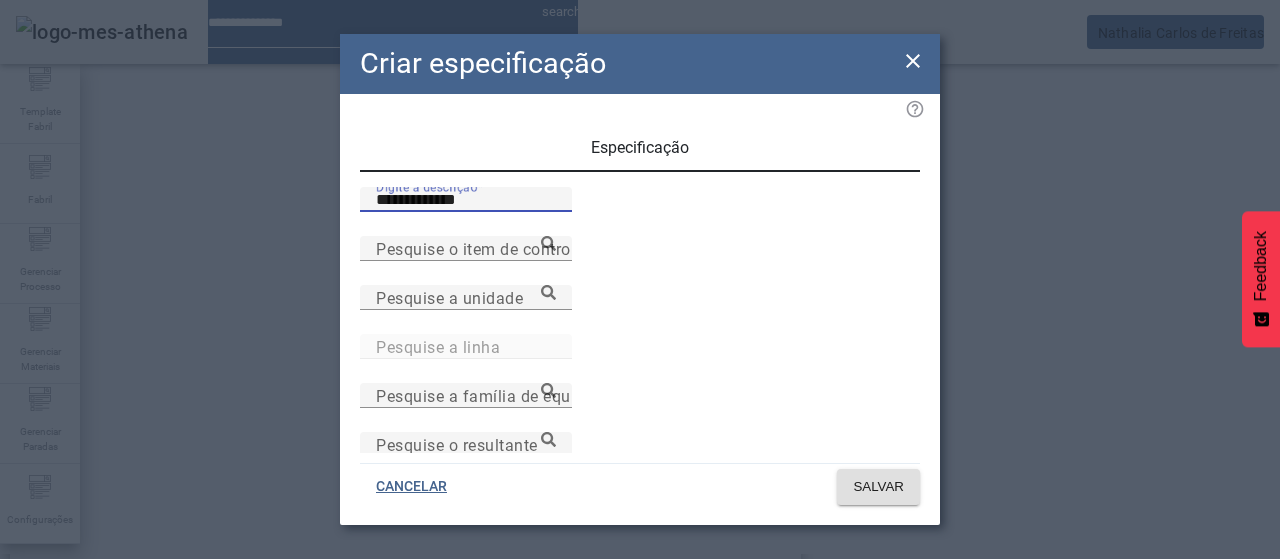 type on "**********" 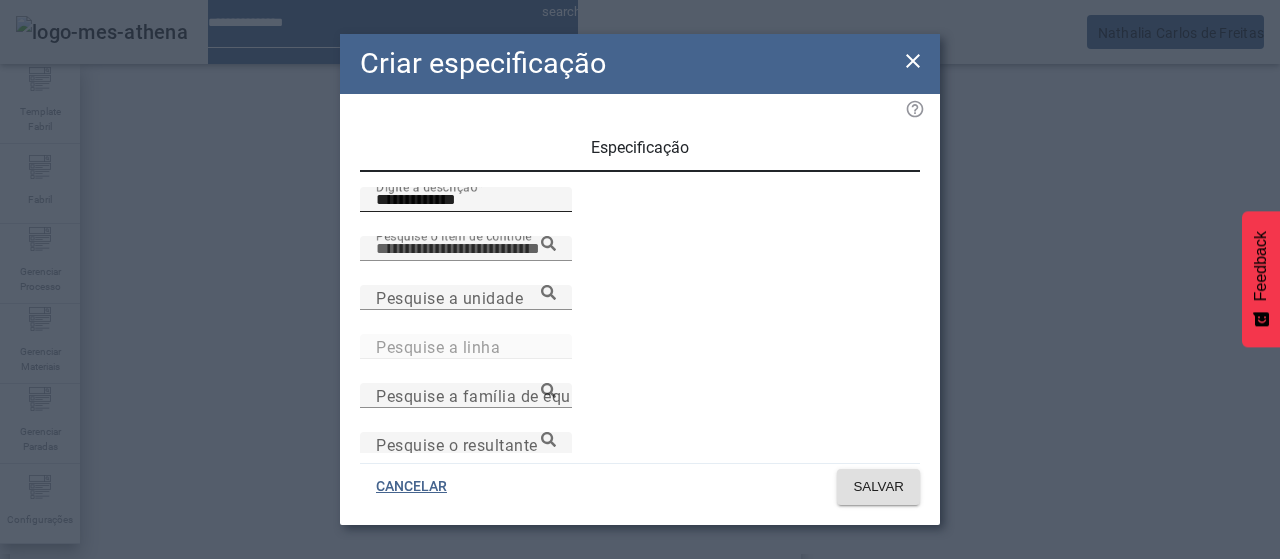 paste on "**********" 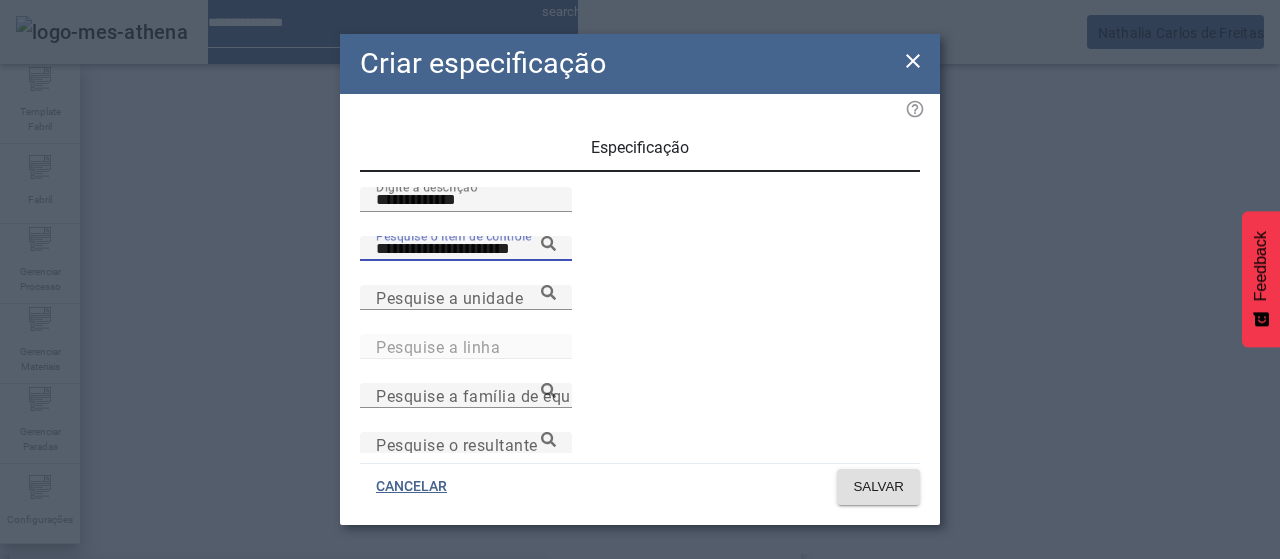 type on "**********" 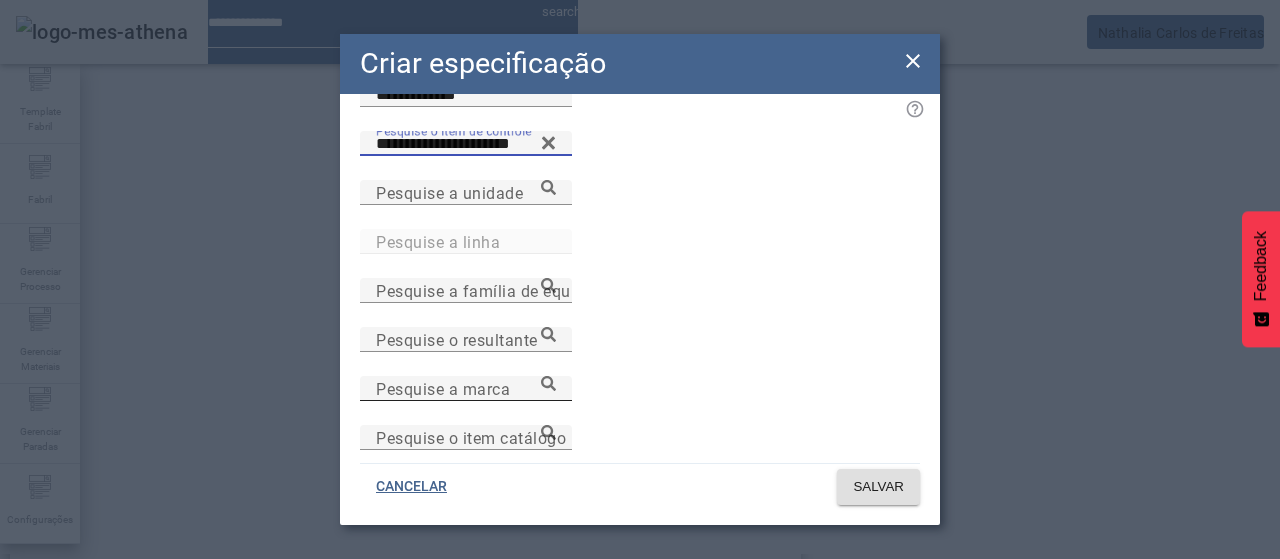 scroll, scrollTop: 200, scrollLeft: 0, axis: vertical 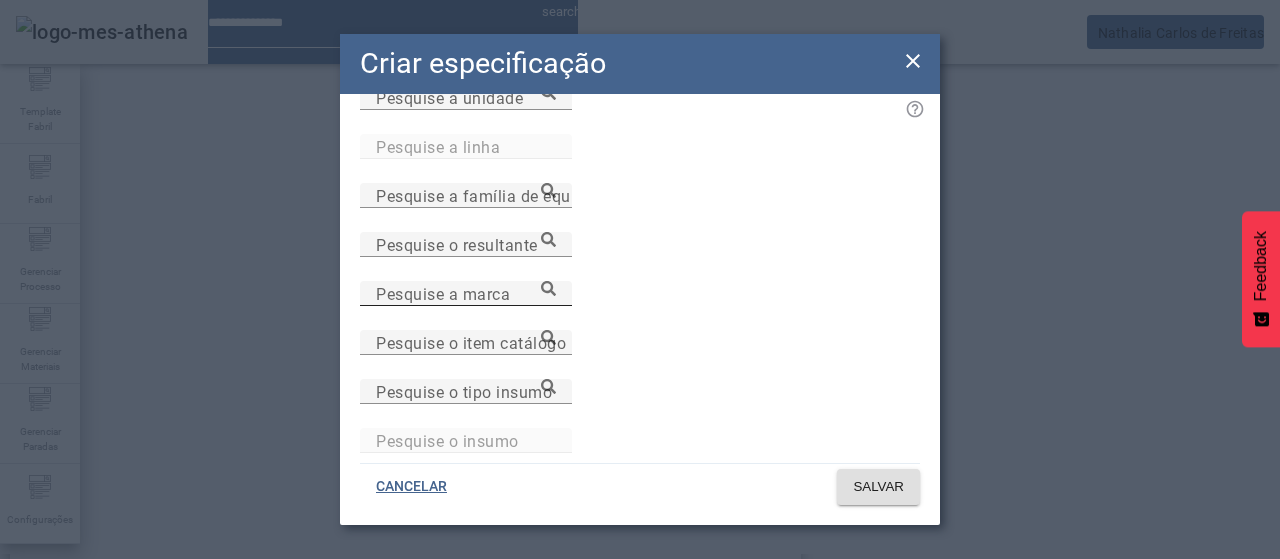 click on "Pesquise a marca" at bounding box center (466, 294) 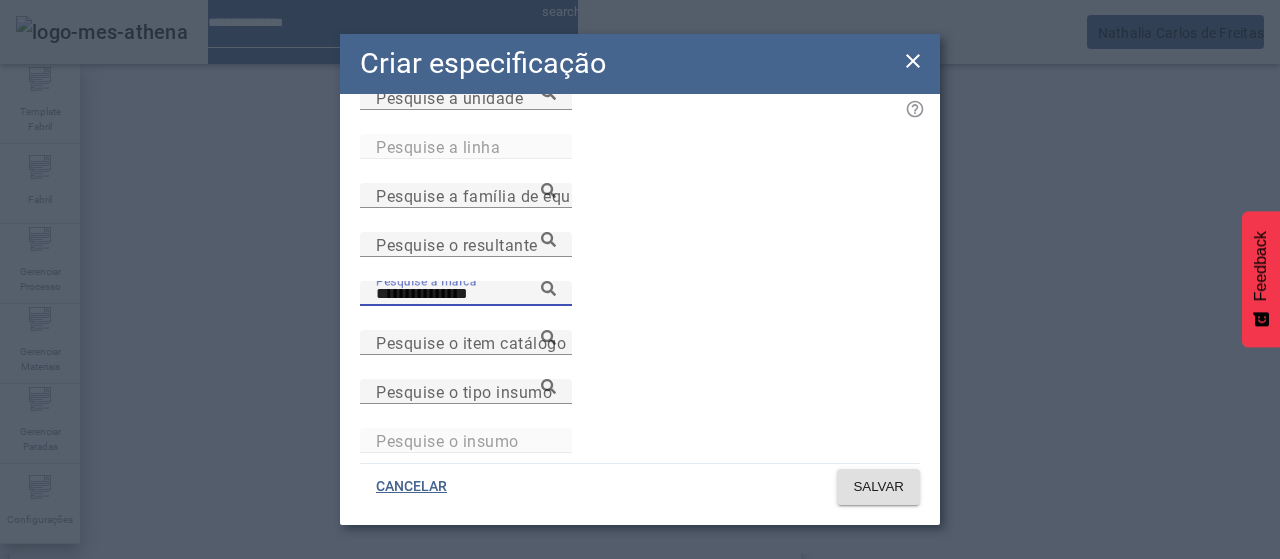 type on "**********" 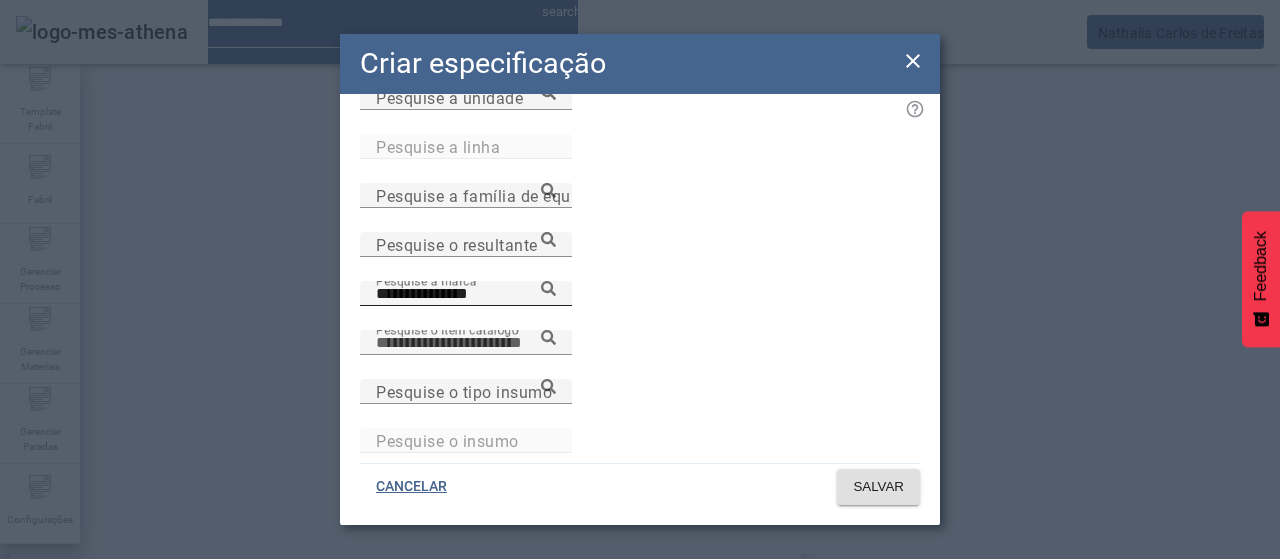 paste on "**********" 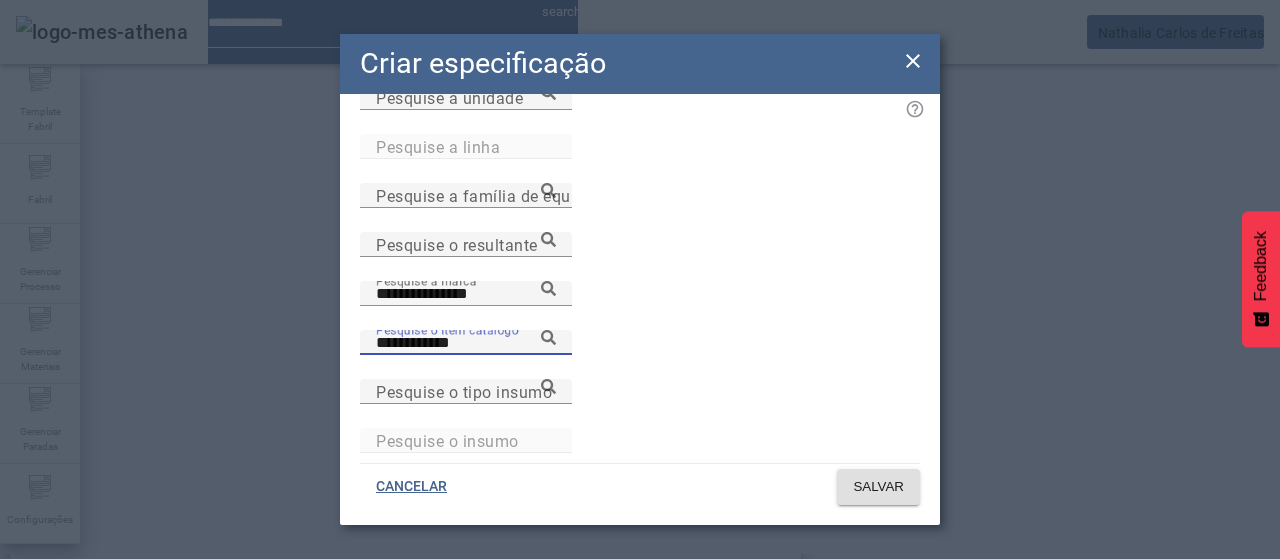 click 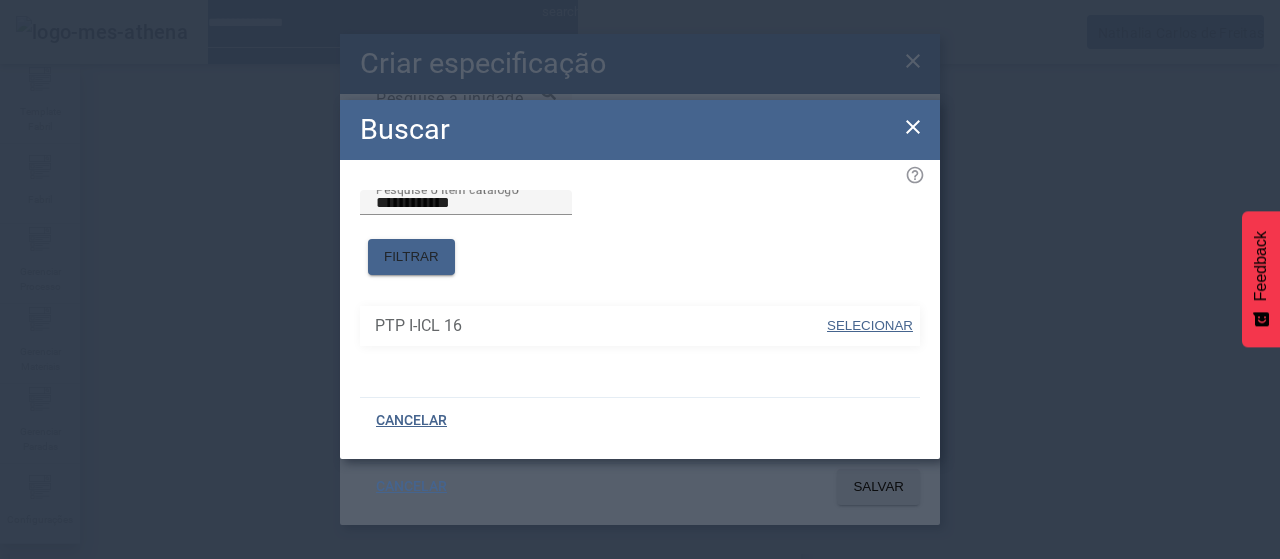 drag, startPoint x: 854, startPoint y: 311, endPoint x: 708, endPoint y: 335, distance: 147.95946 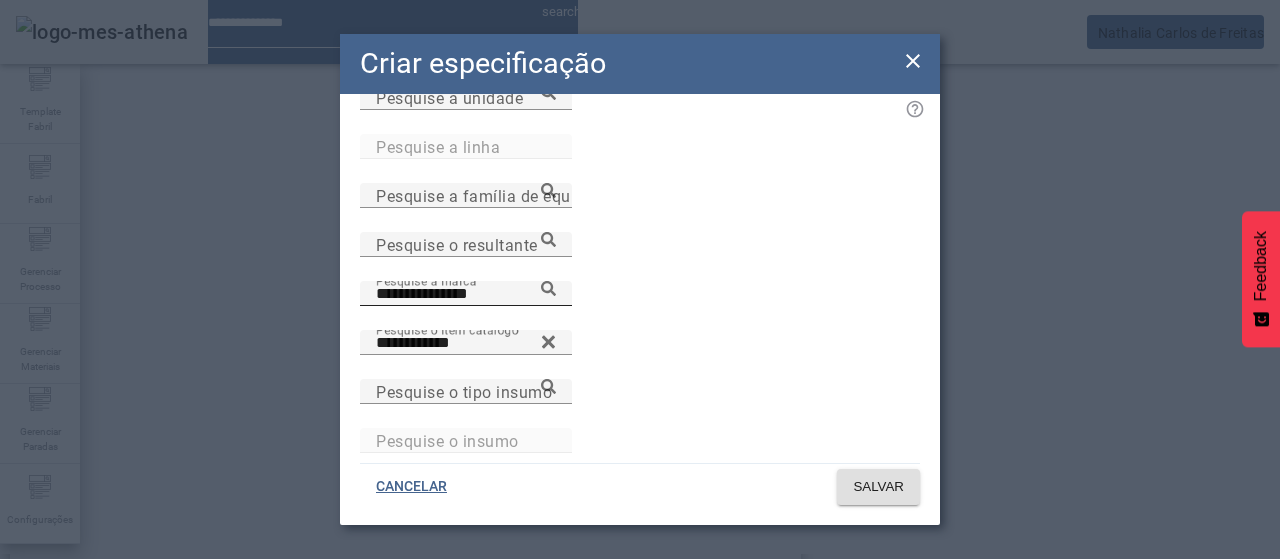 click 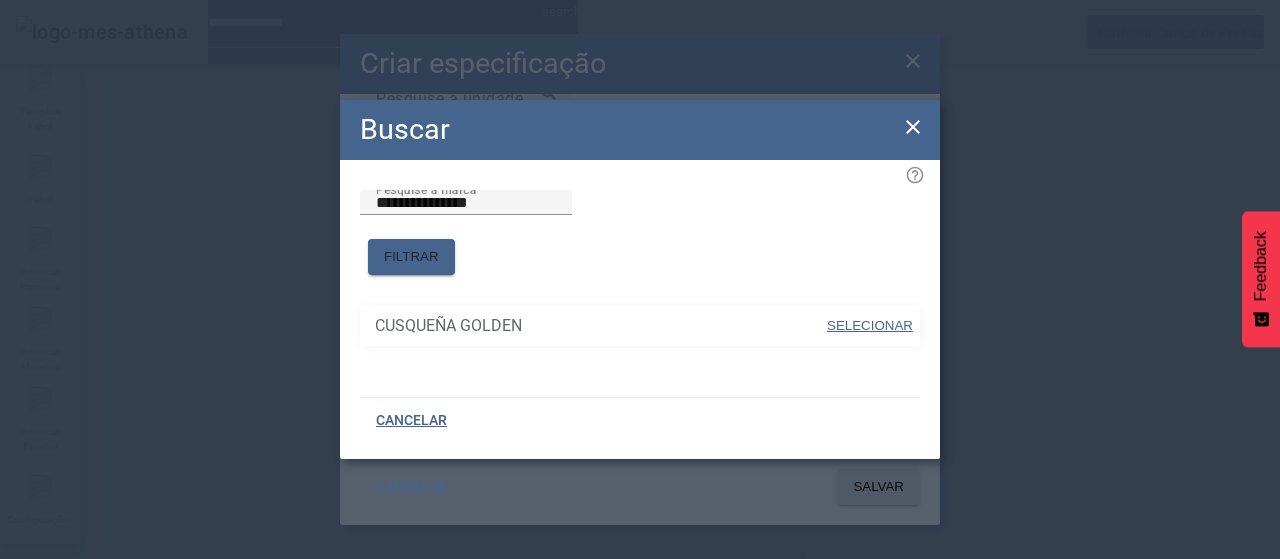 click on "SELECIONAR" at bounding box center [870, 325] 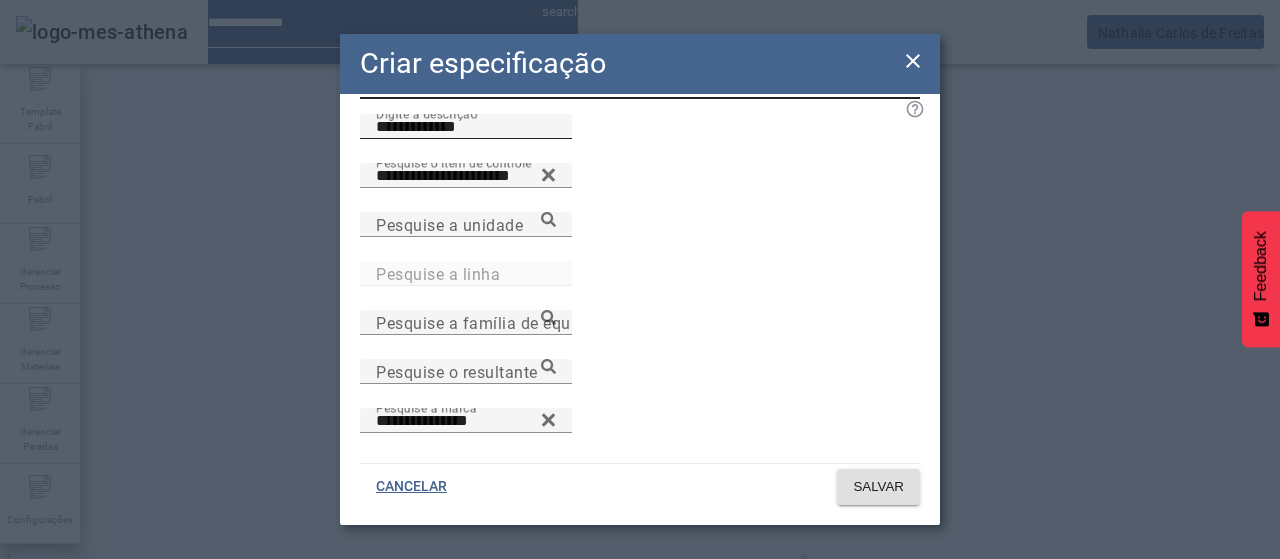 scroll, scrollTop: 0, scrollLeft: 0, axis: both 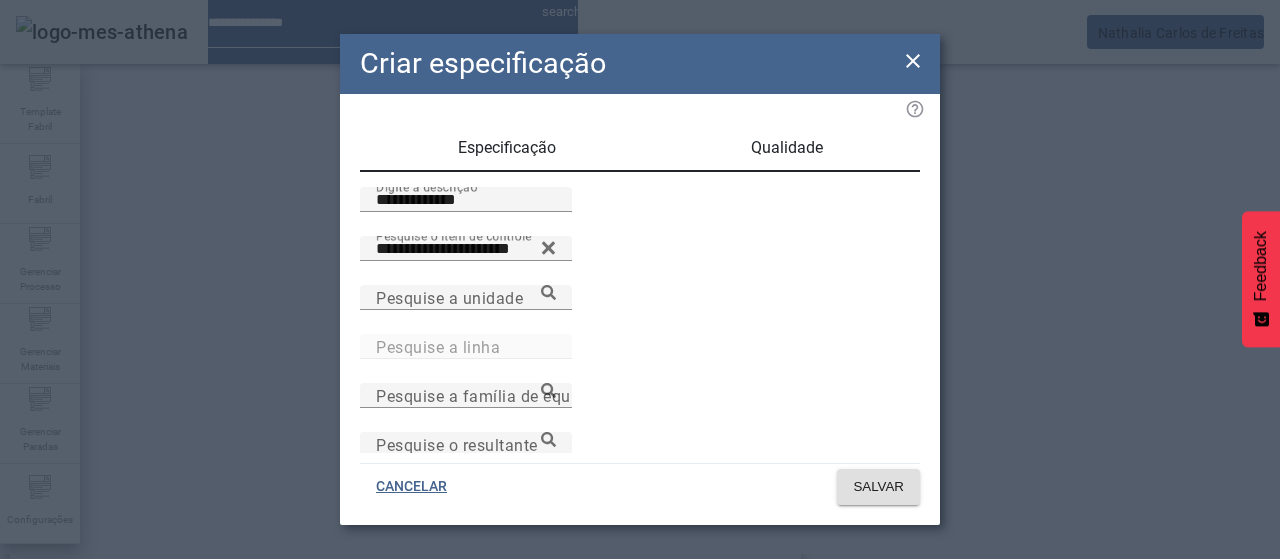 click on "Qualidade" at bounding box center [787, 148] 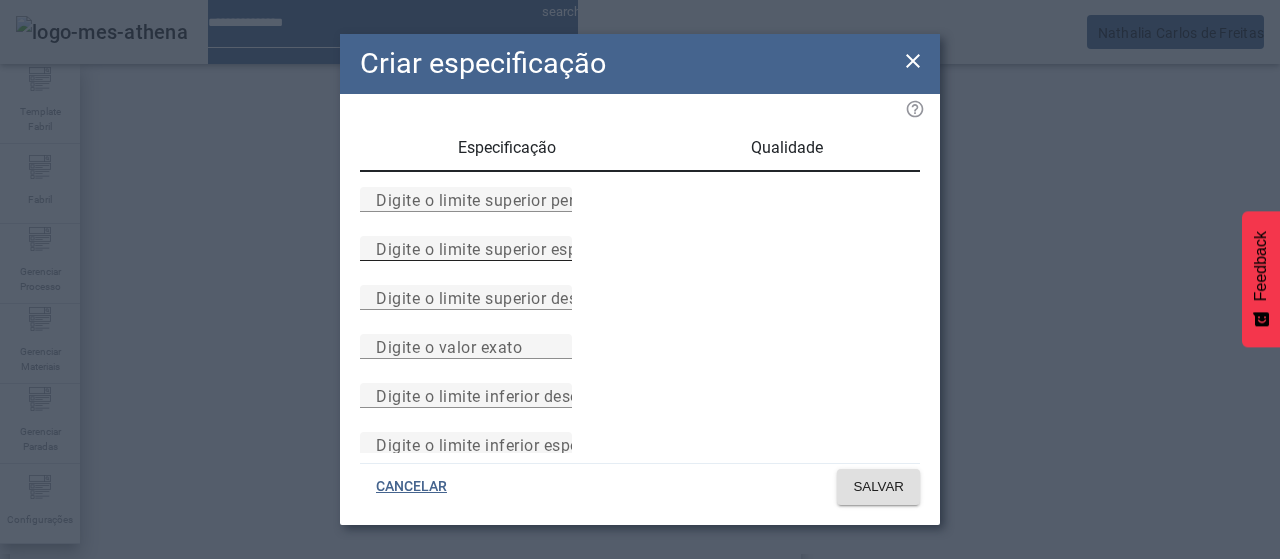 click on "Digite o limite superior especificado" at bounding box center [511, 248] 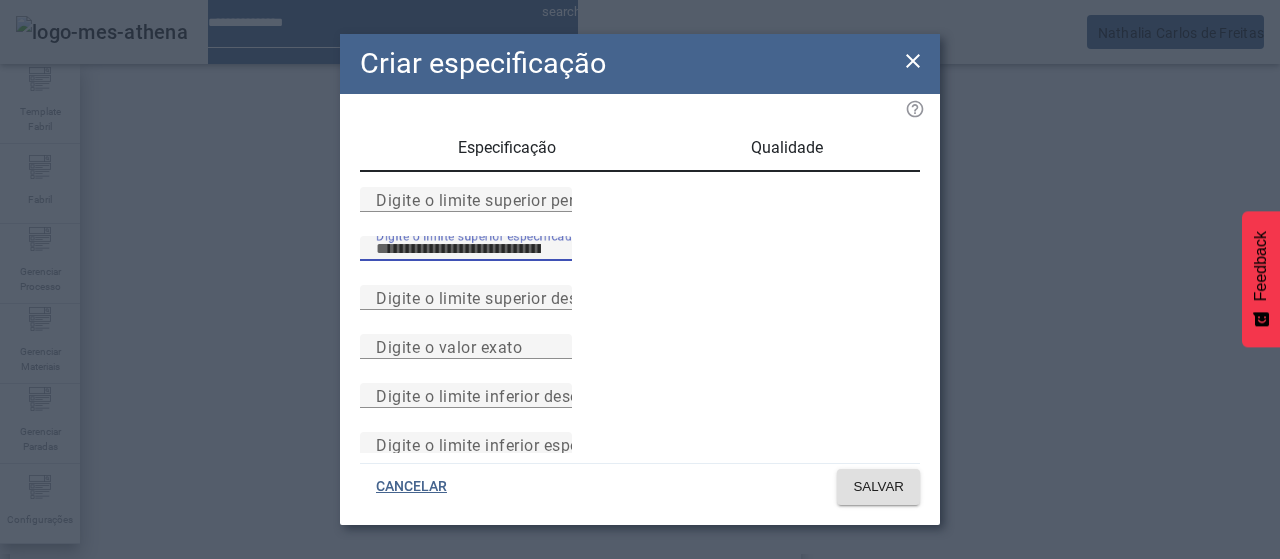 type on "**" 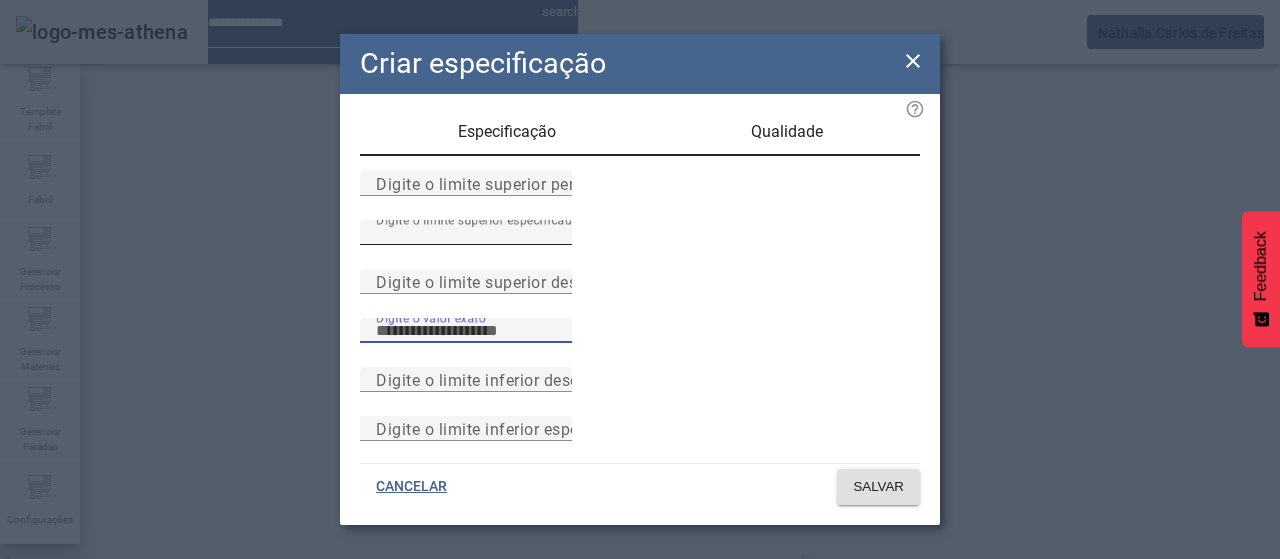 scroll, scrollTop: 261, scrollLeft: 0, axis: vertical 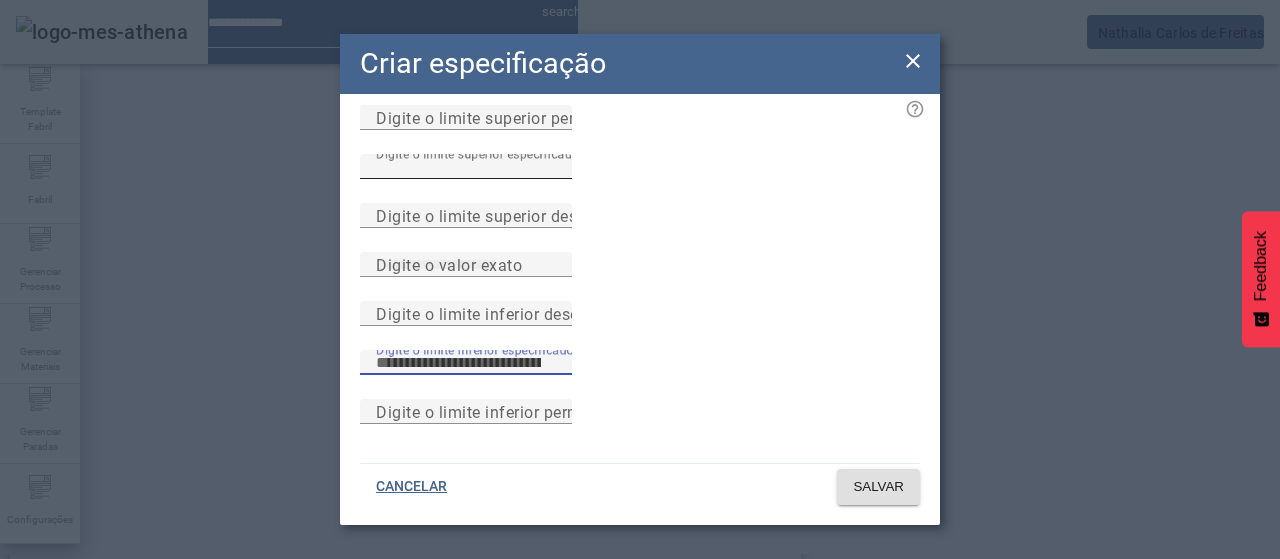 type on "**" 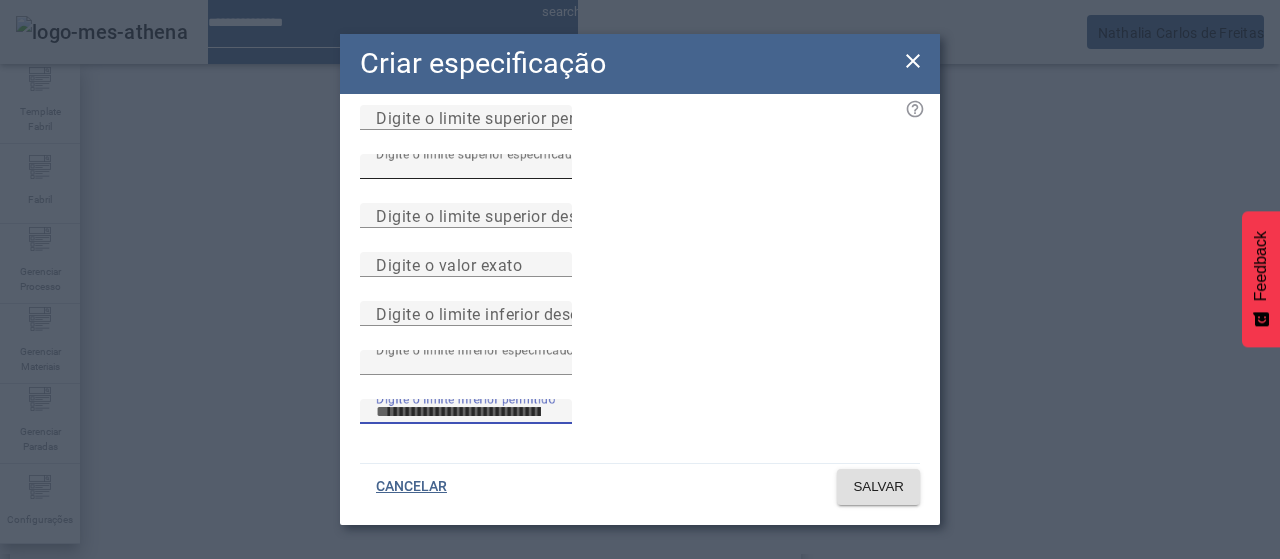 type 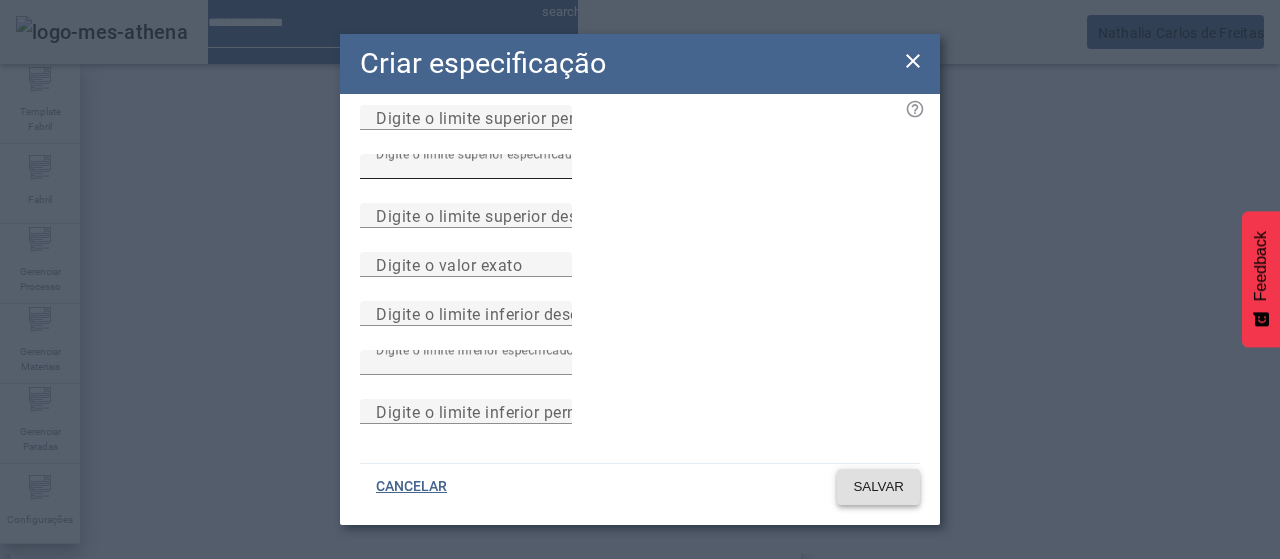 type 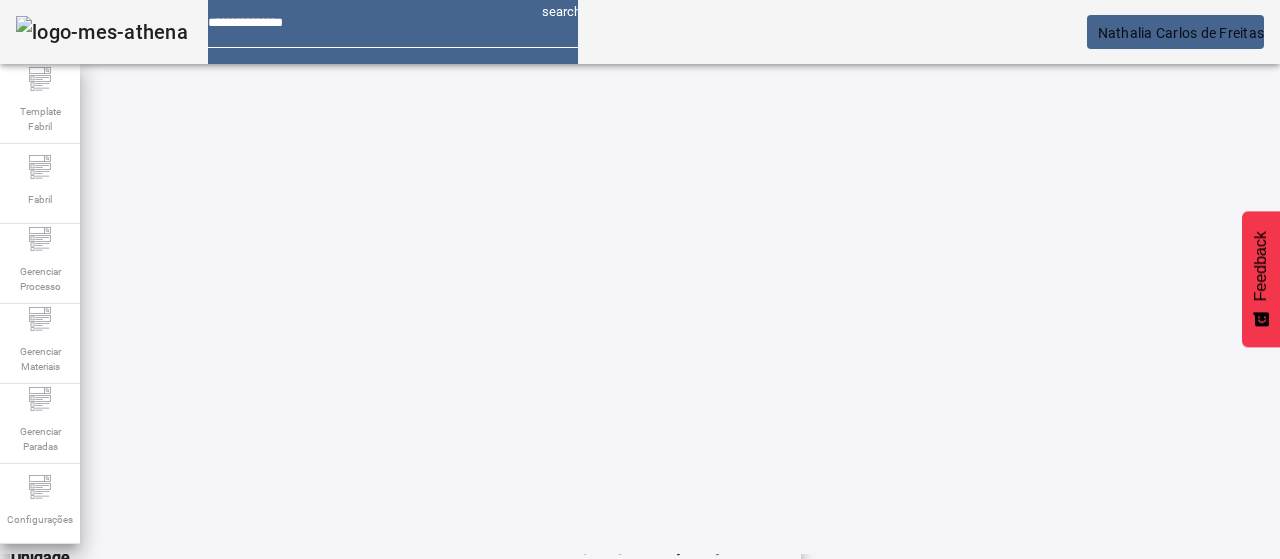 scroll, scrollTop: 23, scrollLeft: 0, axis: vertical 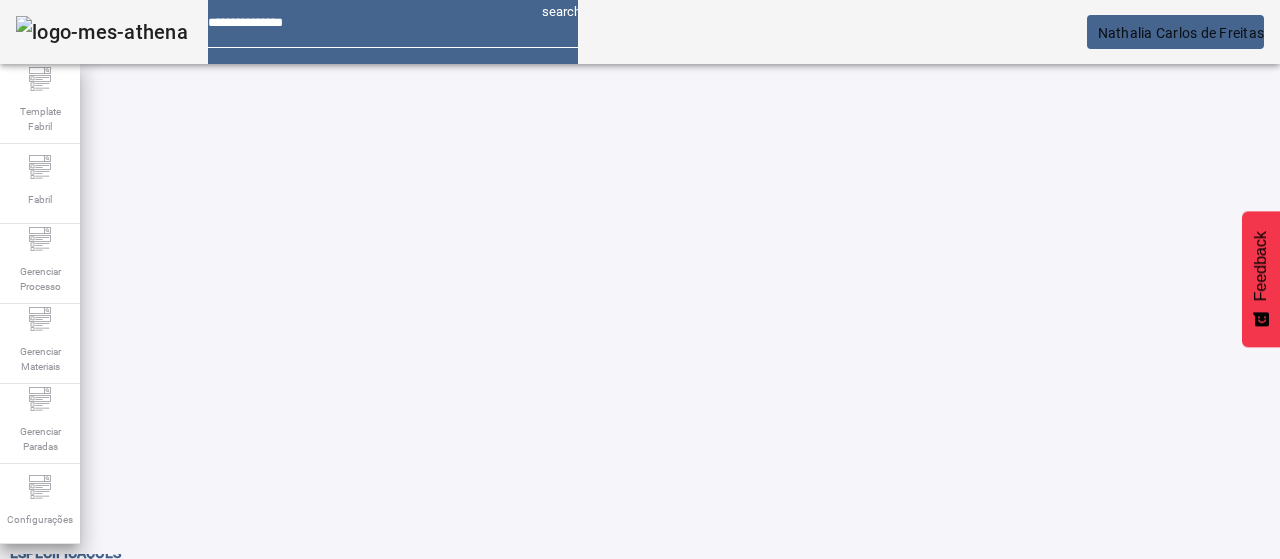drag, startPoint x: 540, startPoint y: 191, endPoint x: 603, endPoint y: 153, distance: 73.57309 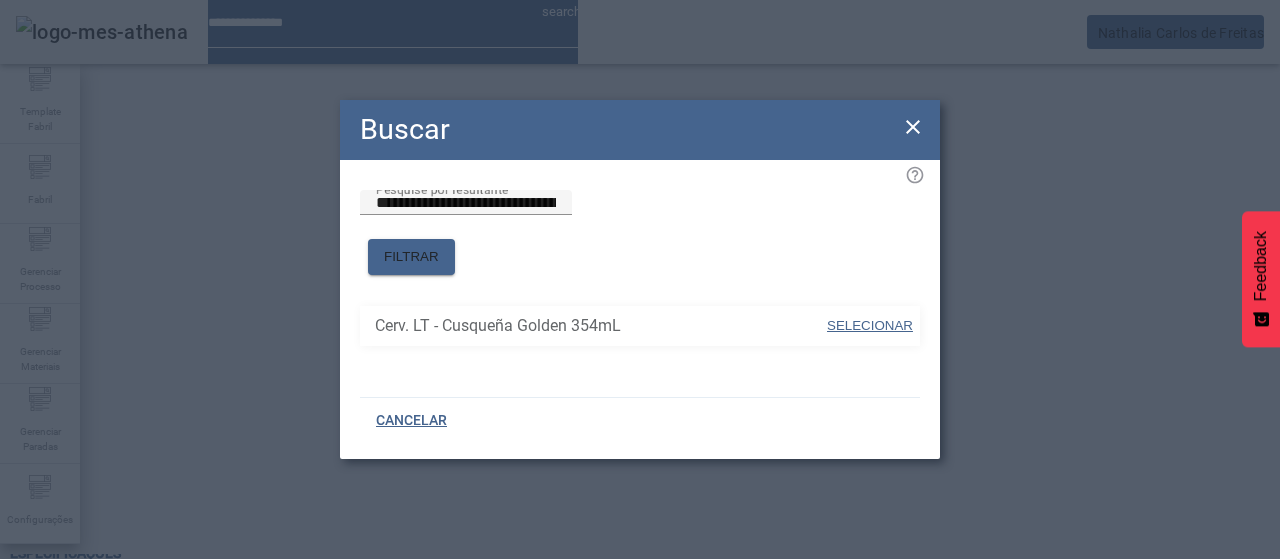 click at bounding box center (870, 326) 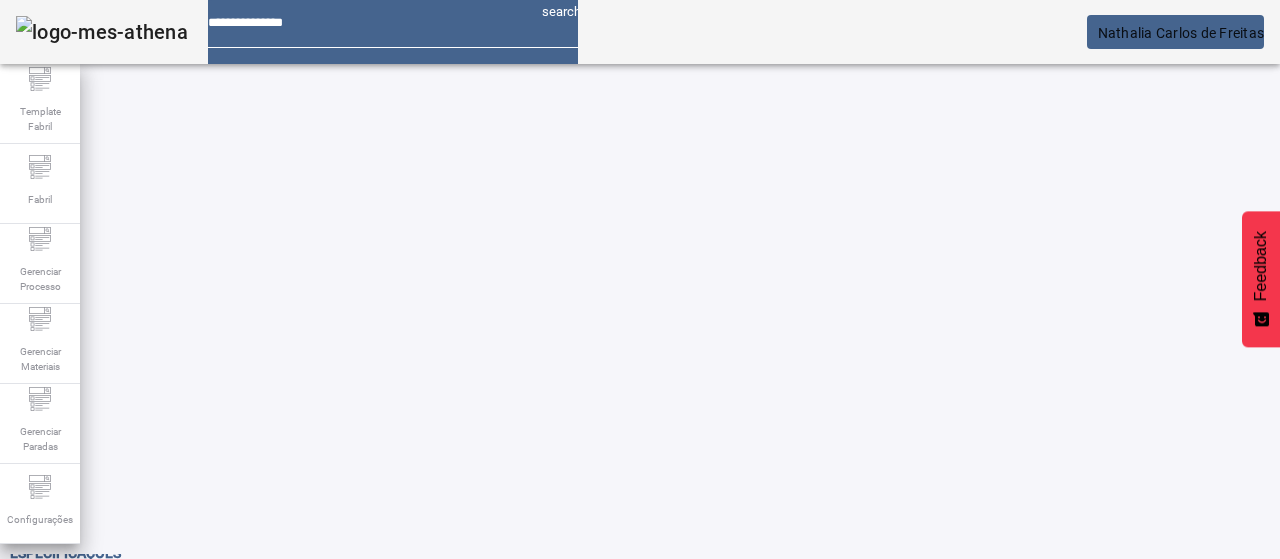 click 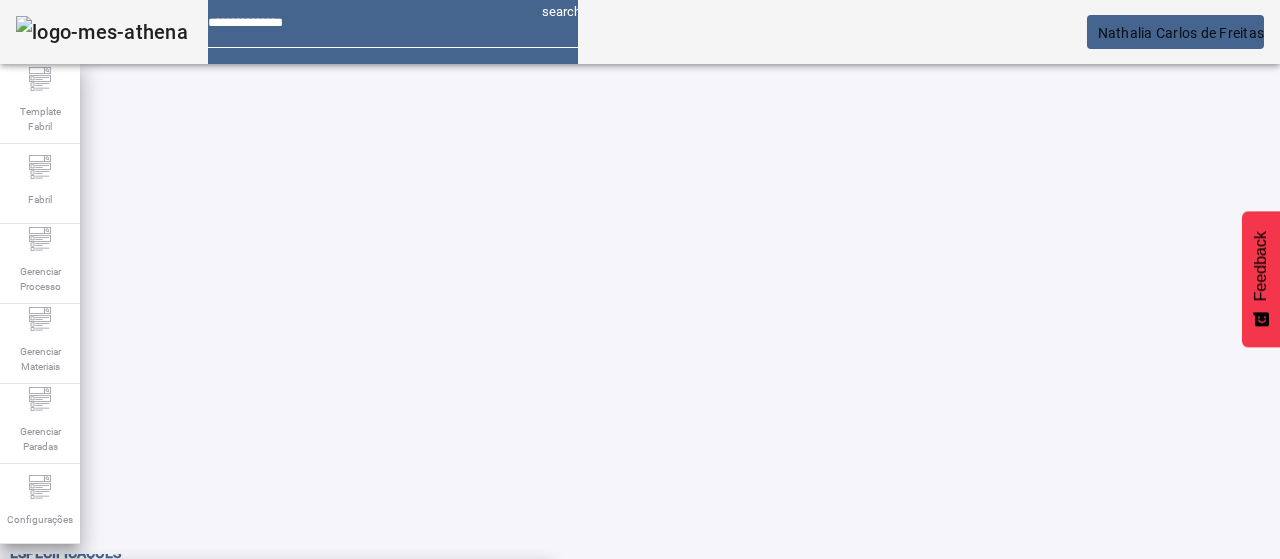 click on "FILTRAR" 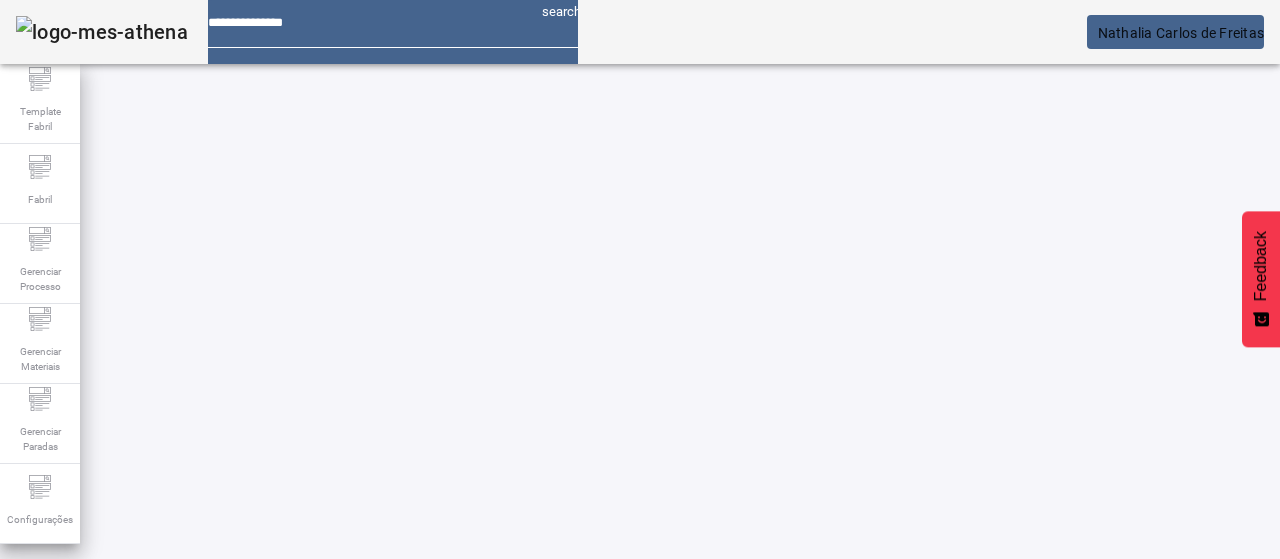 scroll, scrollTop: 140, scrollLeft: 0, axis: vertical 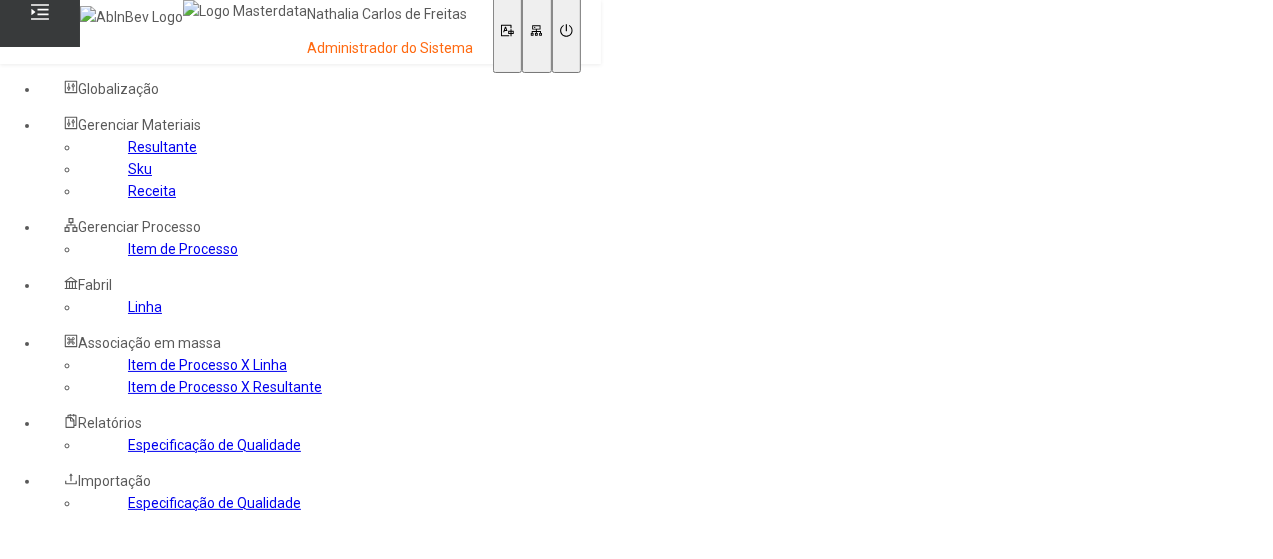 click on "Item de Processo" 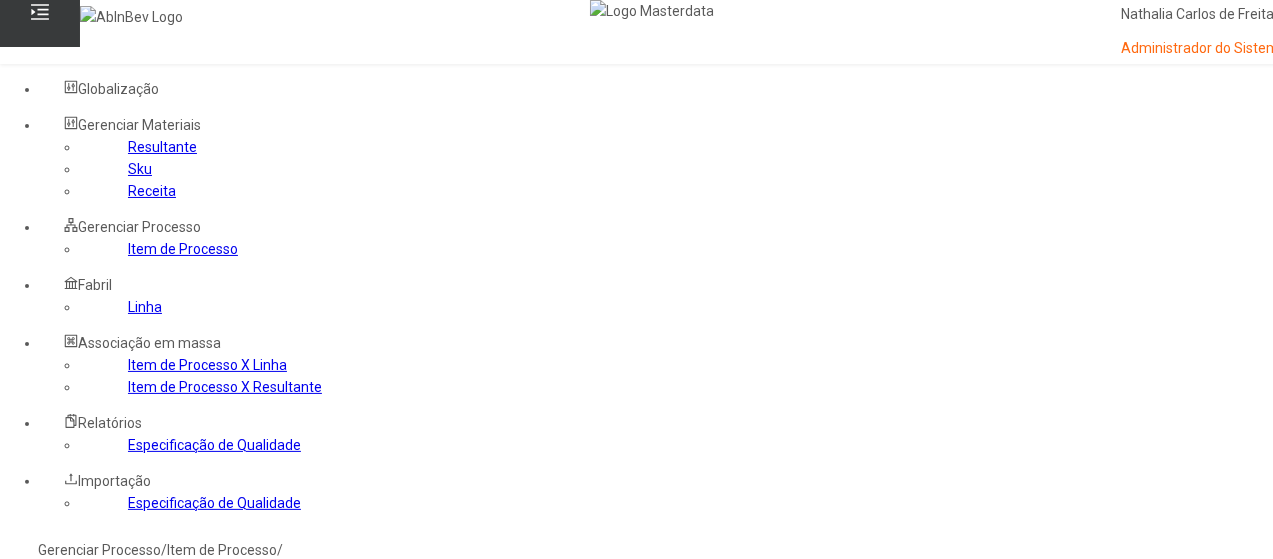 click 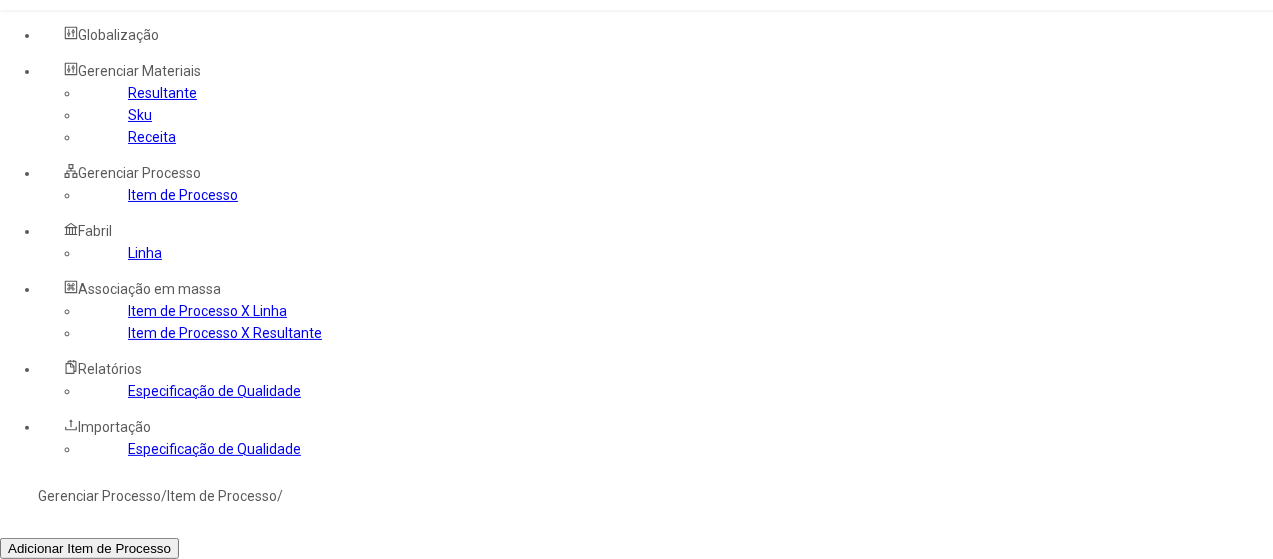 scroll, scrollTop: 100, scrollLeft: 0, axis: vertical 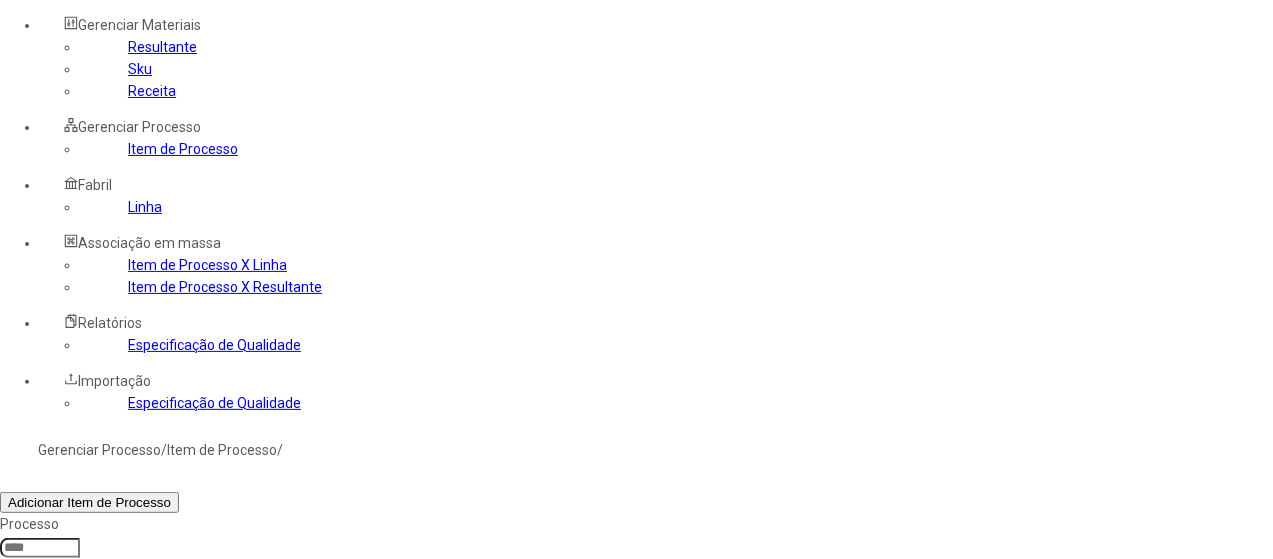 drag, startPoint x: 837, startPoint y: 230, endPoint x: 716, endPoint y: 231, distance: 121.004135 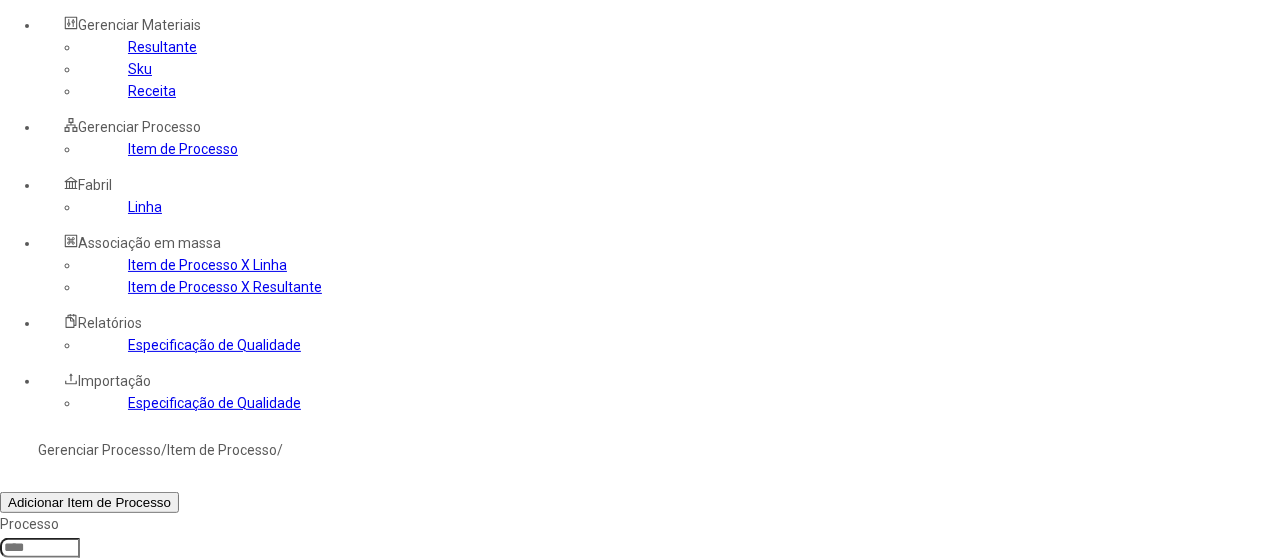 type on "*****" 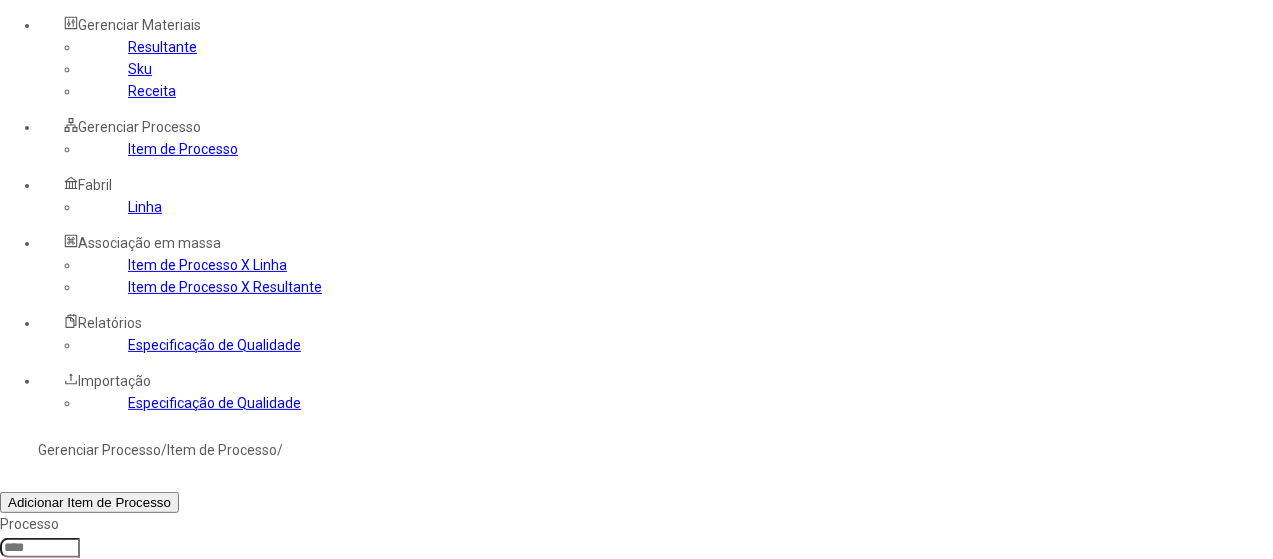 click on "Filtrar" 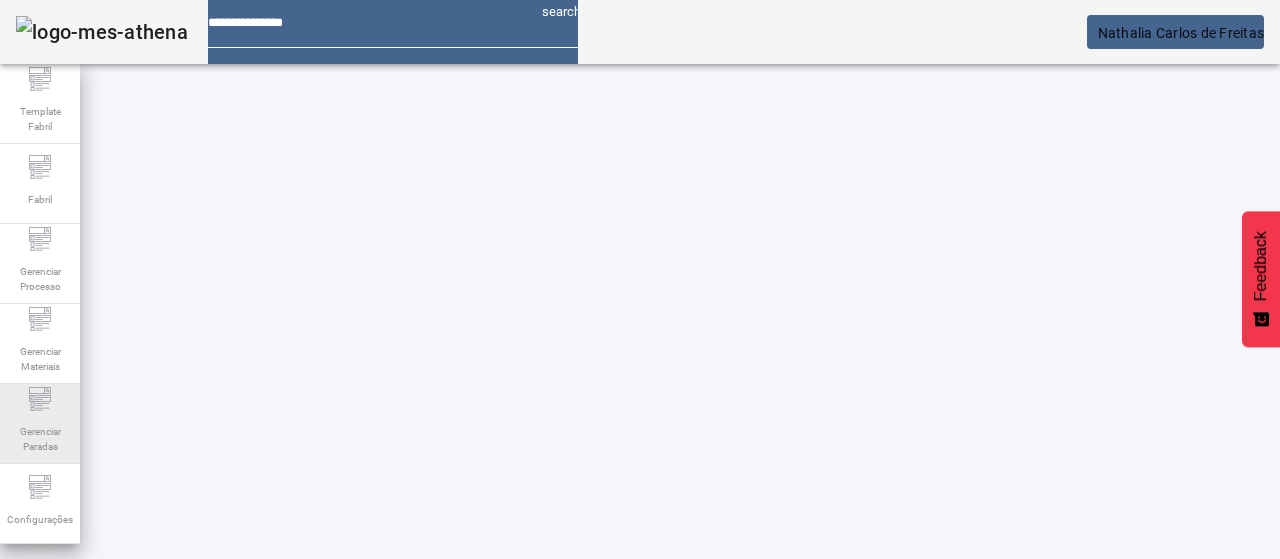 click on "Configurações" 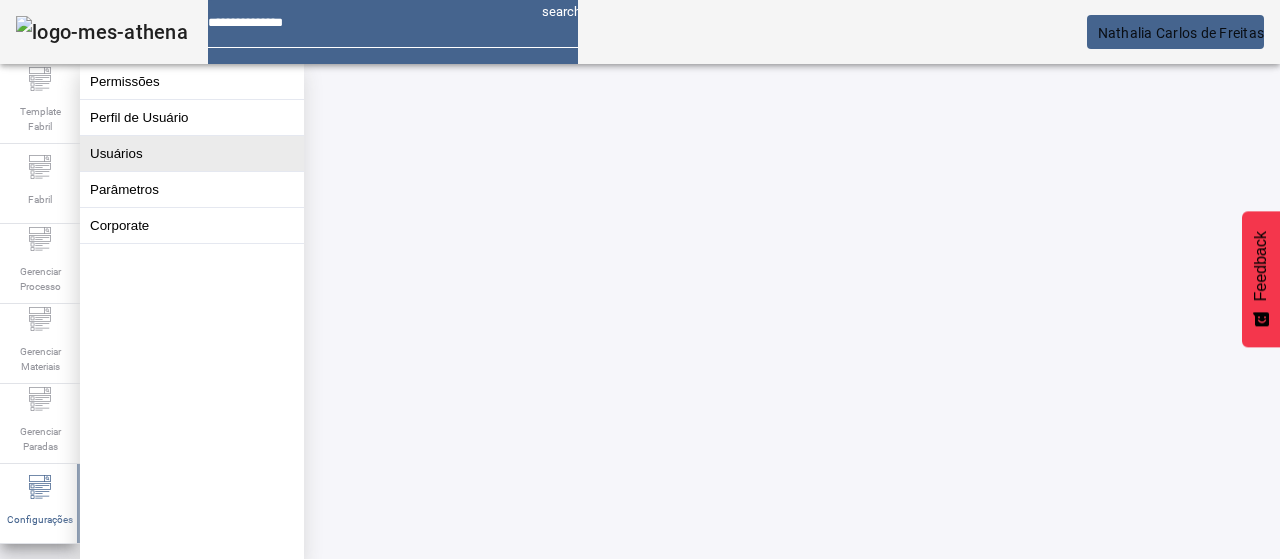 click on "Usuários" 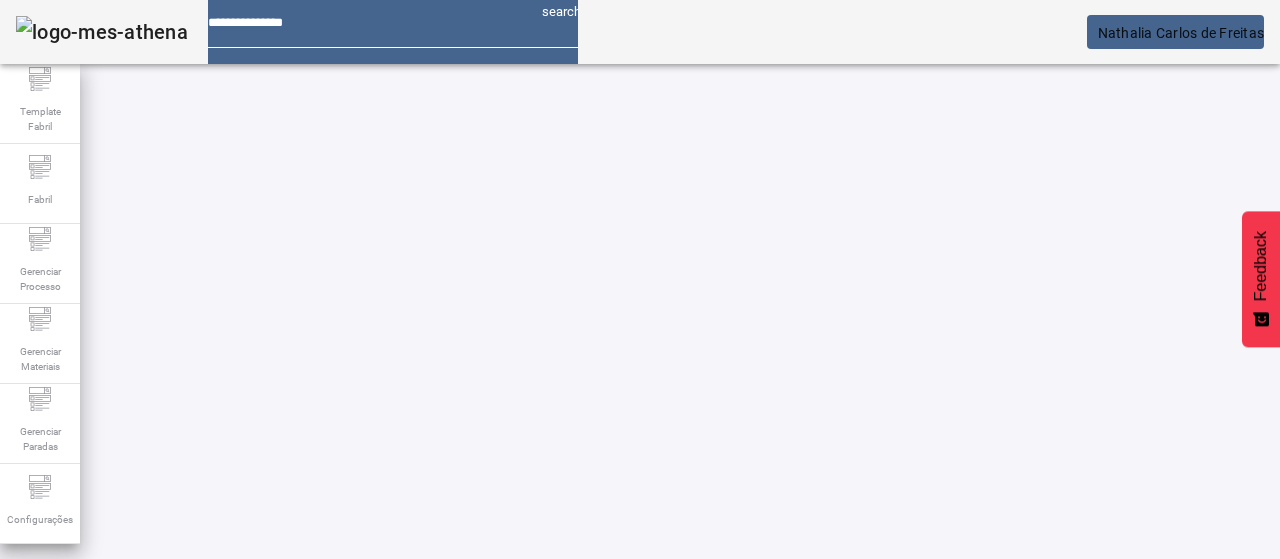 click on "ABRIR FILTROS" 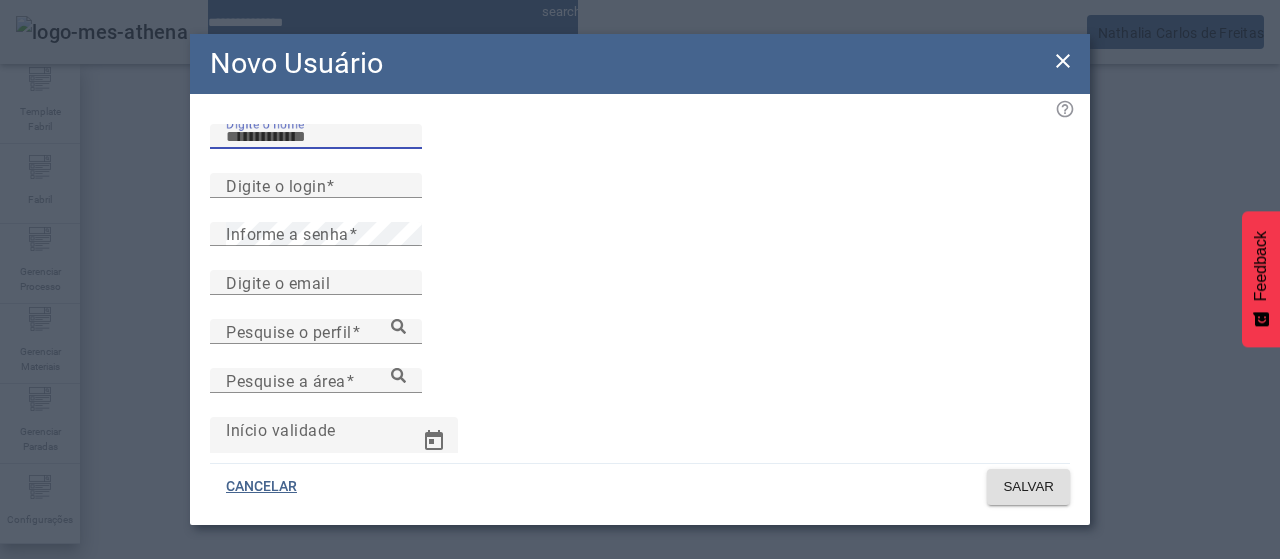click on "Digite o nome" at bounding box center (316, 137) 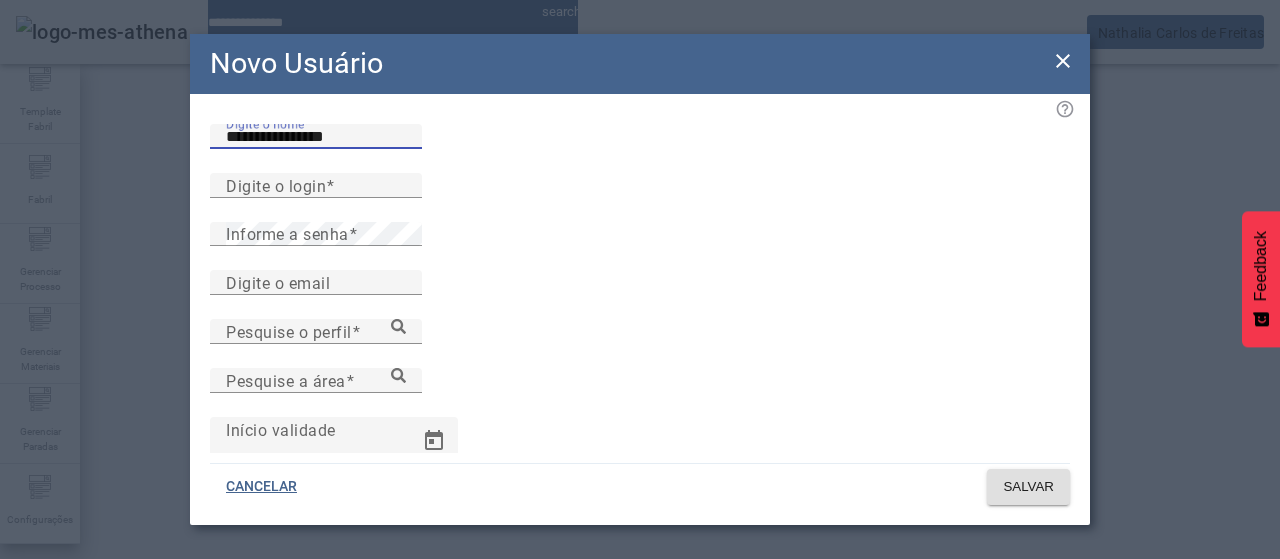 type on "**********" 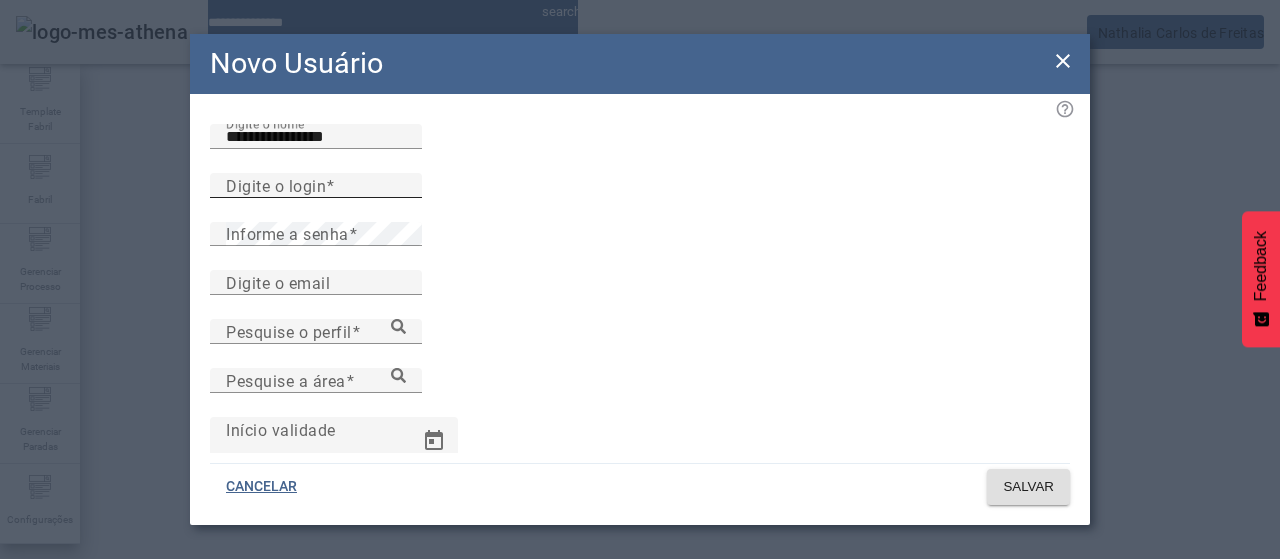 click on "Digite o login" at bounding box center (316, 186) 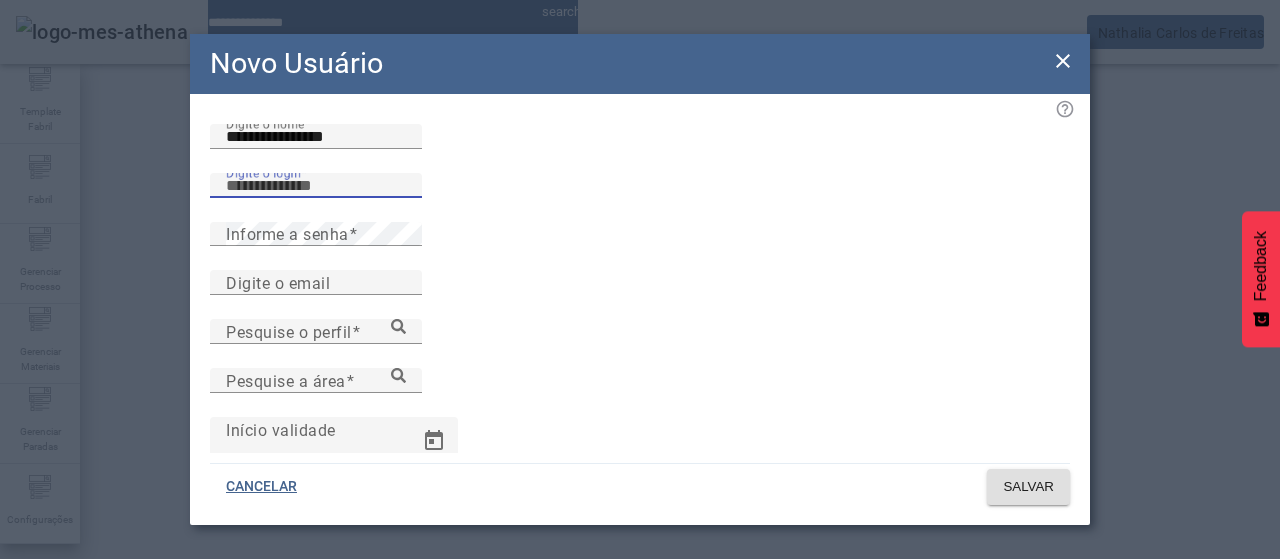 paste on "**********" 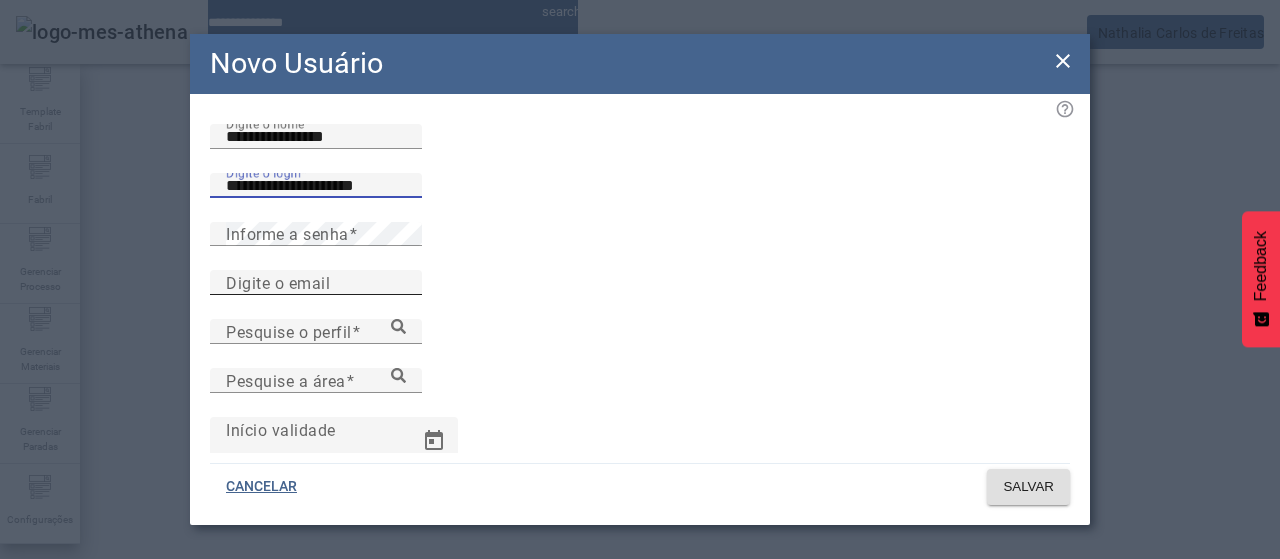 type on "**********" 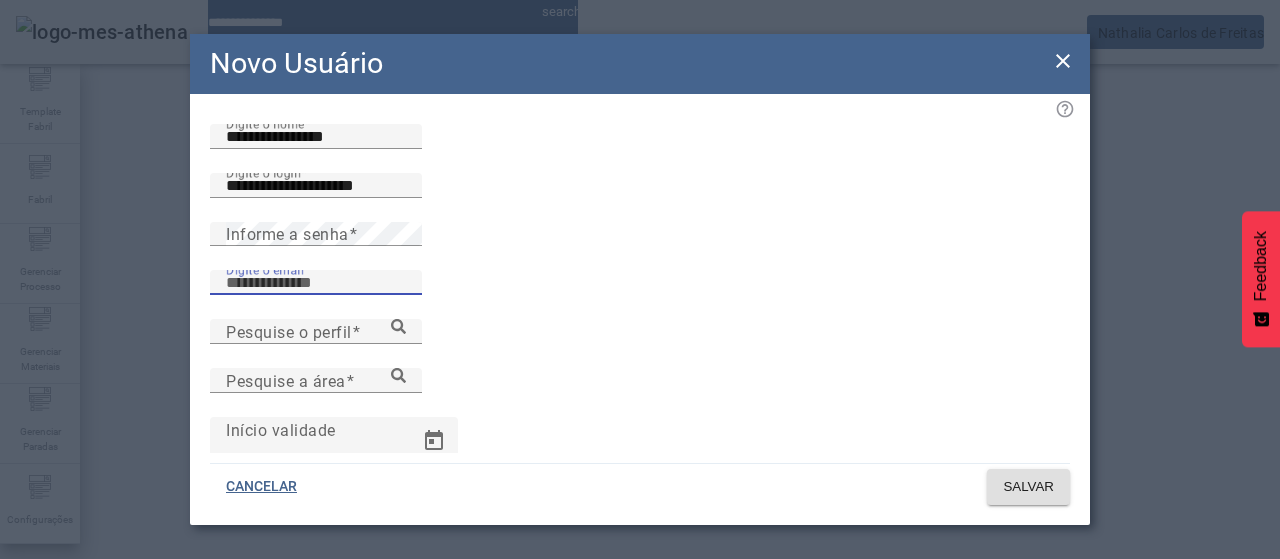 click on "Digite o email" at bounding box center (316, 283) 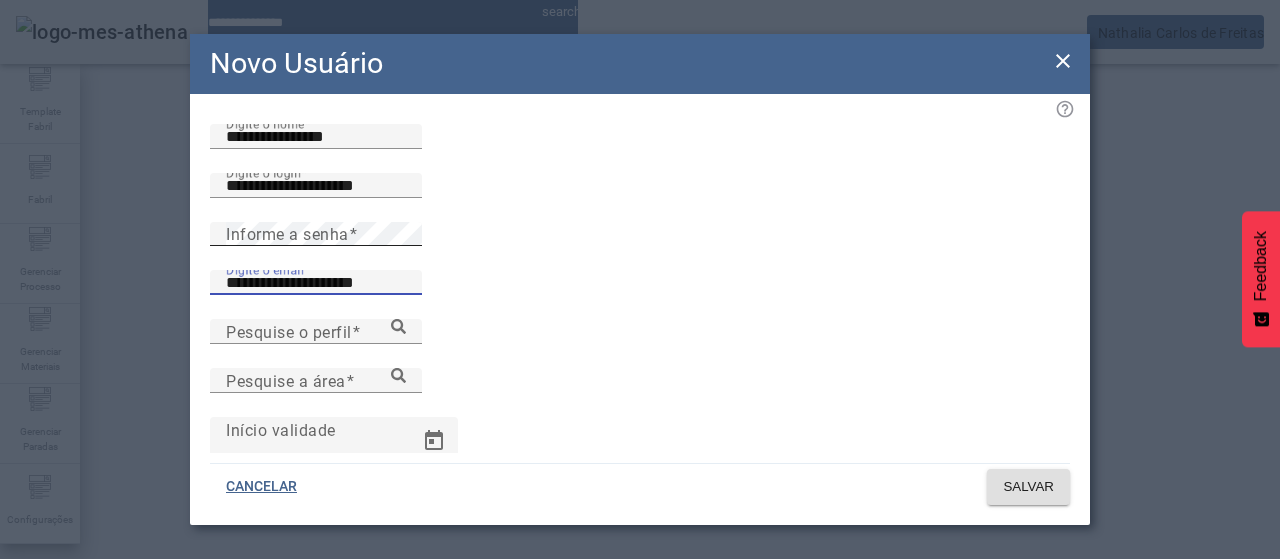 type on "**********" 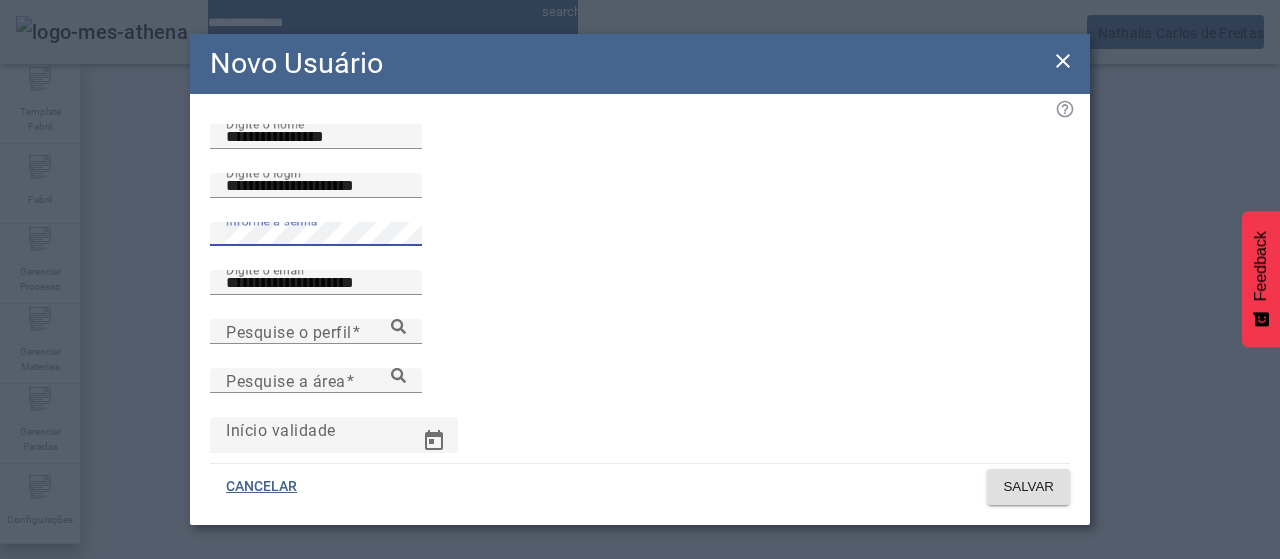drag, startPoint x: 287, startPoint y: 235, endPoint x: 762, endPoint y: 193, distance: 476.85324 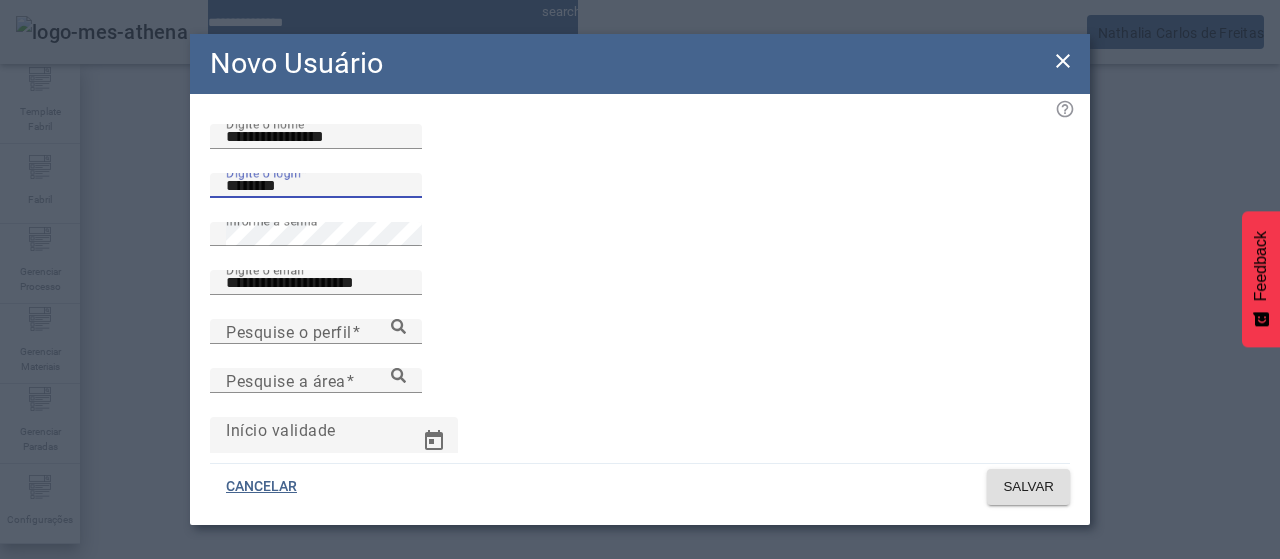 type on "********" 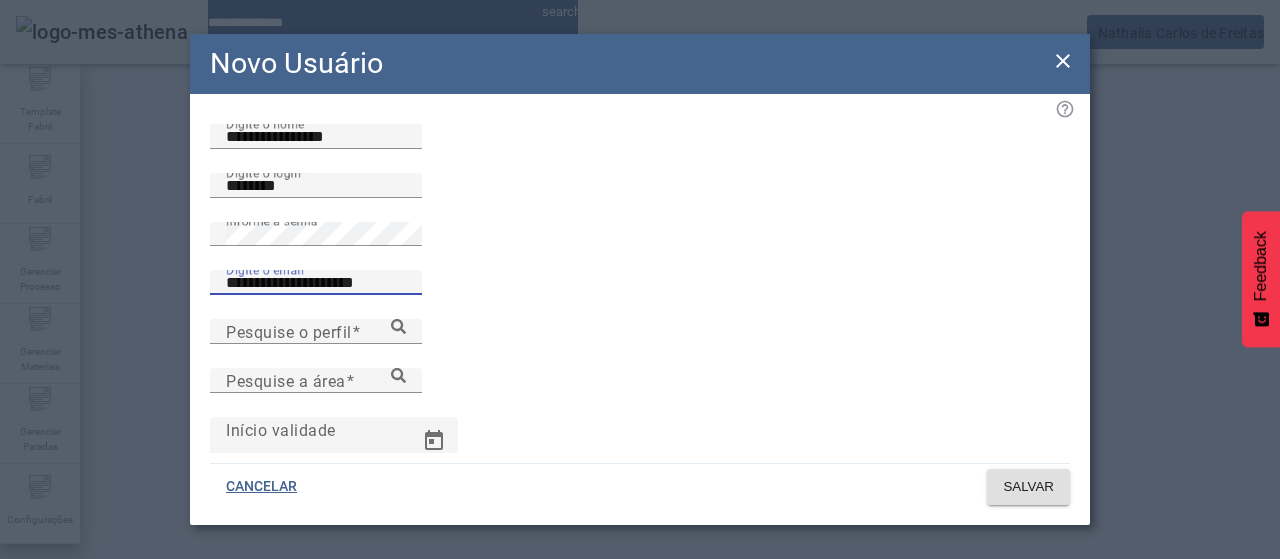 scroll, scrollTop: 198, scrollLeft: 0, axis: vertical 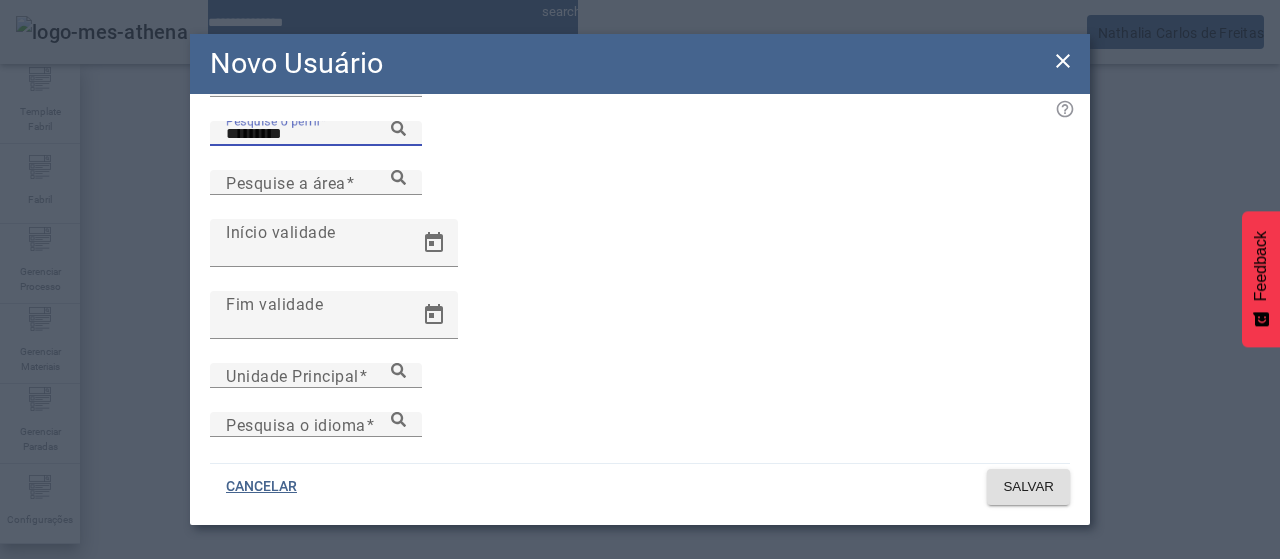 type on "*********" 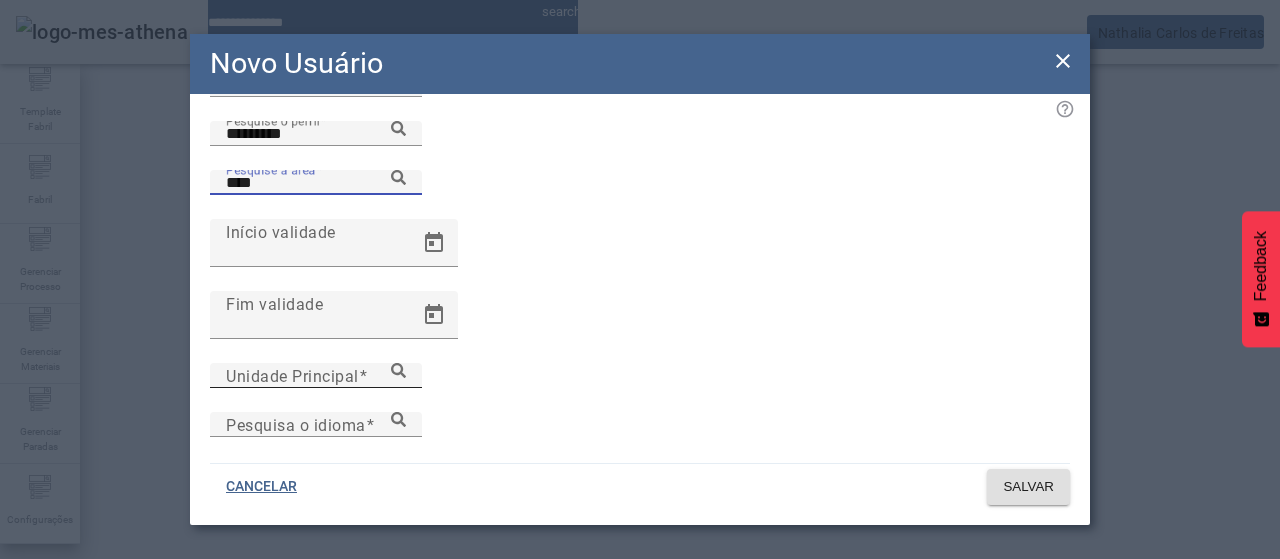 type on "****" 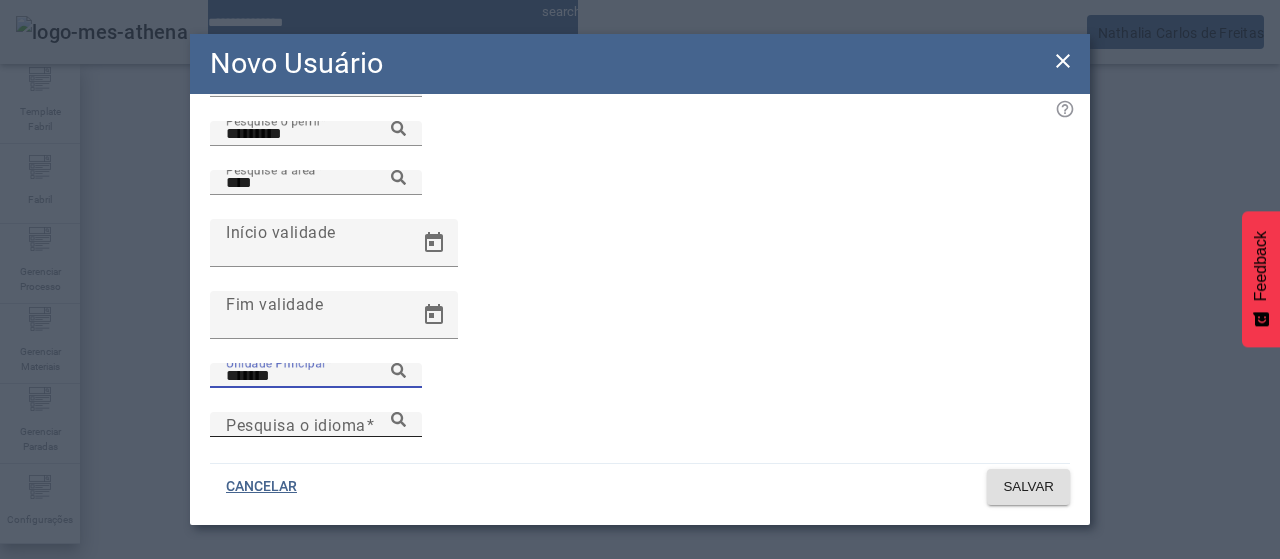 type on "*******" 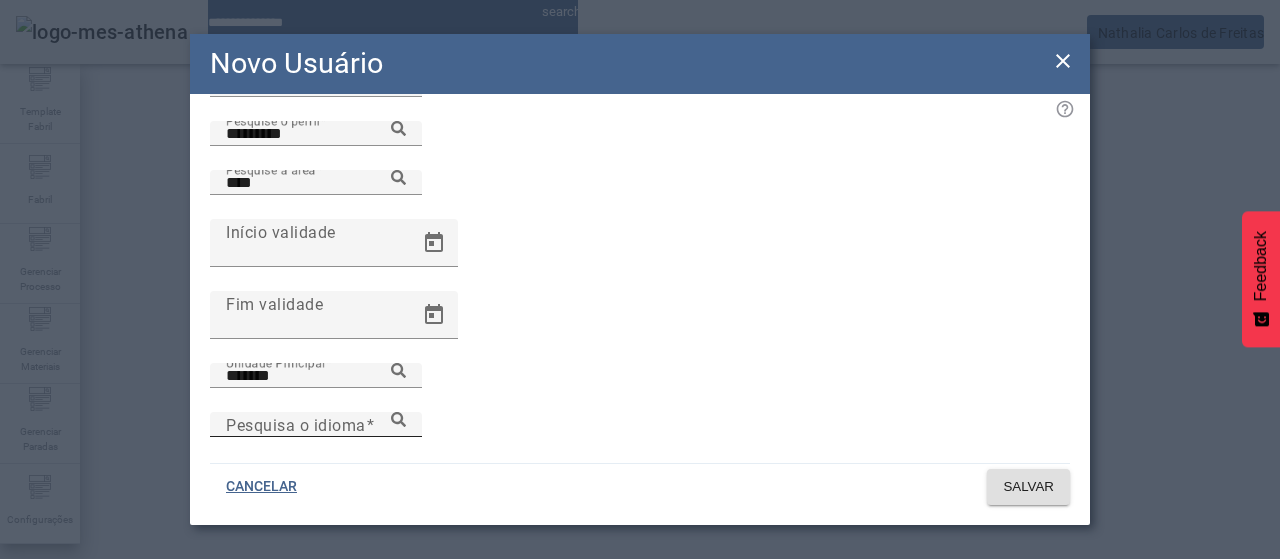 click 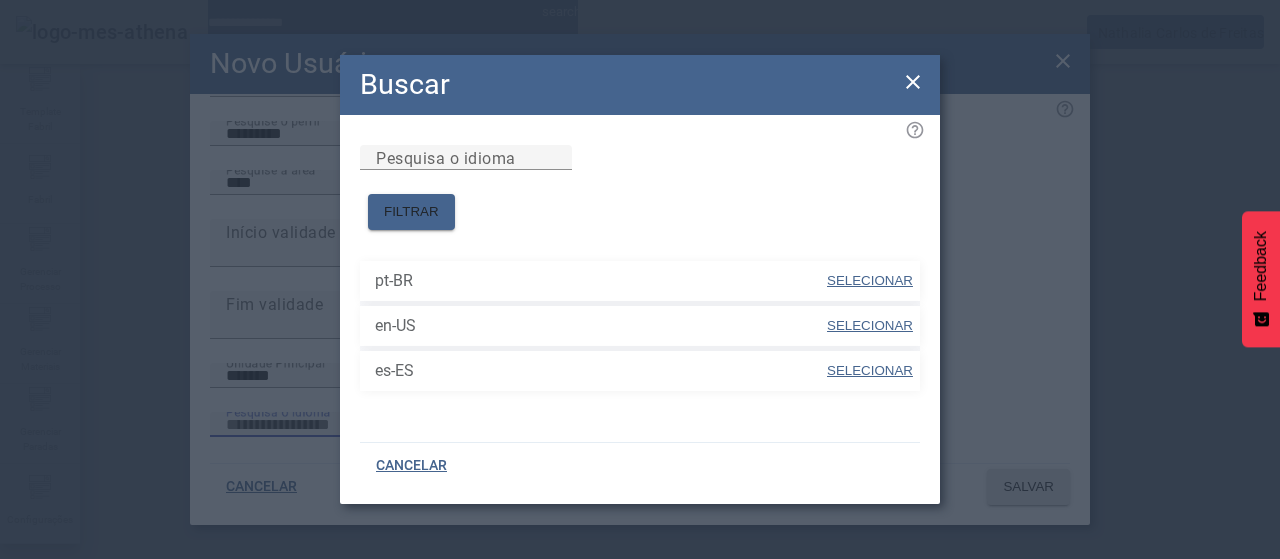 click on "SELECIONAR" at bounding box center (870, 280) 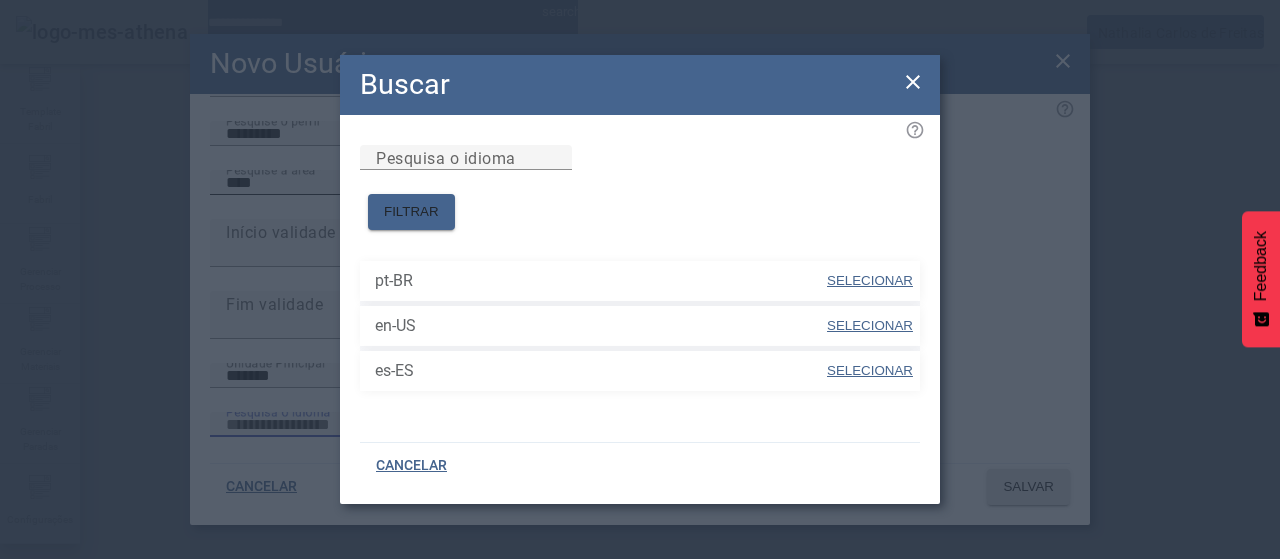 type on "*****" 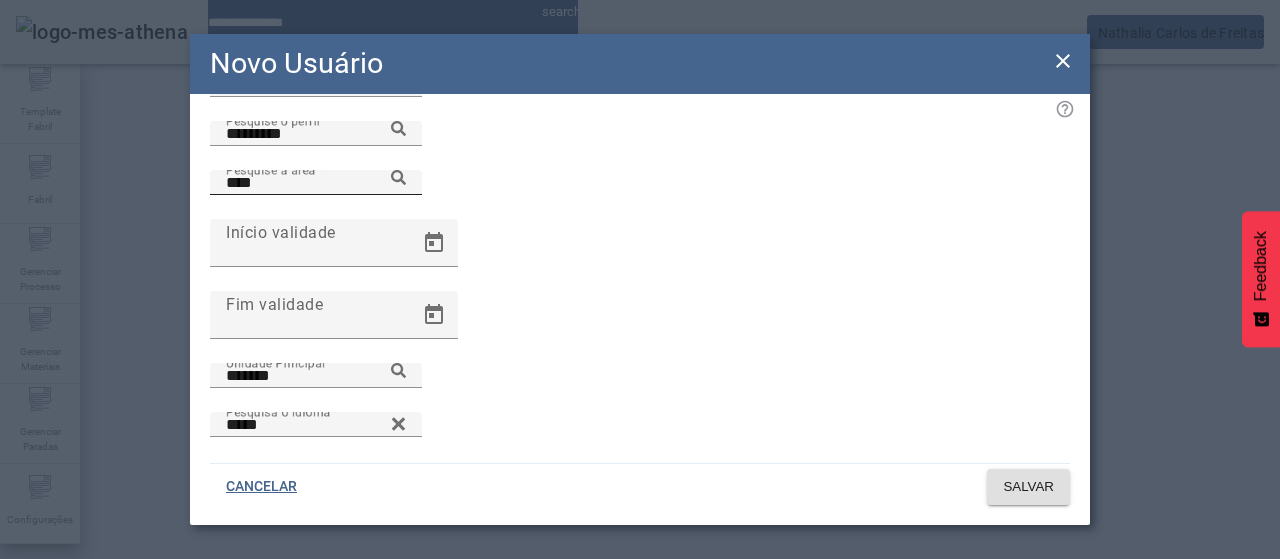click 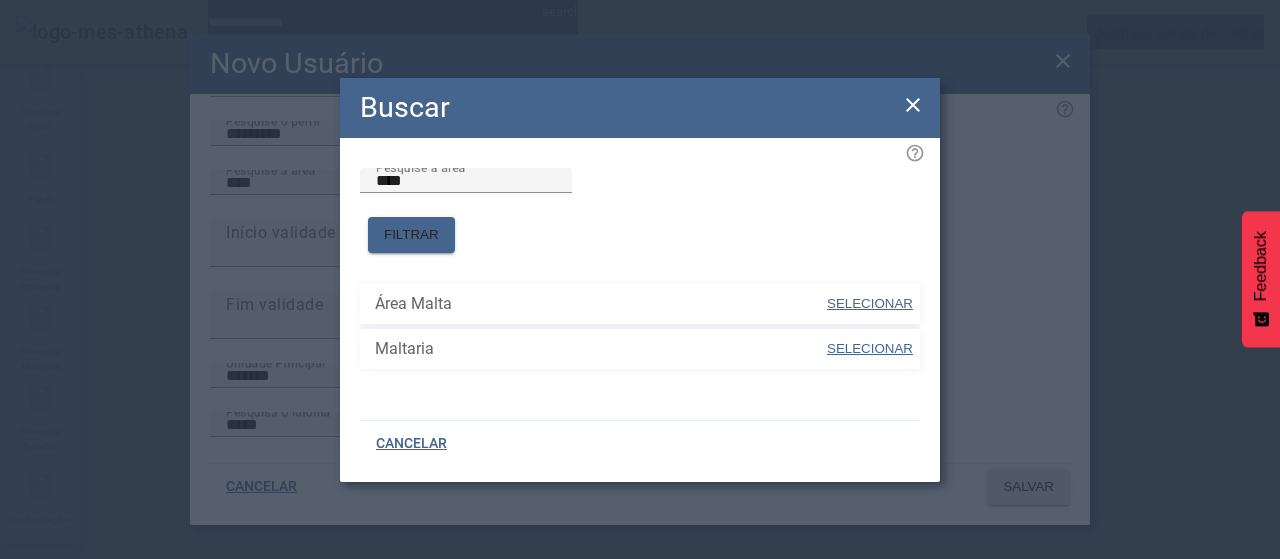 drag, startPoint x: 880, startPoint y: 339, endPoint x: 831, endPoint y: 336, distance: 49.09175 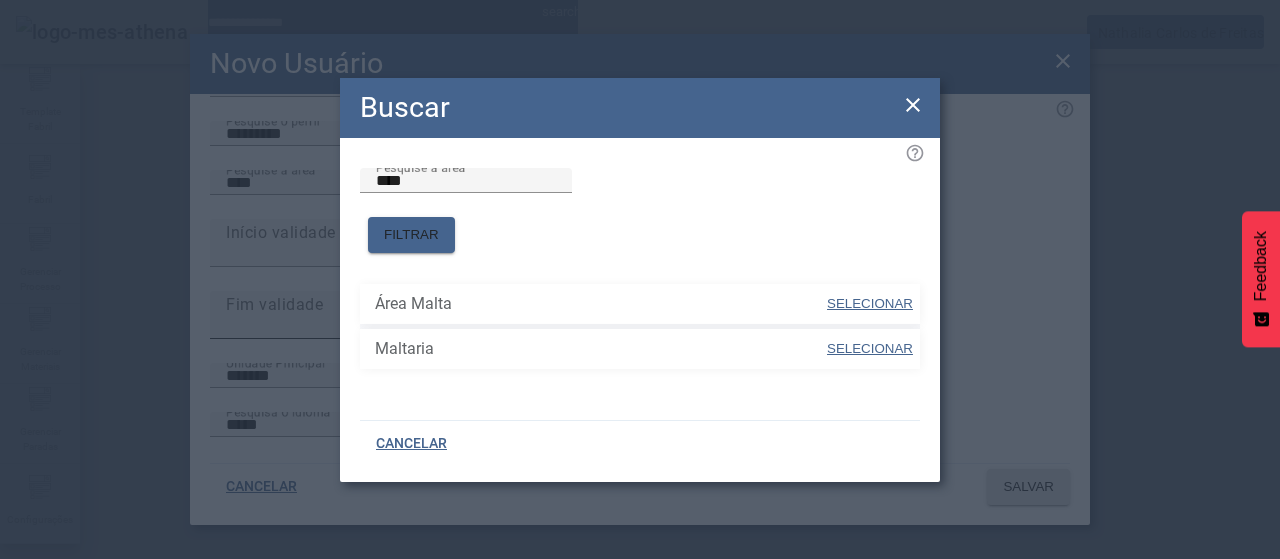 type on "********" 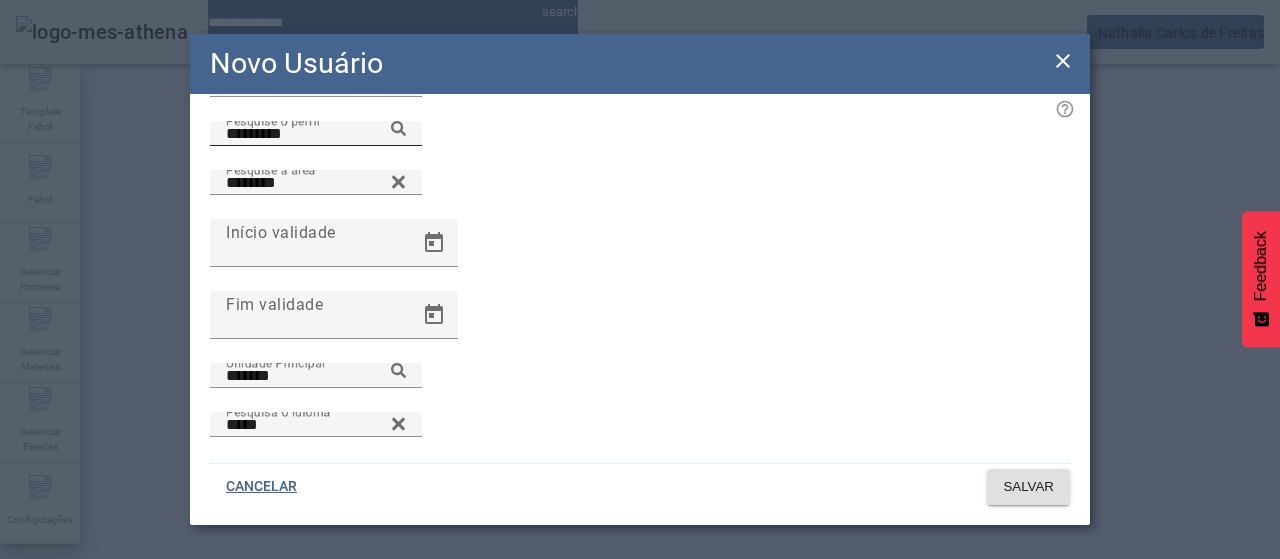 click 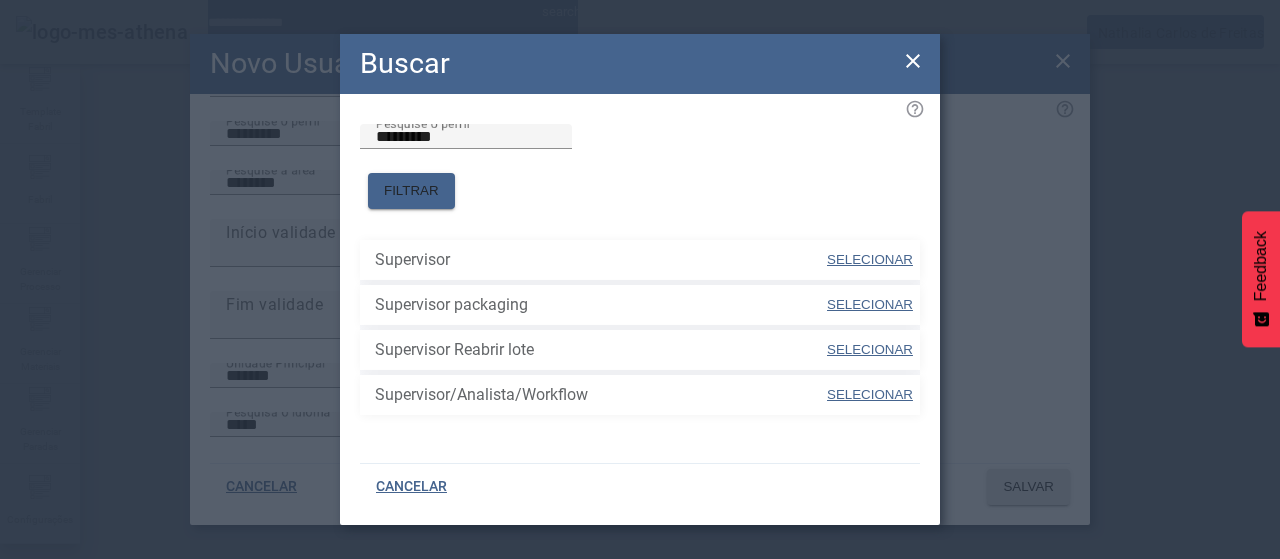click on "SELECIONAR" at bounding box center [870, 259] 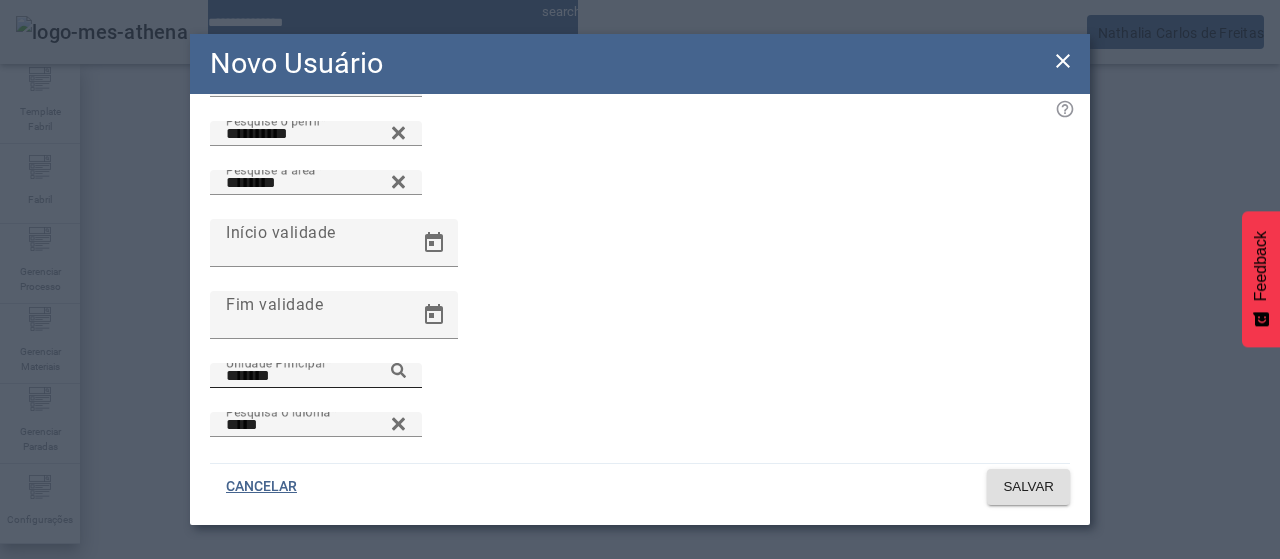 click 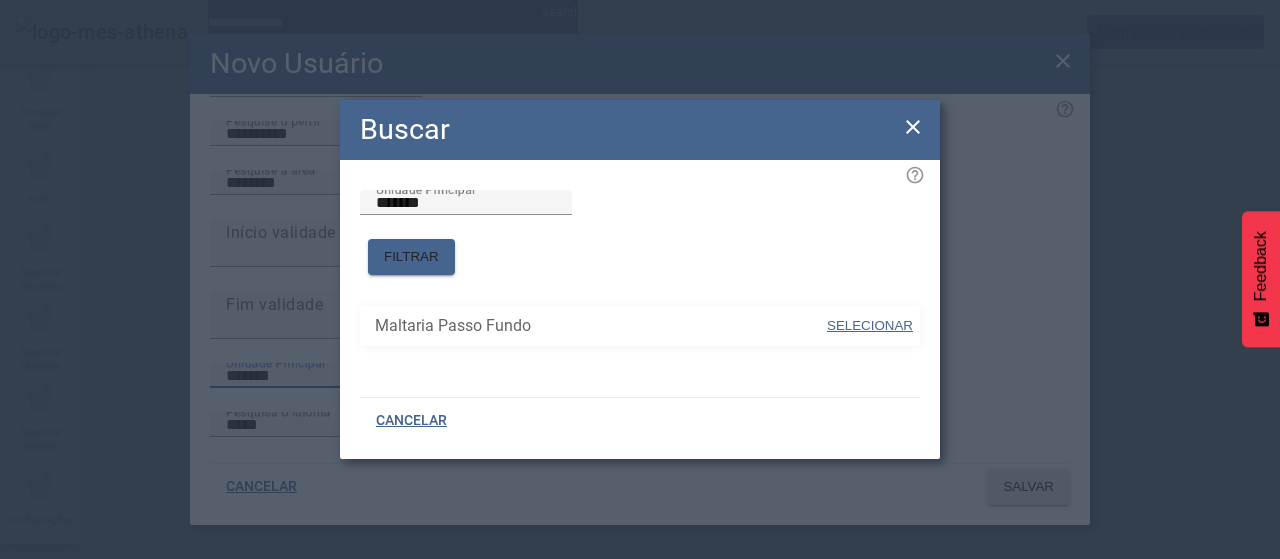 click on "SELECIONAR" at bounding box center (870, 325) 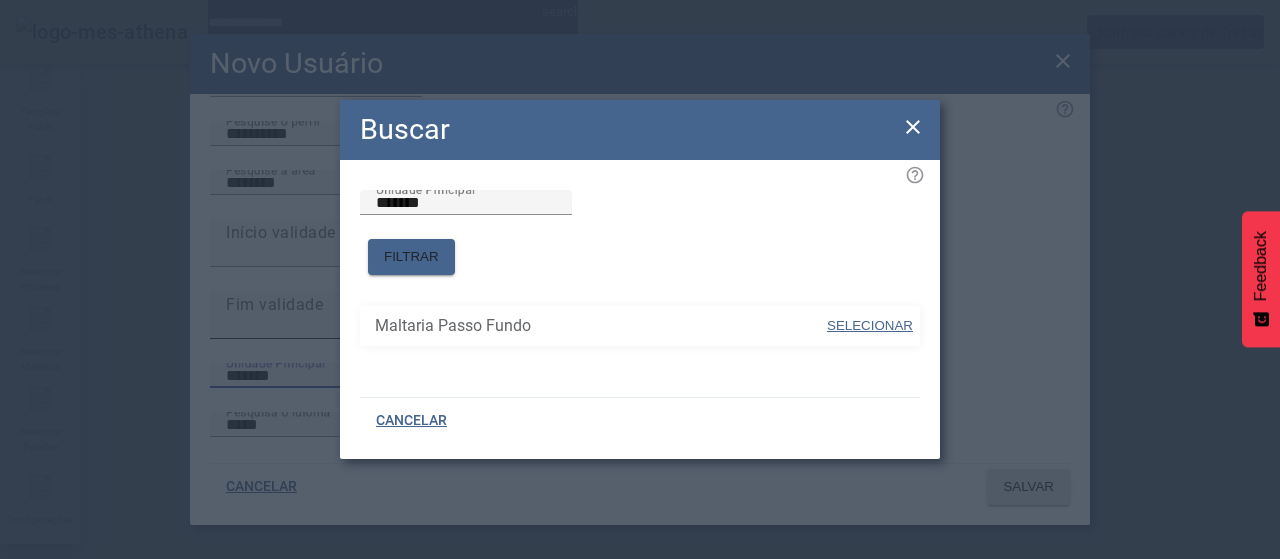 type on "**********" 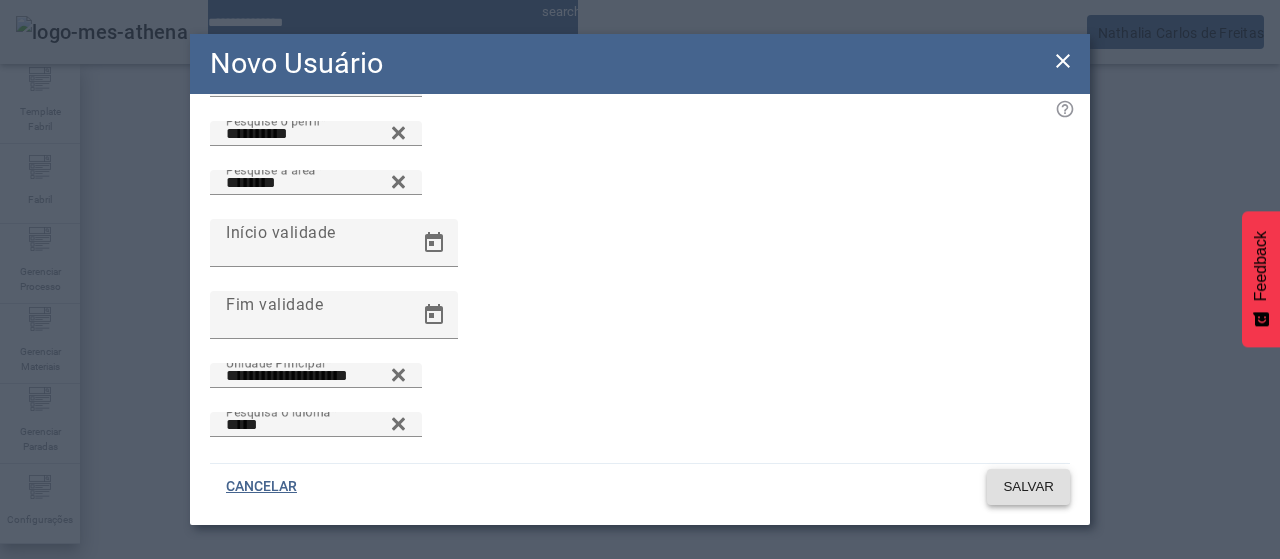 click on "SALVAR" 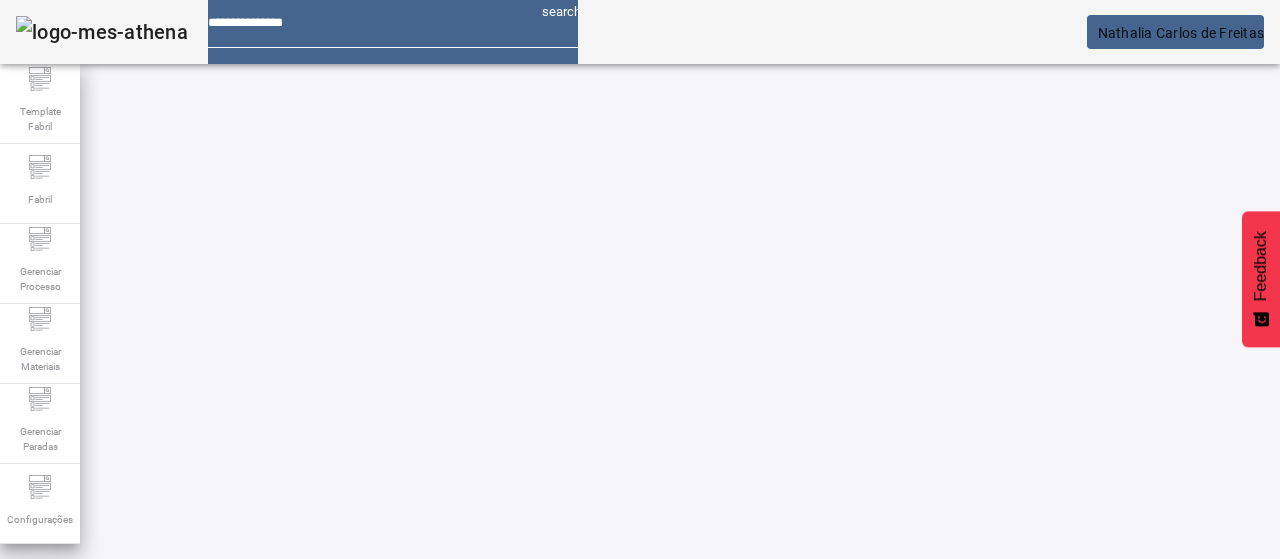 click on "Adicionar Usuário" at bounding box center (600, 753) 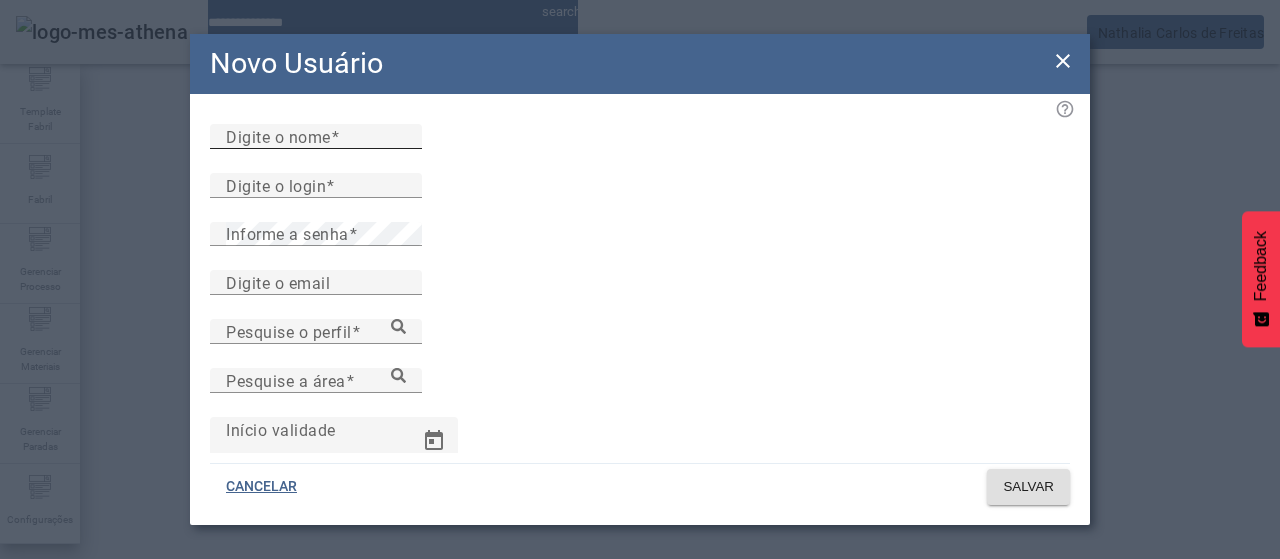 click on "Digite o nome" at bounding box center (316, 137) 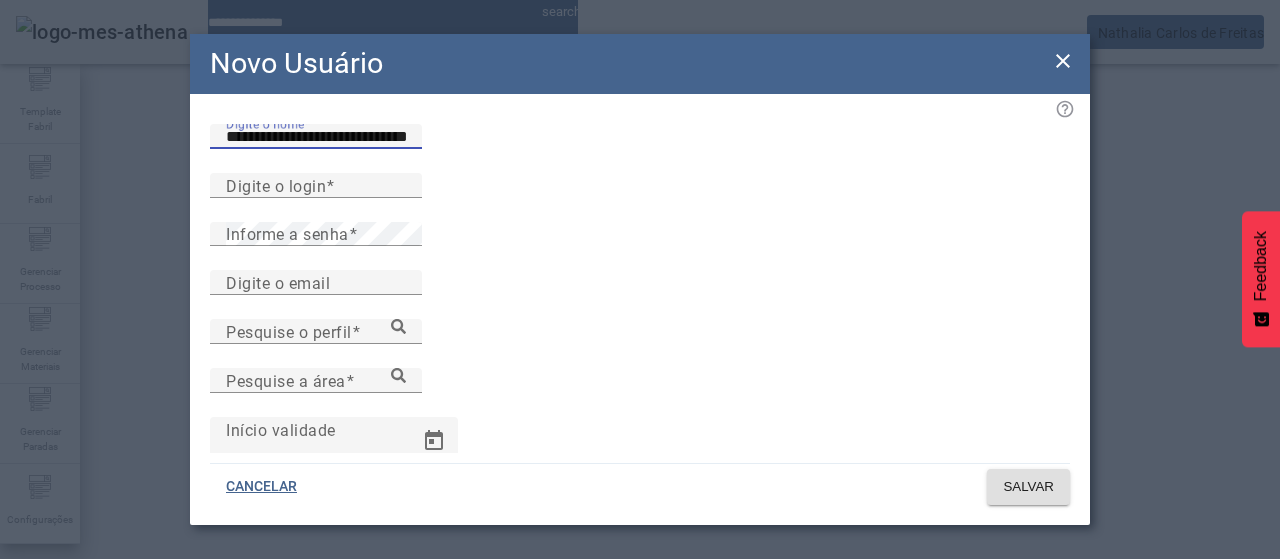 type on "**********" 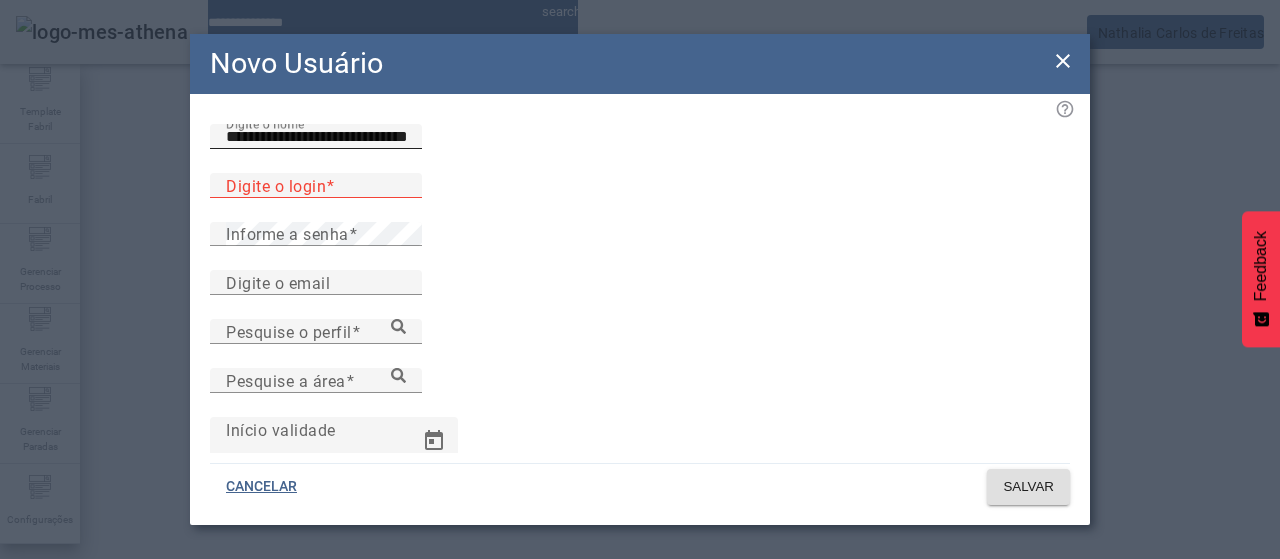 paste on "**********" 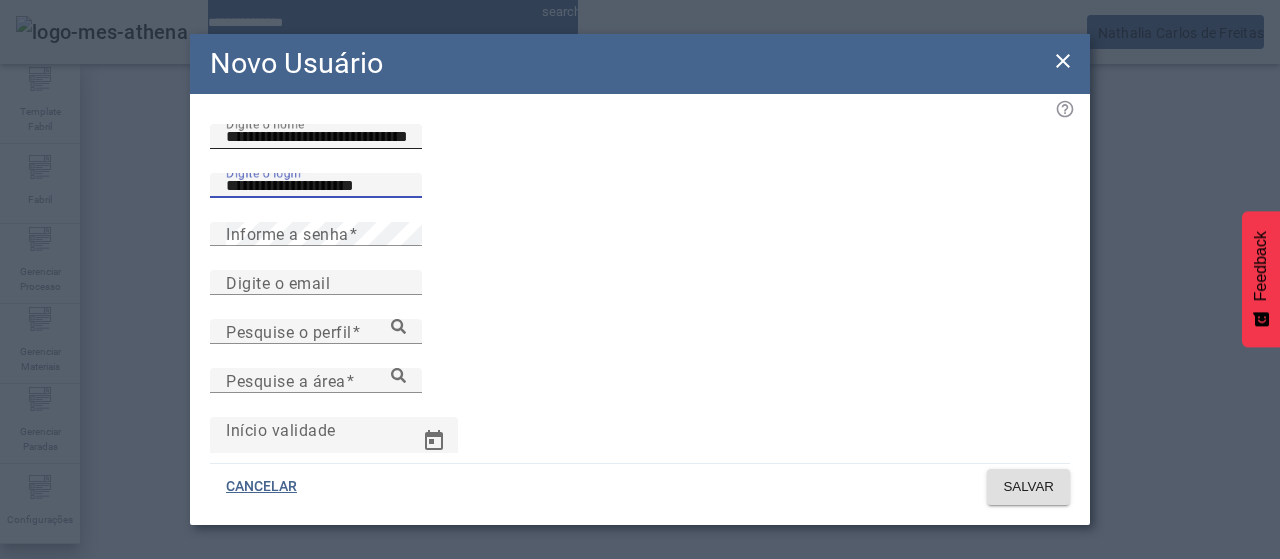 type on "**********" 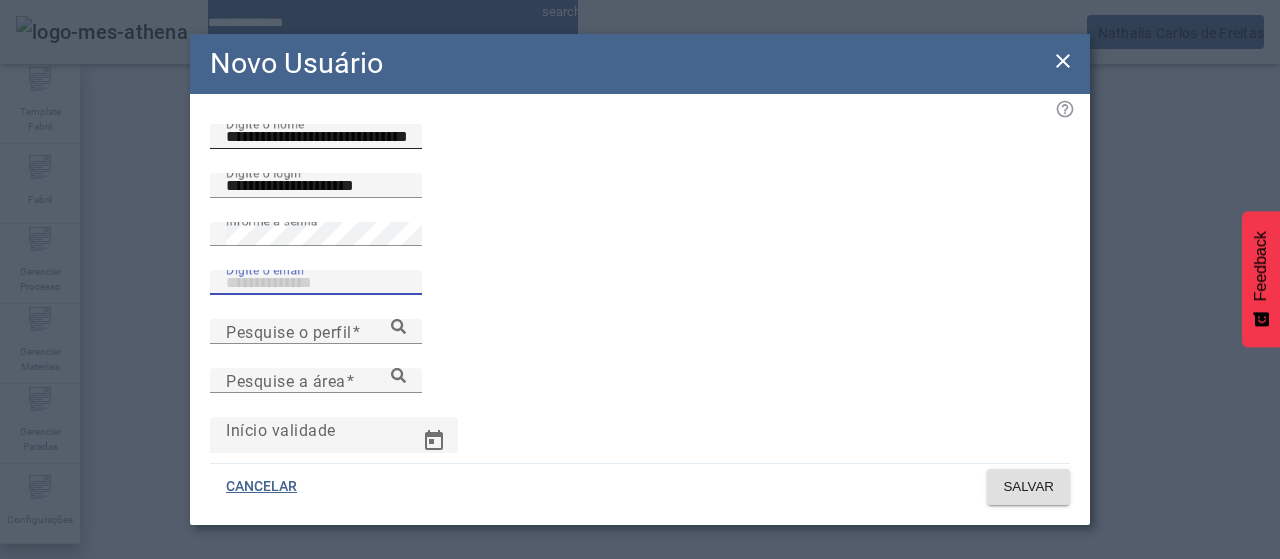 paste on "**********" 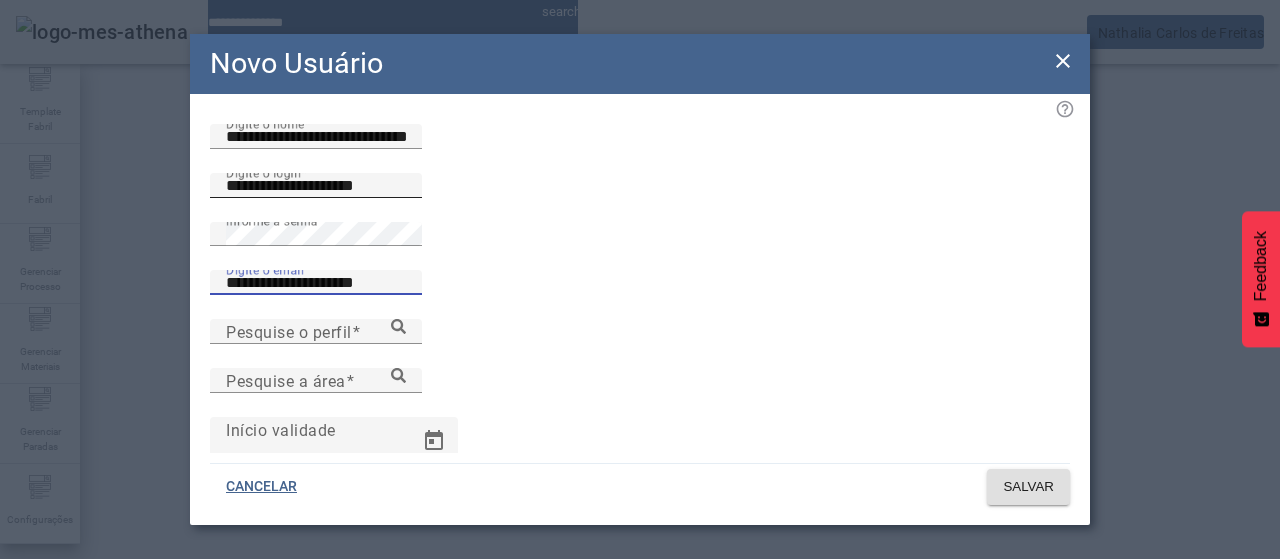 type on "**********" 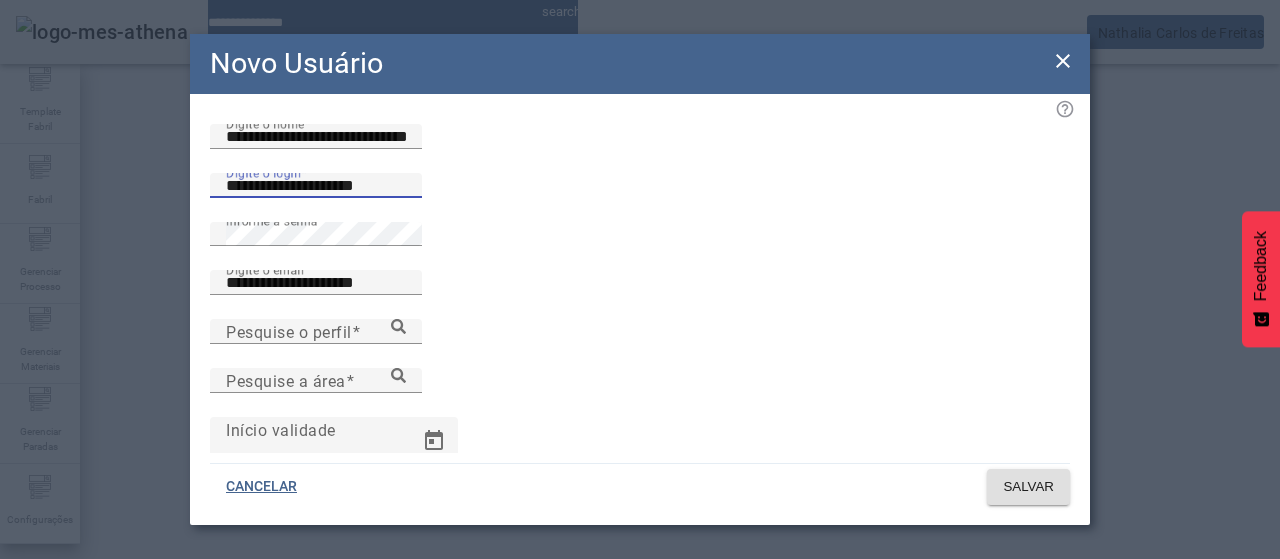 drag, startPoint x: 290, startPoint y: 235, endPoint x: 516, endPoint y: 220, distance: 226.49724 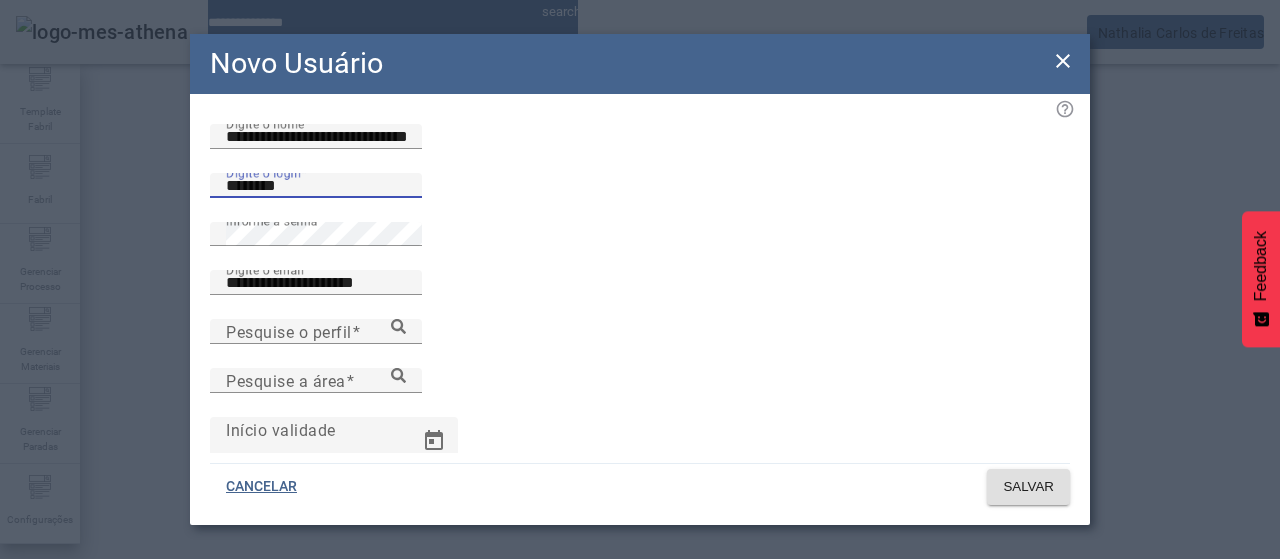 type on "********" 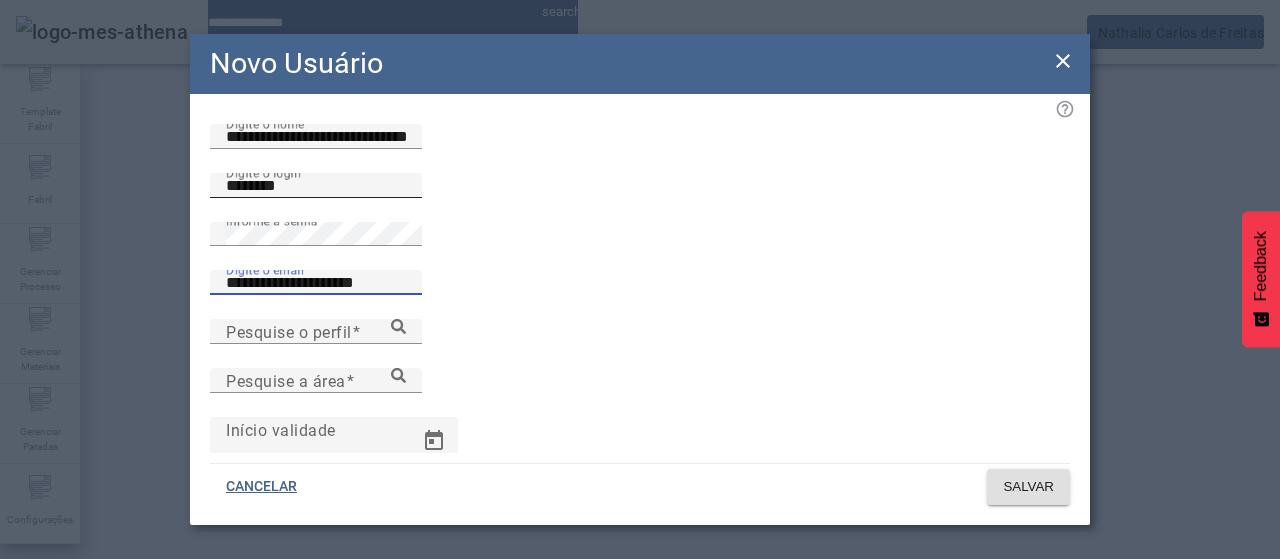scroll, scrollTop: 198, scrollLeft: 0, axis: vertical 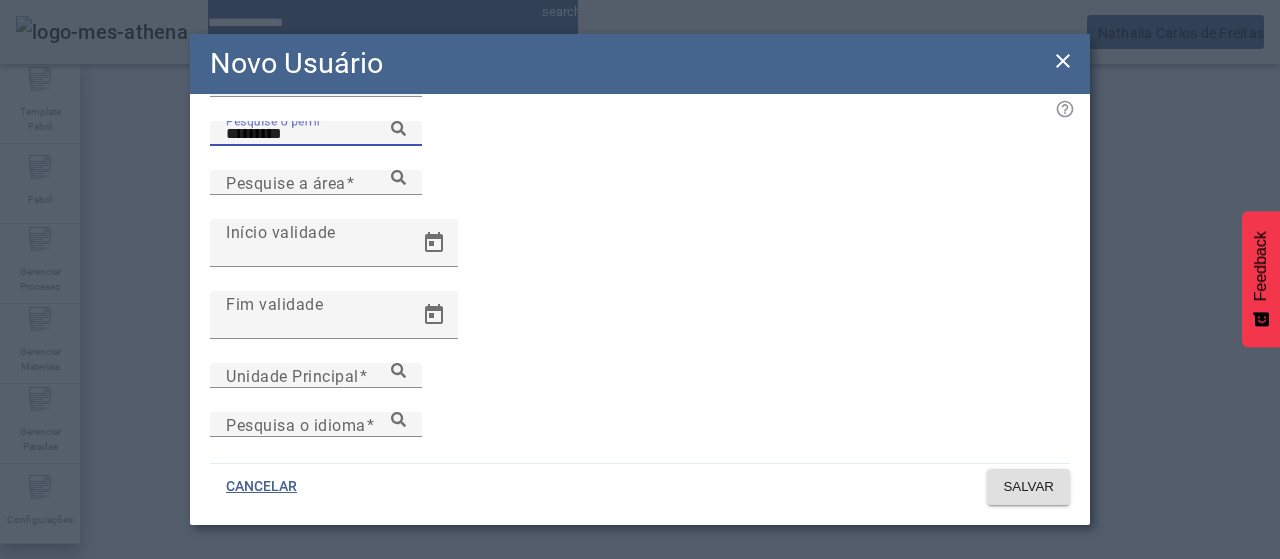 type on "********" 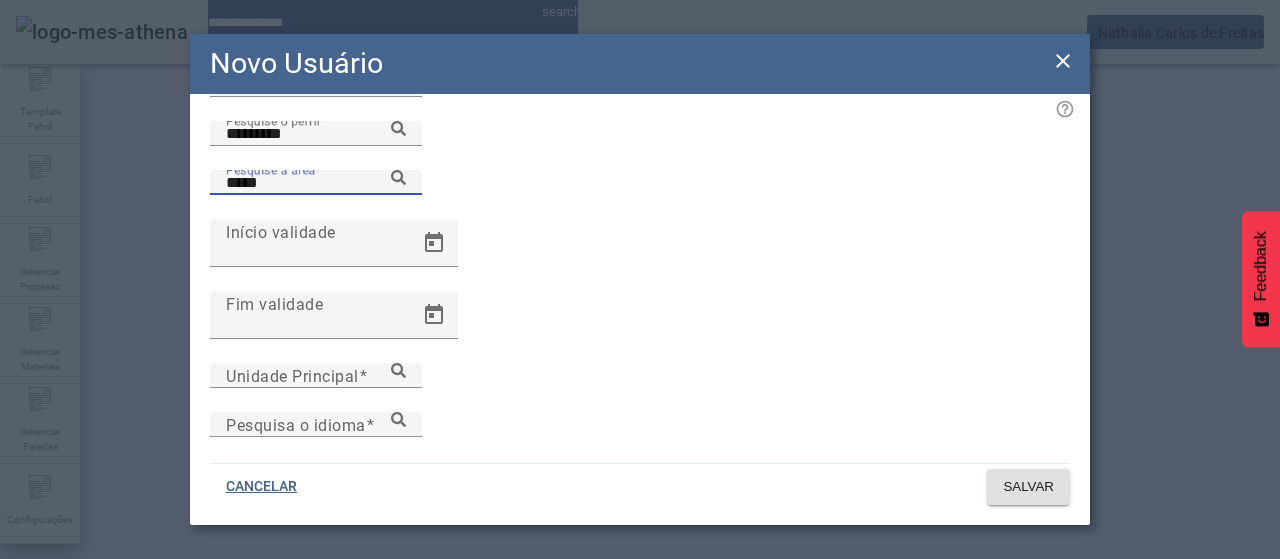 type on "*****" 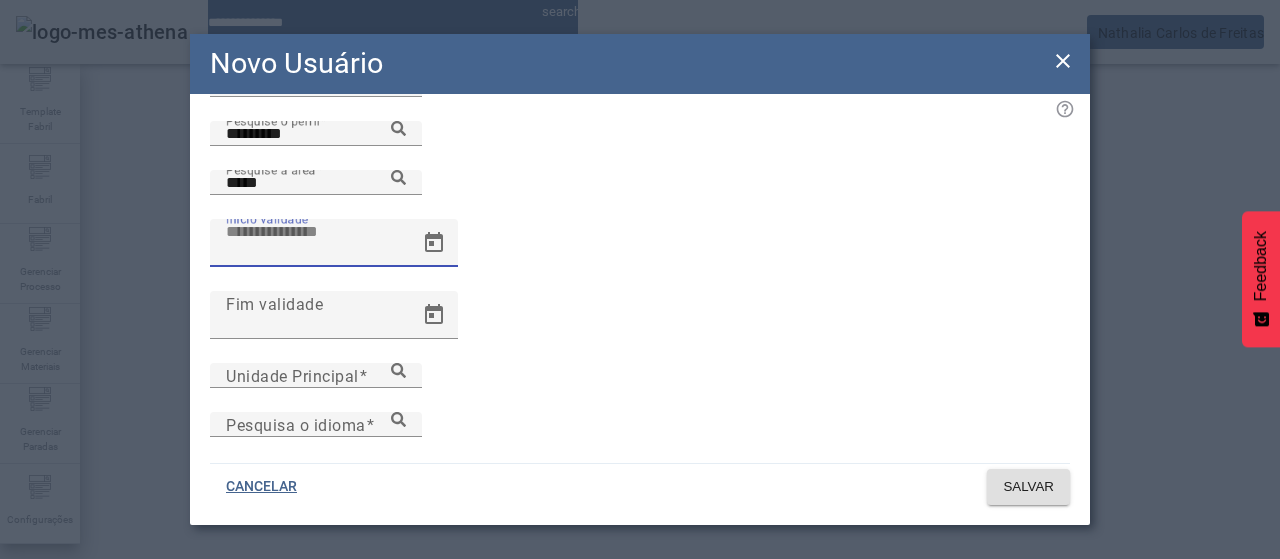 type 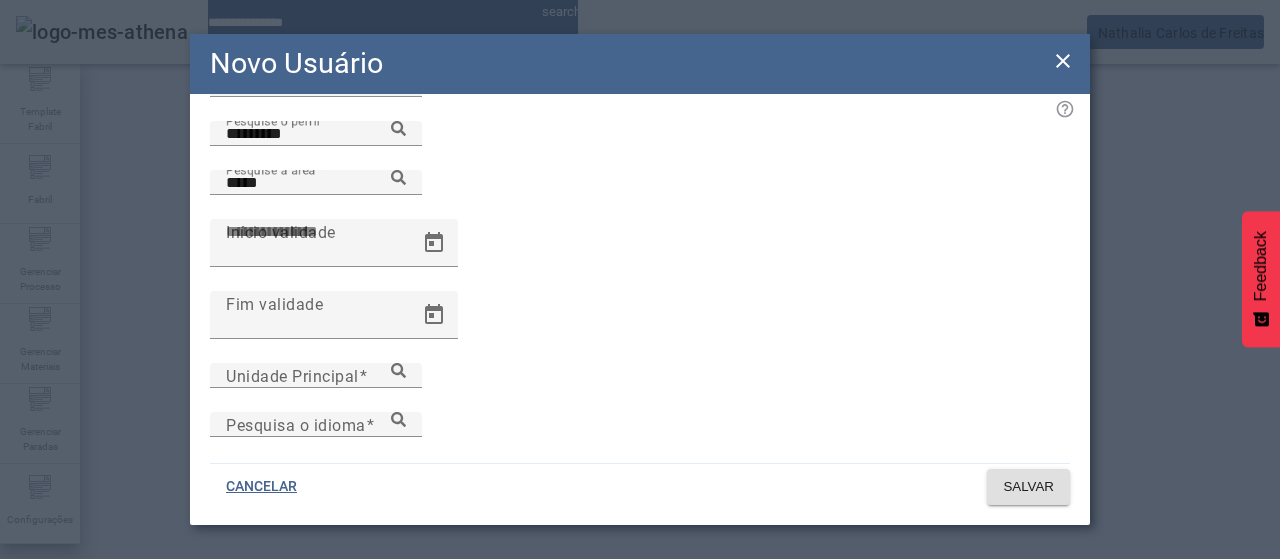 type 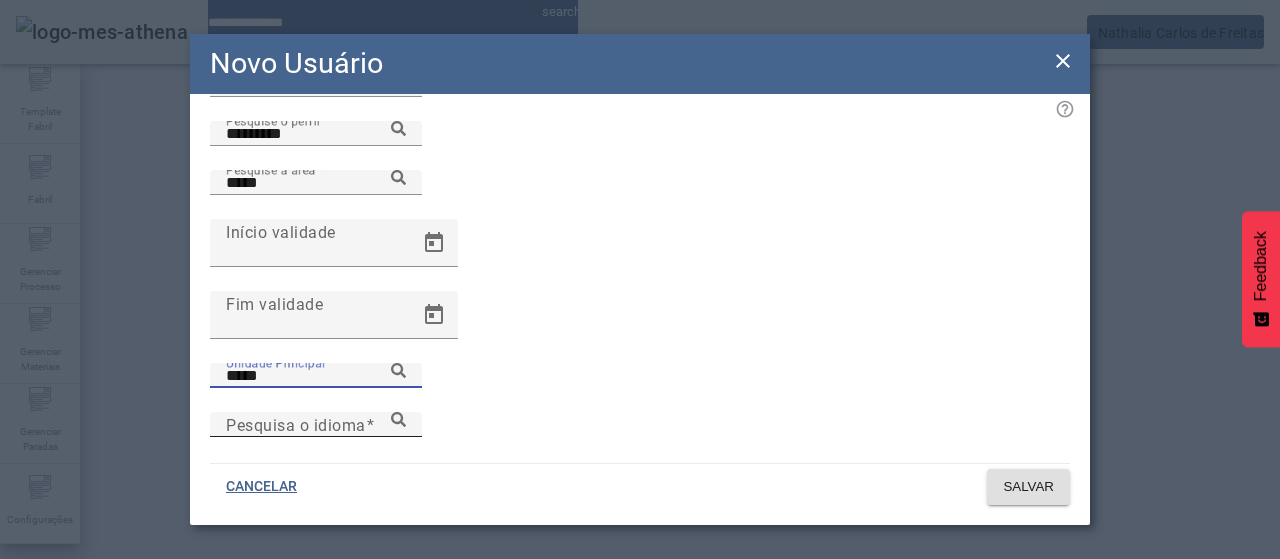 type on "*****" 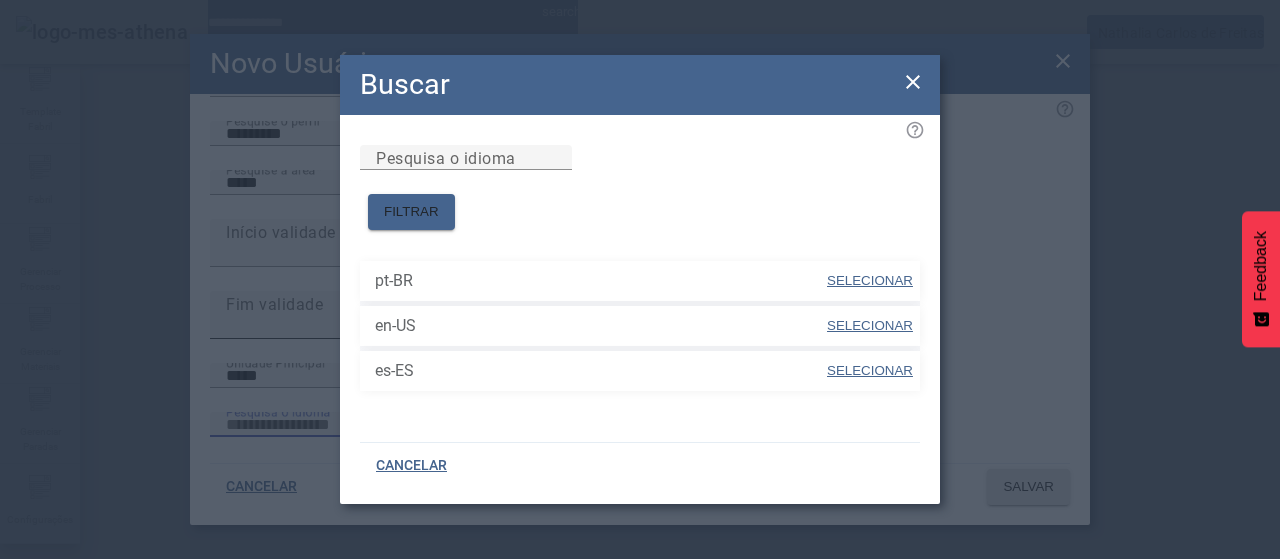 click on "SELECIONAR" at bounding box center (870, 370) 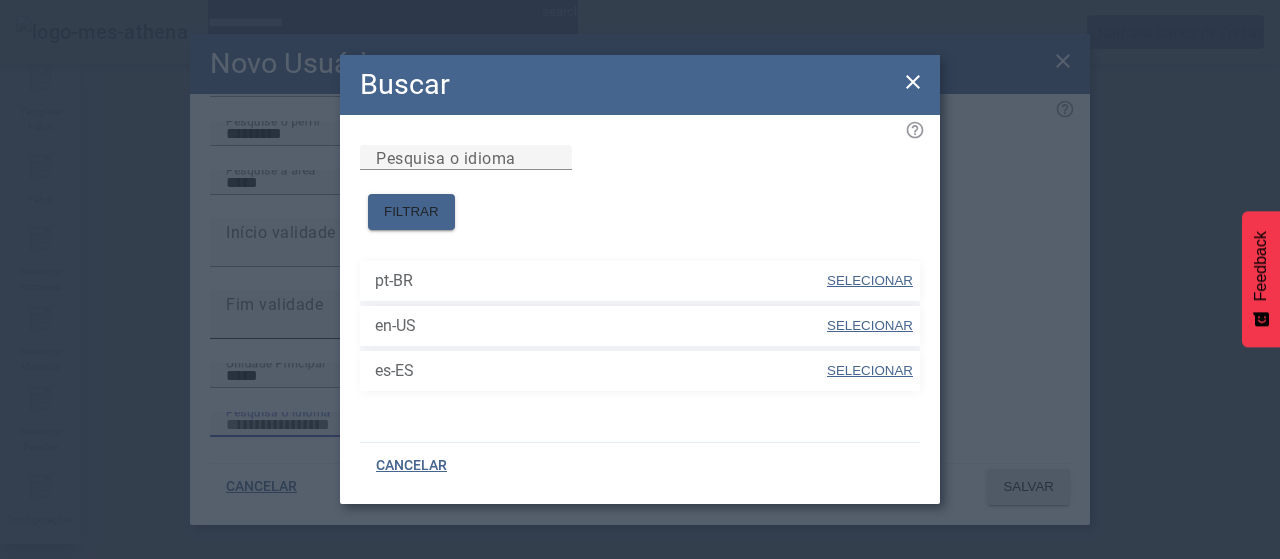 type on "*****" 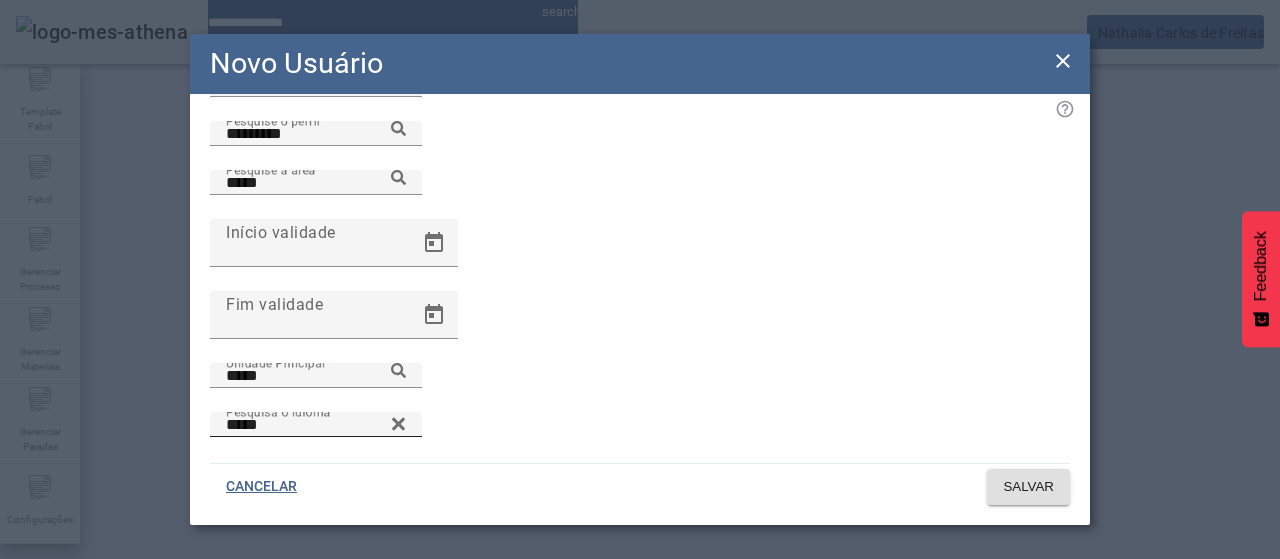 click 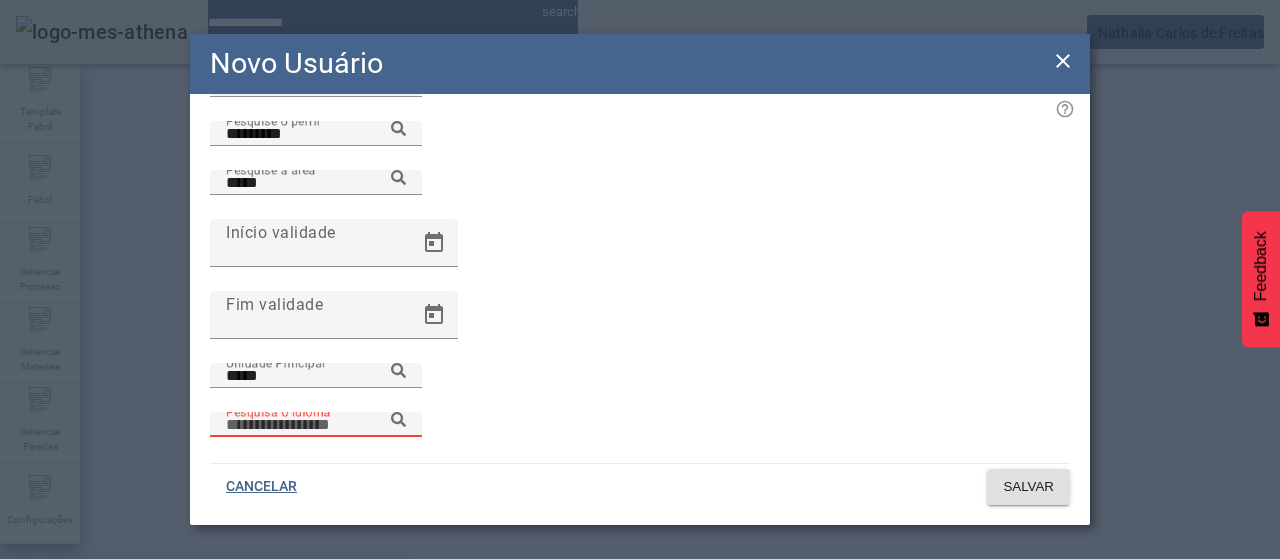 click 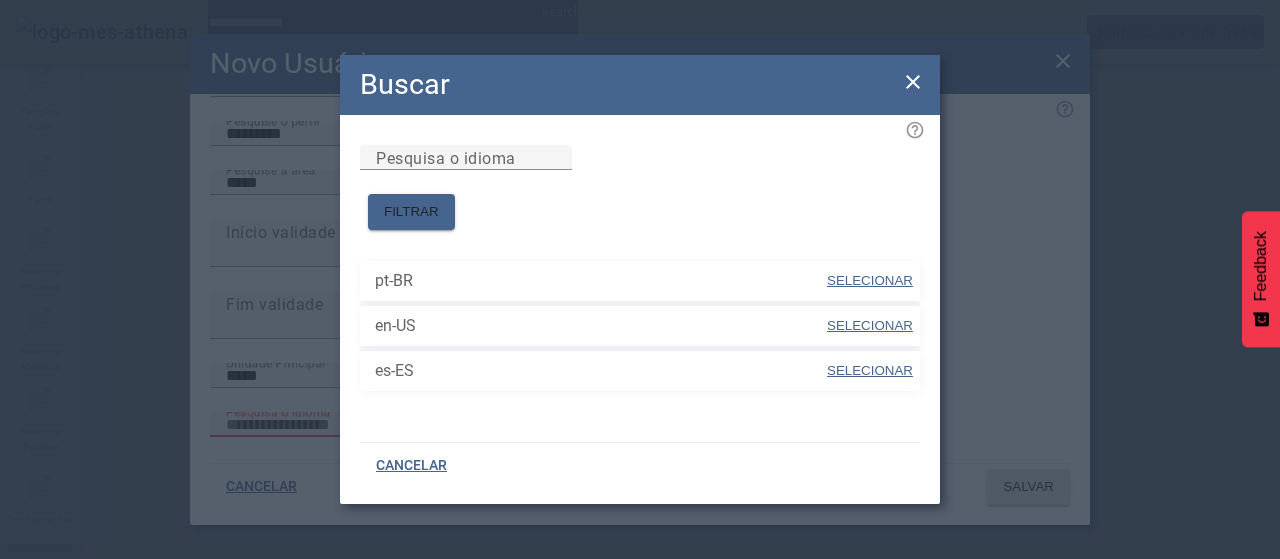 click on "SELECIONAR" at bounding box center (870, 280) 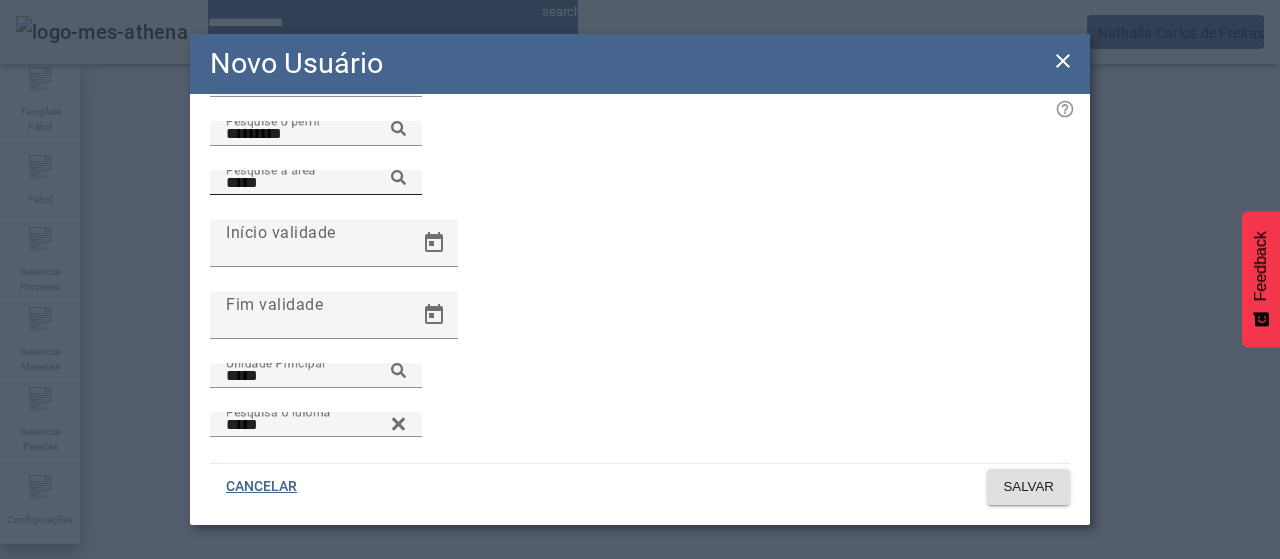 click 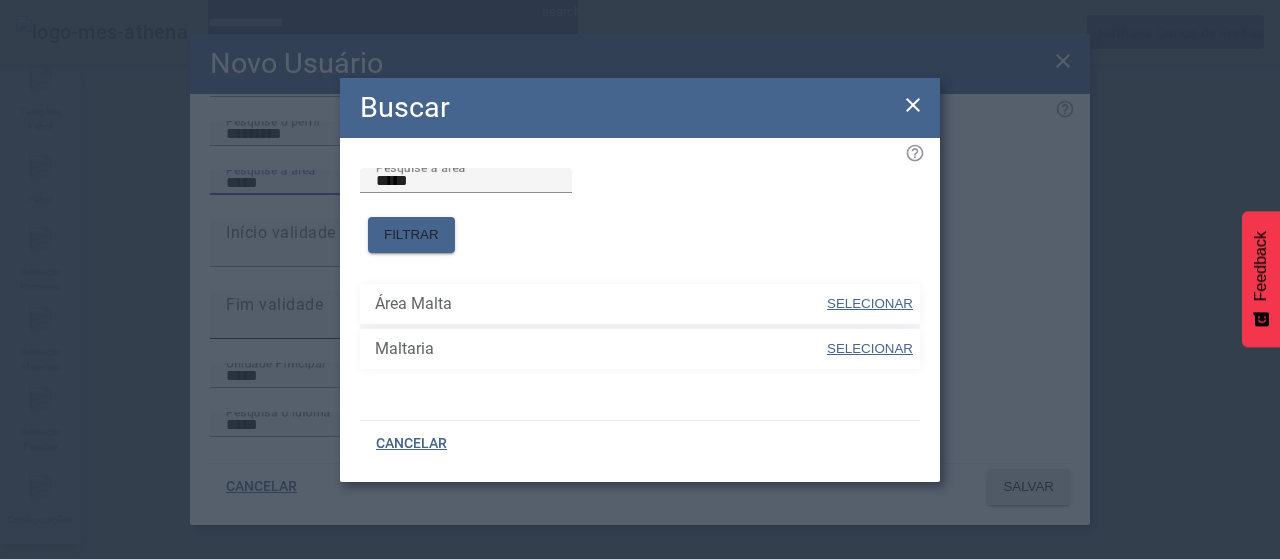 click on "SELECIONAR" at bounding box center (870, 348) 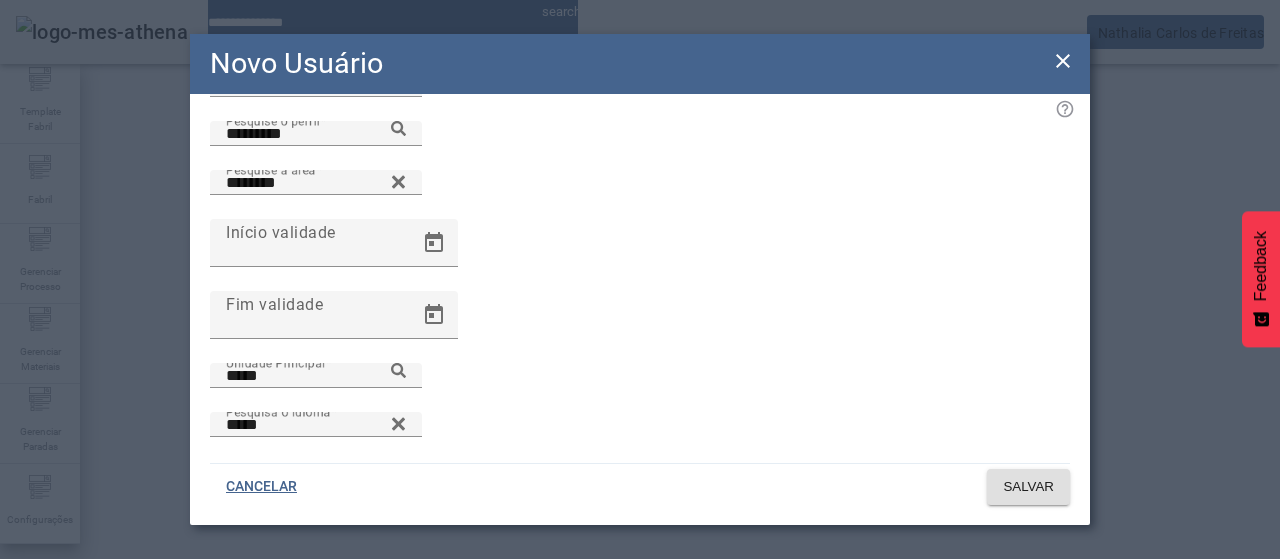 click on "Pesquise o perfil ********" 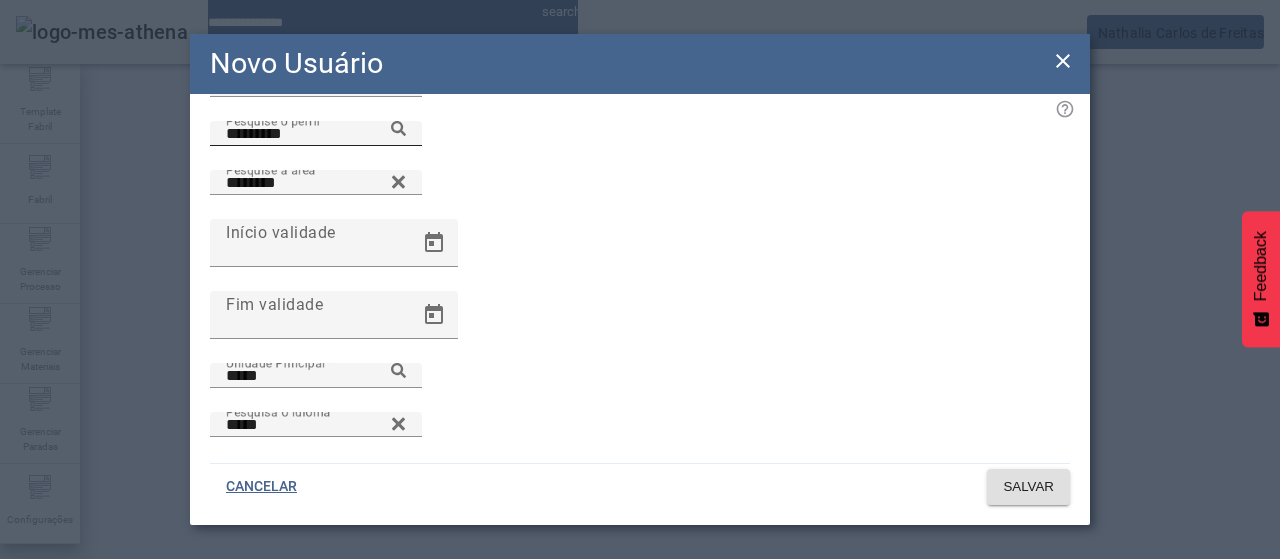 click 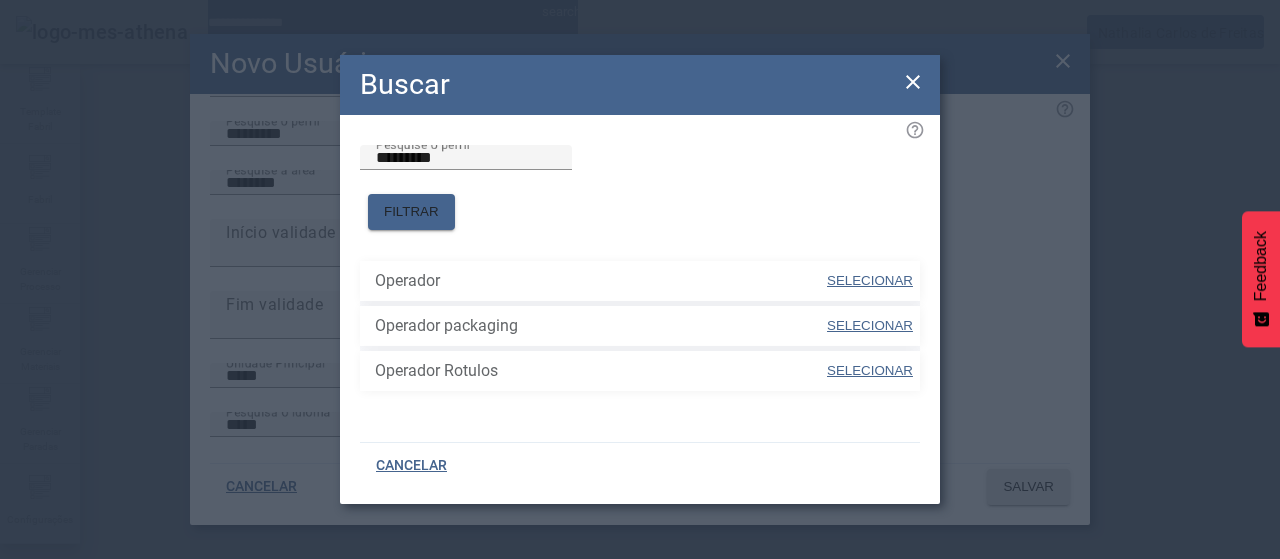 drag, startPoint x: 850, startPoint y: 276, endPoint x: 744, endPoint y: 362, distance: 136.49908 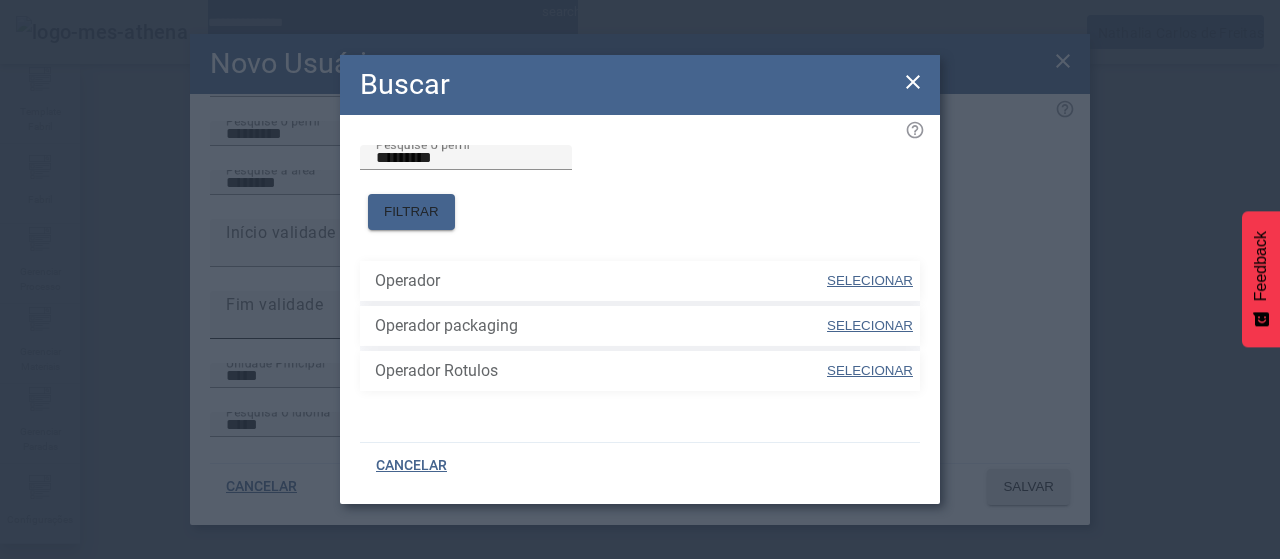 click on "SELECIONAR" at bounding box center (870, 280) 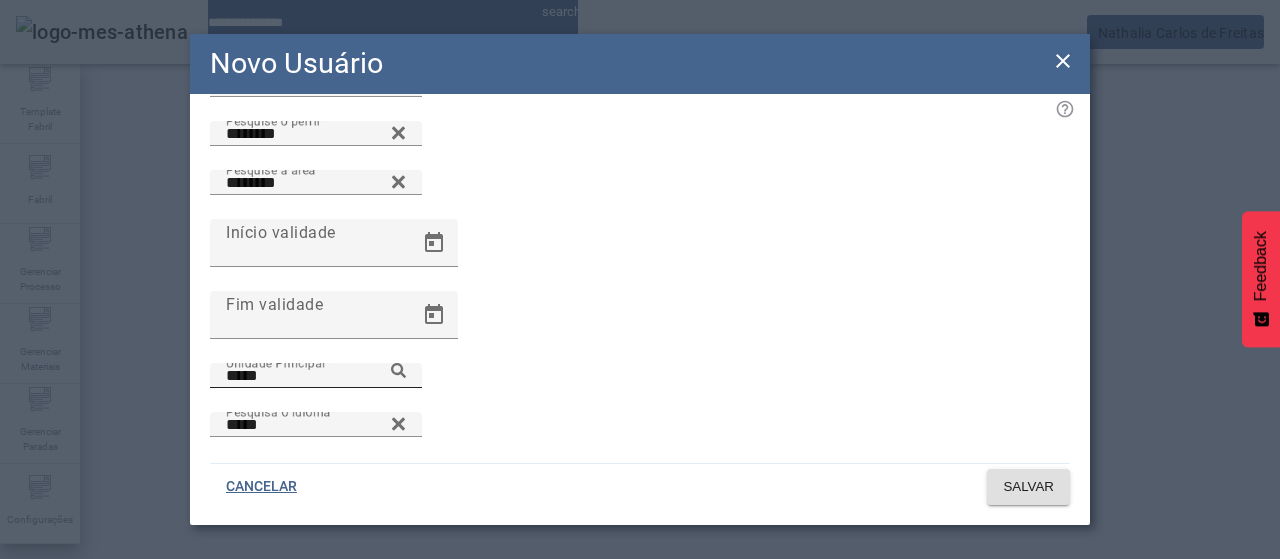 click 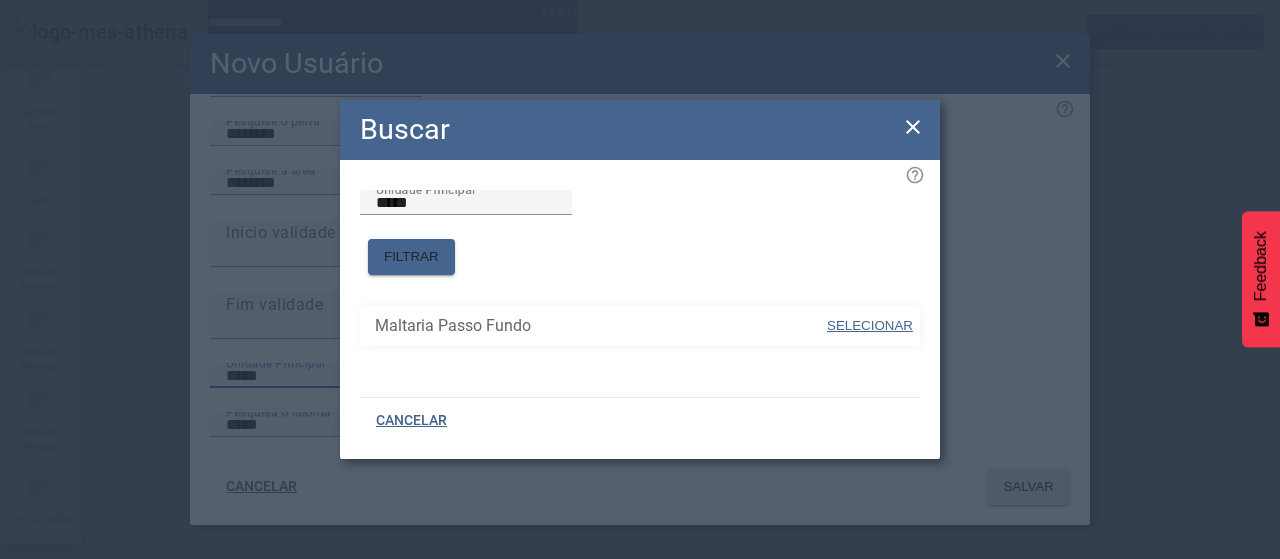 click on "SELECIONAR" at bounding box center (870, 325) 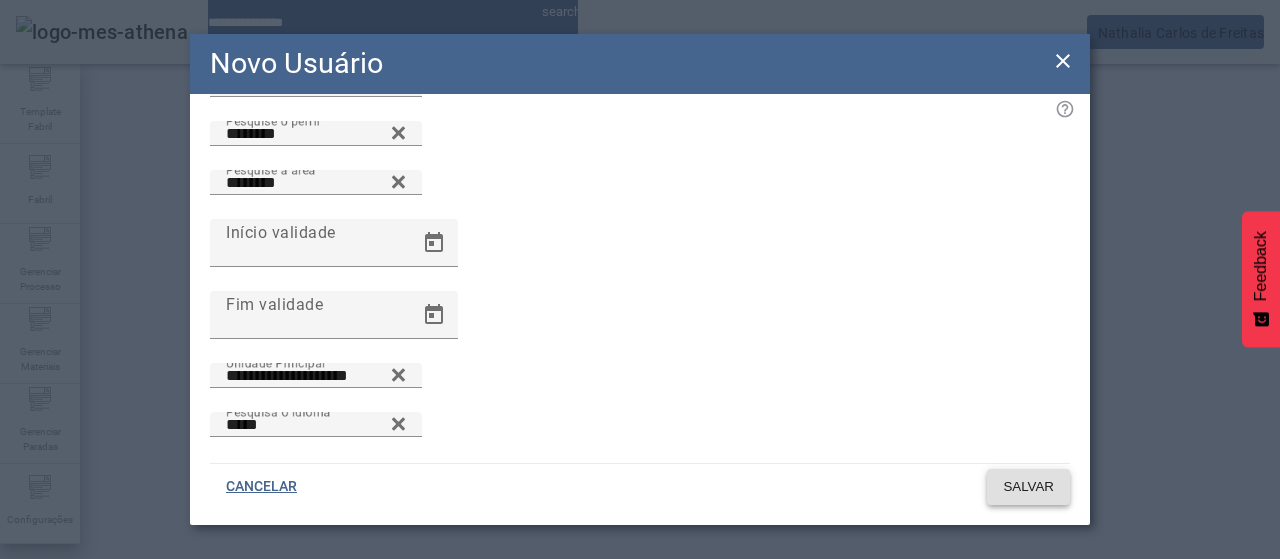 click on "SALVAR" 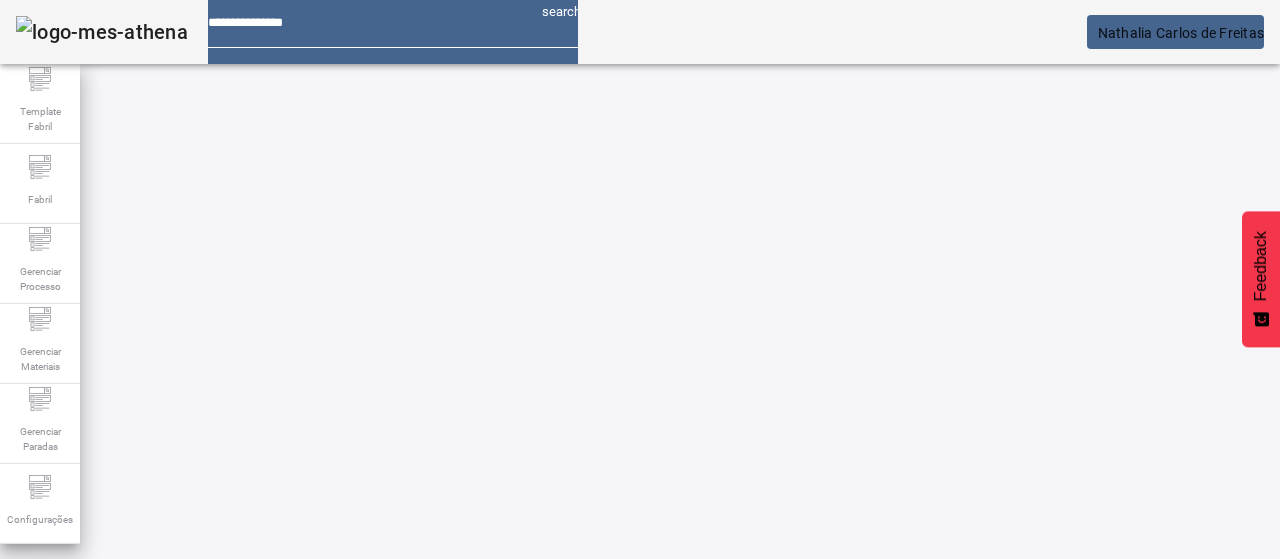click at bounding box center (595, 741) 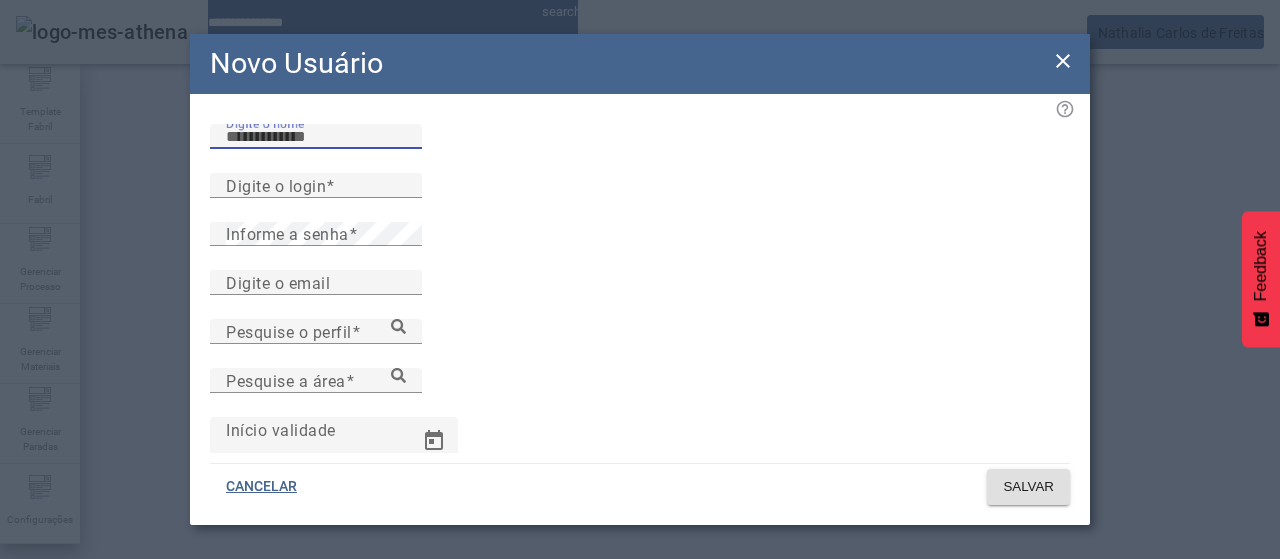 click on "Digite o nome" at bounding box center (316, 137) 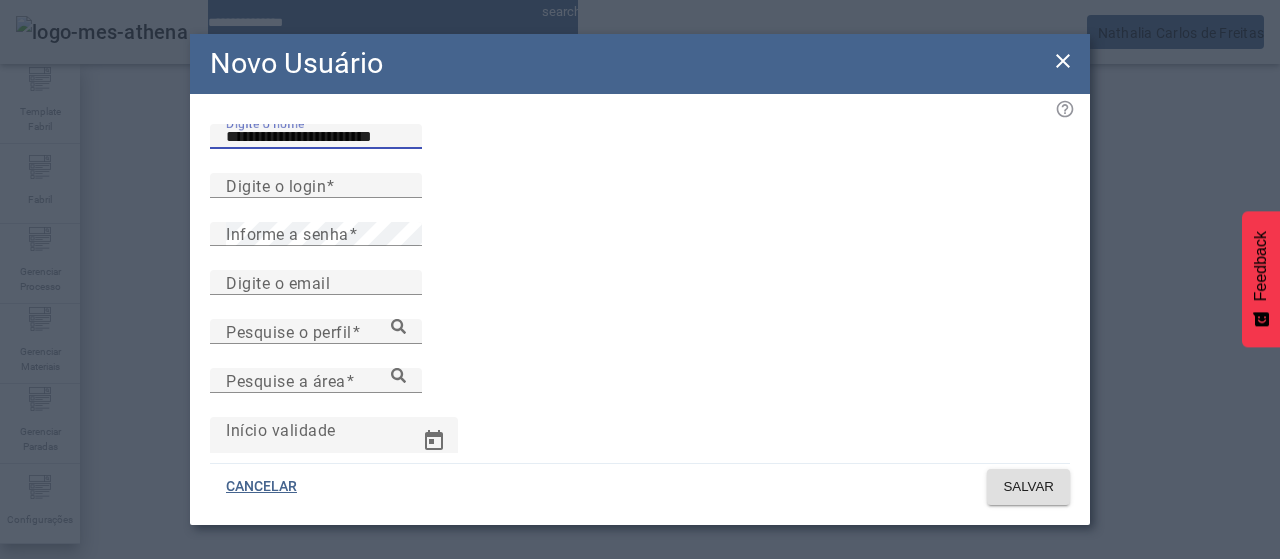 type on "**********" 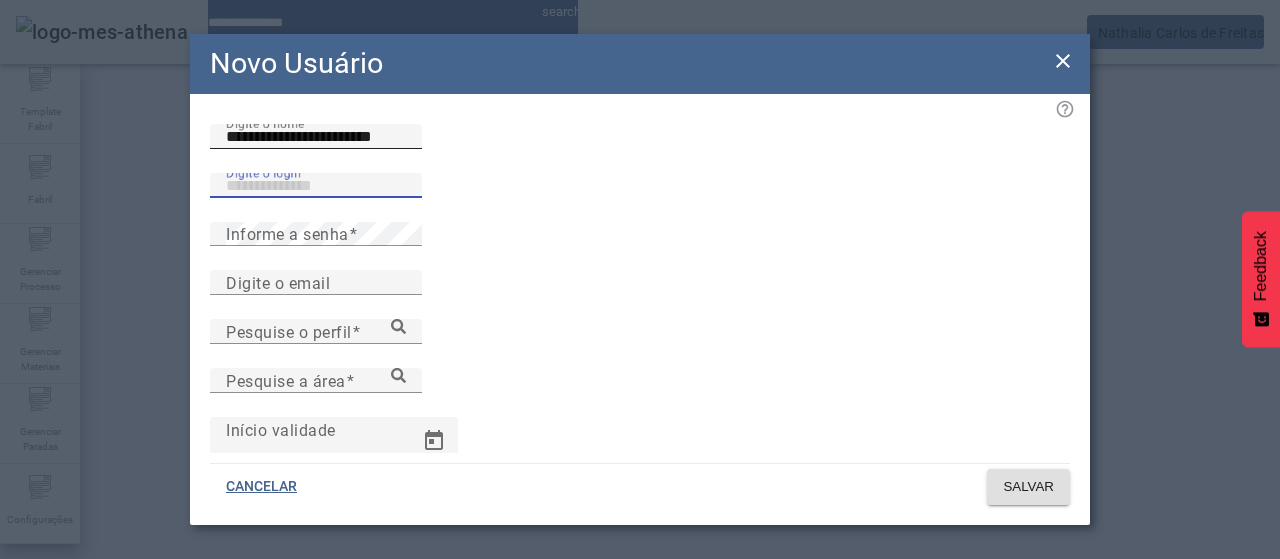 paste on "**********" 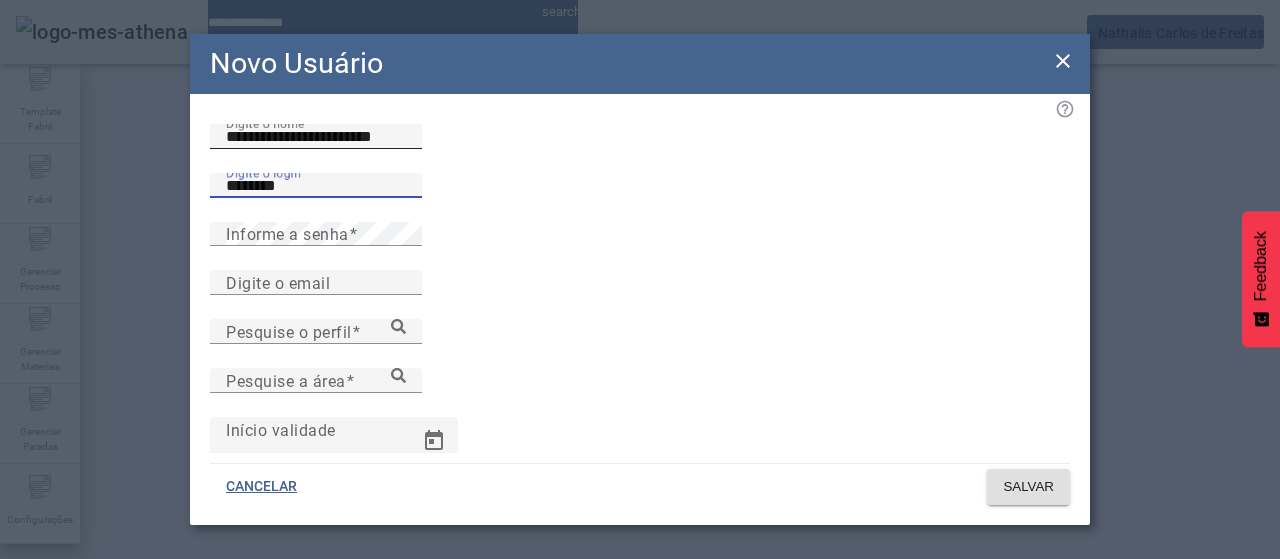 type on "********" 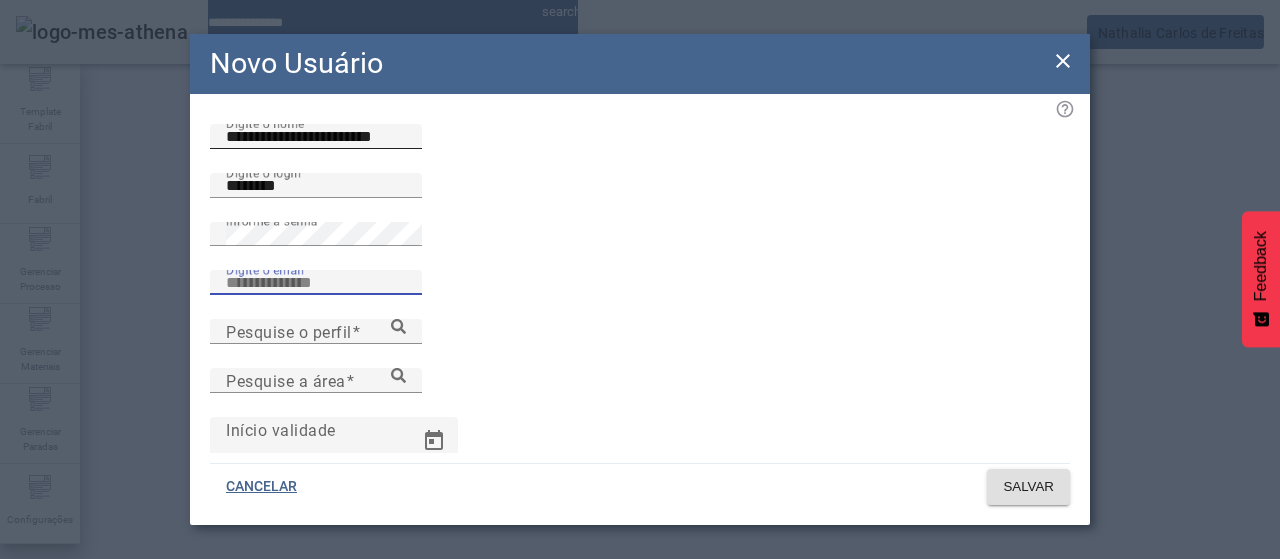 paste on "**********" 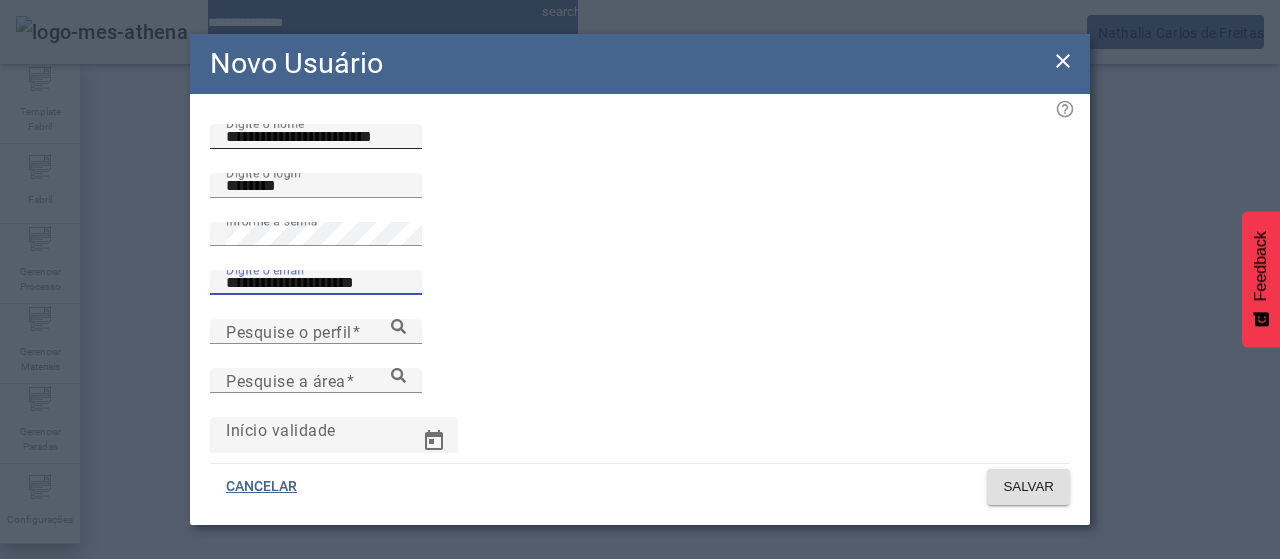 type on "**********" 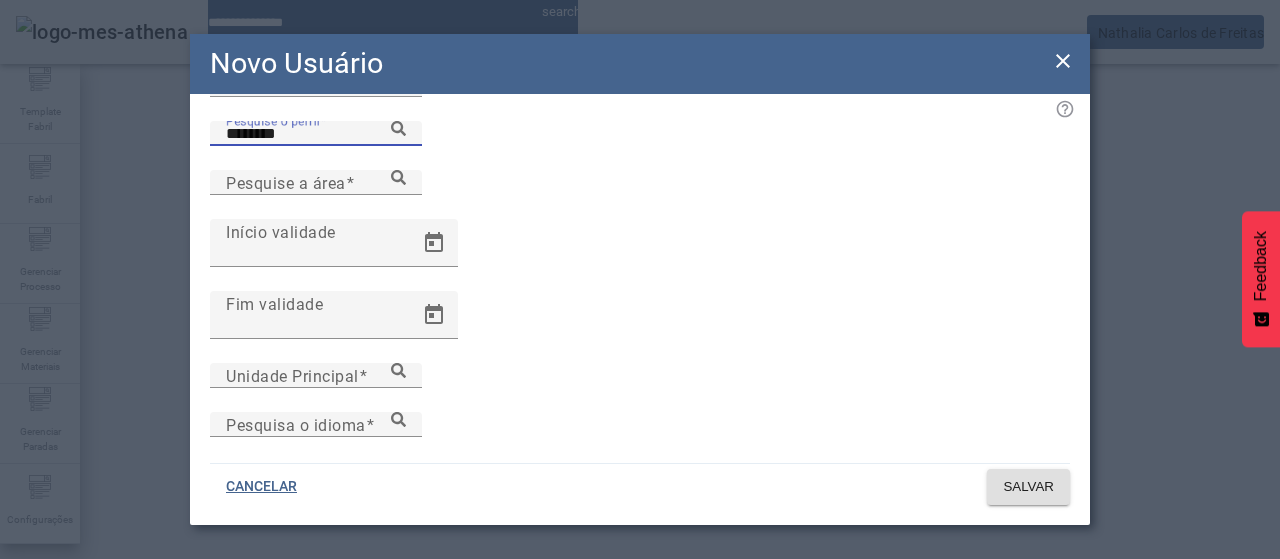 type on "********" 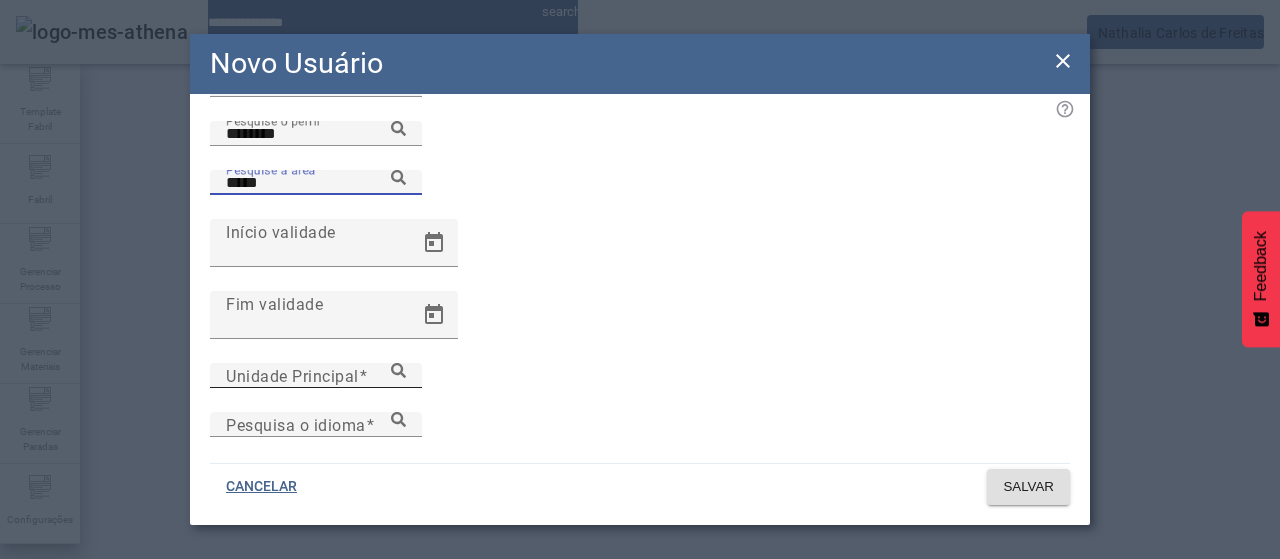 type on "*****" 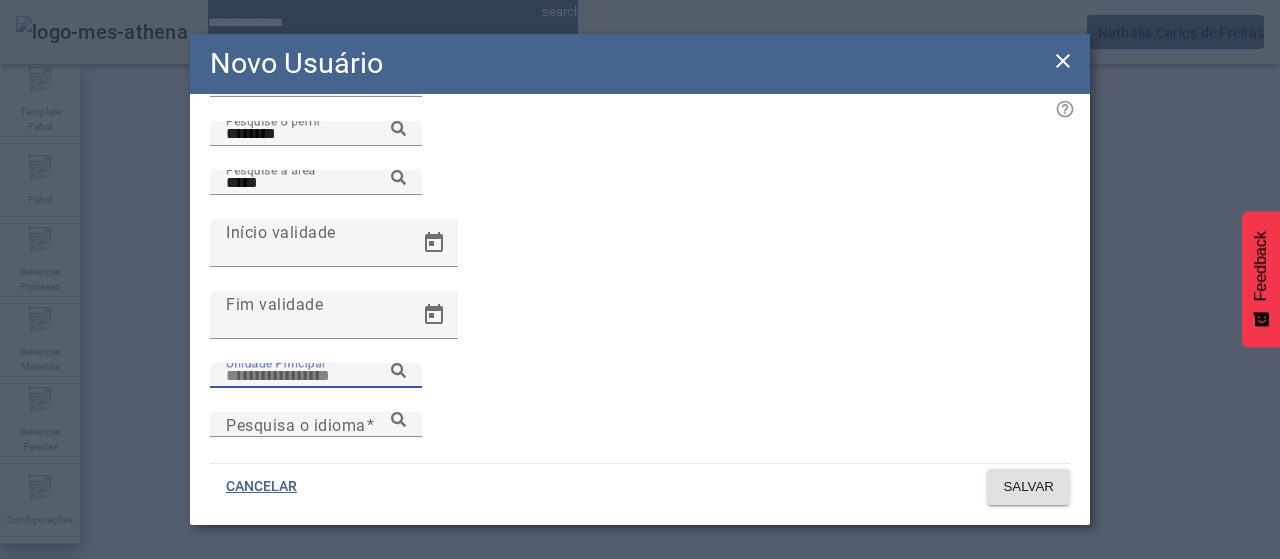 click on "Unidade Principal" at bounding box center [316, 376] 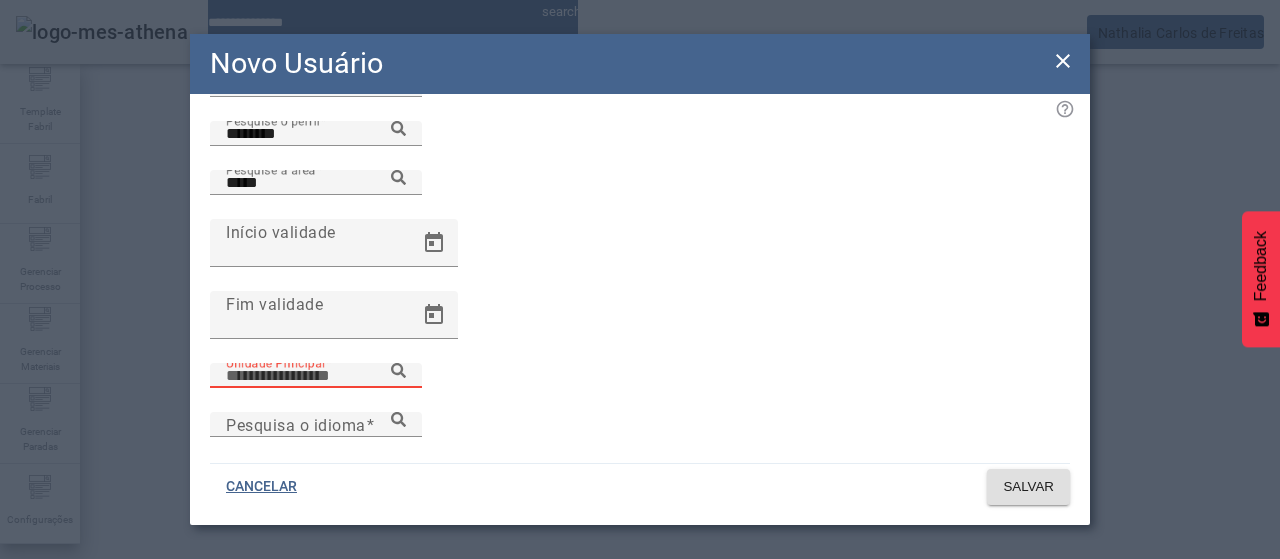 paste on "**********" 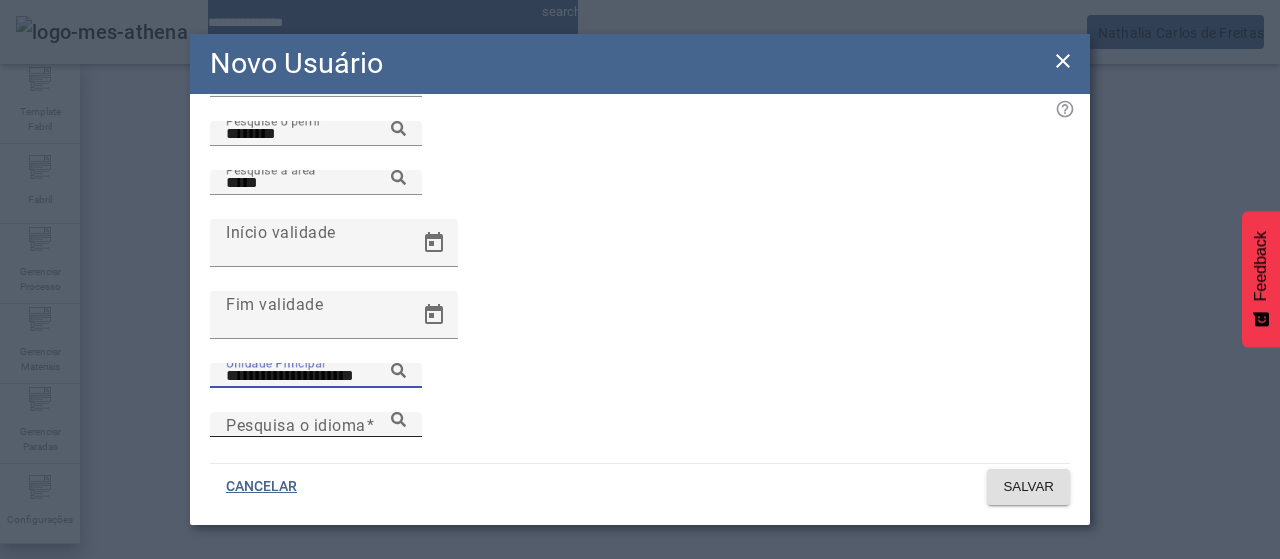 type on "**********" 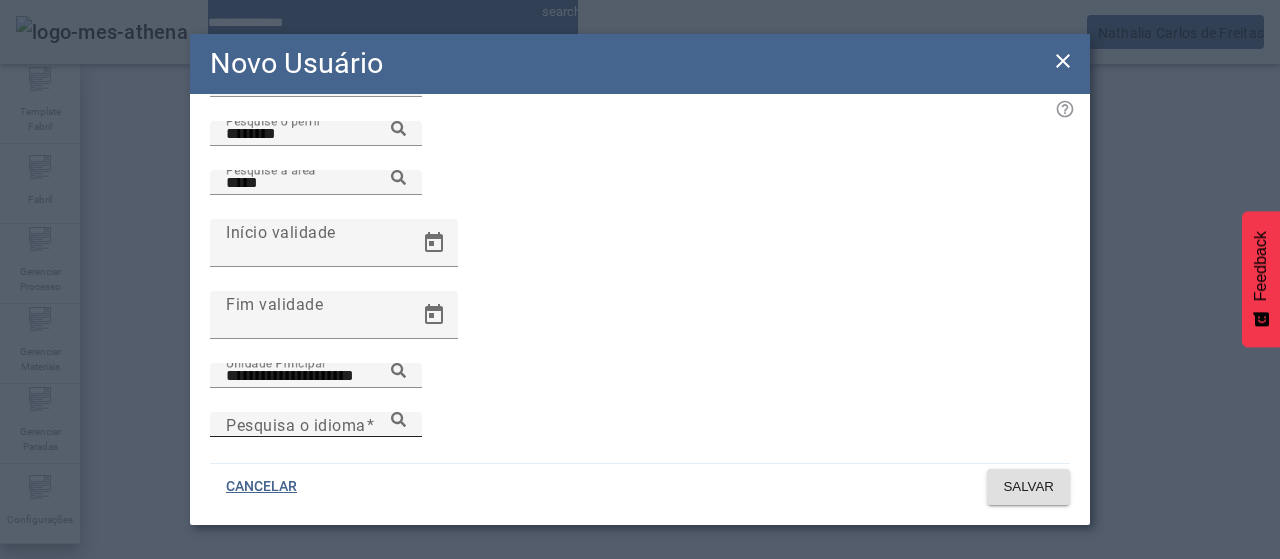 drag, startPoint x: 712, startPoint y: 417, endPoint x: 712, endPoint y: 405, distance: 12 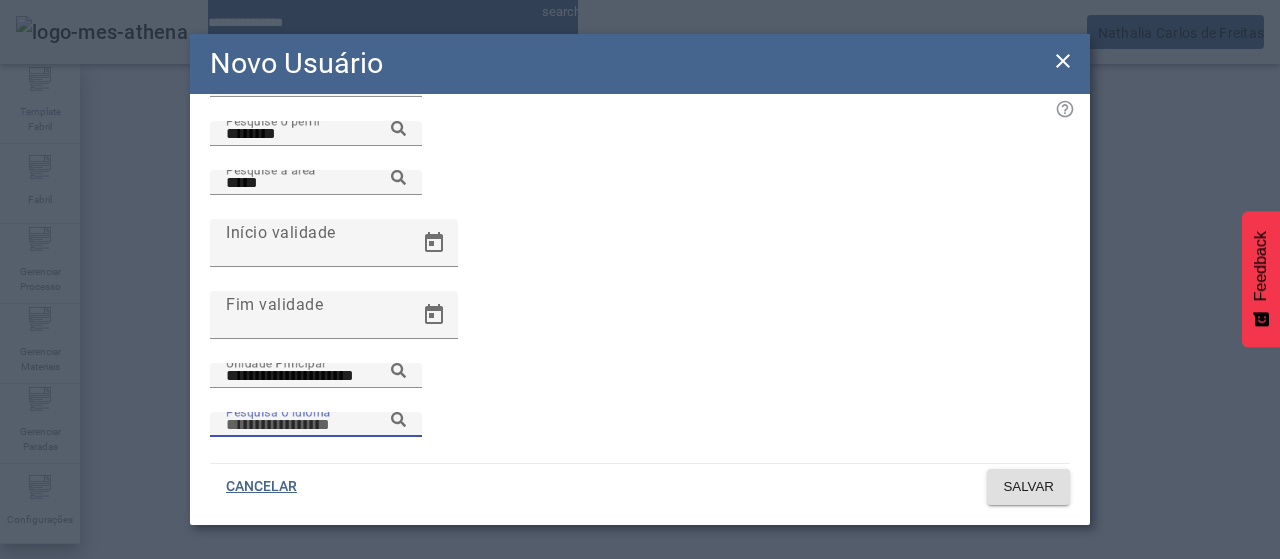 click 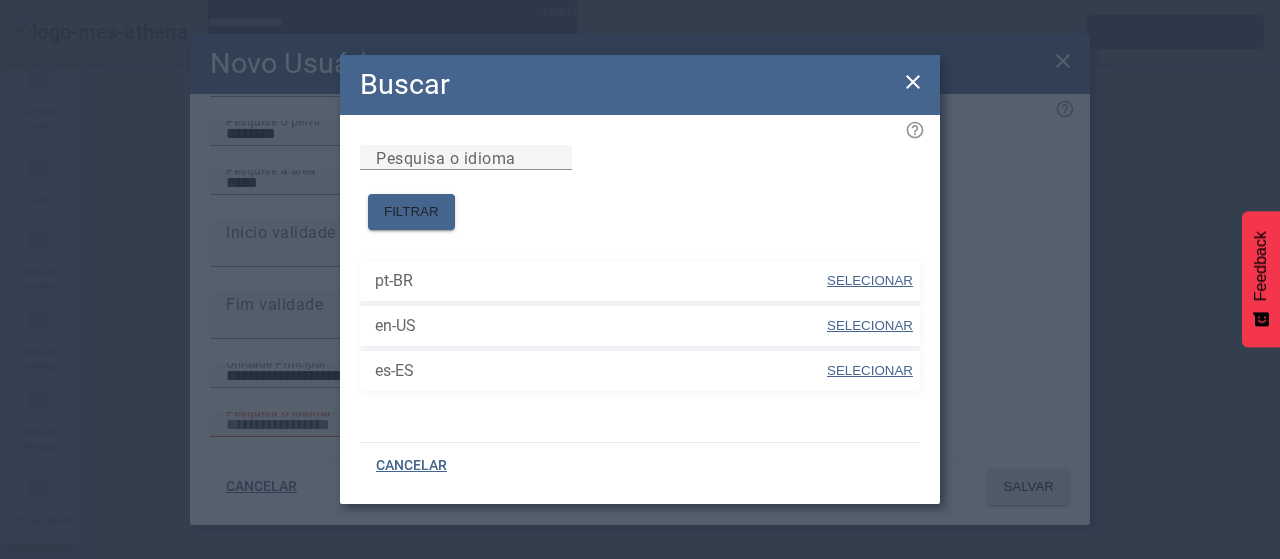 click on "SELECIONAR" at bounding box center [870, 280] 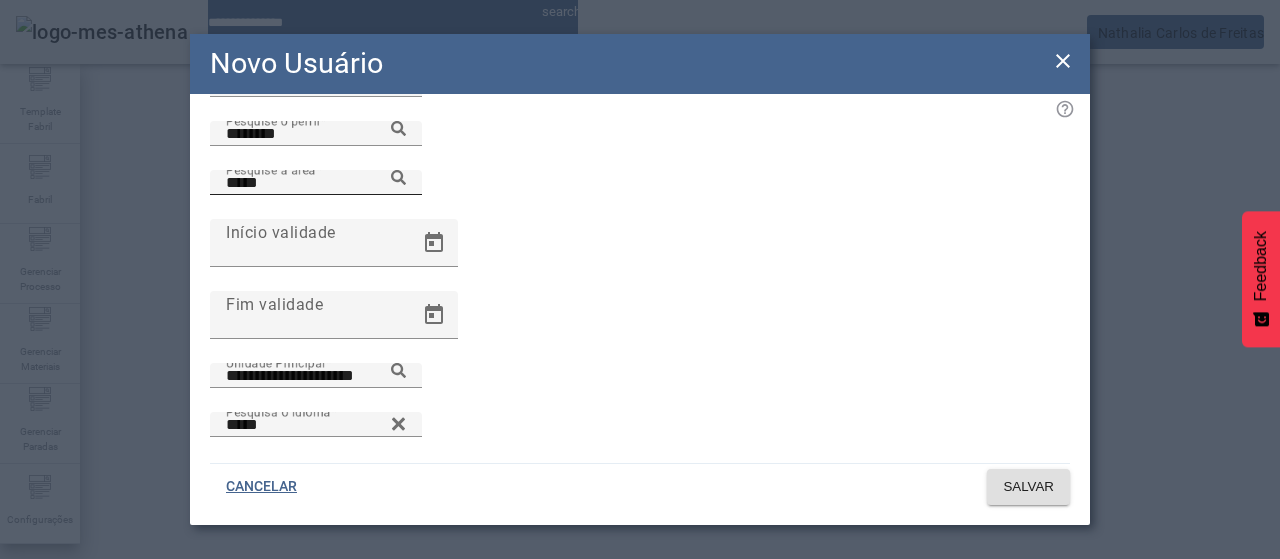 click 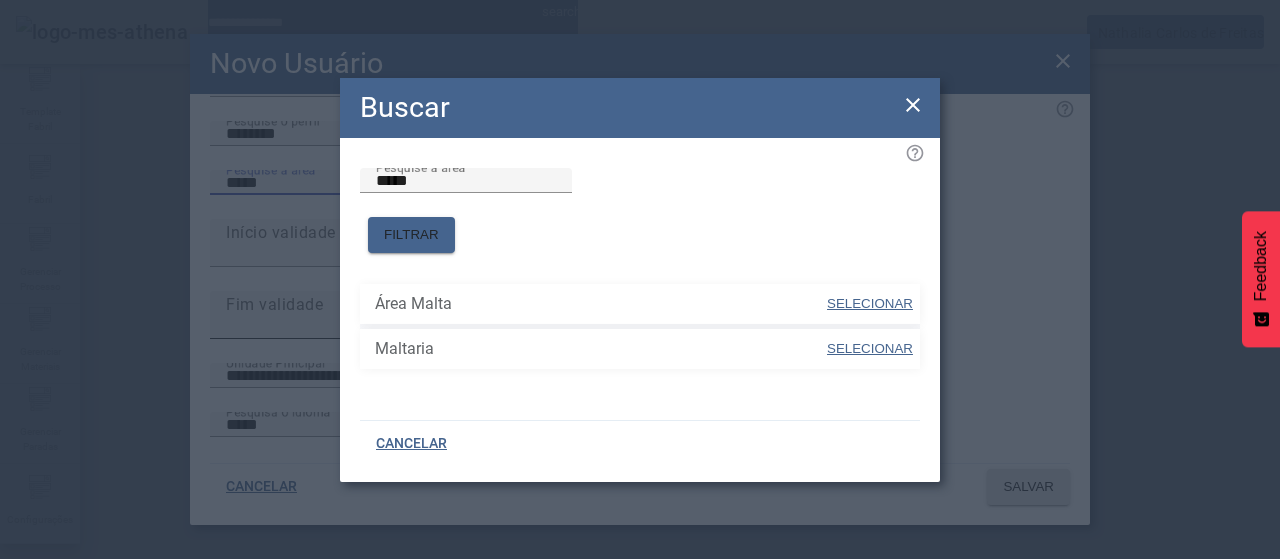 click on "SELECIONAR" at bounding box center (870, 348) 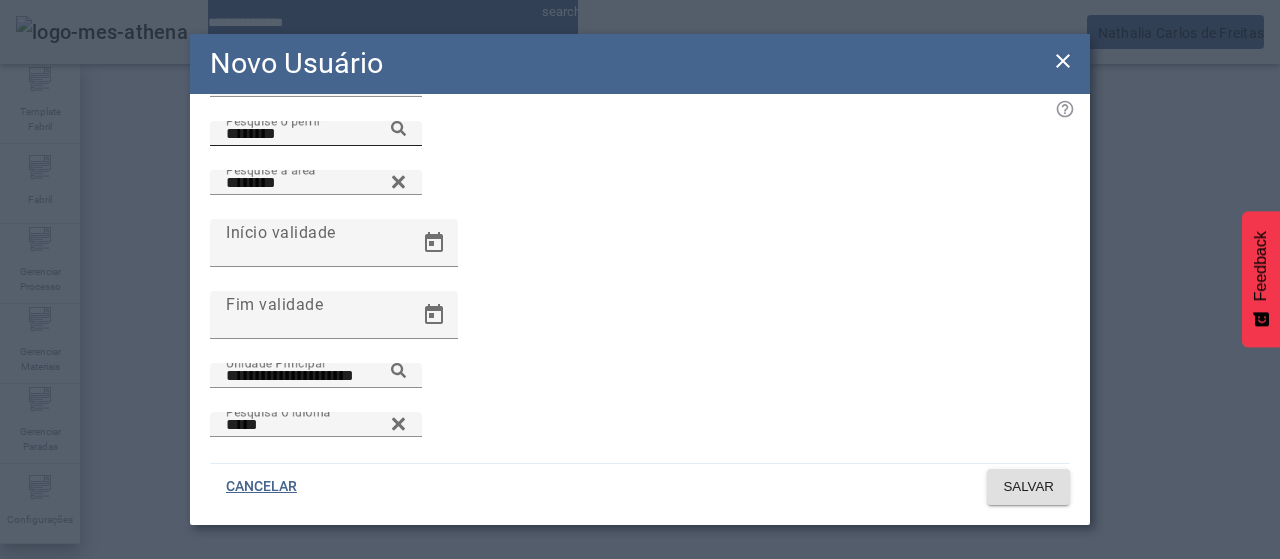 click on "Pesquise o perfil ********" 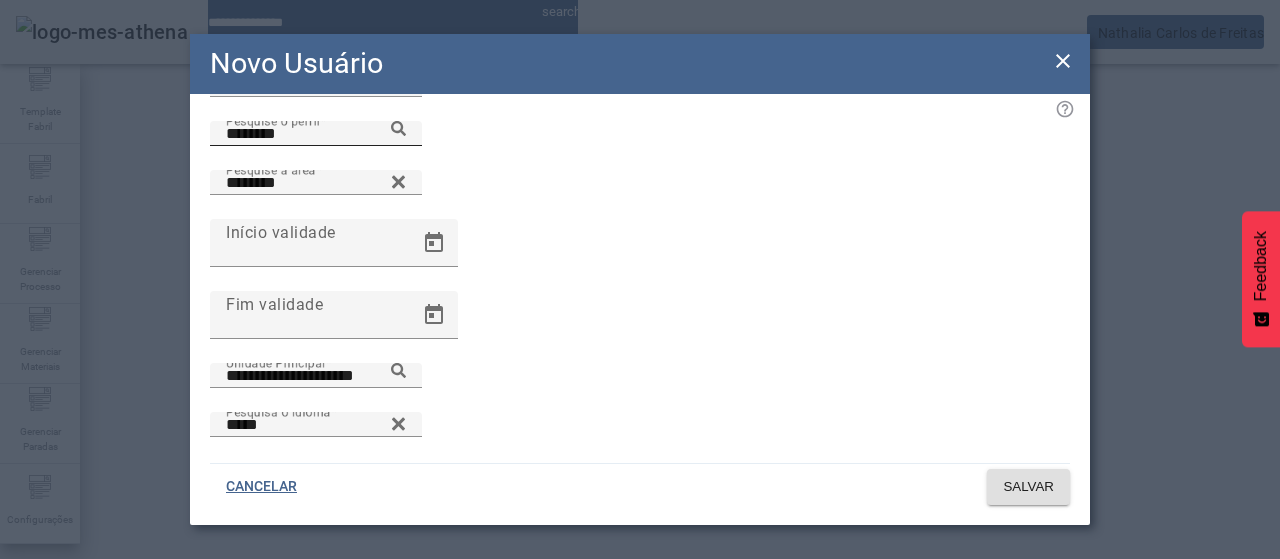 click 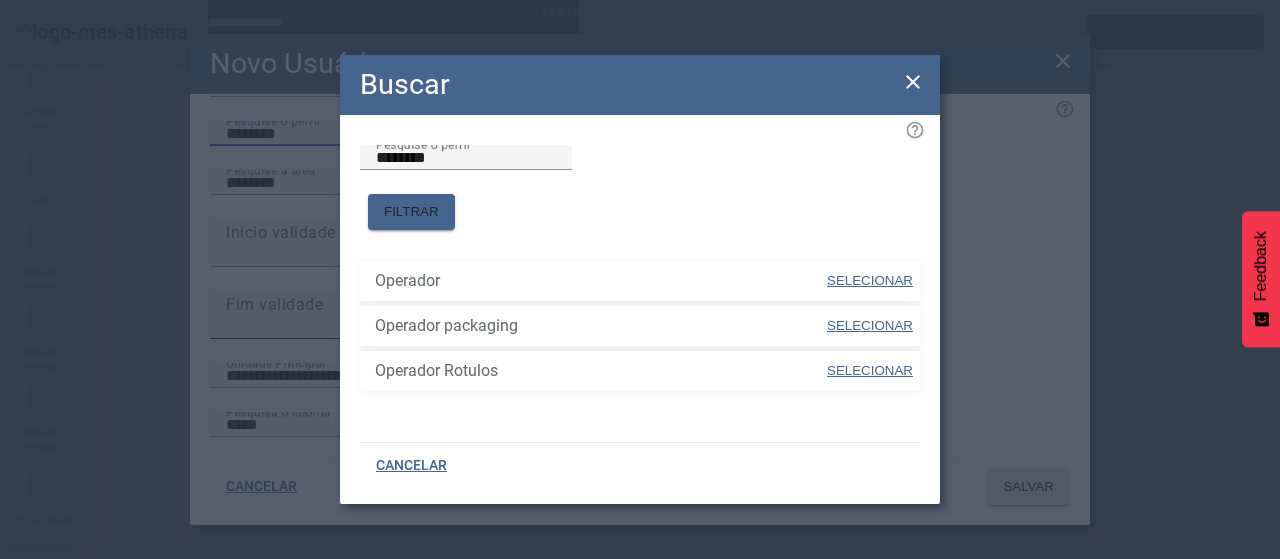 drag, startPoint x: 846, startPoint y: 273, endPoint x: 816, endPoint y: 315, distance: 51.613953 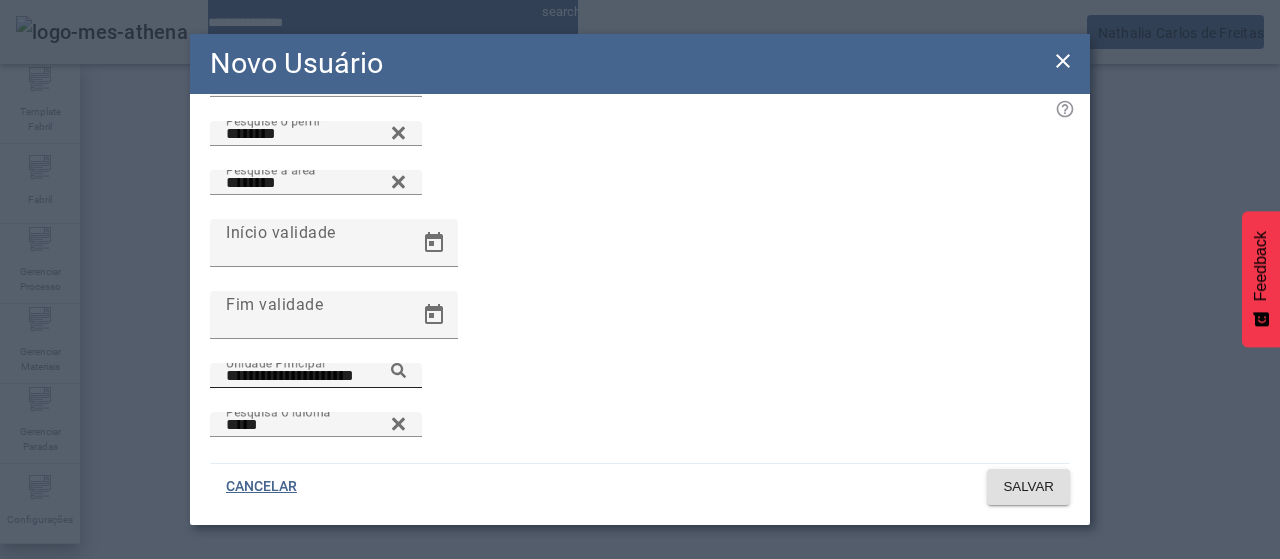 click 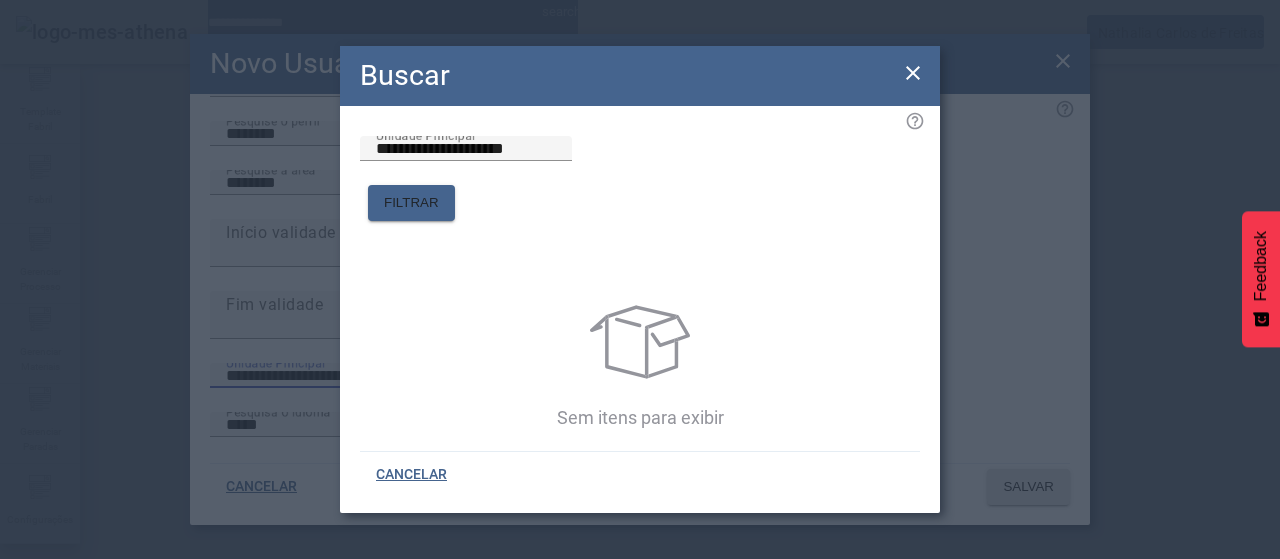 click 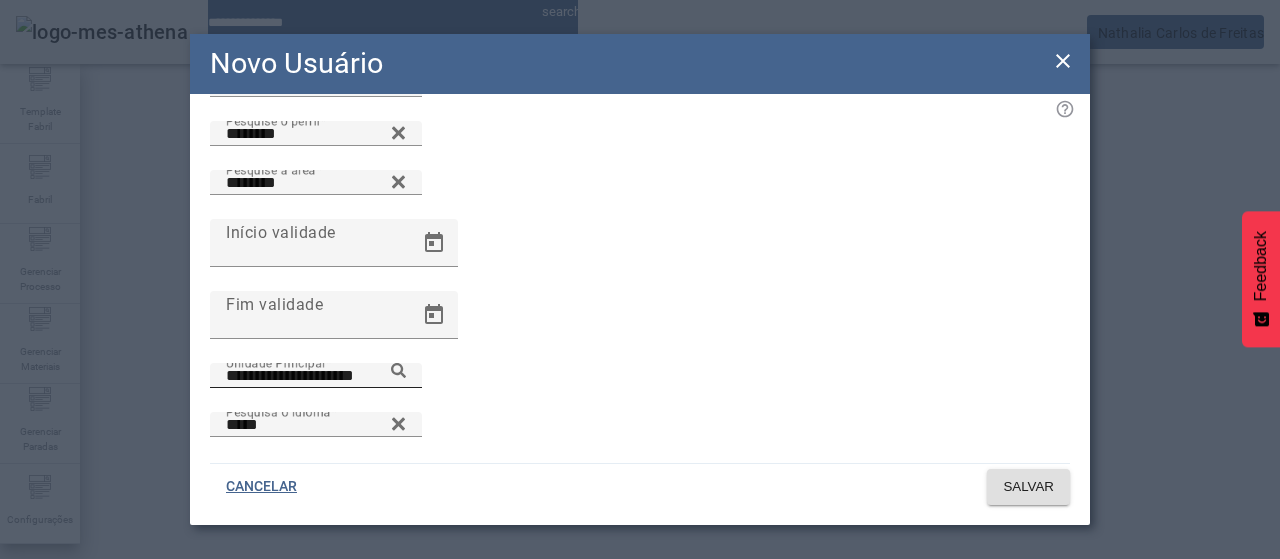 click on "**********" at bounding box center [316, 376] 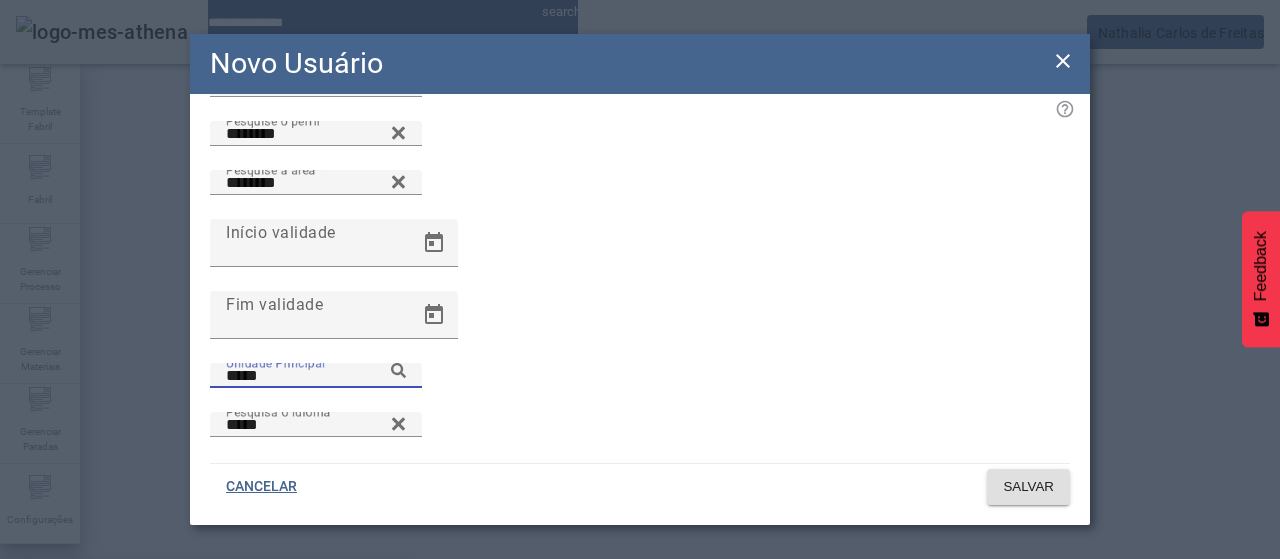 click on "Maltaria Passo Fundo" at bounding box center (203, 591) 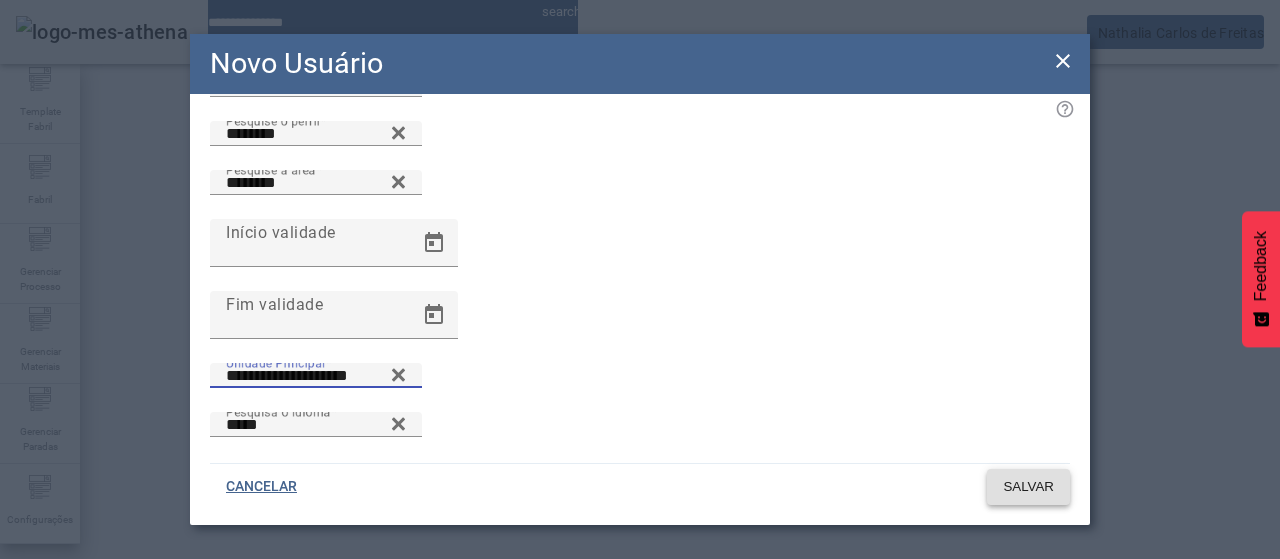 click on "SALVAR" 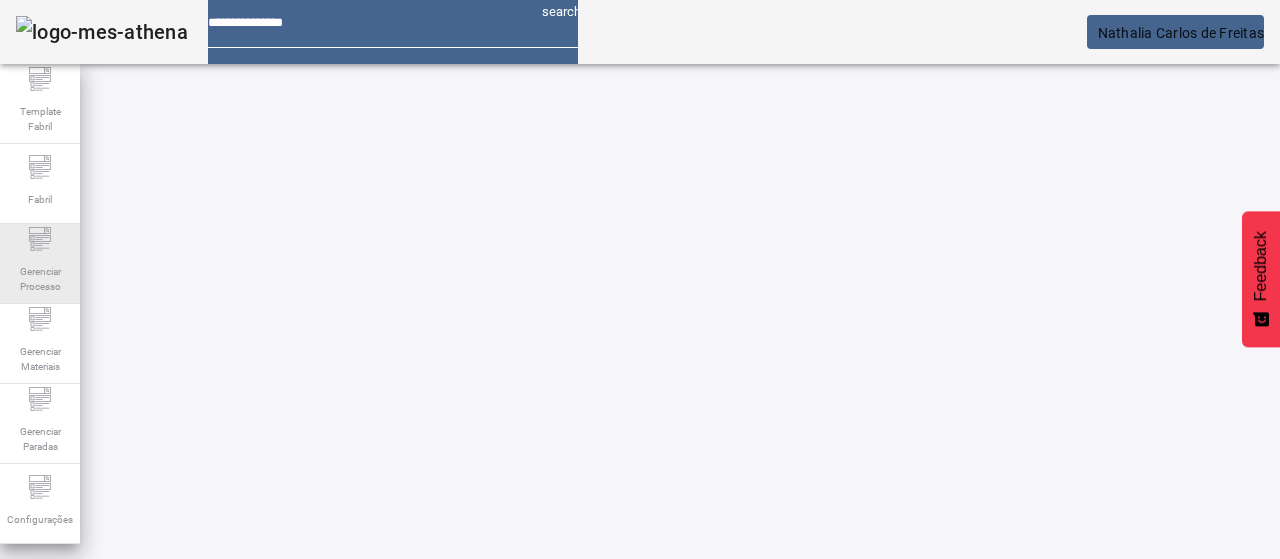click on "Gerenciar Processo" 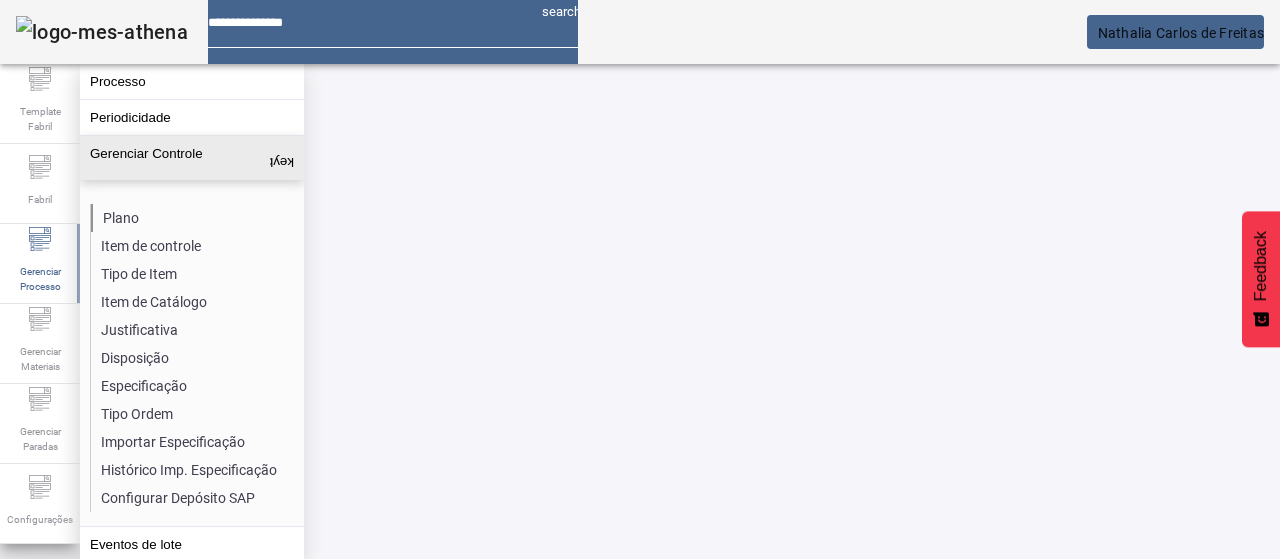 click on "Plano" 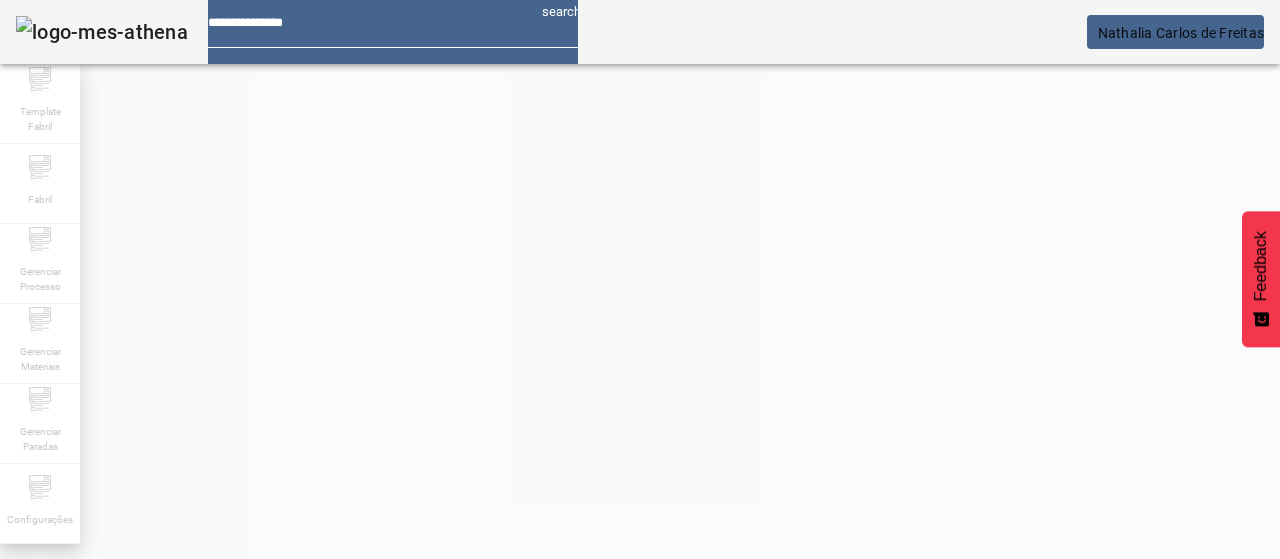 click 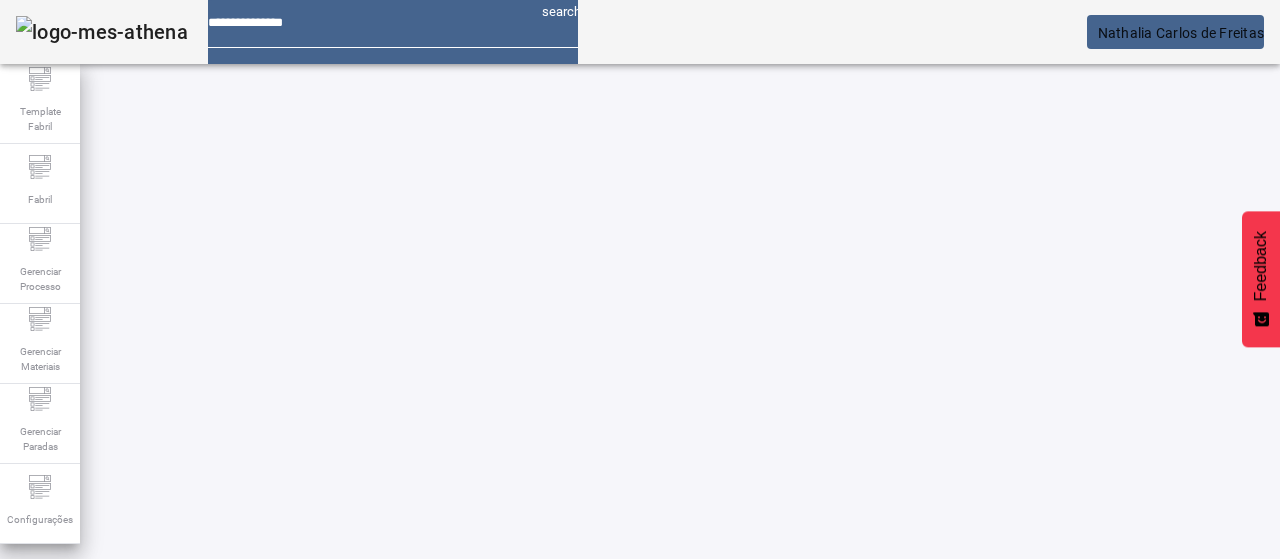 click on "ABRIR FILTROS" 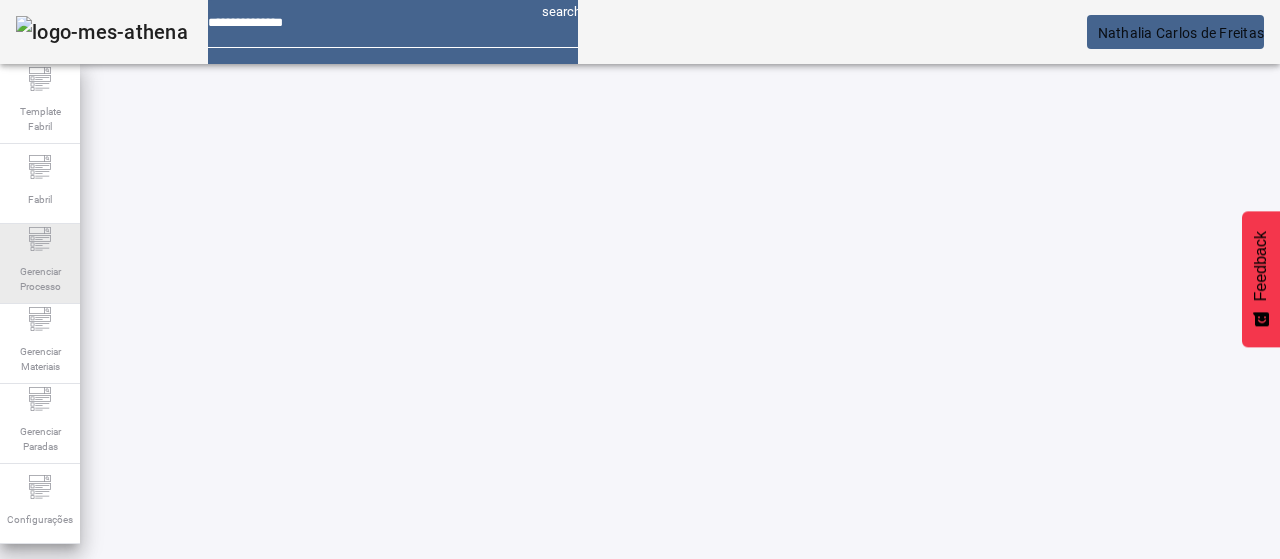 click on "Gerenciar Processo" 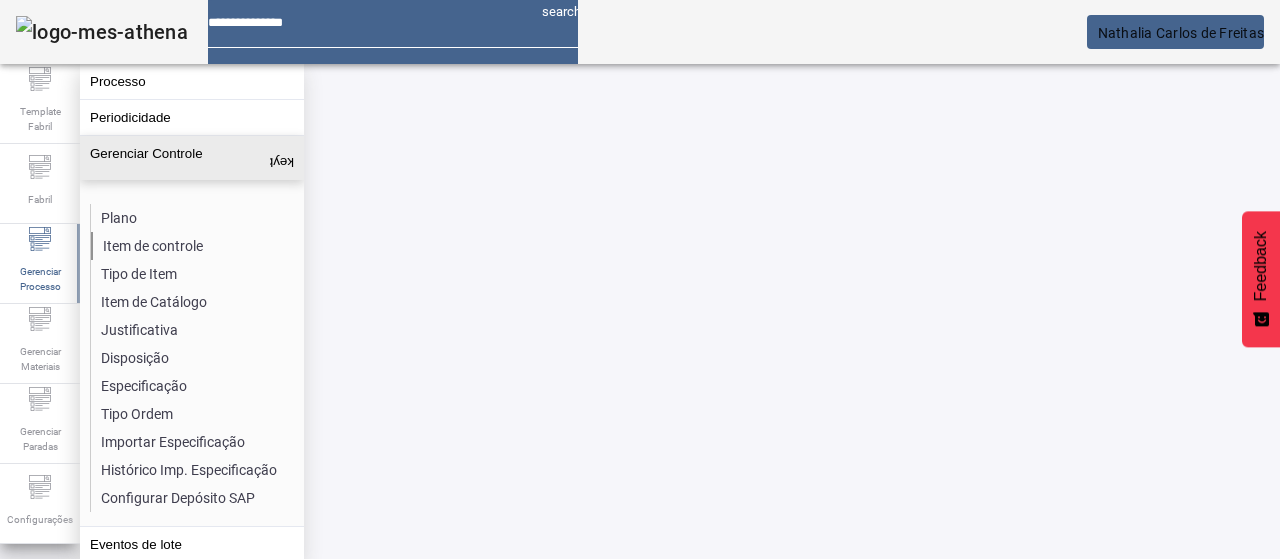 click on "Item de controle" 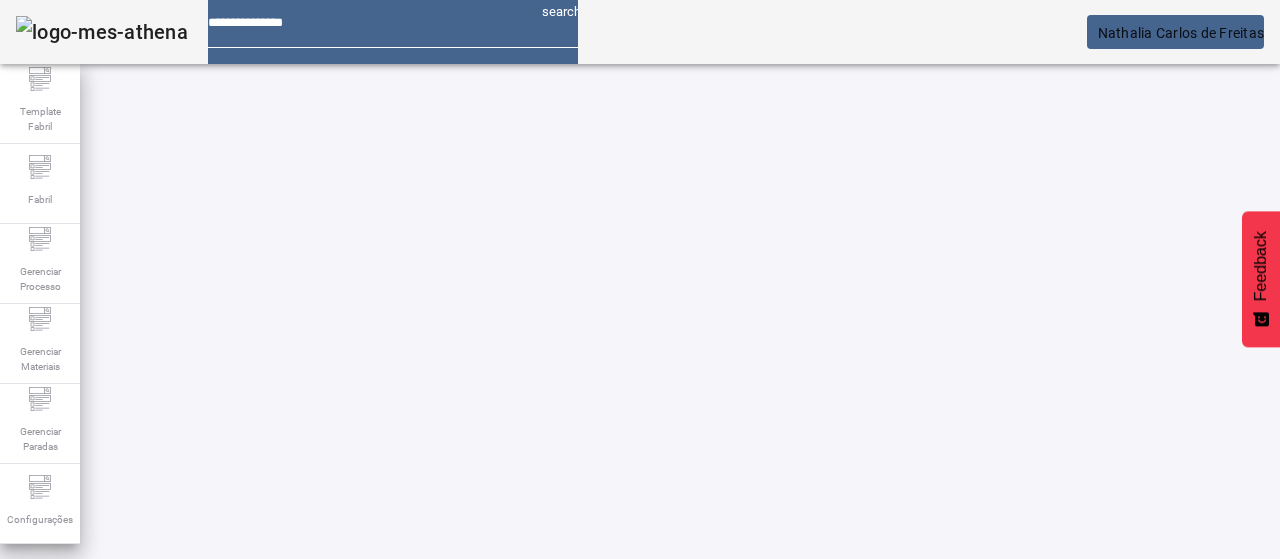drag, startPoint x: 1132, startPoint y: 121, endPoint x: 900, endPoint y: 140, distance: 232.77672 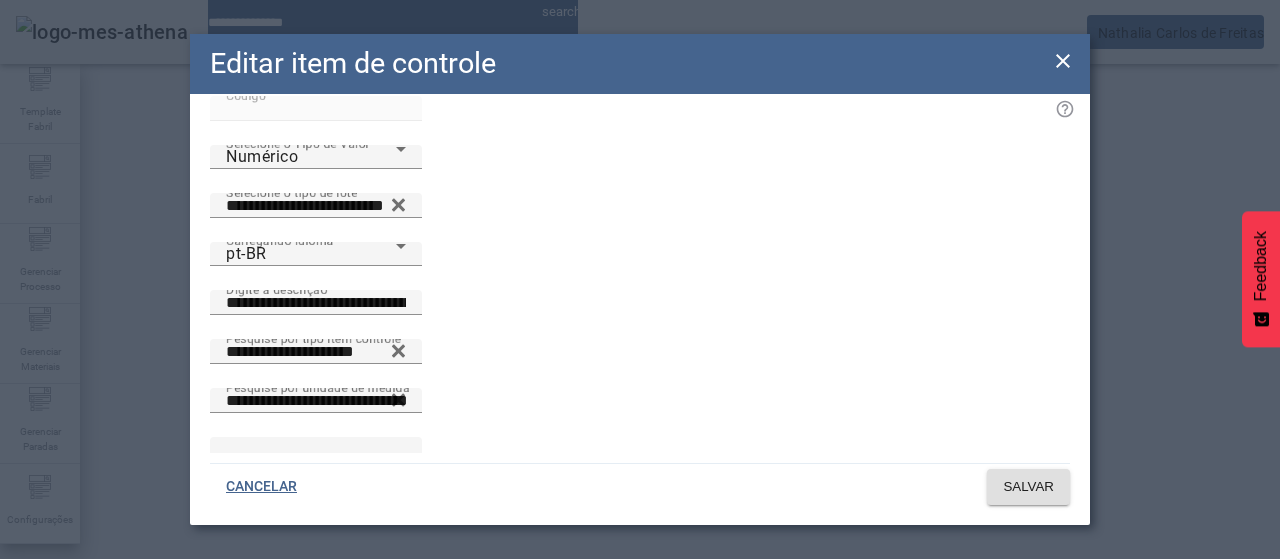 scroll, scrollTop: 41, scrollLeft: 0, axis: vertical 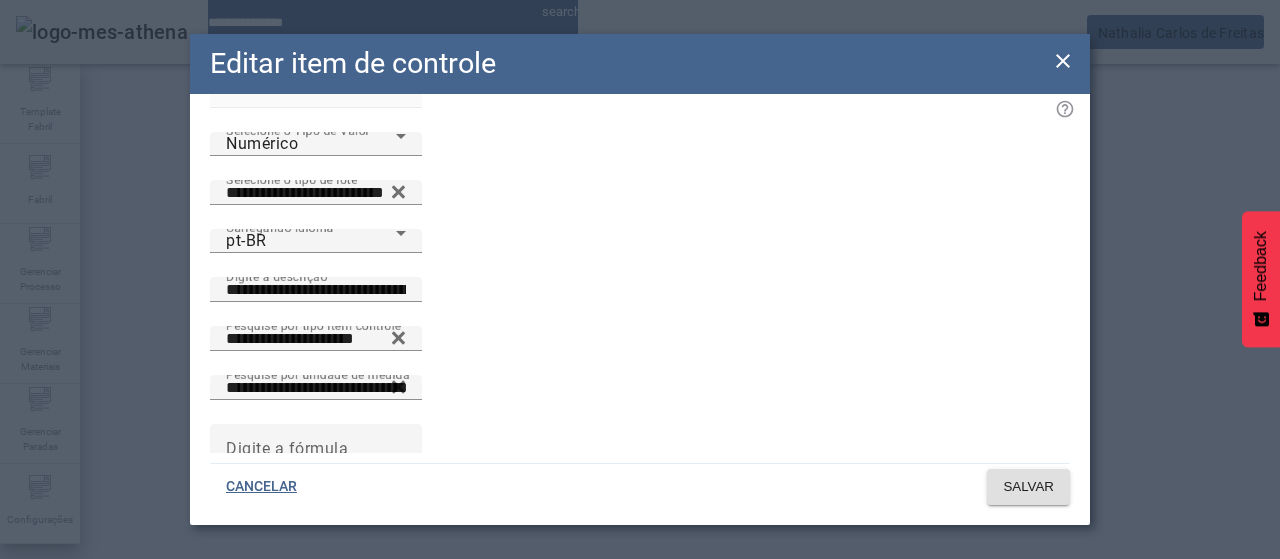 click at bounding box center [430, 607] 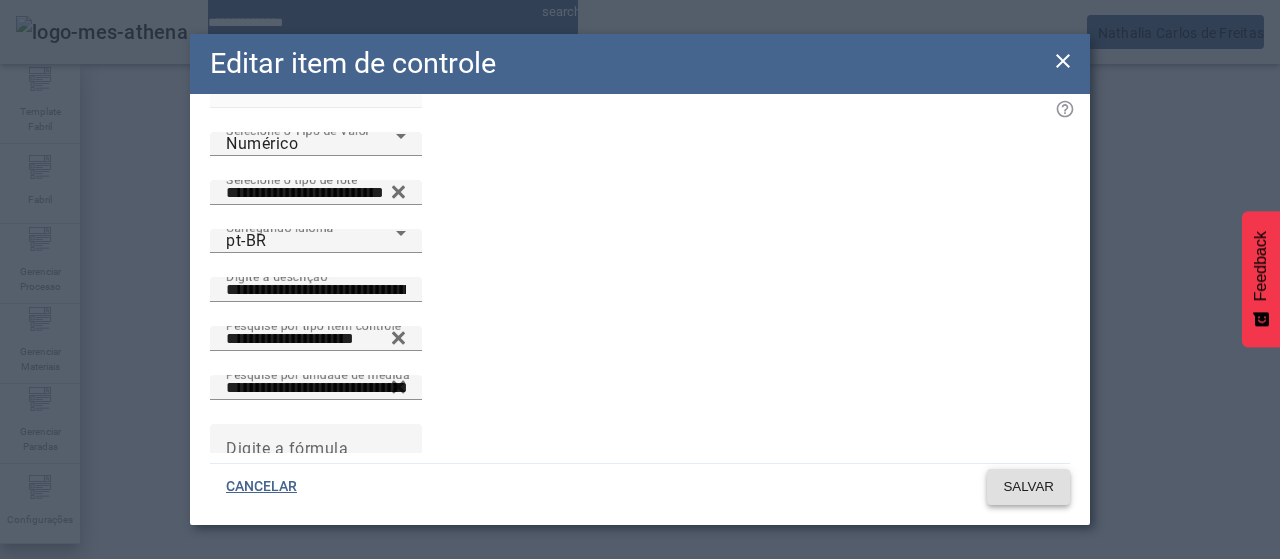 click on "SALVAR" 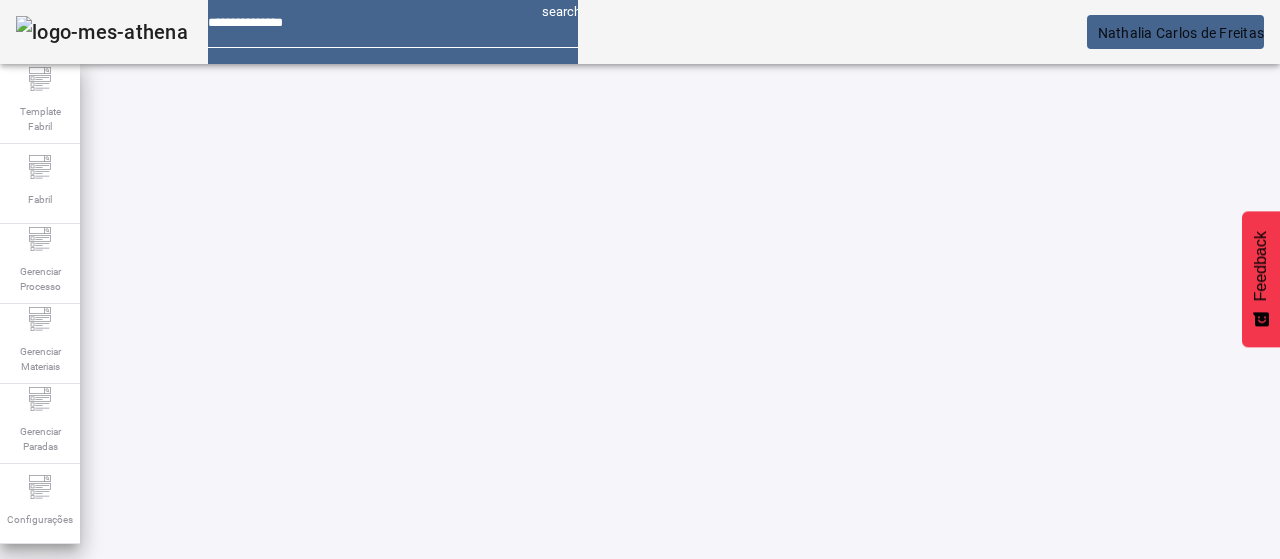 drag, startPoint x: 170, startPoint y: 179, endPoint x: 92, endPoint y: 174, distance: 78.160095 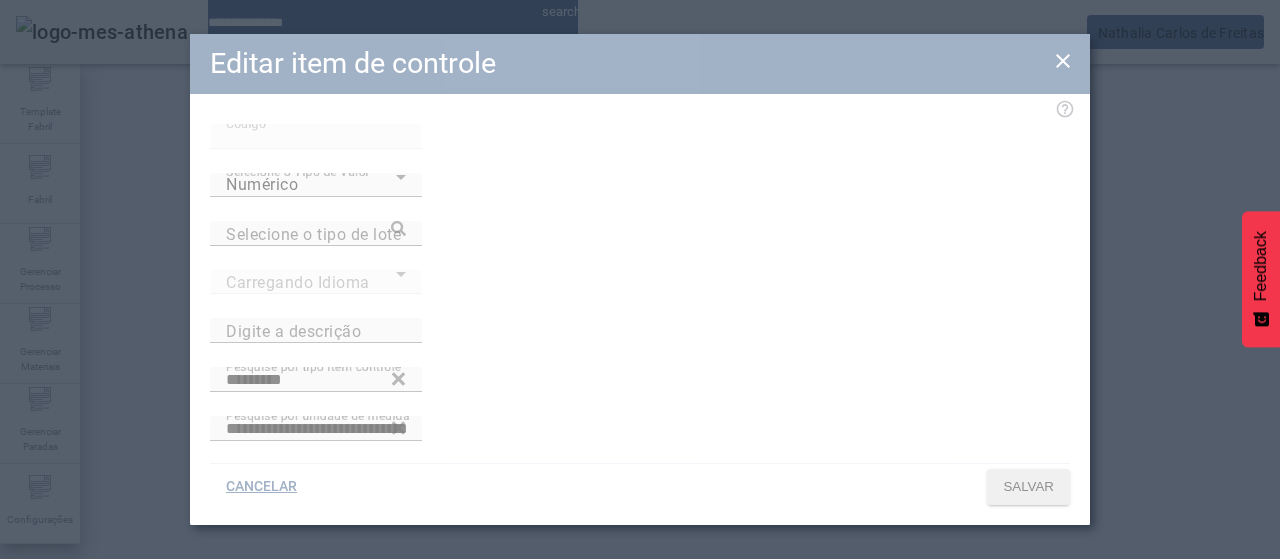type on "**********" 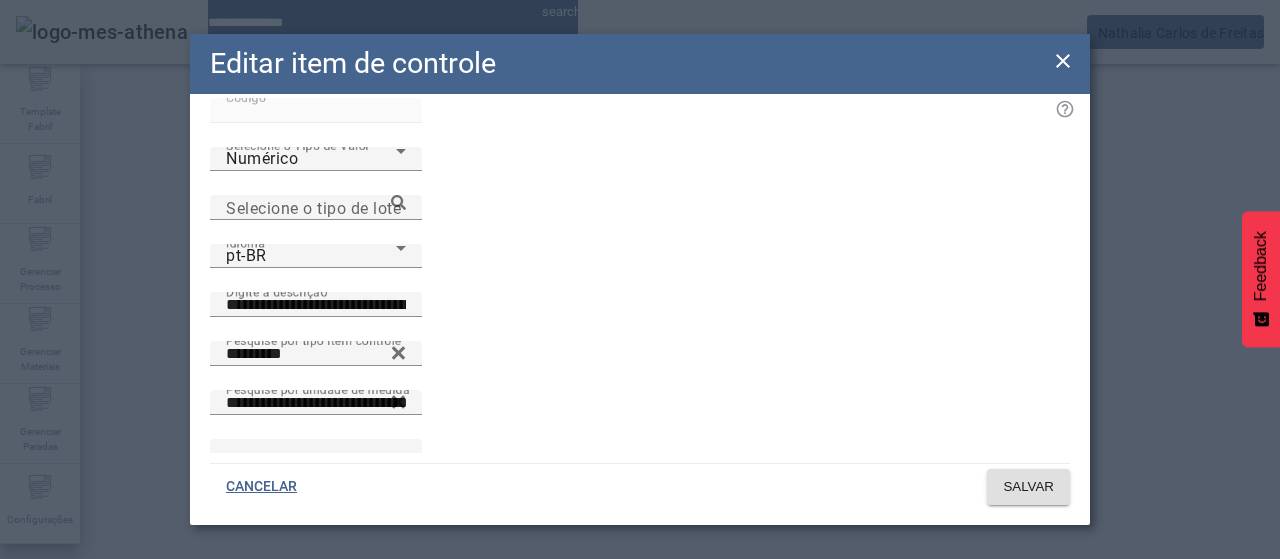 scroll, scrollTop: 41, scrollLeft: 0, axis: vertical 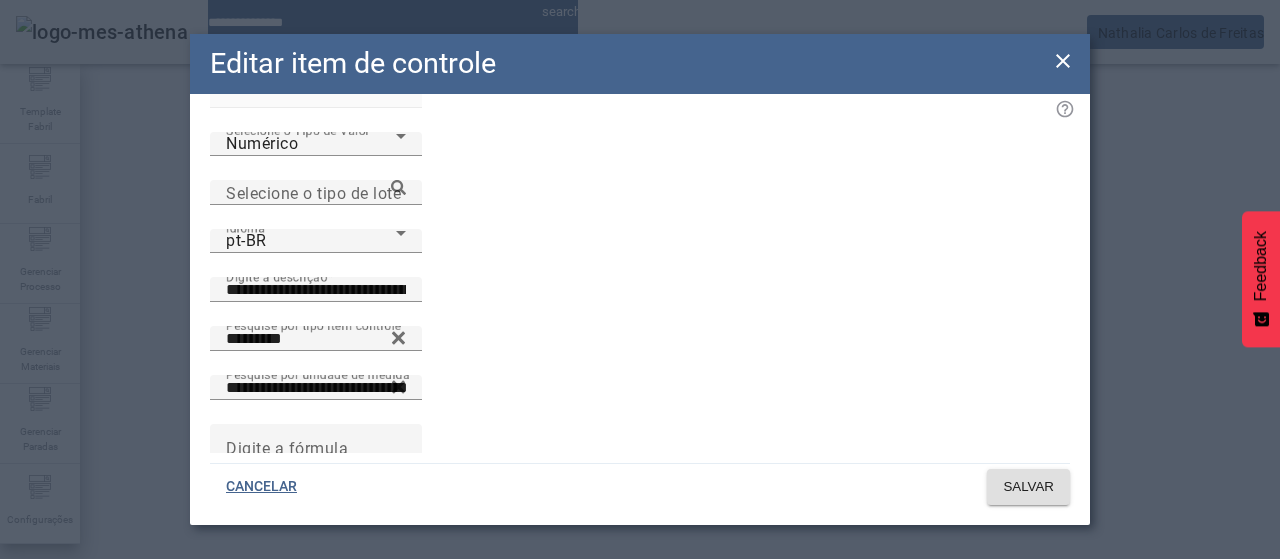 click 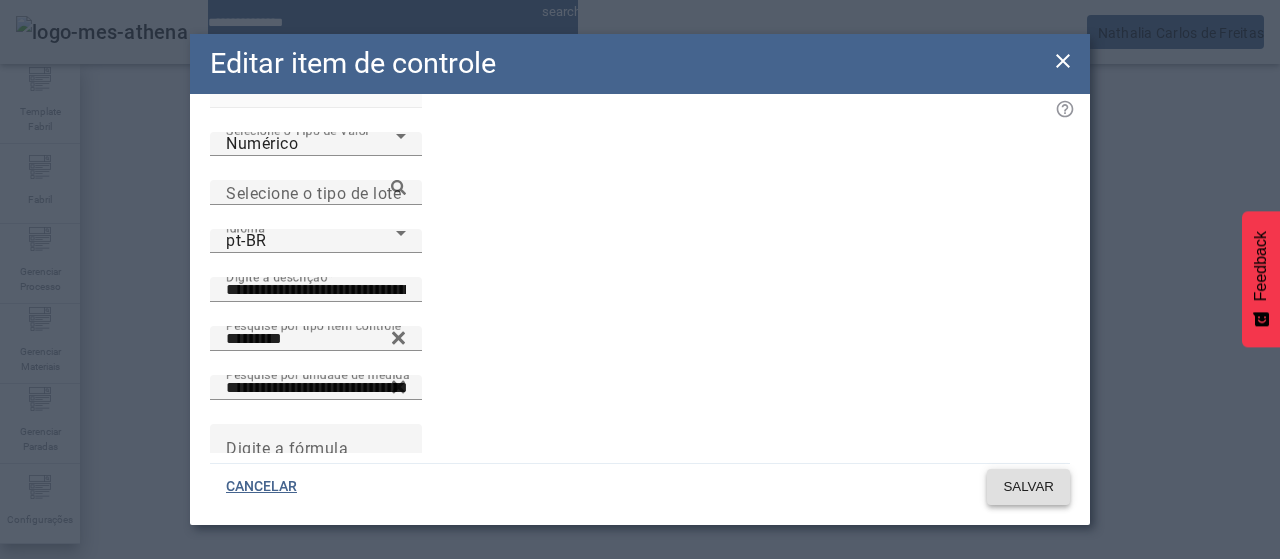 click on "SALVAR" 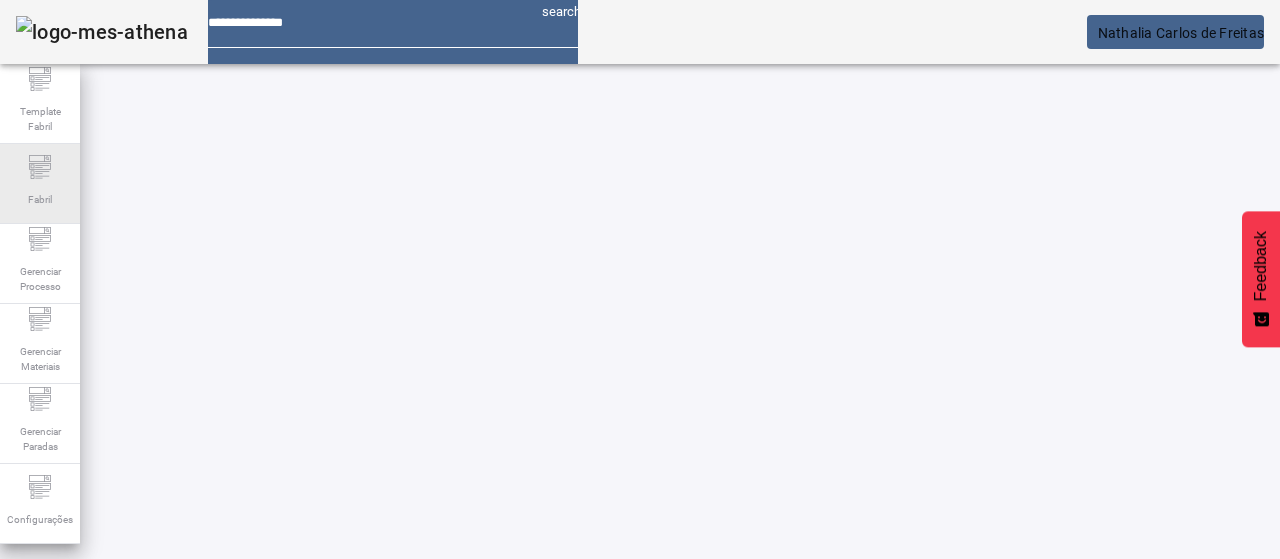 drag, startPoint x: 154, startPoint y: 180, endPoint x: 54, endPoint y: 198, distance: 101.607086 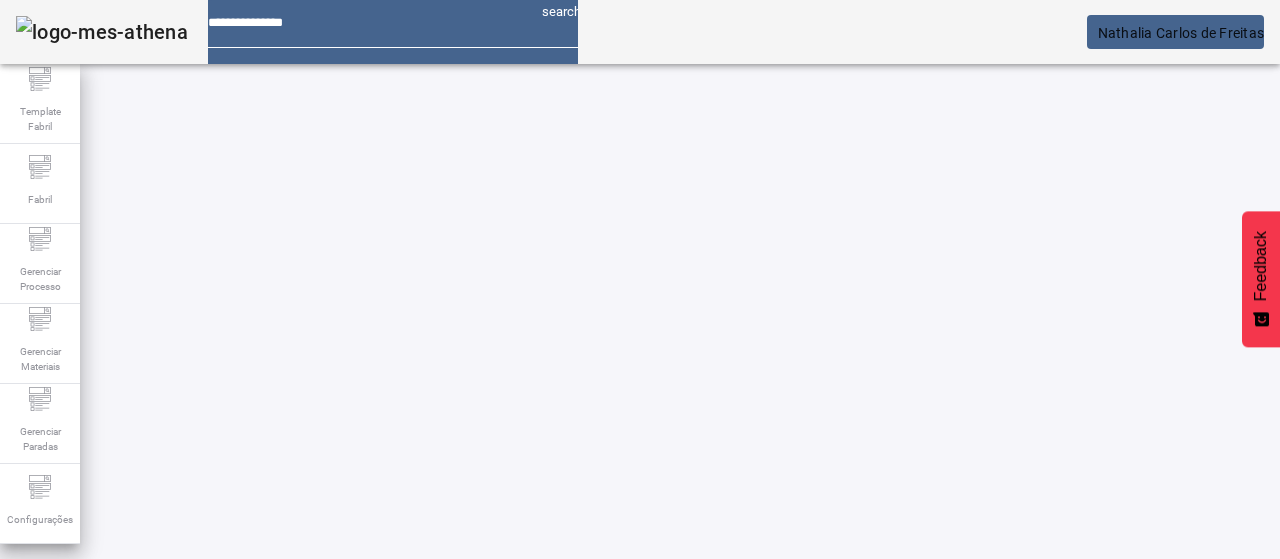 click at bounding box center [353, 828] 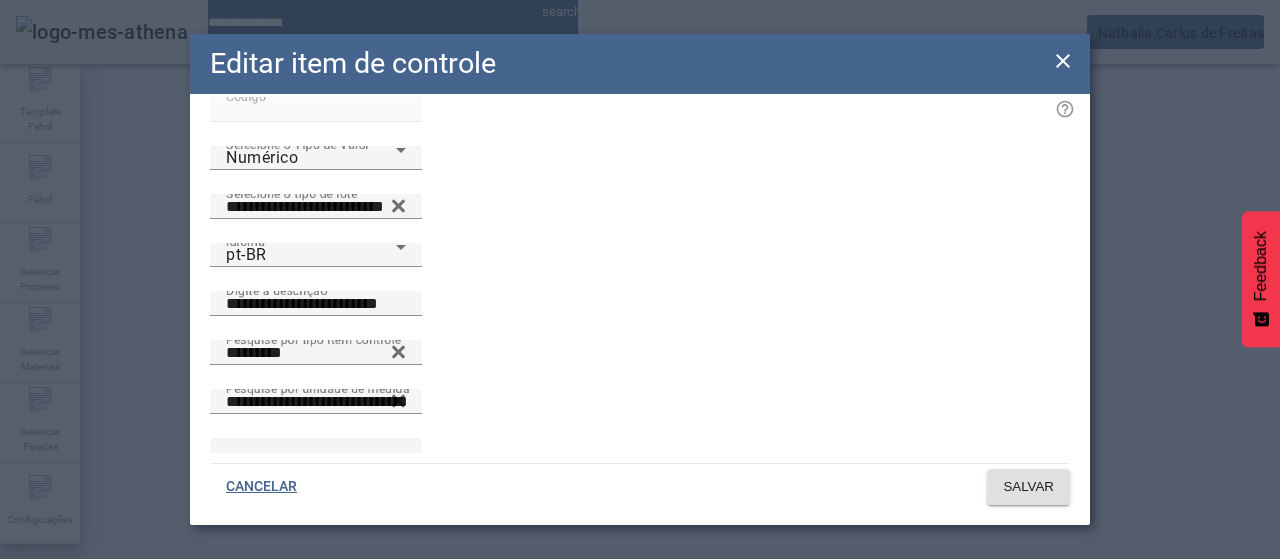 scroll, scrollTop: 41, scrollLeft: 0, axis: vertical 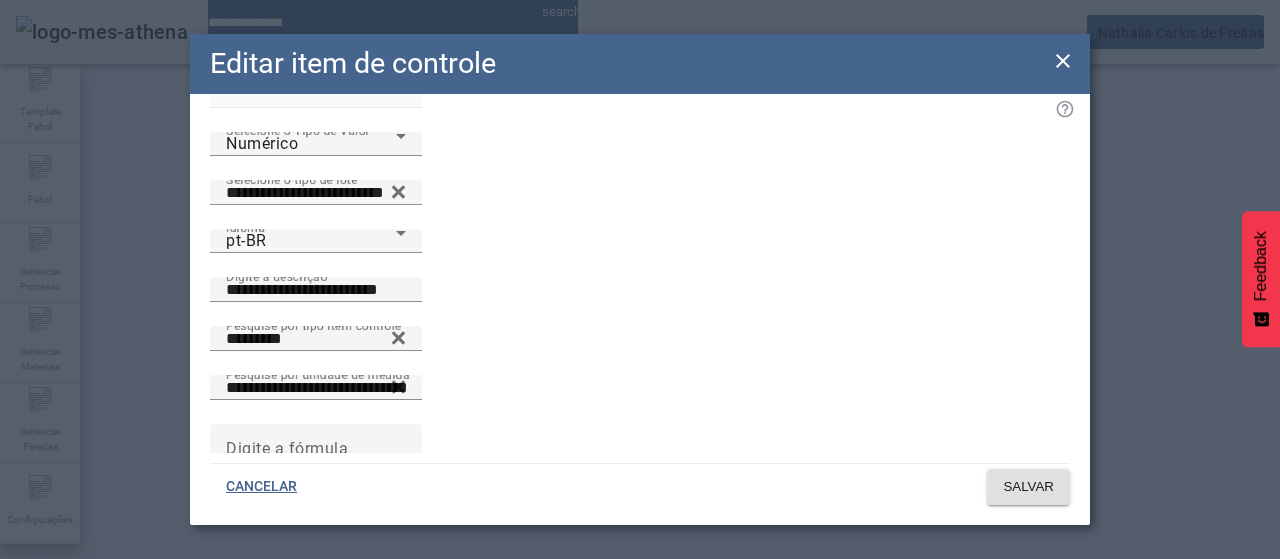 click 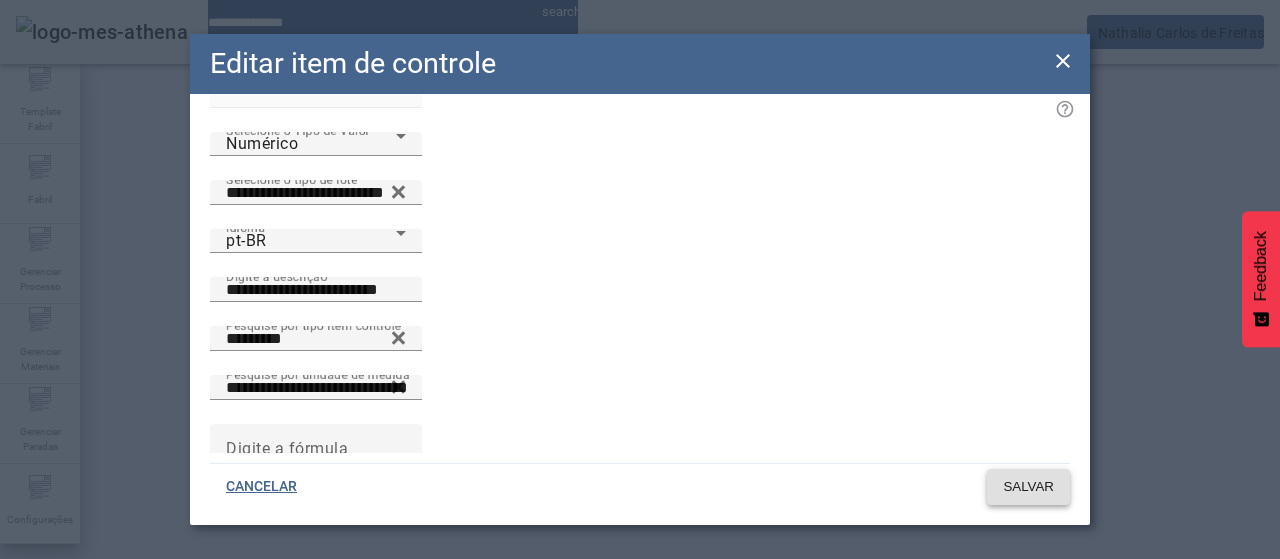 click on "SALVAR" 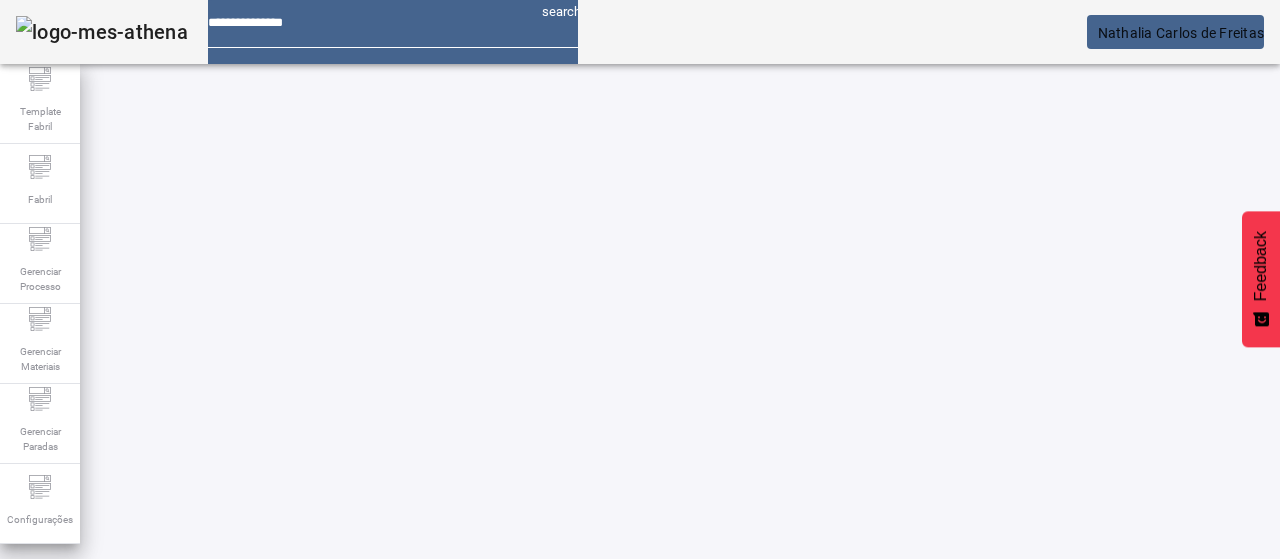 drag, startPoint x: 132, startPoint y: 163, endPoint x: 116, endPoint y: 158, distance: 16.763054 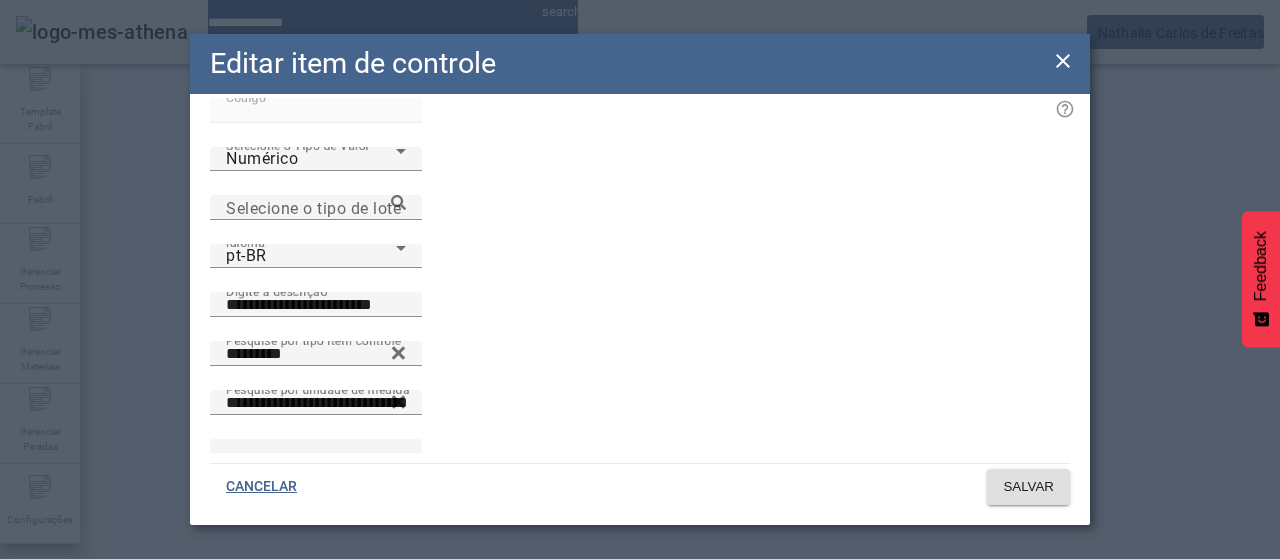 scroll, scrollTop: 41, scrollLeft: 0, axis: vertical 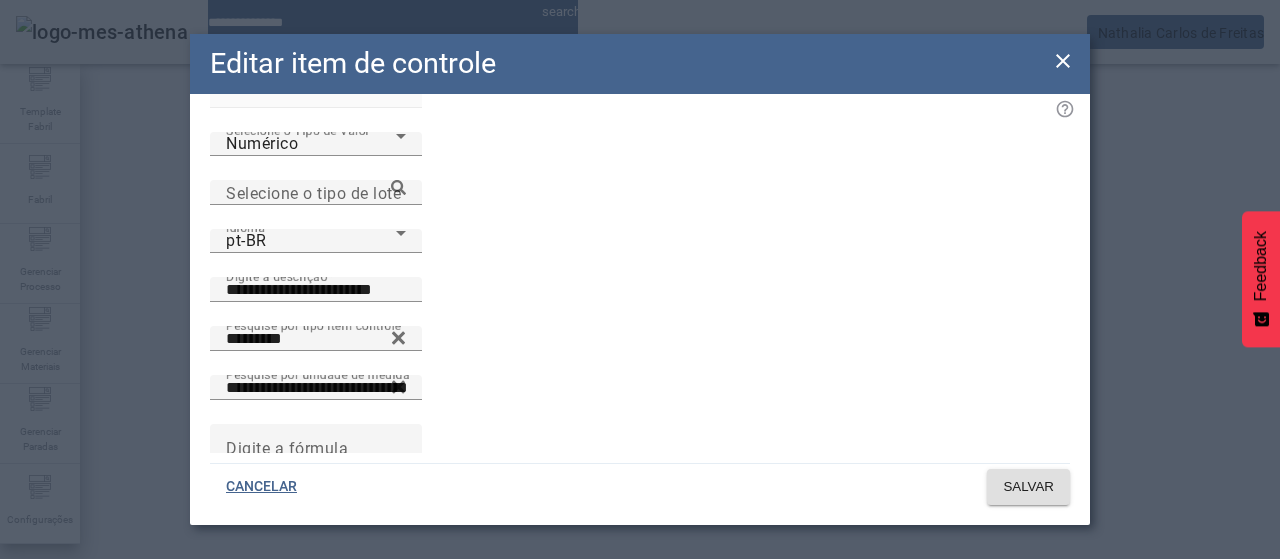click 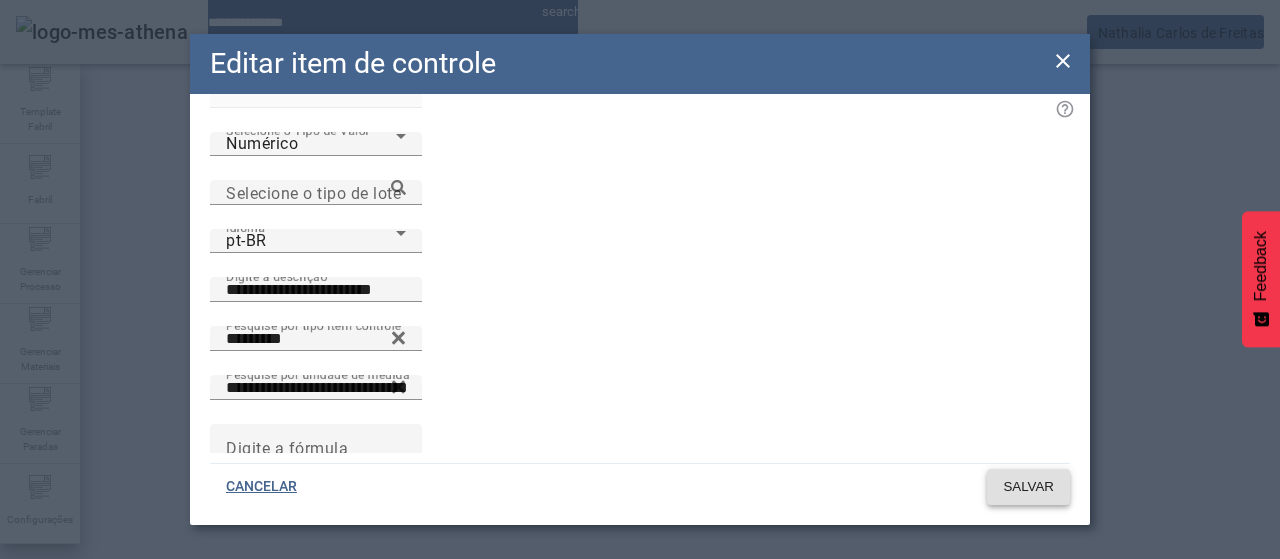 click on "SALVAR" 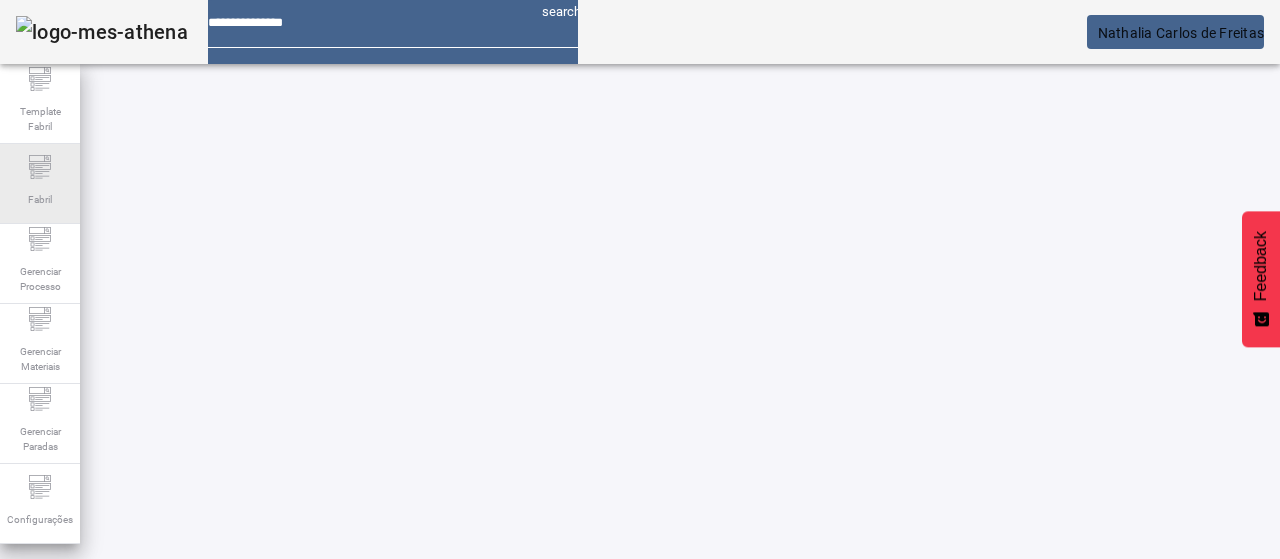 drag, startPoint x: 178, startPoint y: 183, endPoint x: 55, endPoint y: 161, distance: 124.95199 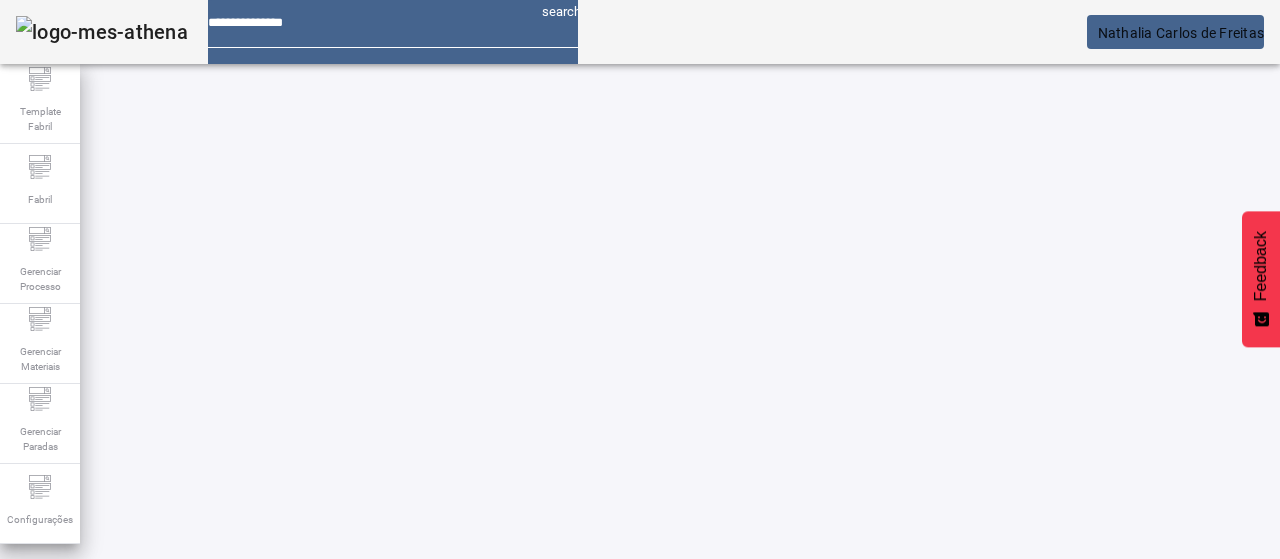 paste 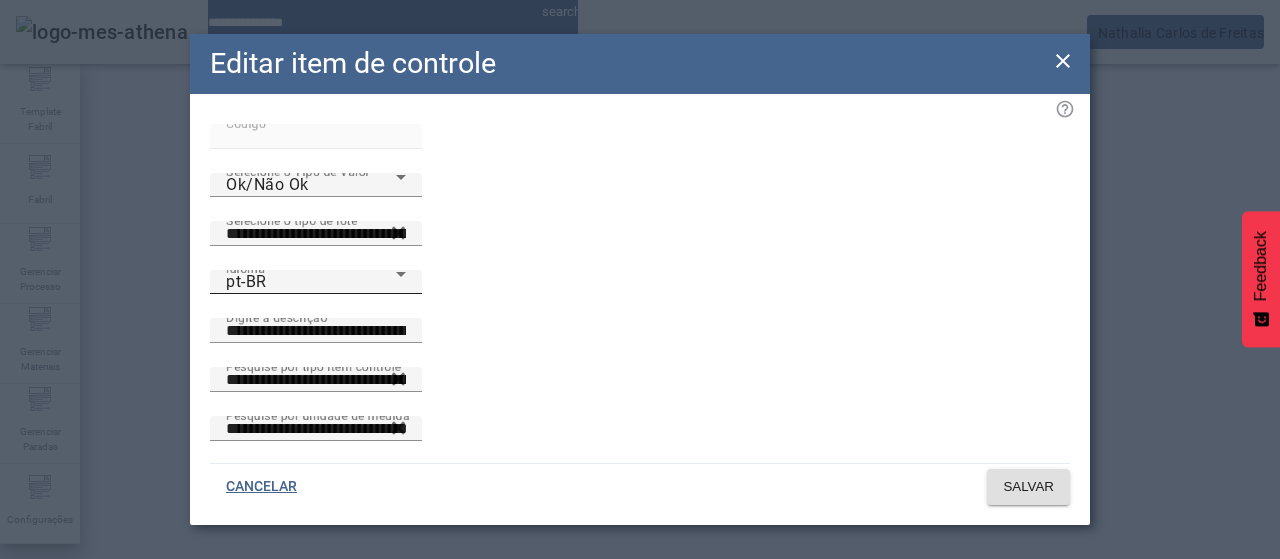 click on "pt-BR" at bounding box center (311, 282) 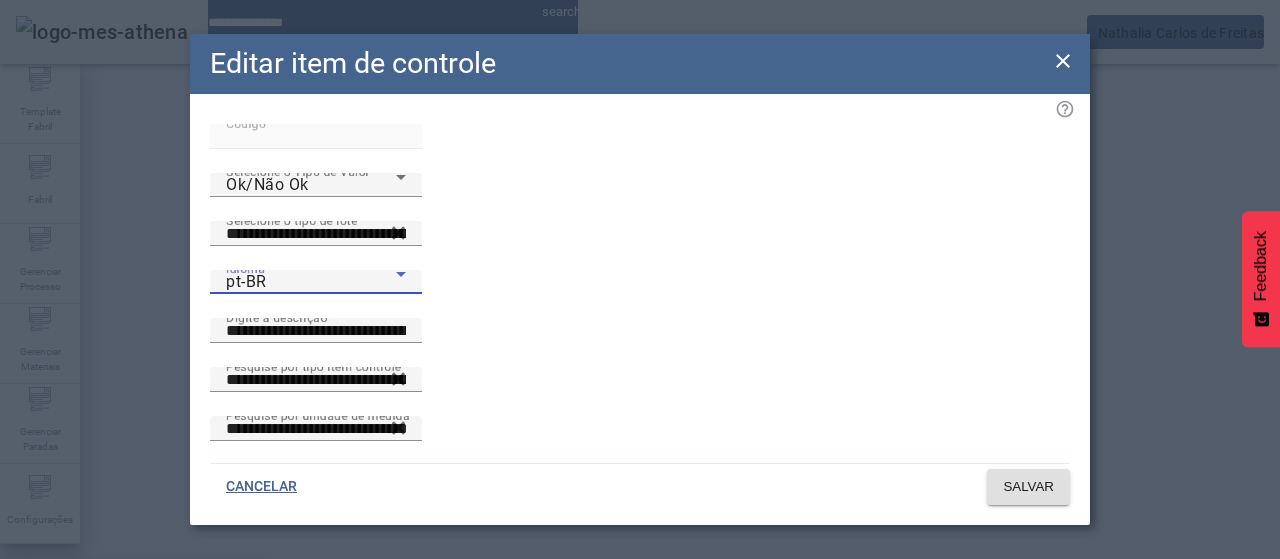 click on "es-ES" at bounding box center (131, 687) 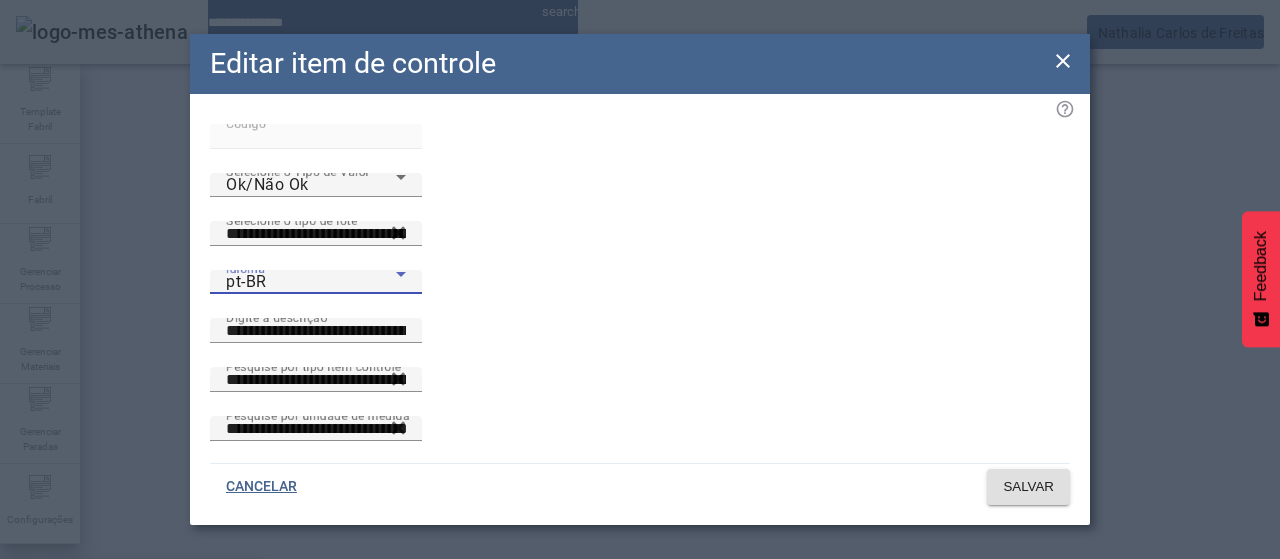 type on "**********" 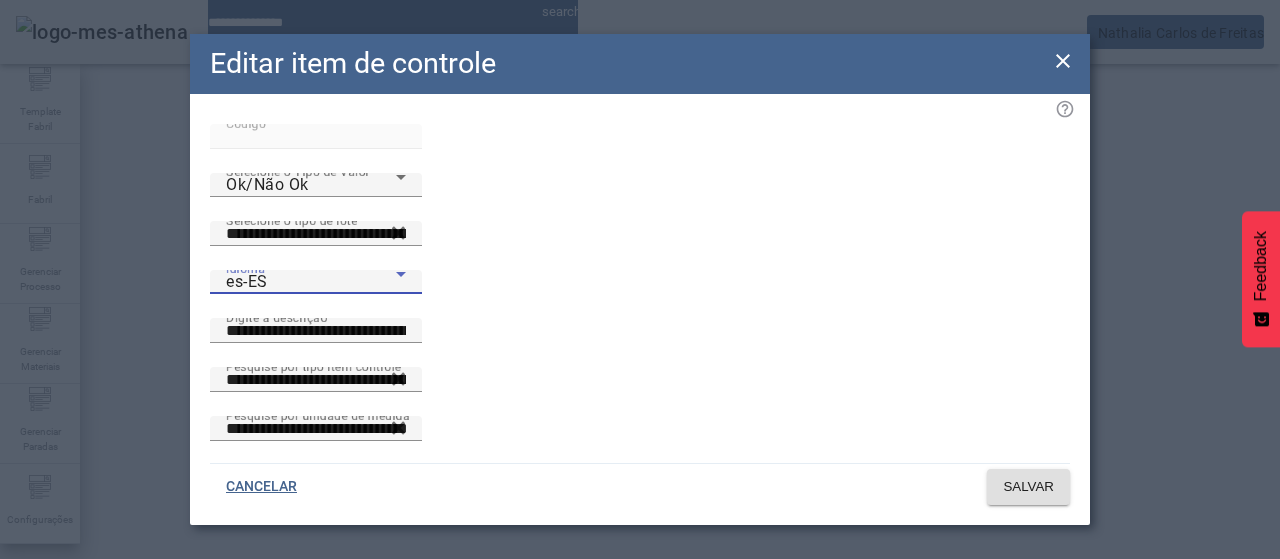 click 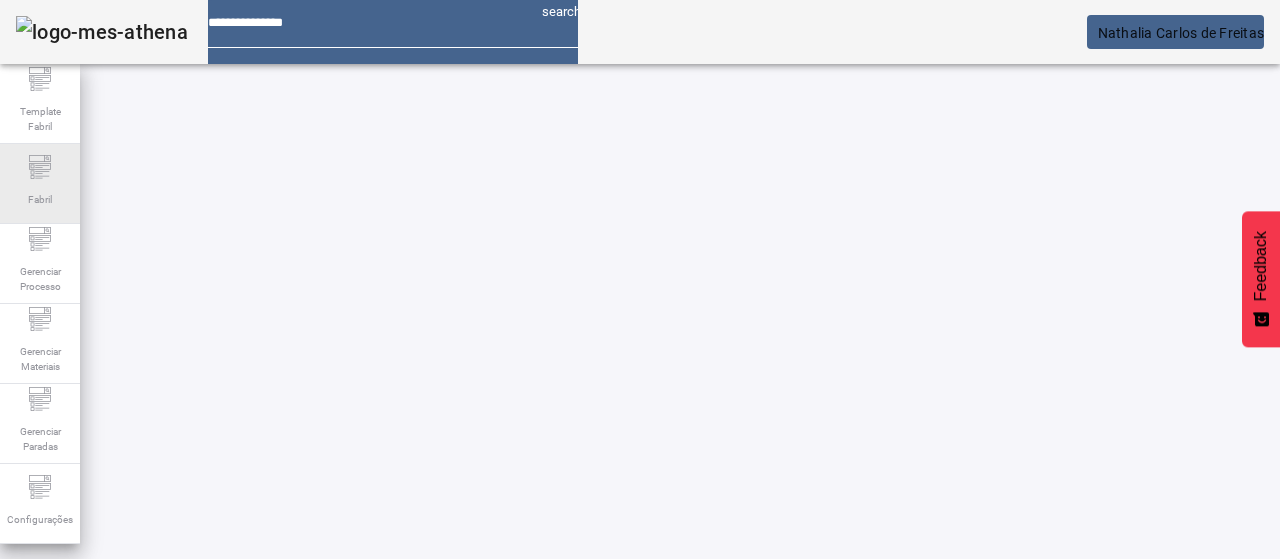 drag, startPoint x: 151, startPoint y: 184, endPoint x: 78, endPoint y: 181, distance: 73.061615 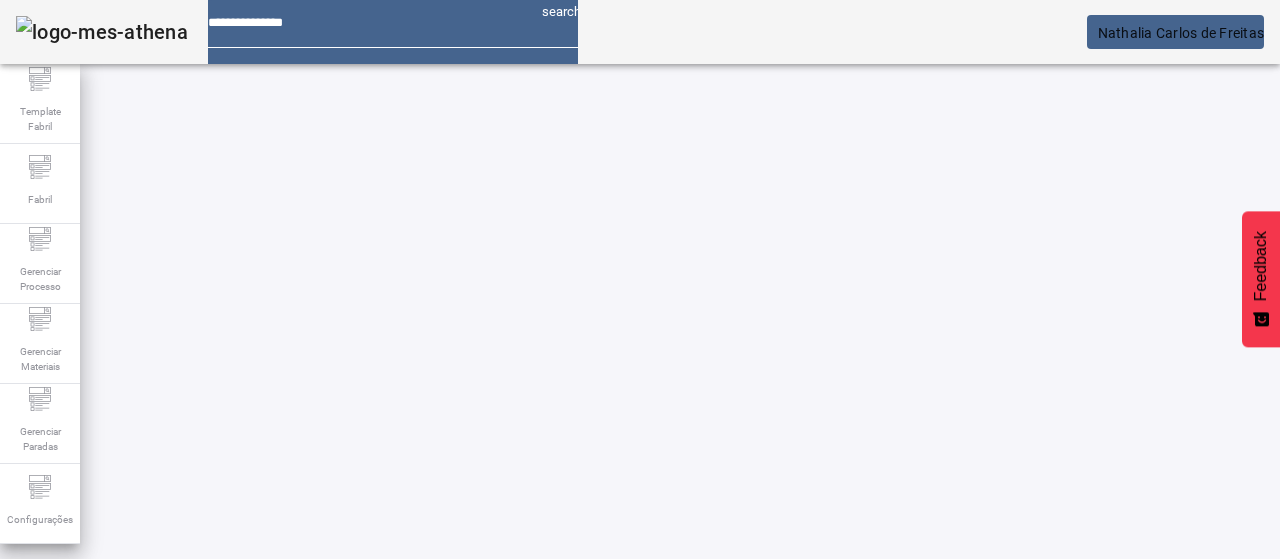 click on "EDITAR" at bounding box center (353, 828) 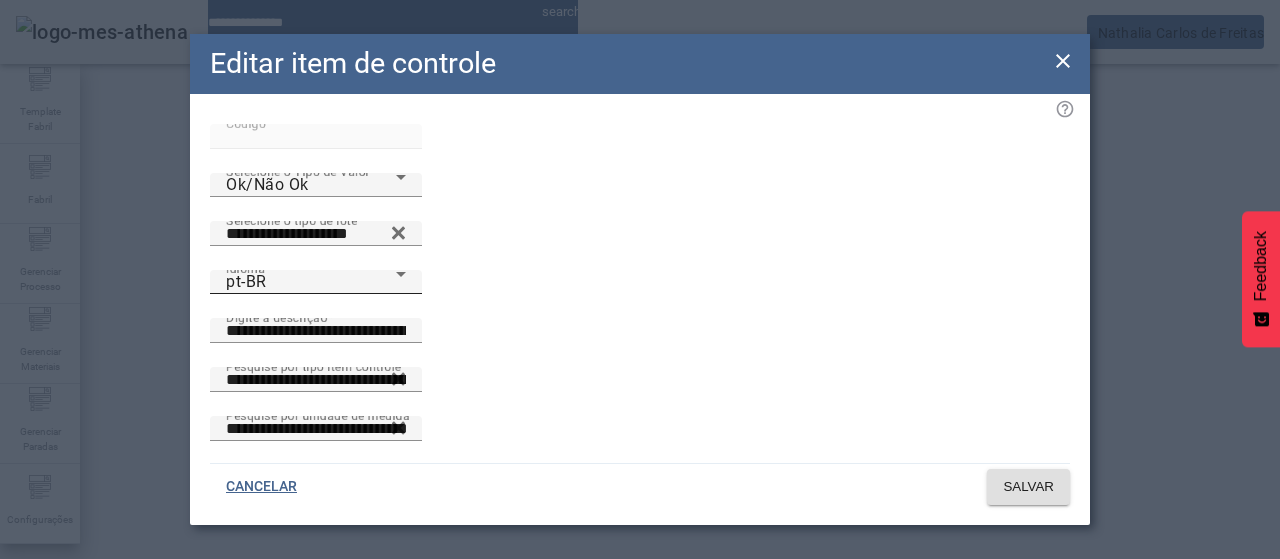 click on "pt-BR" at bounding box center (311, 282) 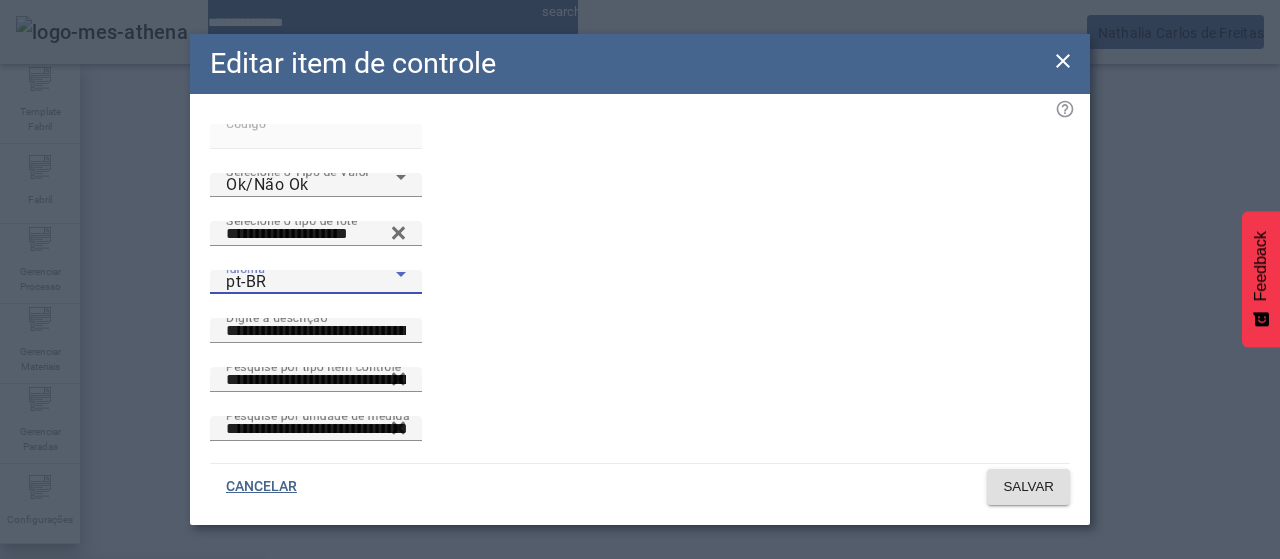 click on "es-ES" at bounding box center (131, 687) 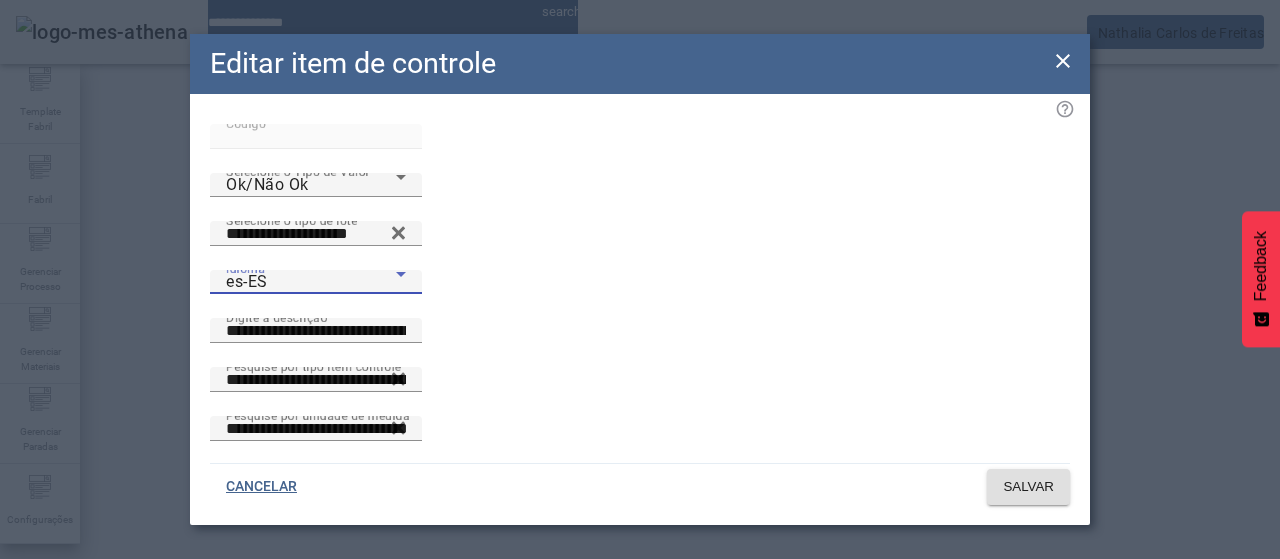 drag, startPoint x: 1060, startPoint y: 59, endPoint x: 1014, endPoint y: 47, distance: 47.539455 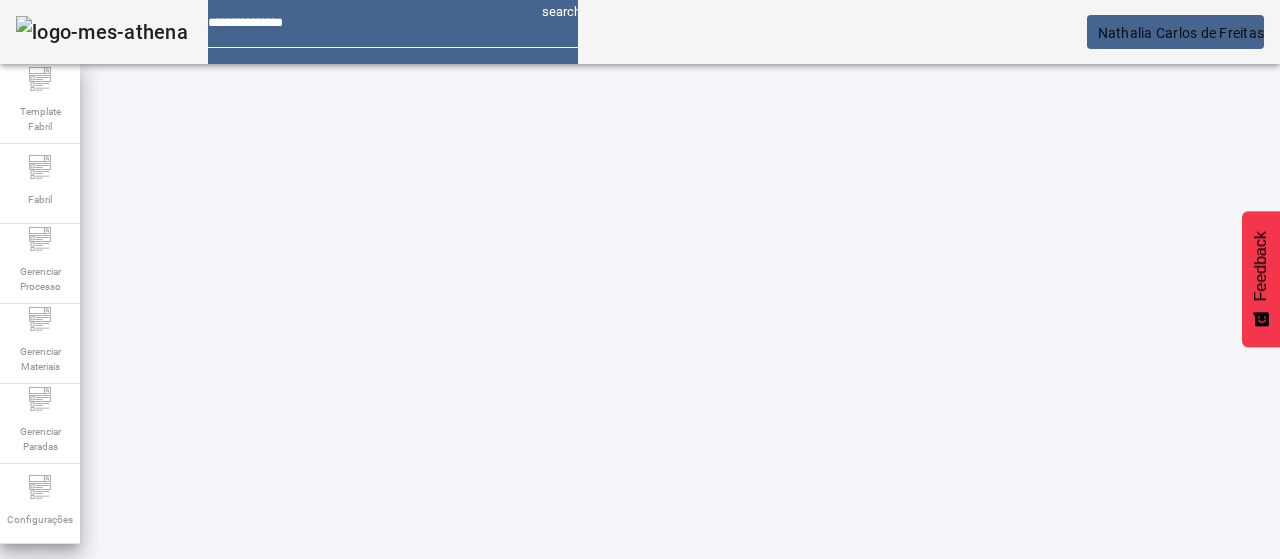 click 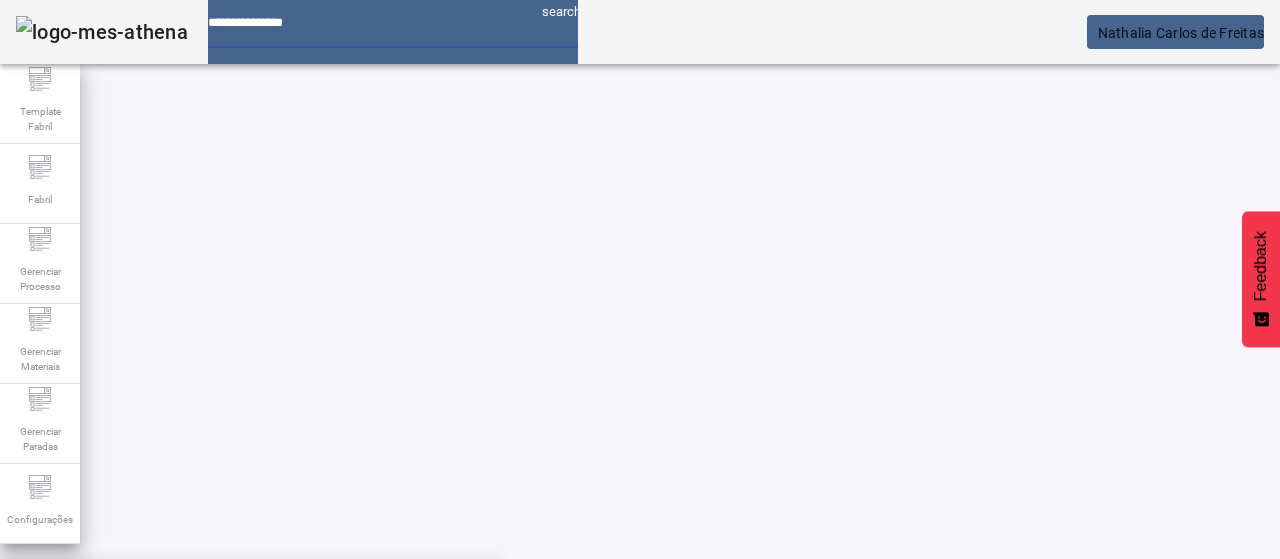 click at bounding box center (367, 15) 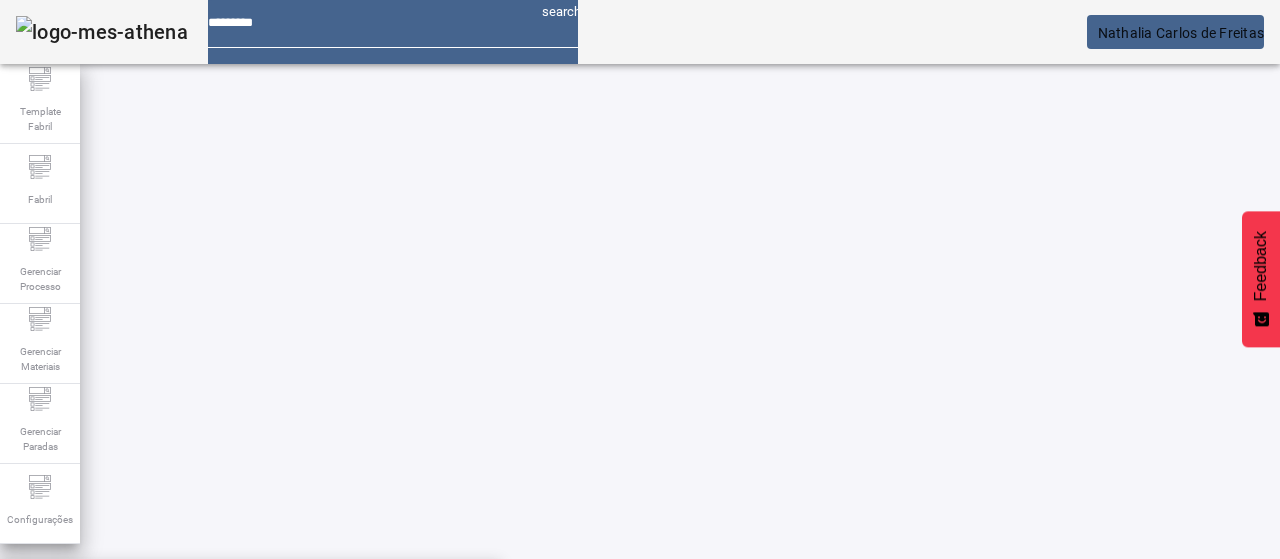 click on "Gerenciar Processo > Lista técnica" at bounding box center [250, 591] 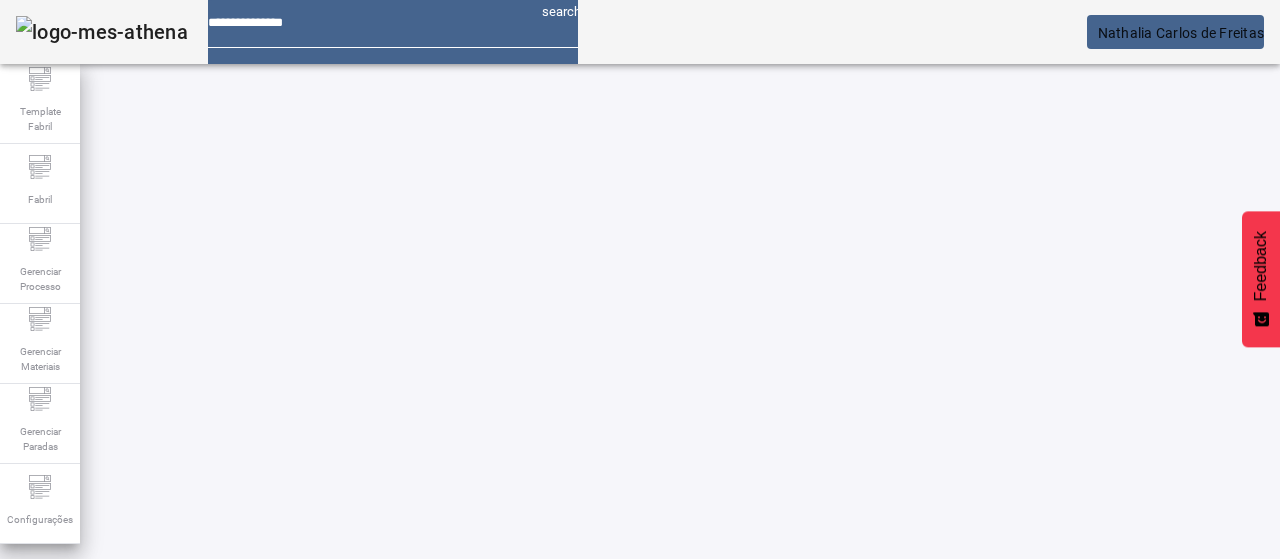 click on "ABRIR FILTROS" 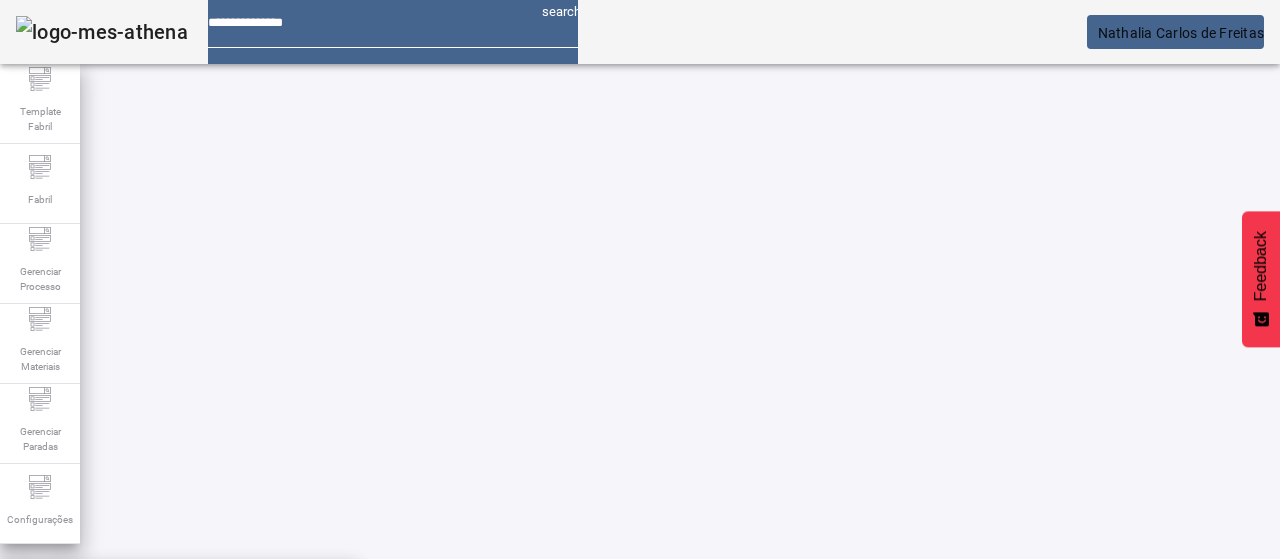 click on "Mosto Brahma Chopp." at bounding box center [100, 591] 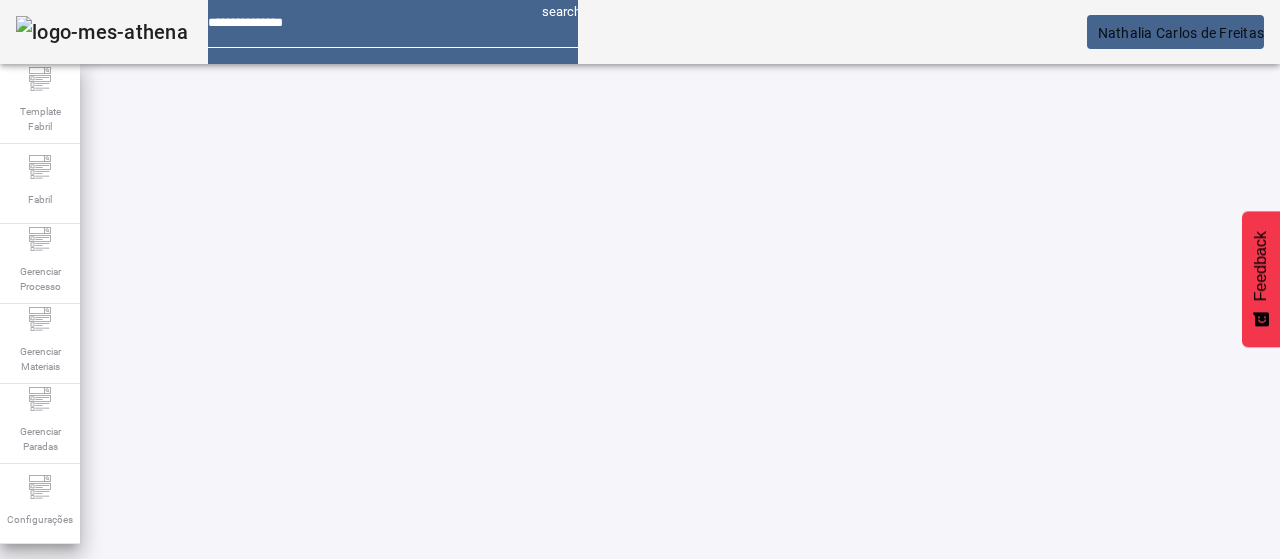 drag, startPoint x: 842, startPoint y: 181, endPoint x: 866, endPoint y: 201, distance: 31.241 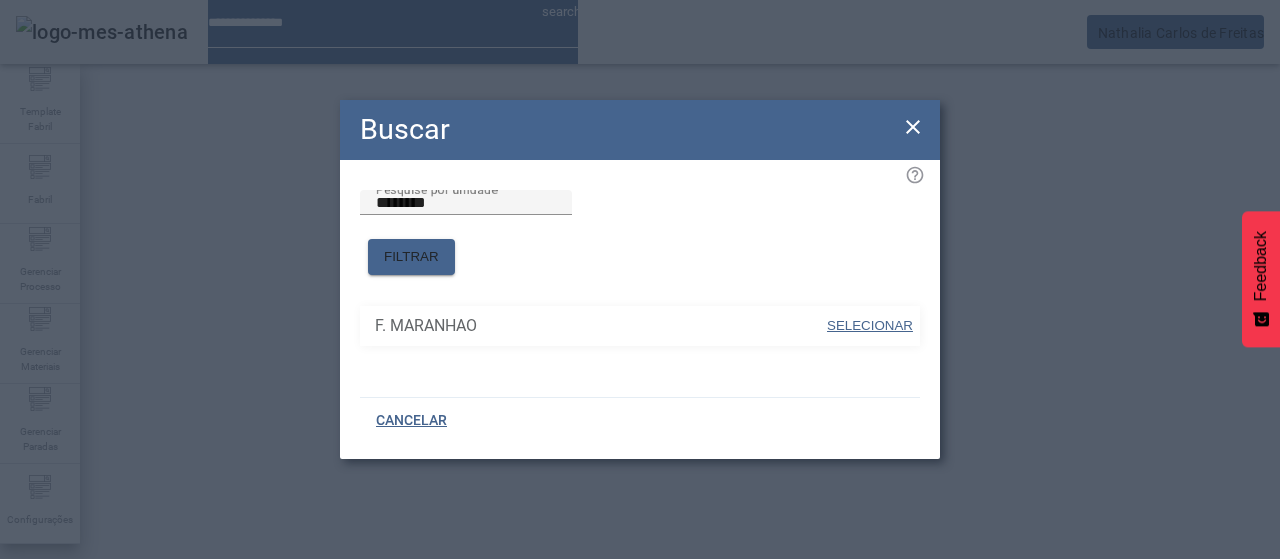 drag, startPoint x: 918, startPoint y: 307, endPoint x: 928, endPoint y: 302, distance: 11.18034 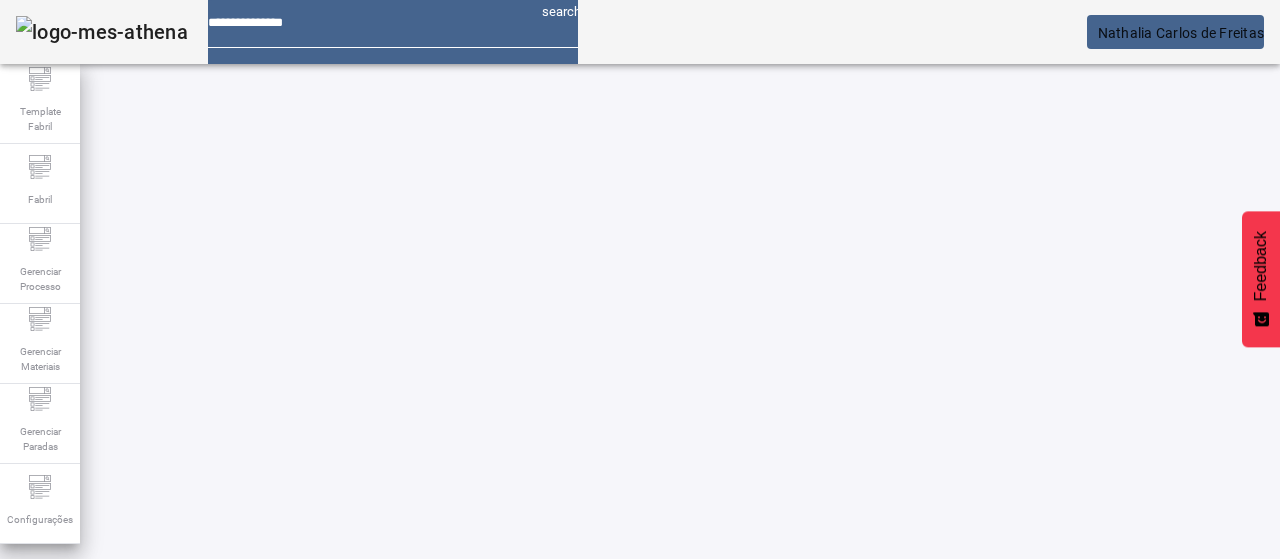 click on "FILTRAR" 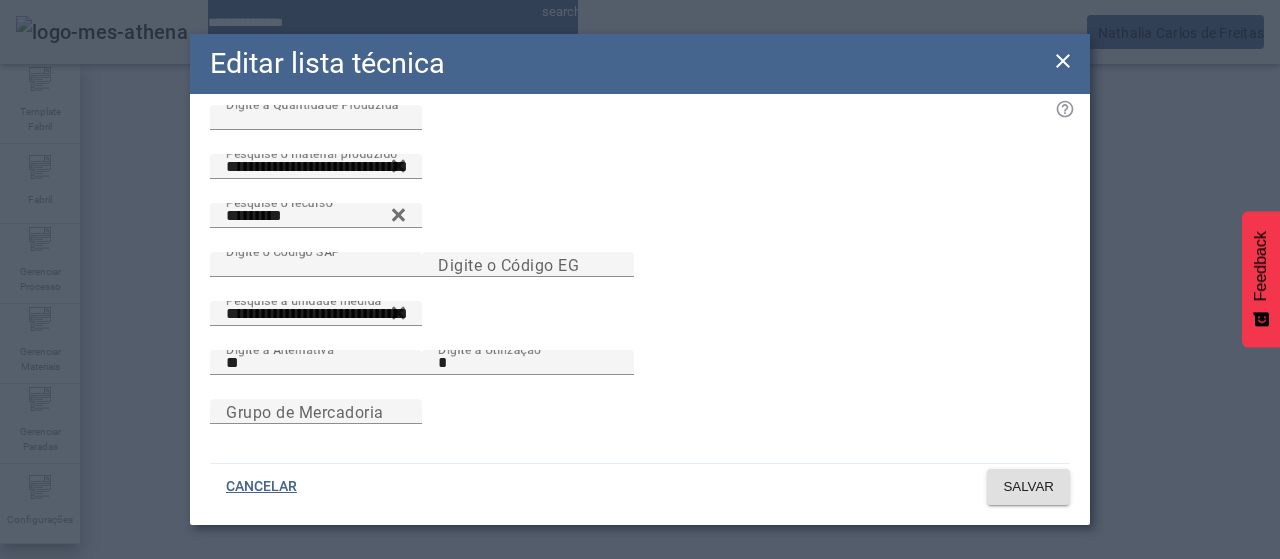 scroll, scrollTop: 144, scrollLeft: 0, axis: vertical 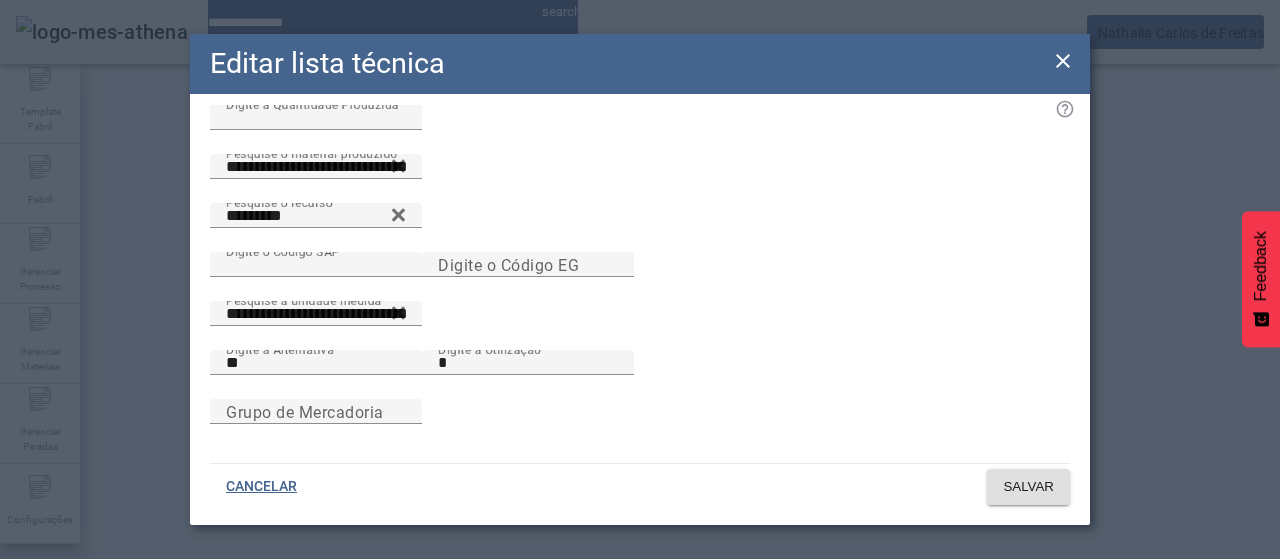drag, startPoint x: 1060, startPoint y: 63, endPoint x: 1010, endPoint y: 106, distance: 65.946945 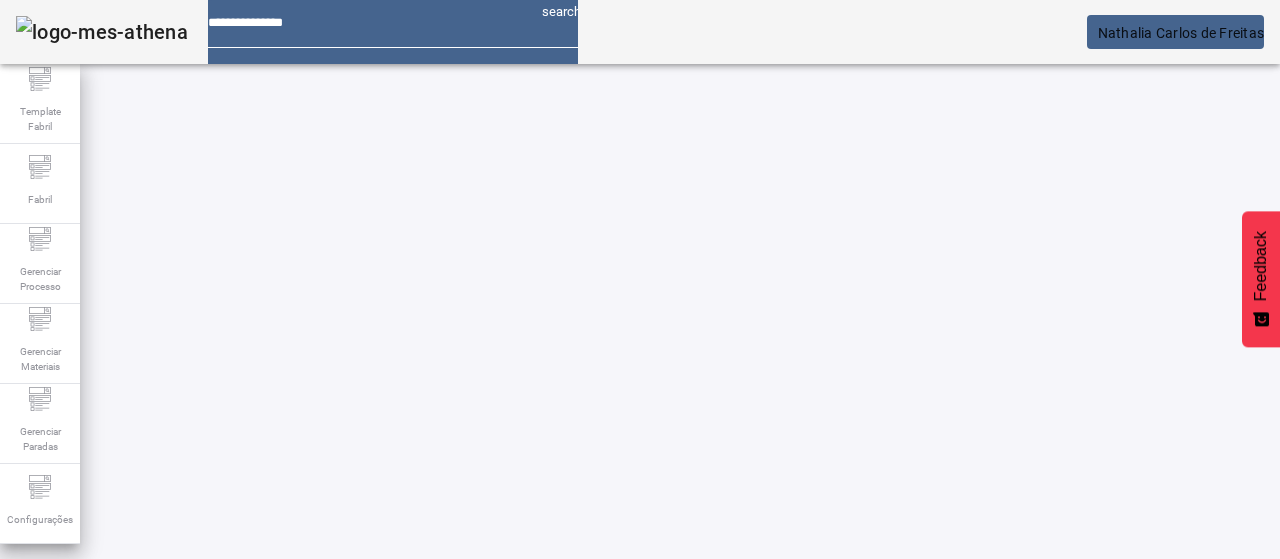 click on "EDITAR" at bounding box center [652, 926] 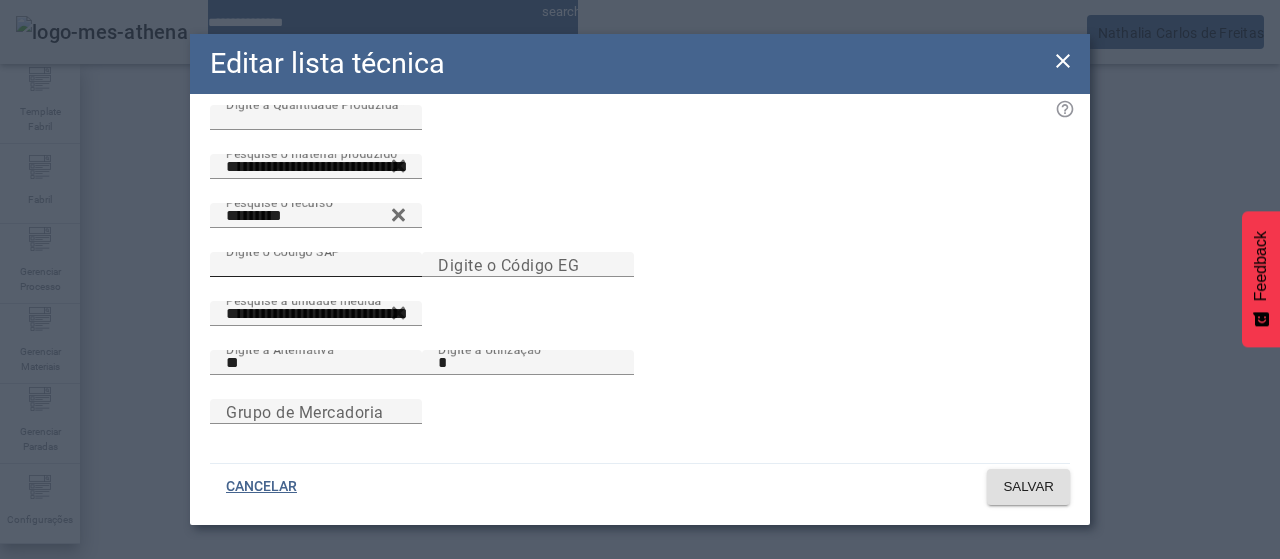 scroll, scrollTop: 144, scrollLeft: 0, axis: vertical 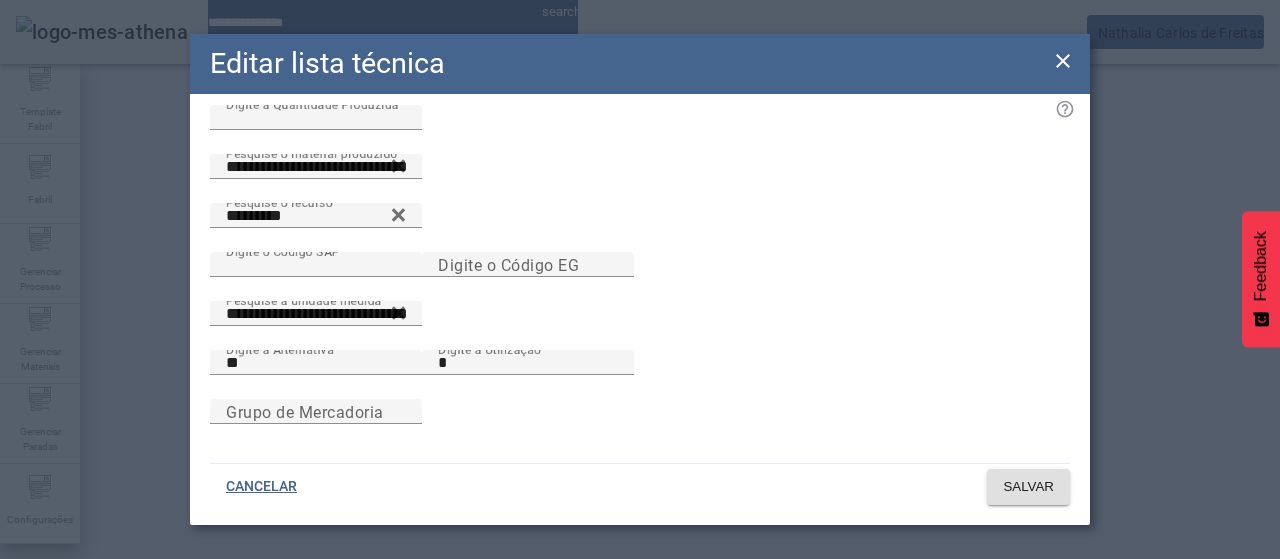 drag, startPoint x: 1061, startPoint y: 55, endPoint x: 1072, endPoint y: 93, distance: 39.56008 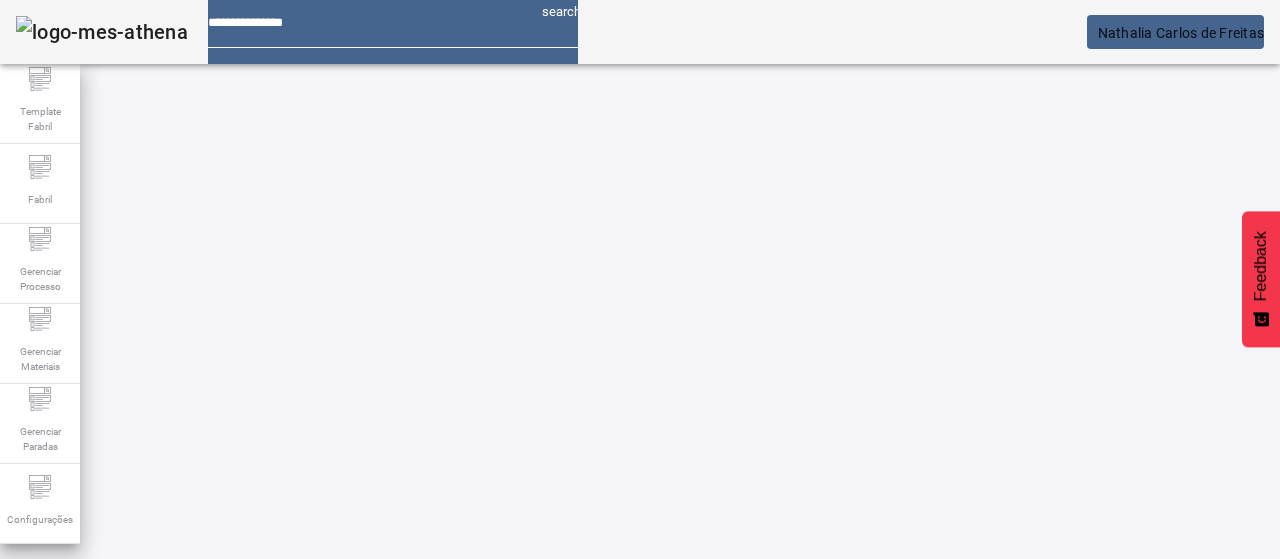 drag, startPoint x: 1001, startPoint y: 377, endPoint x: 987, endPoint y: 379, distance: 14.142136 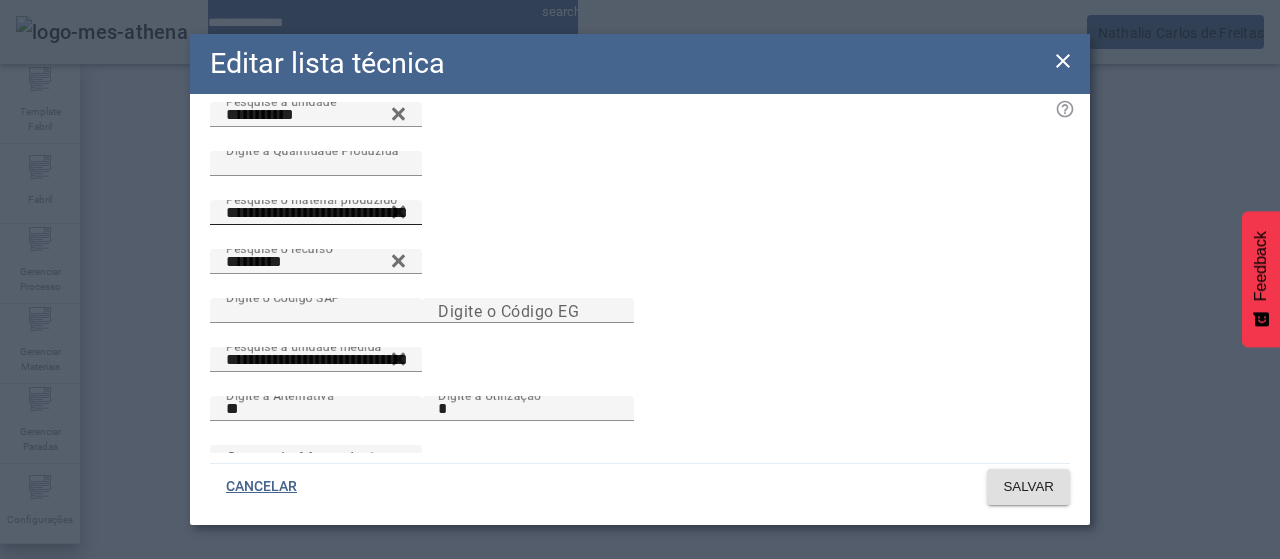 scroll, scrollTop: 144, scrollLeft: 0, axis: vertical 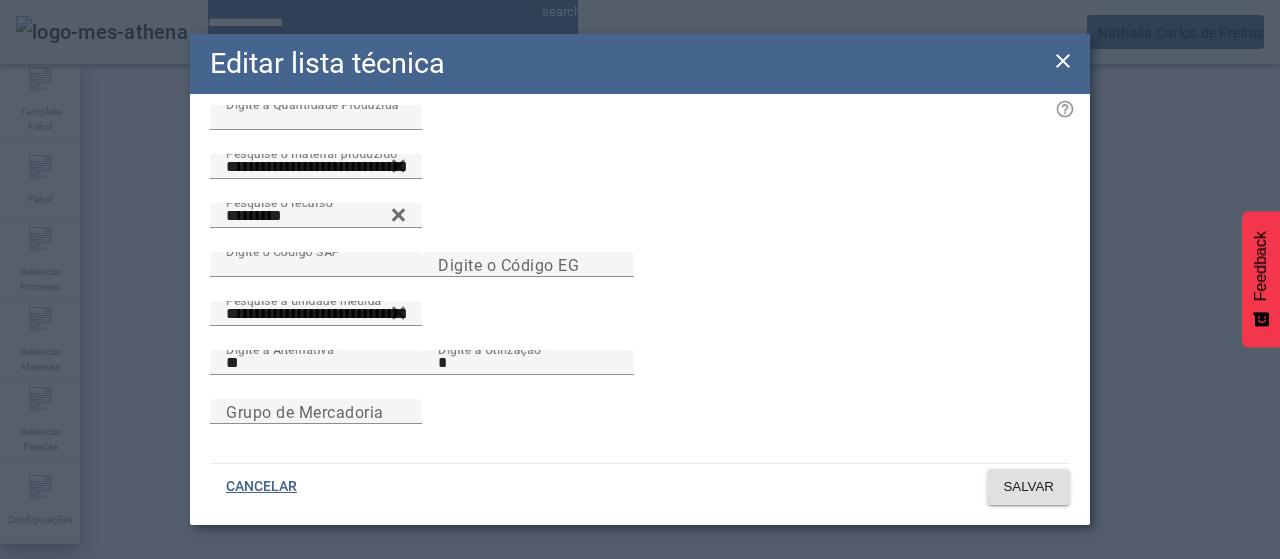 click 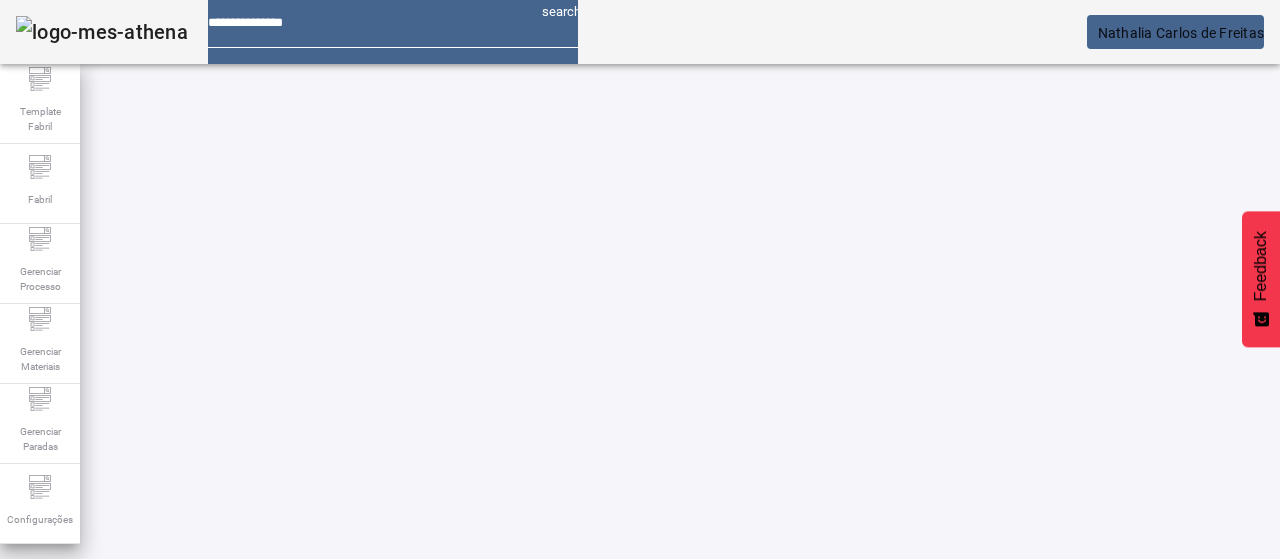 click at bounding box center (1169, 926) 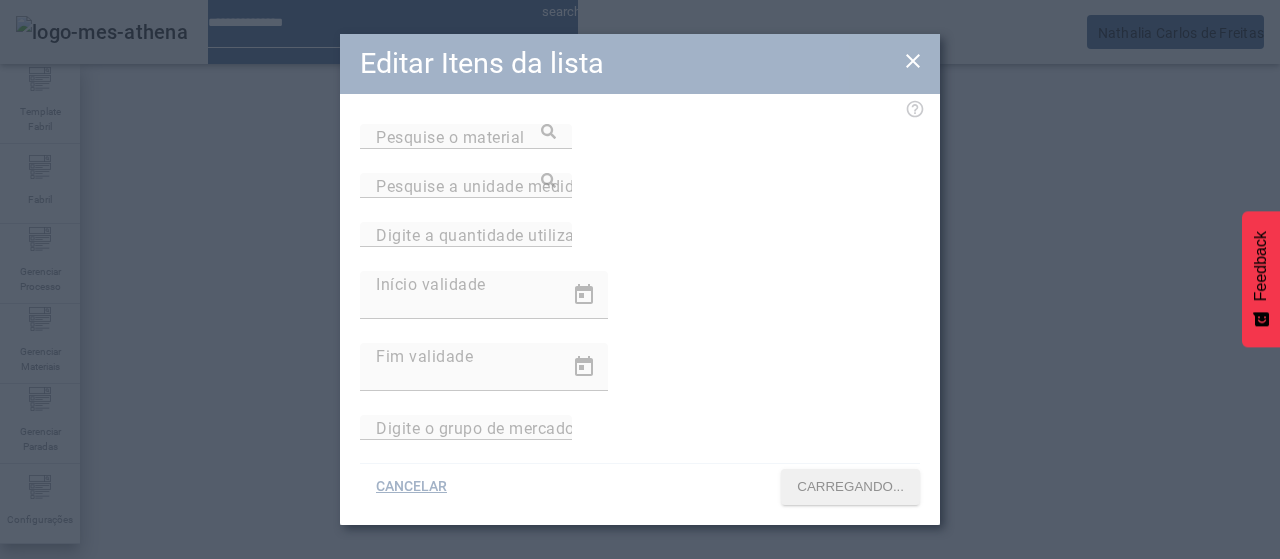 type on "**********" 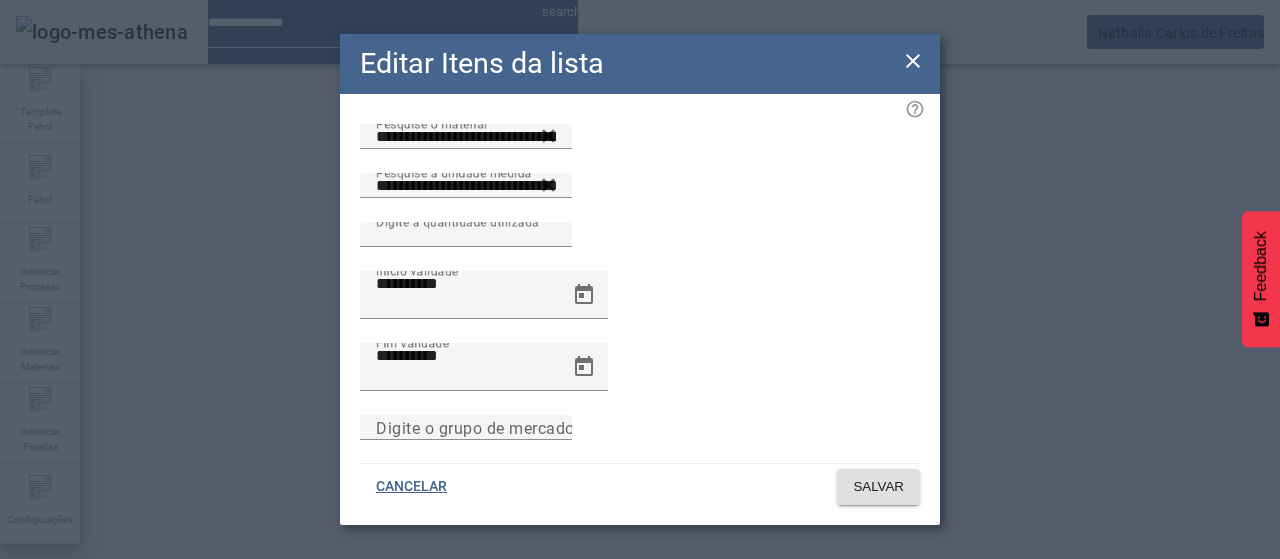 click 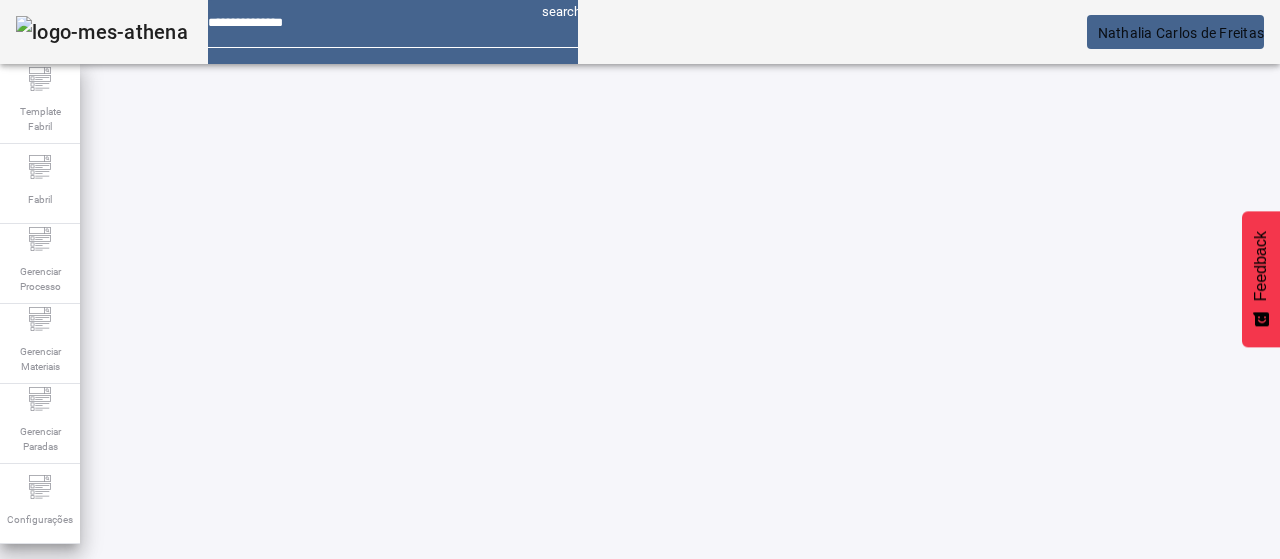 click on "EDITAR" at bounding box center (353, 743) 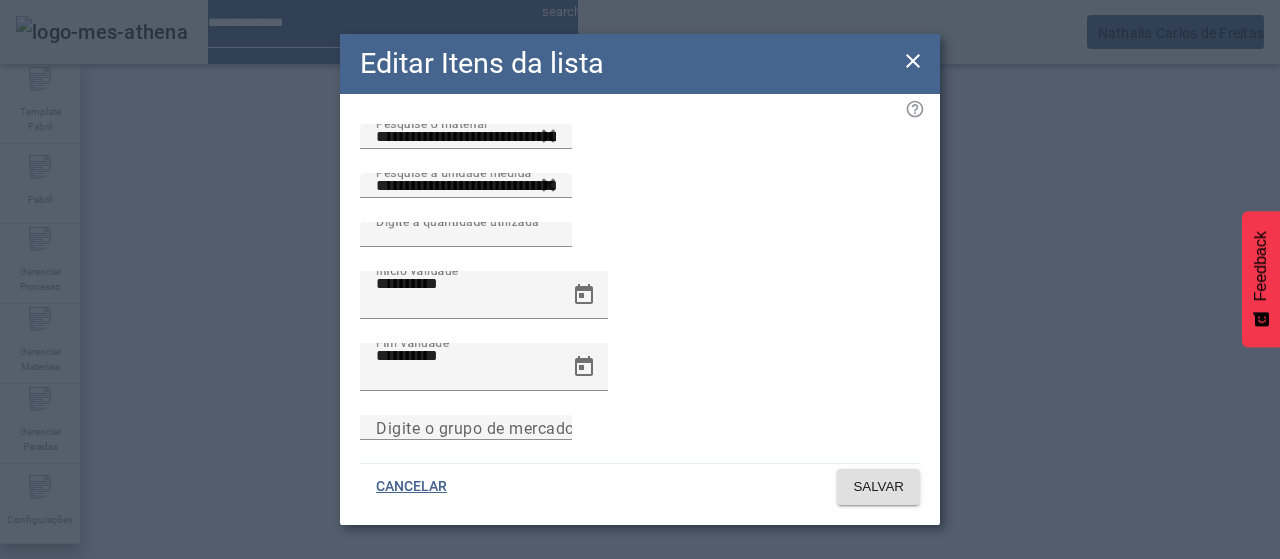 click 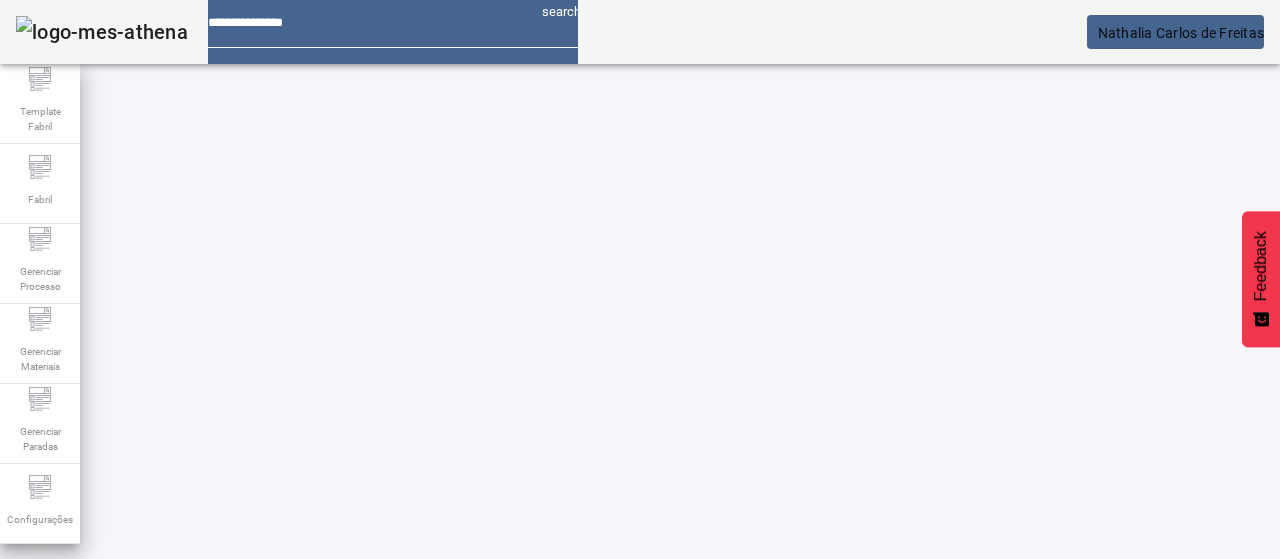 click on "EDITAR" at bounding box center [652, 743] 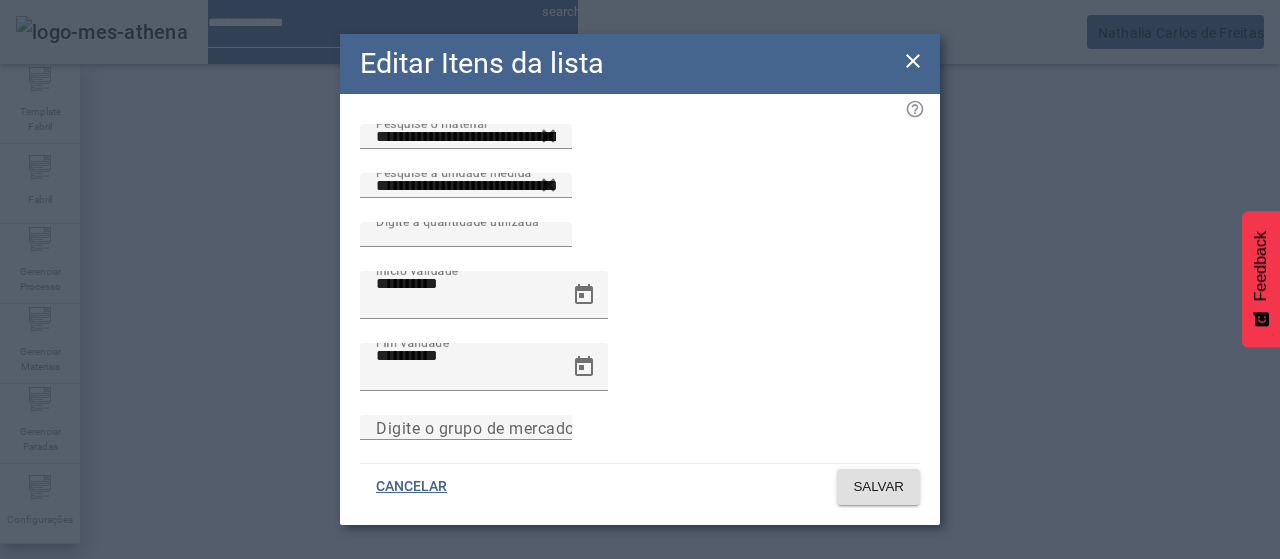 click 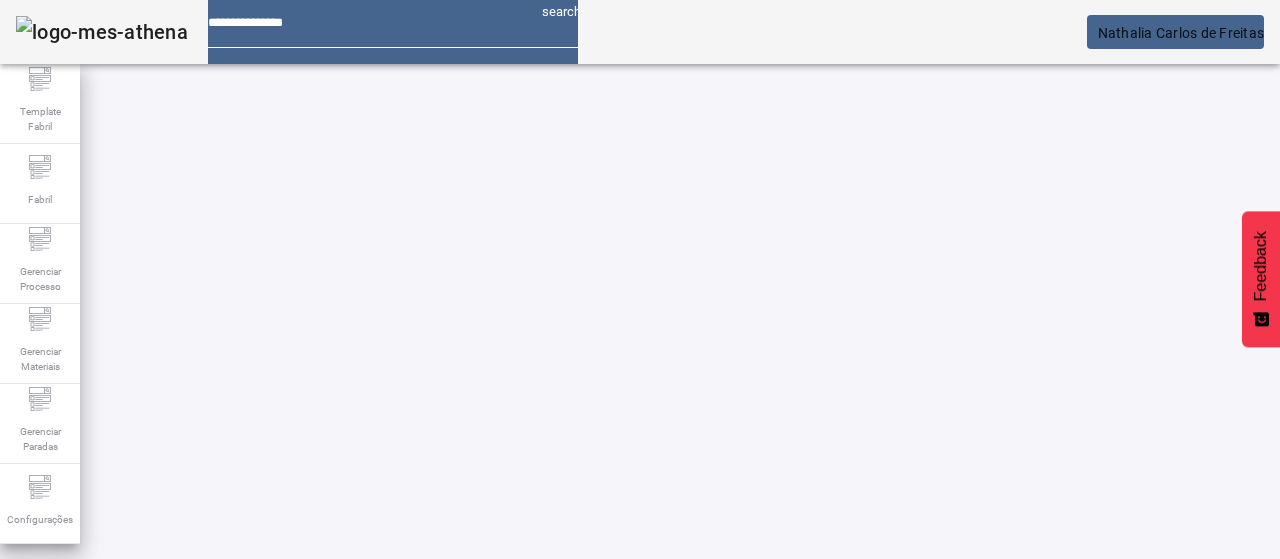 click at bounding box center [353, 743] 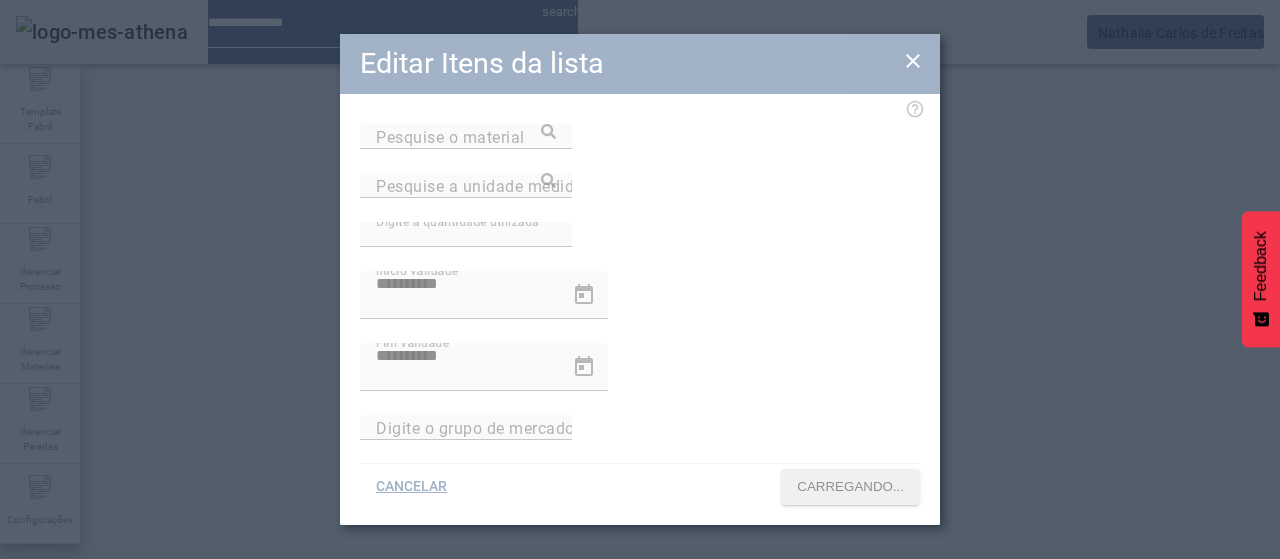 type on "**********" 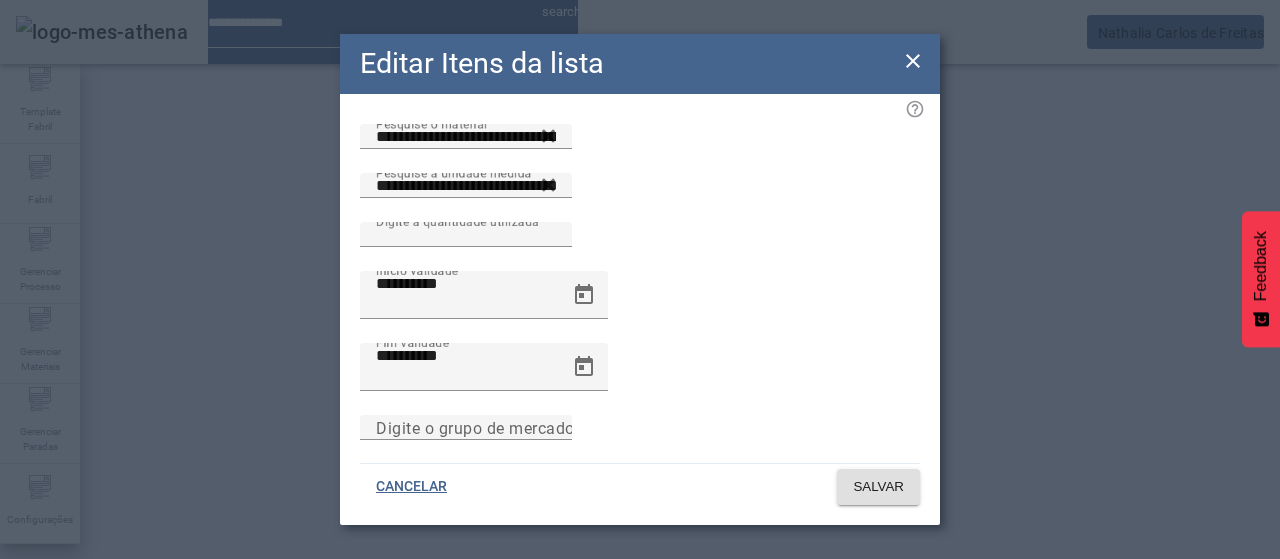 click 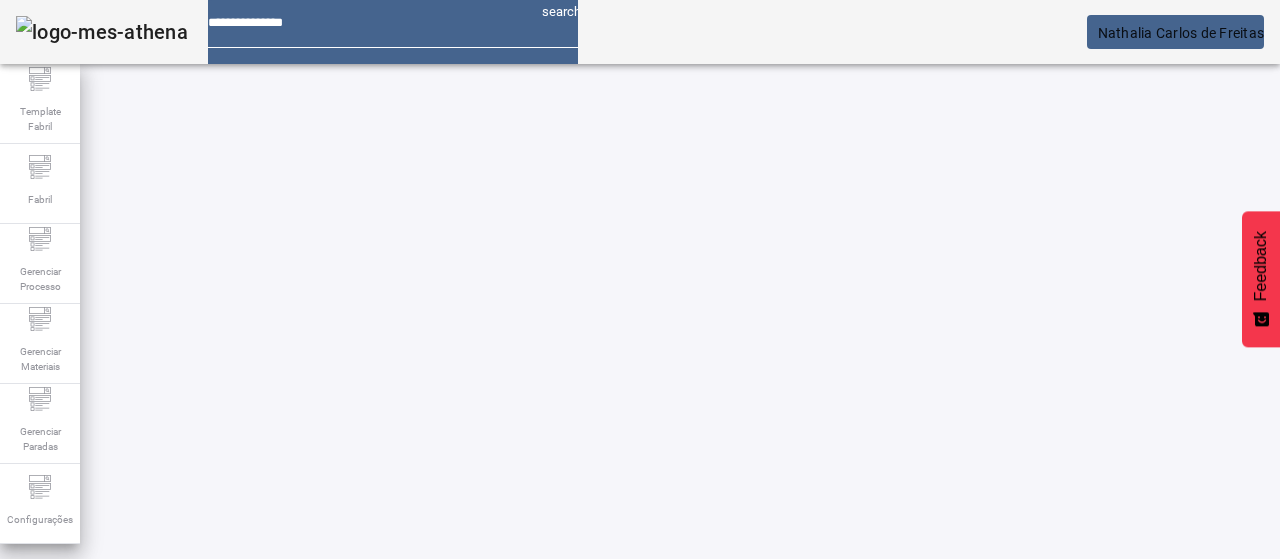 click at bounding box center [54, 893] 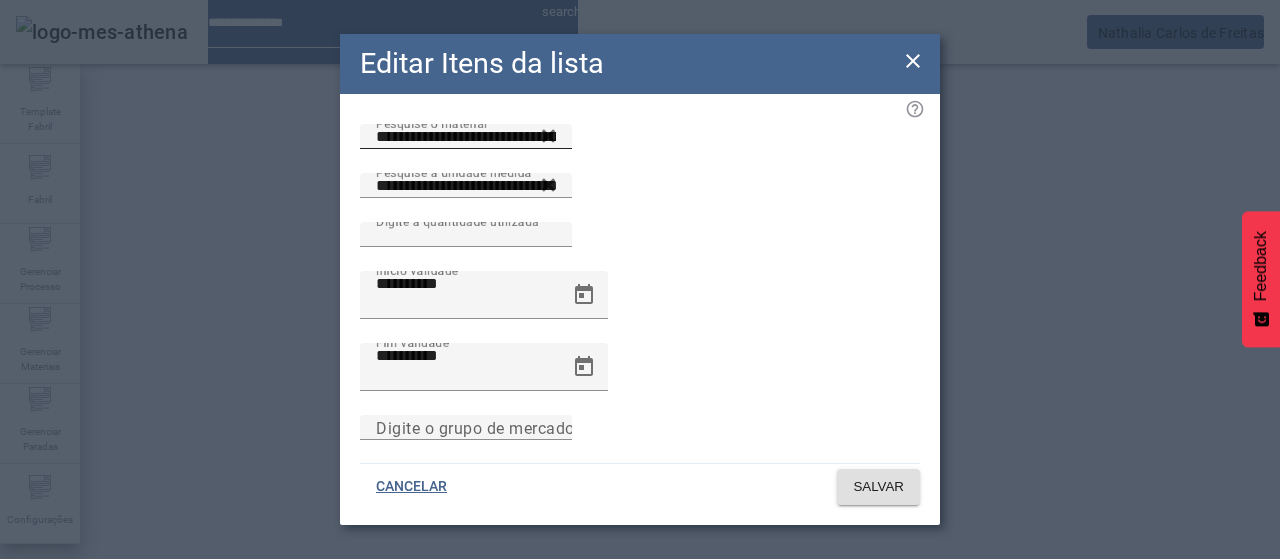 click 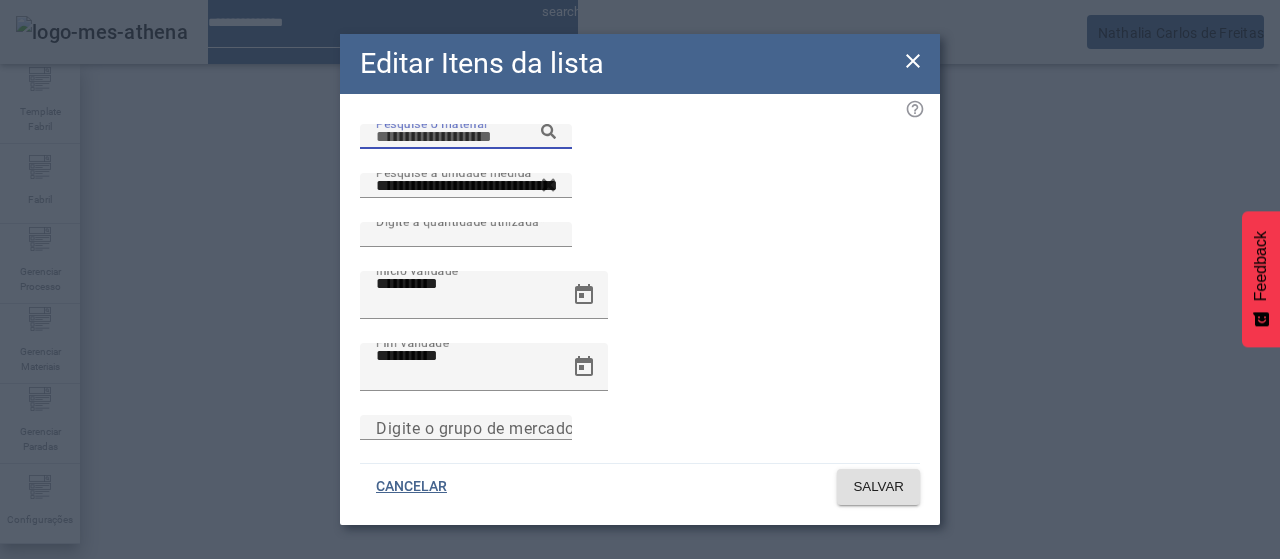 click on "Pesquise o material" at bounding box center [466, 137] 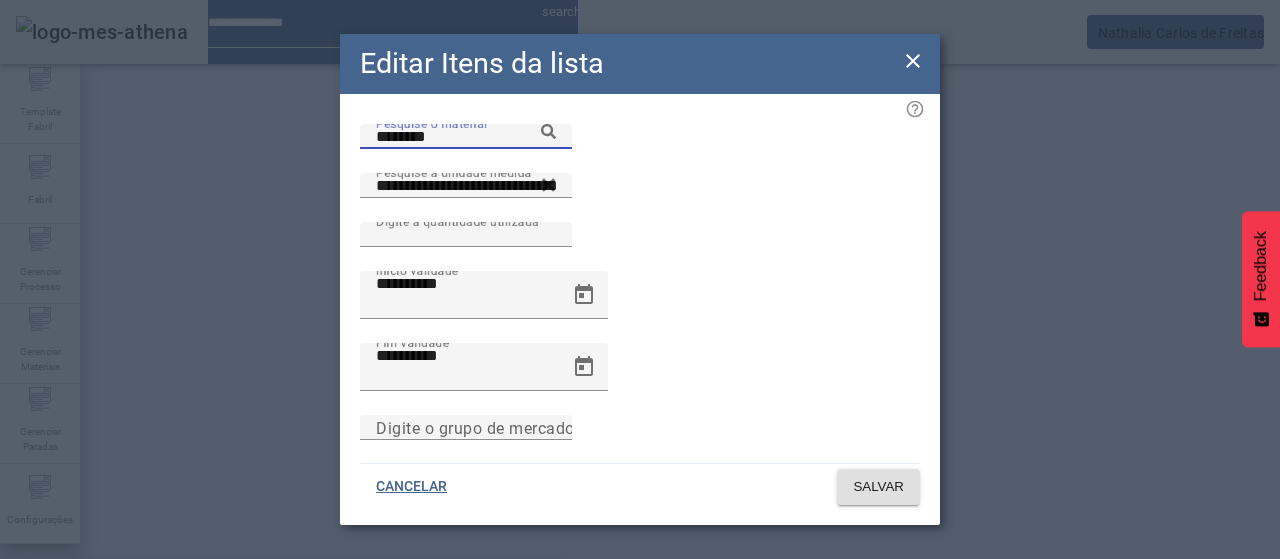 click on "ENZIMA BETAGLUCANASE LAMINEX 5G (30034349)" at bounding box center (212, 591) 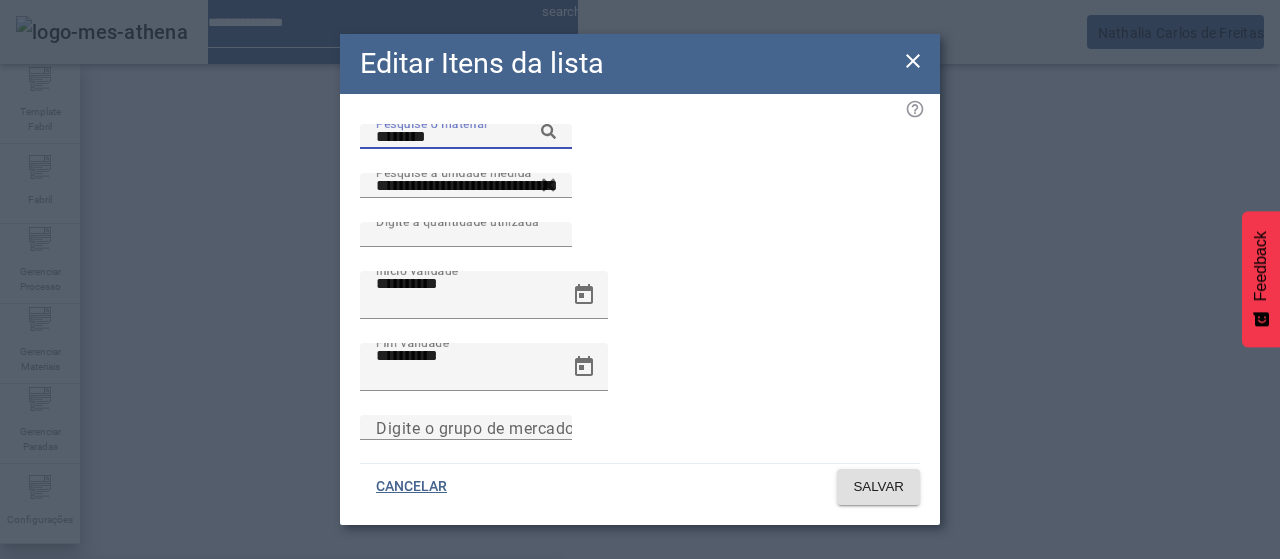 type on "**********" 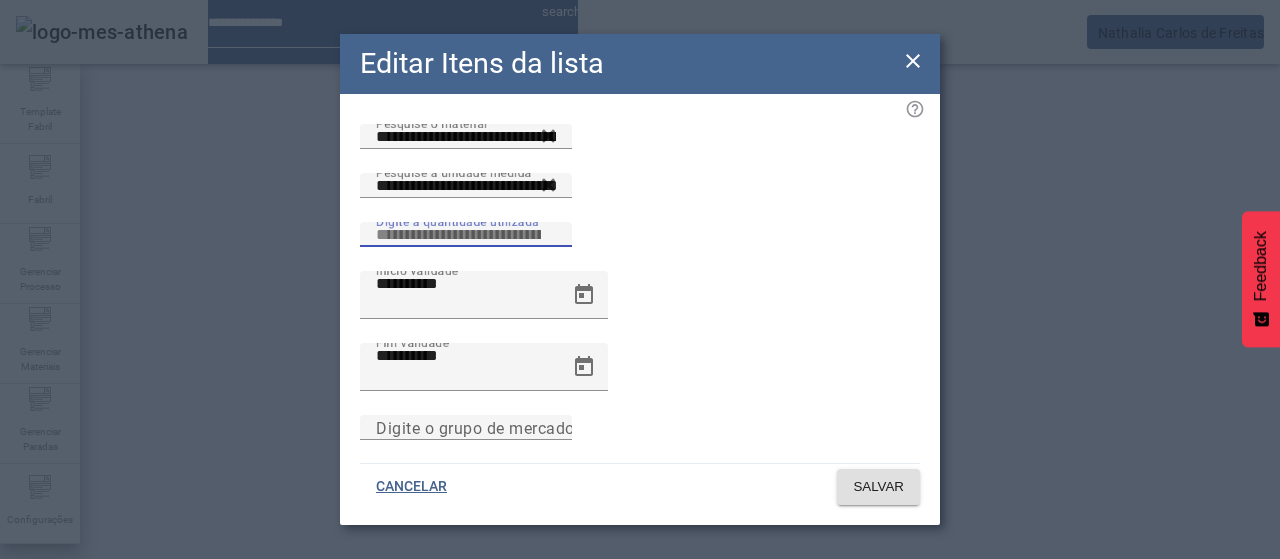 drag, startPoint x: 764, startPoint y: 241, endPoint x: 864, endPoint y: 229, distance: 100.71743 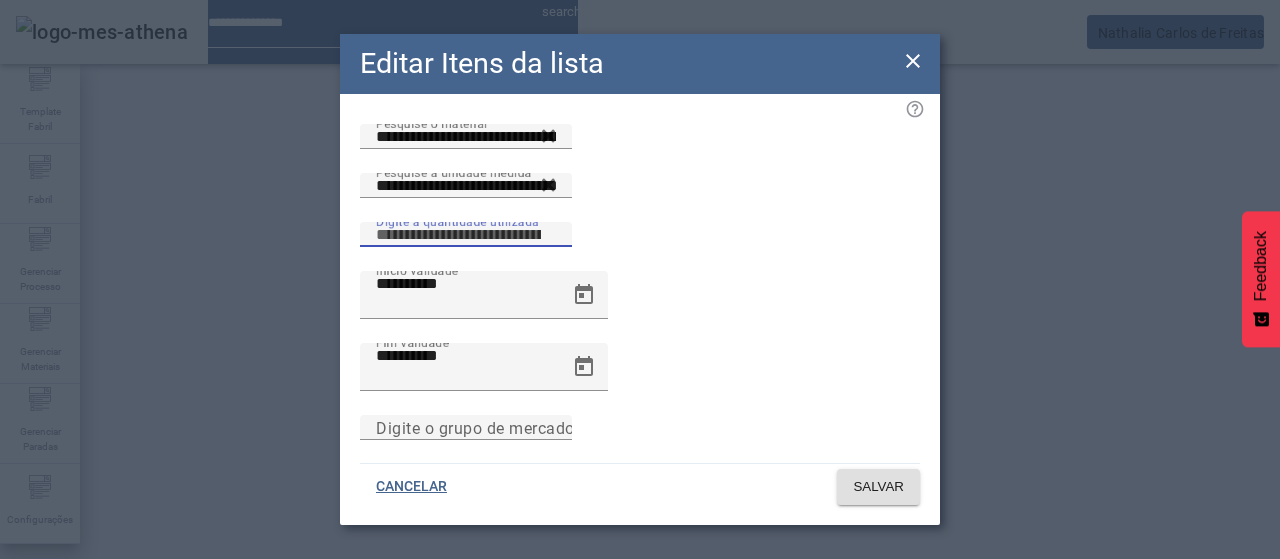 click on "Digite a quantidade utilizada *****" 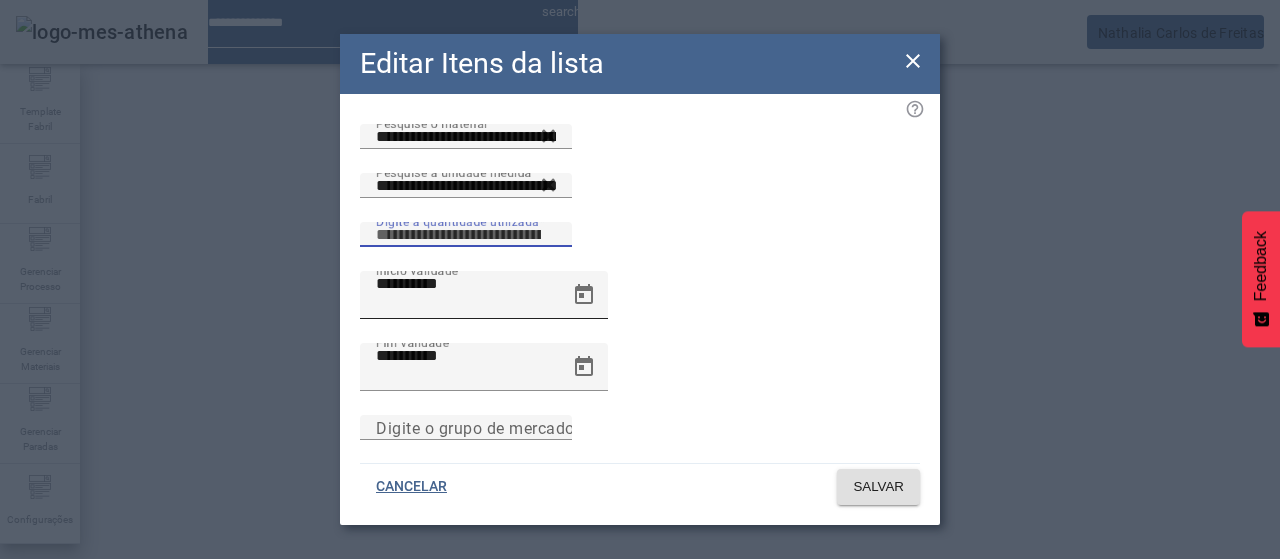 type on "*****" 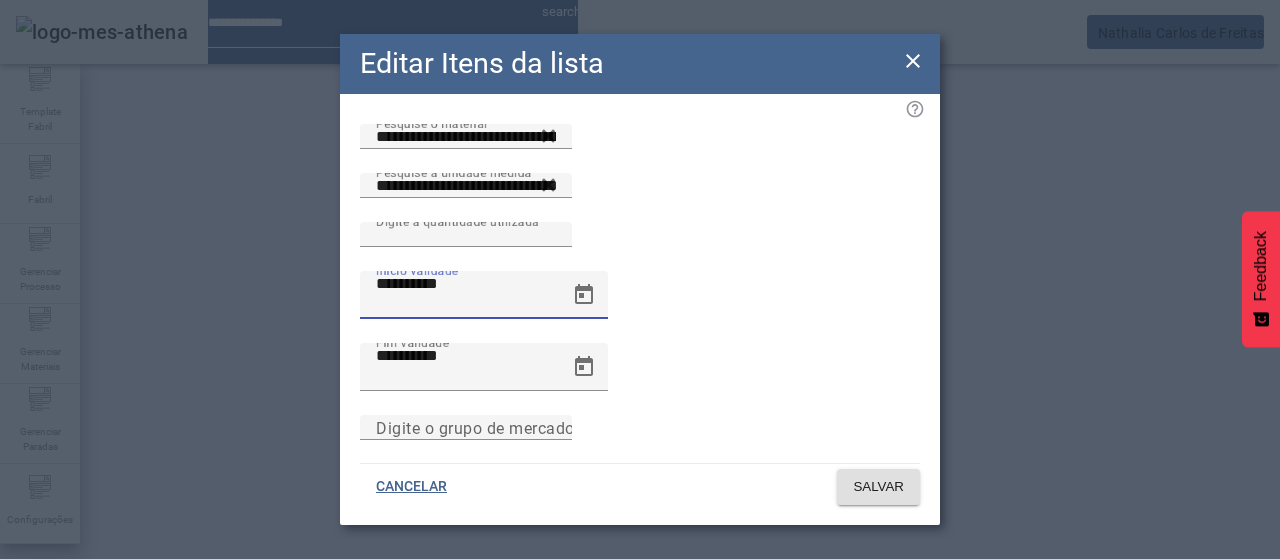 click on "**********" at bounding box center (466, 284) 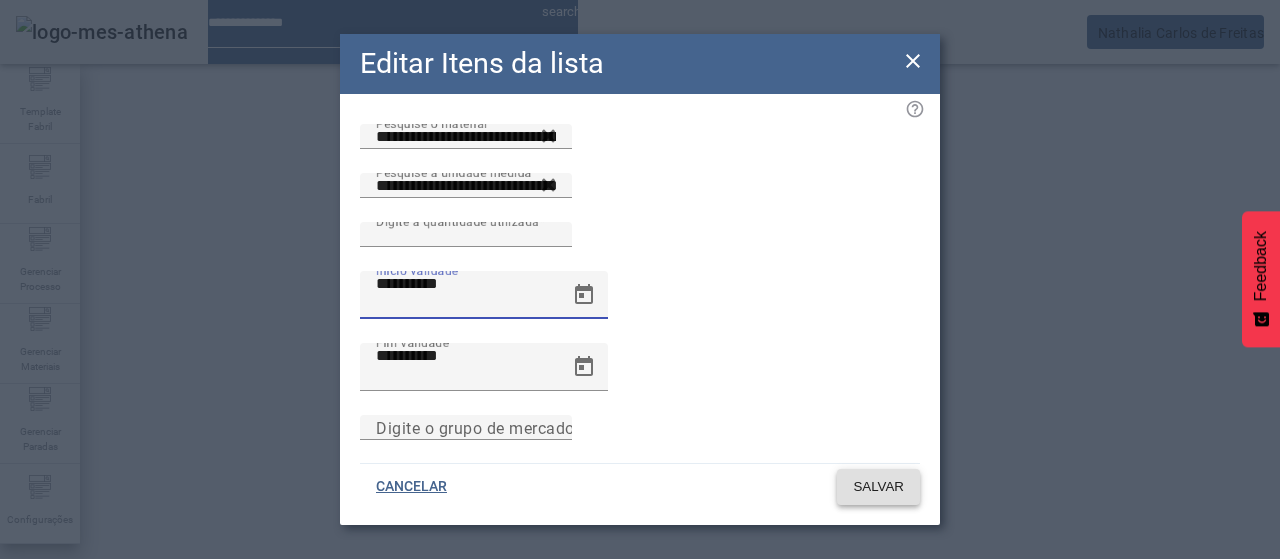 type on "**********" 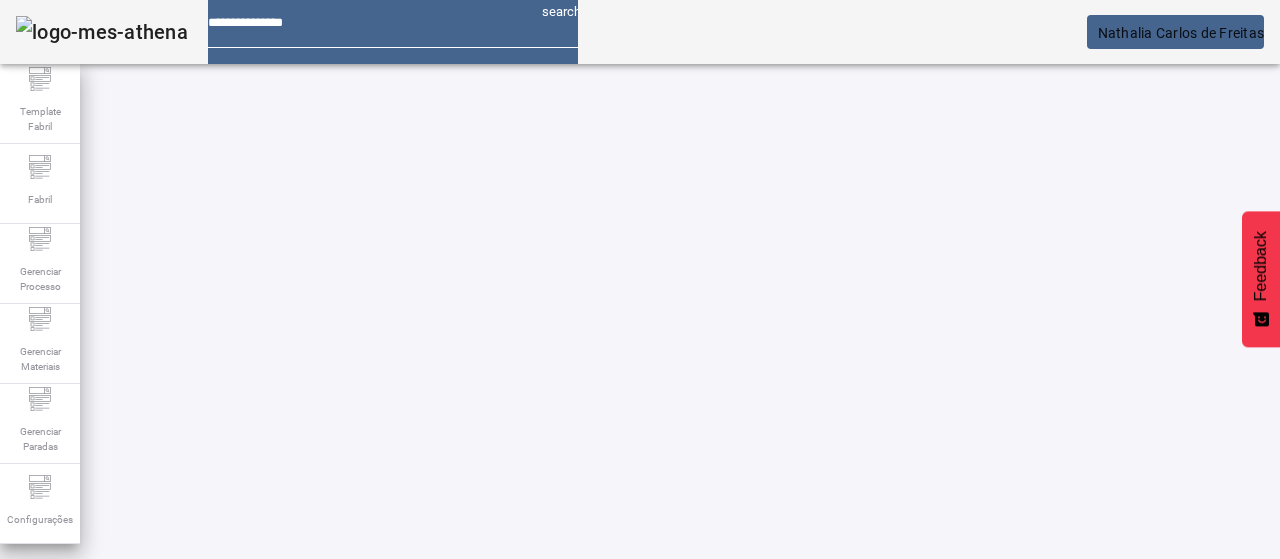click on "EDITAR" at bounding box center [353, 743] 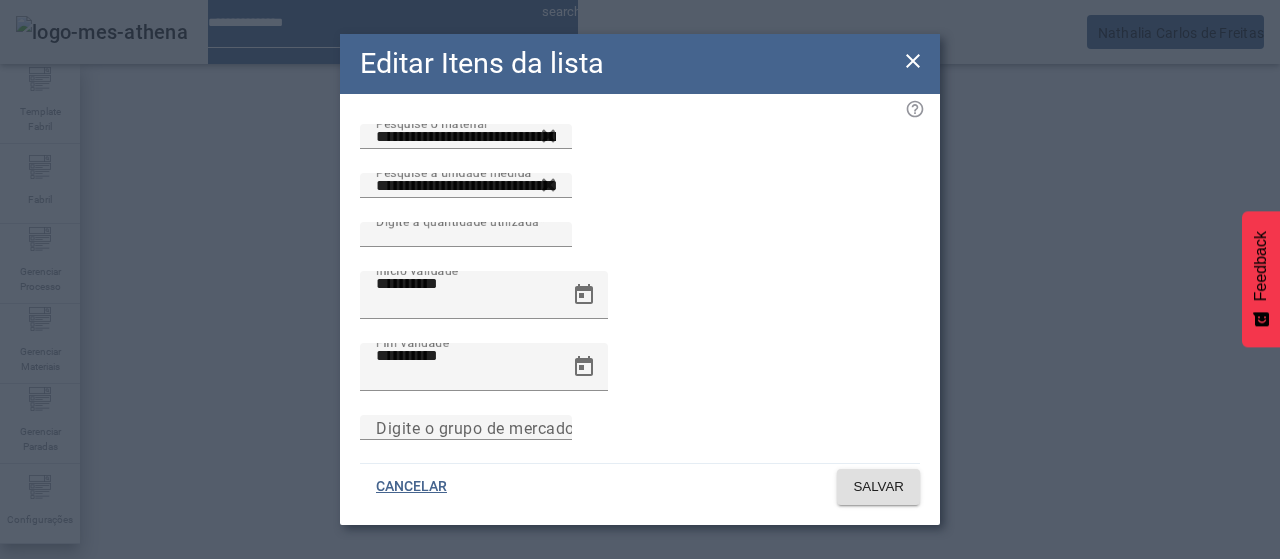 click 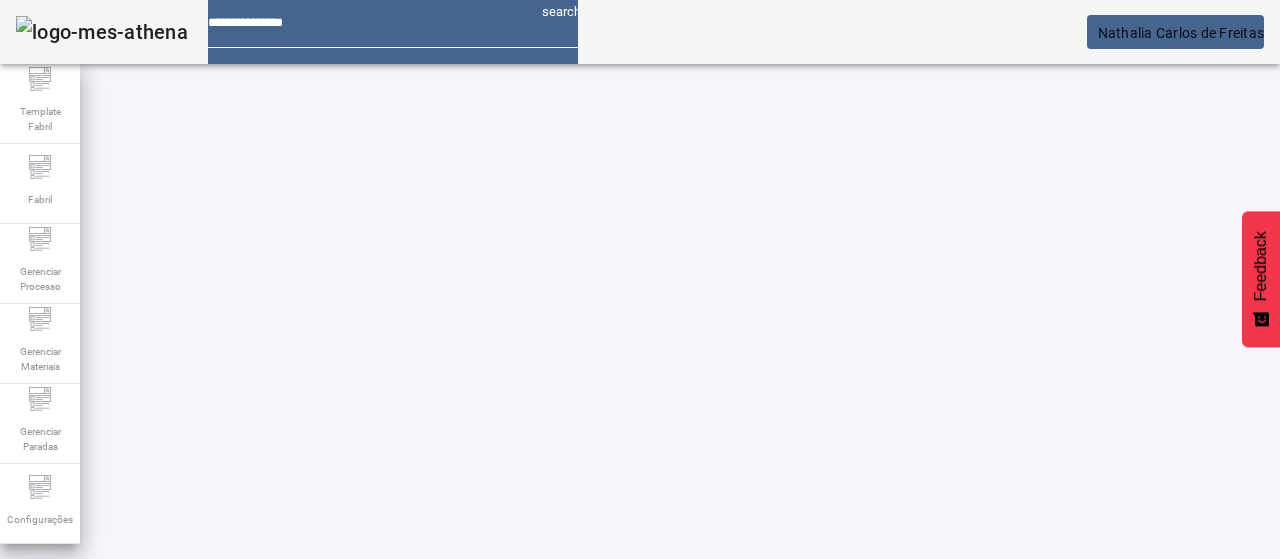 scroll, scrollTop: 0, scrollLeft: 0, axis: both 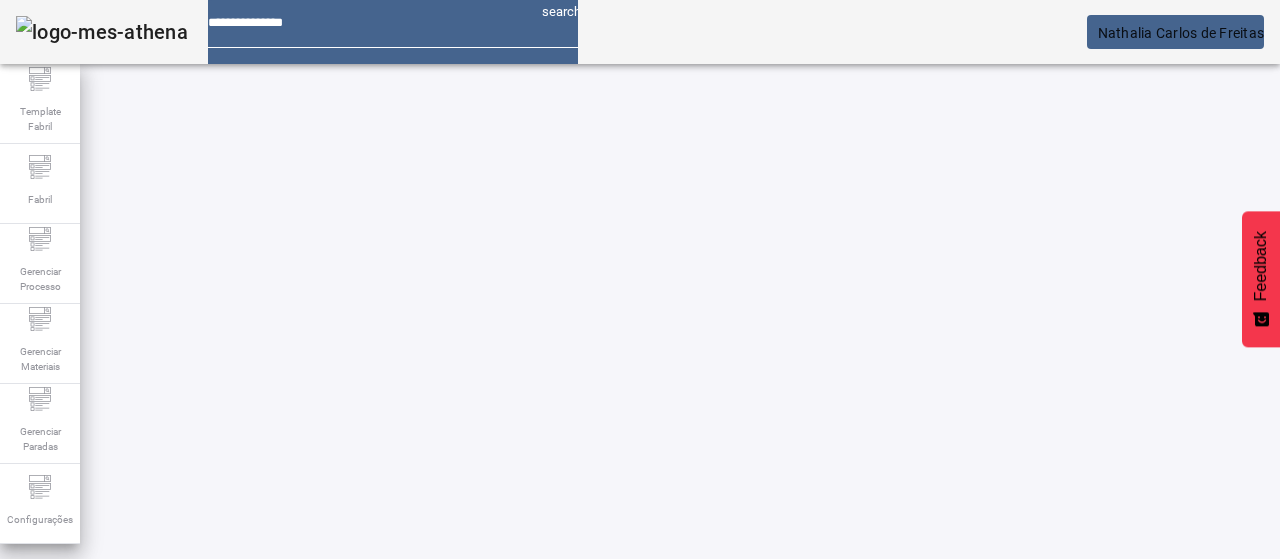 click on "CRIAR LISTA TÉCNICA  ABIUDA DE SERGIPE FERMENTACAO ABIUSER FERMENTACAO HG - A revisar EDITAR REMOVER  more_vert ABIUDA DE SERGIPE FILTRACAO PRE ABIUSER FILTRACAO HG - A revisar EDITAR REMOVER  more_vert ABIUDA DE SERGIPE MATURACAO ABIUSER MATURACAO HG - A revisar EDITAR REMOVER  more_vert ABIUDA DE SERGIPE MOSTO ABIUSER FABRICACAO MOSTO HG - A revisar EDITAR REMOVER  more_vert ADRIATICA FILTRACAO PRE ADRIATICA FILTRACAO PRE - A revisar EDITAR REMOVER  more_vert Adriática Filtrada ADRIATICA FILTRACAO PRE - A revisar EDITAR REMOVER  more_vert AGUA DE COCO CONCENTRADA SEMI ELABORADO ACCON SEMI ELABORADO - A revisar EDITAR REMOVER  more_vert ALCOOL  RETIFICADO ETIL DE CEREAIS 96,1 ALC ET DE CER RETIFICACAO HG - A revisar EDITAR REMOVER  more_vert ALCOOL  RETIFICADO ETIL DE CEREAIS 96,1 ALC ET DE CER RETIFICACAO HG - A revisar EDITAR REMOVER  more_vert ALCOOL  RETIFICADO ETIL DE CEREAIS 96,1 ALC ET DE CER RETIFICACAO HG - A revisar EDITAR REMOVER  more_vert ALCOOL  RETIFICADO ETIL DE CEREAIS 96,1 EDITAR" 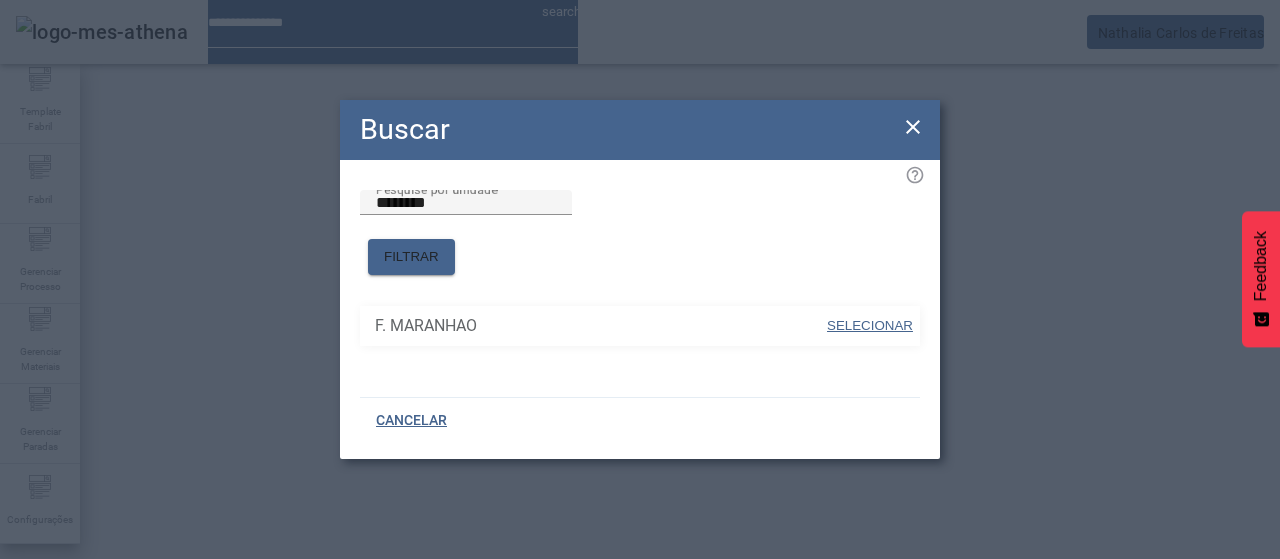 drag, startPoint x: 898, startPoint y: 316, endPoint x: 912, endPoint y: 306, distance: 17.20465 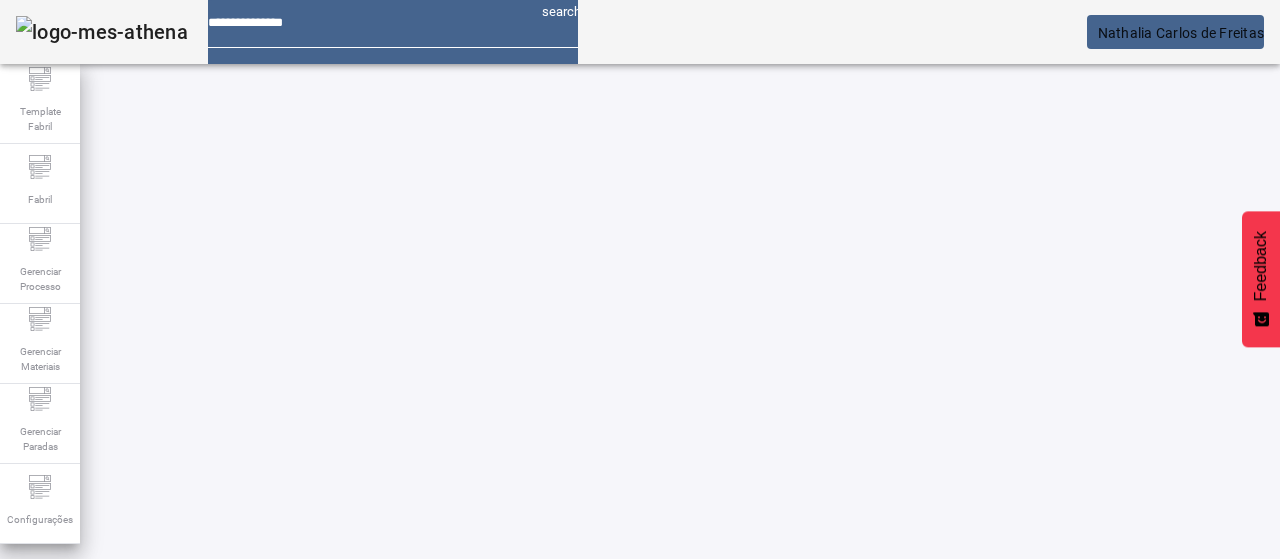 click 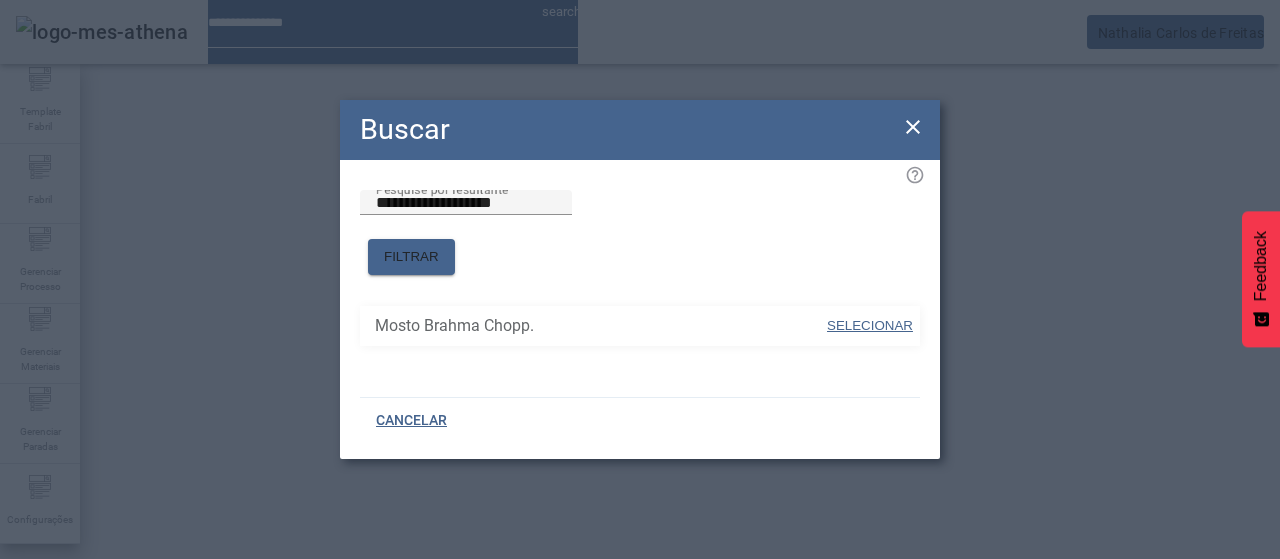 click on "SELECIONAR" at bounding box center [870, 325] 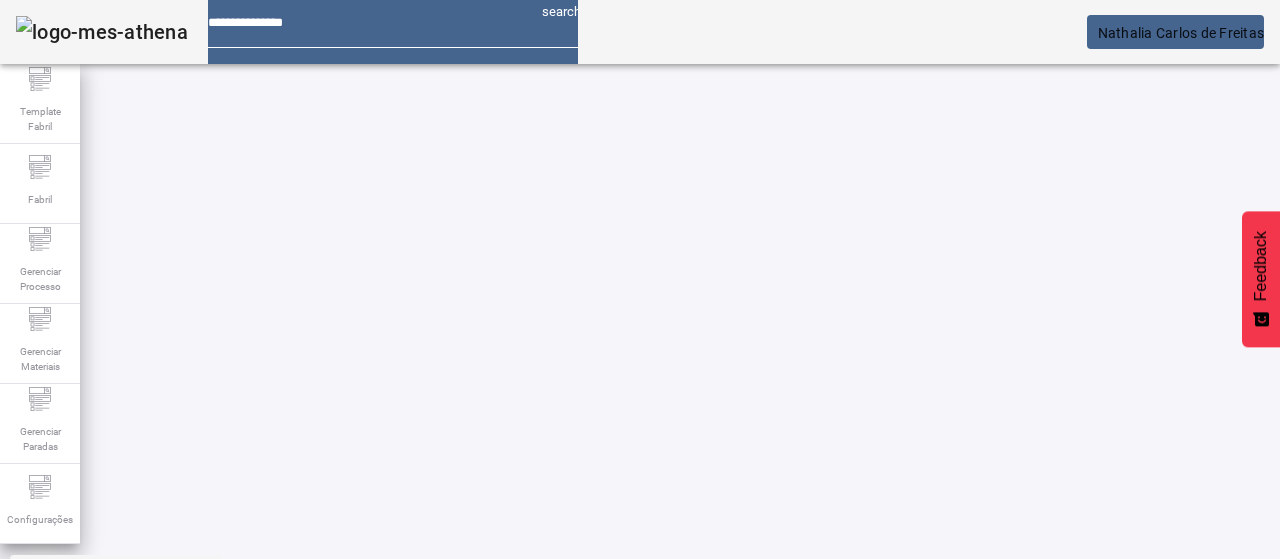 scroll, scrollTop: 100, scrollLeft: 0, axis: vertical 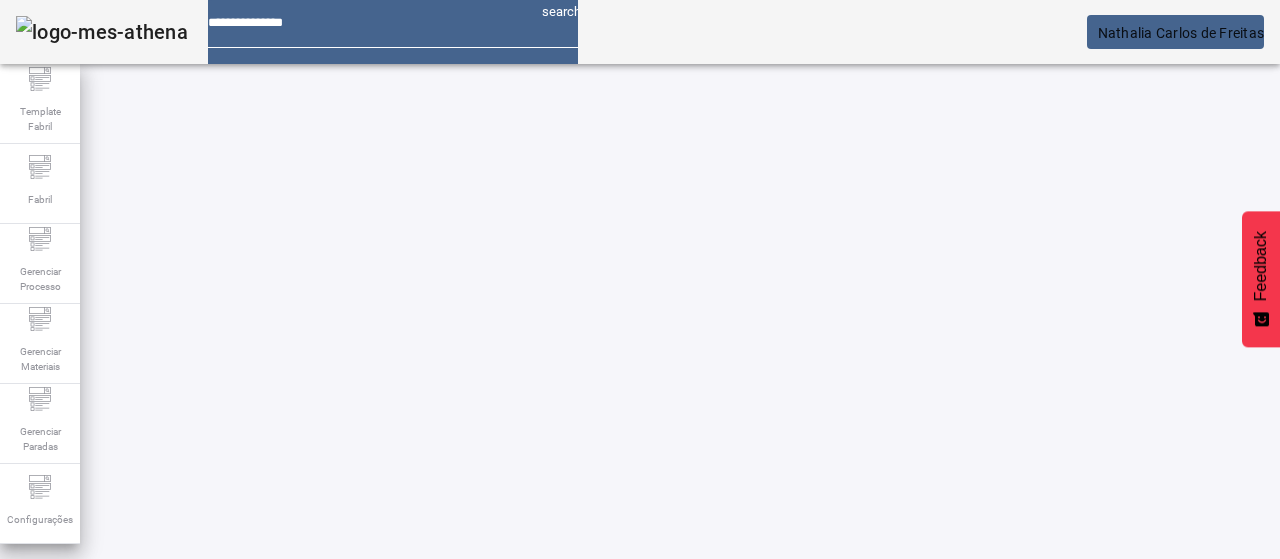 click on "FILTRAR" 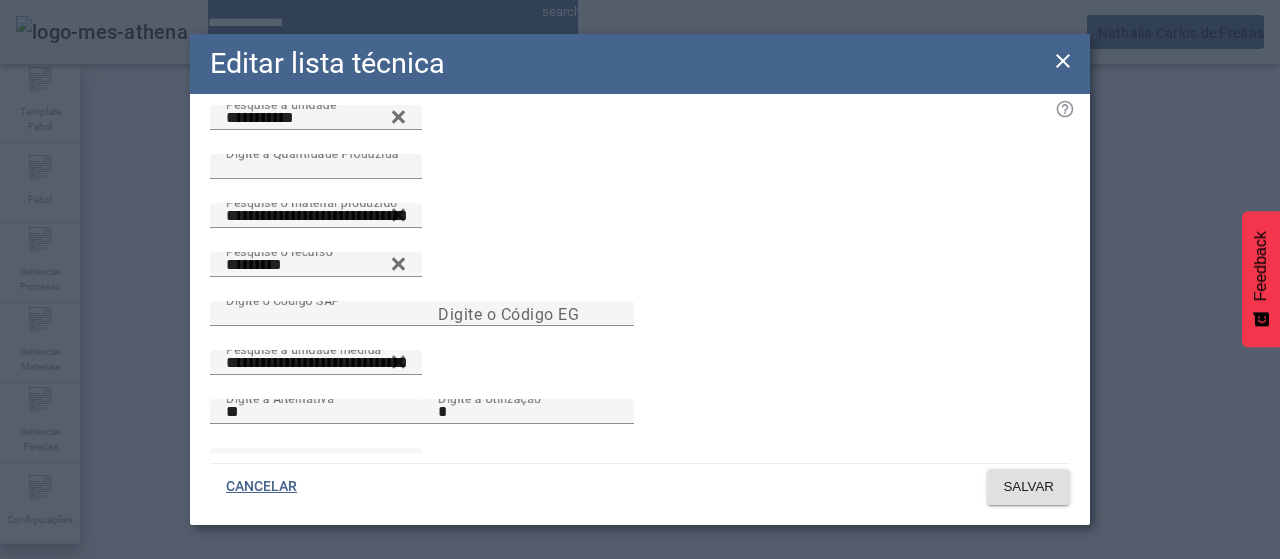scroll, scrollTop: 100, scrollLeft: 0, axis: vertical 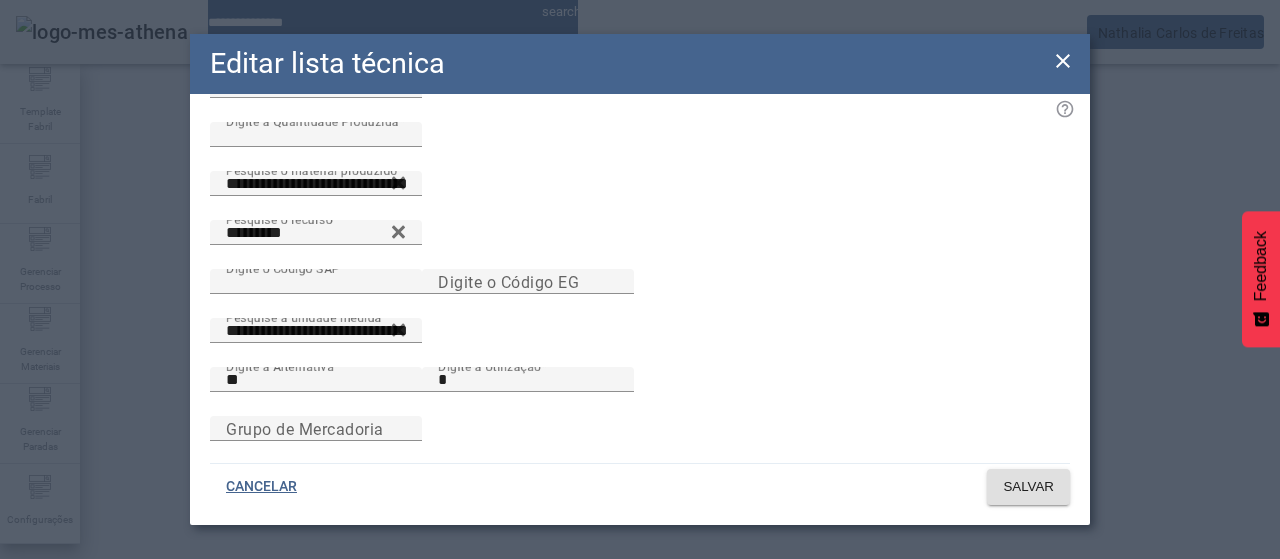 click 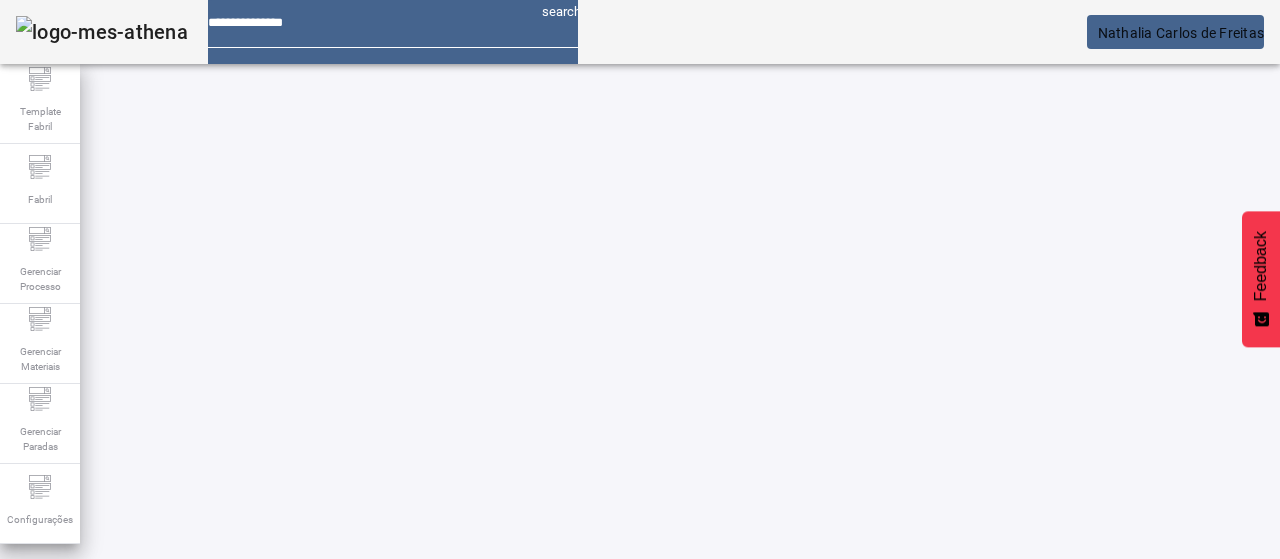 click on "EDITAR" at bounding box center (353, 826) 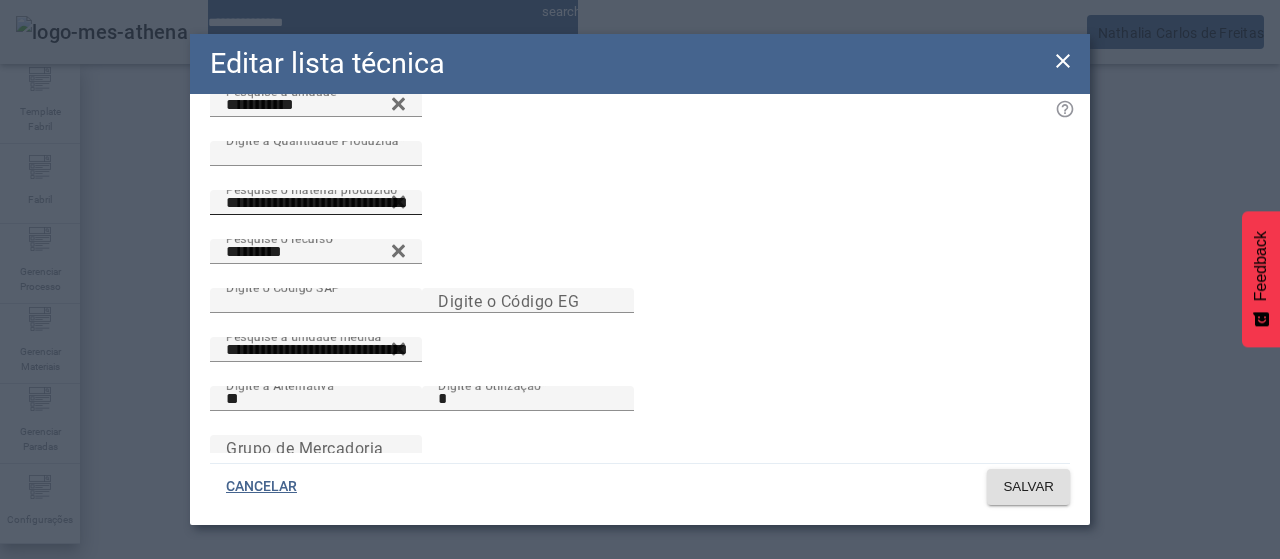 scroll, scrollTop: 144, scrollLeft: 0, axis: vertical 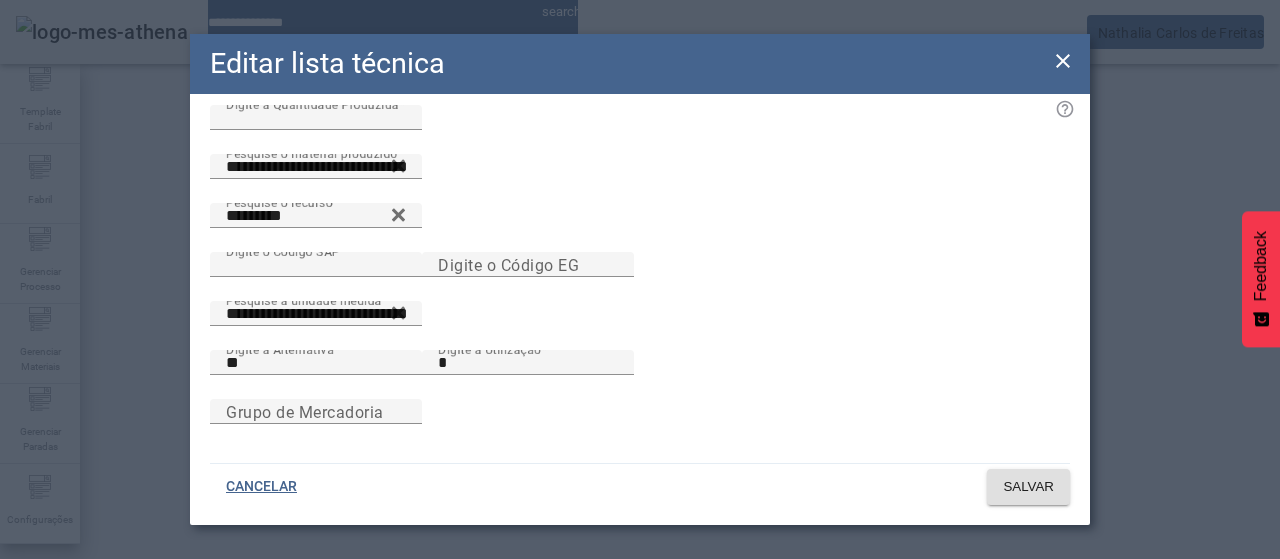 drag, startPoint x: 1057, startPoint y: 60, endPoint x: 956, endPoint y: 185, distance: 160.7047 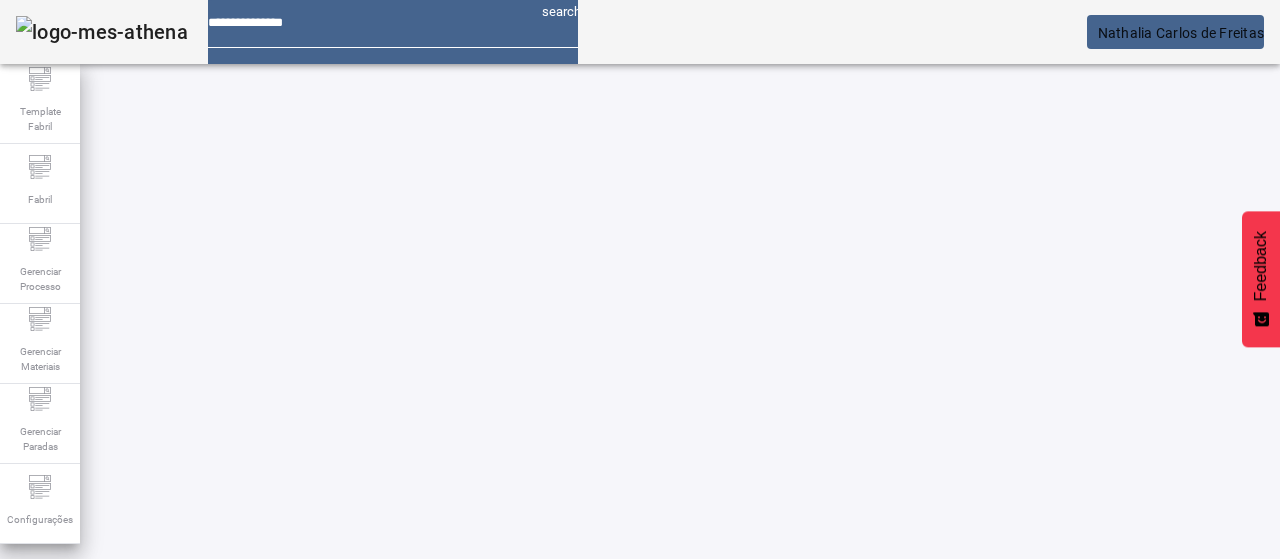 click on "EDITAR" at bounding box center (652, 976) 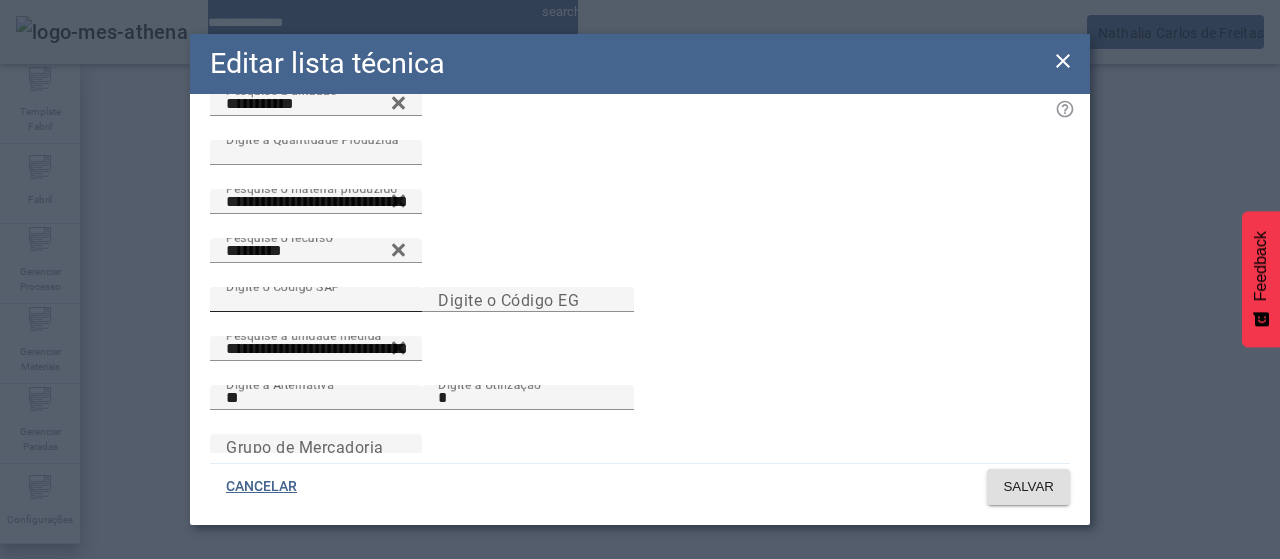 scroll, scrollTop: 144, scrollLeft: 0, axis: vertical 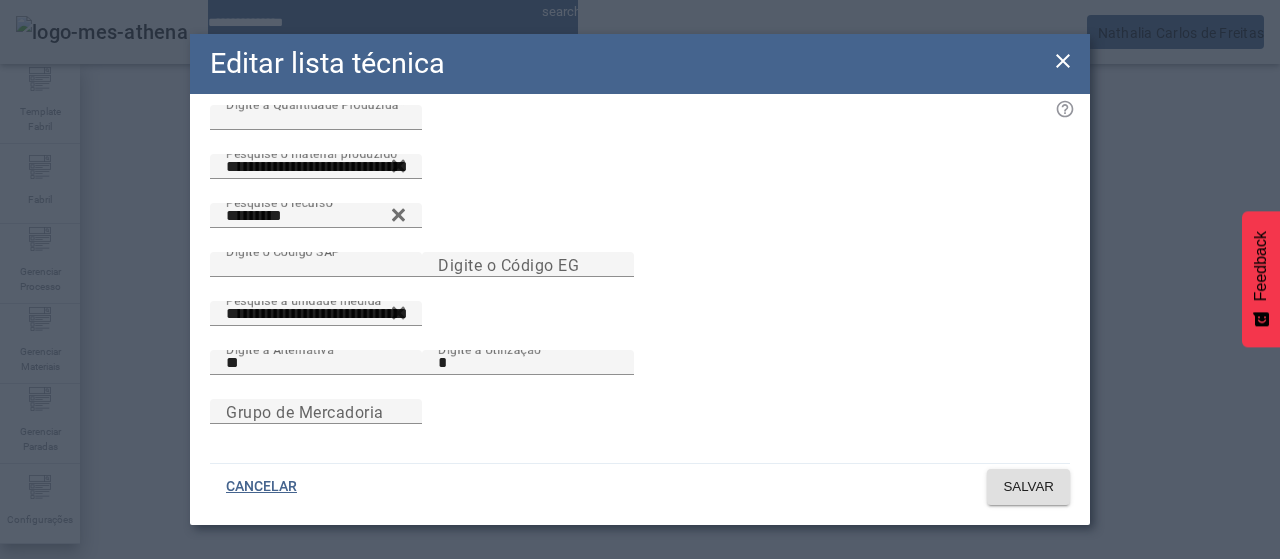 drag, startPoint x: 1081, startPoint y: 67, endPoint x: 1070, endPoint y: 67, distance: 11 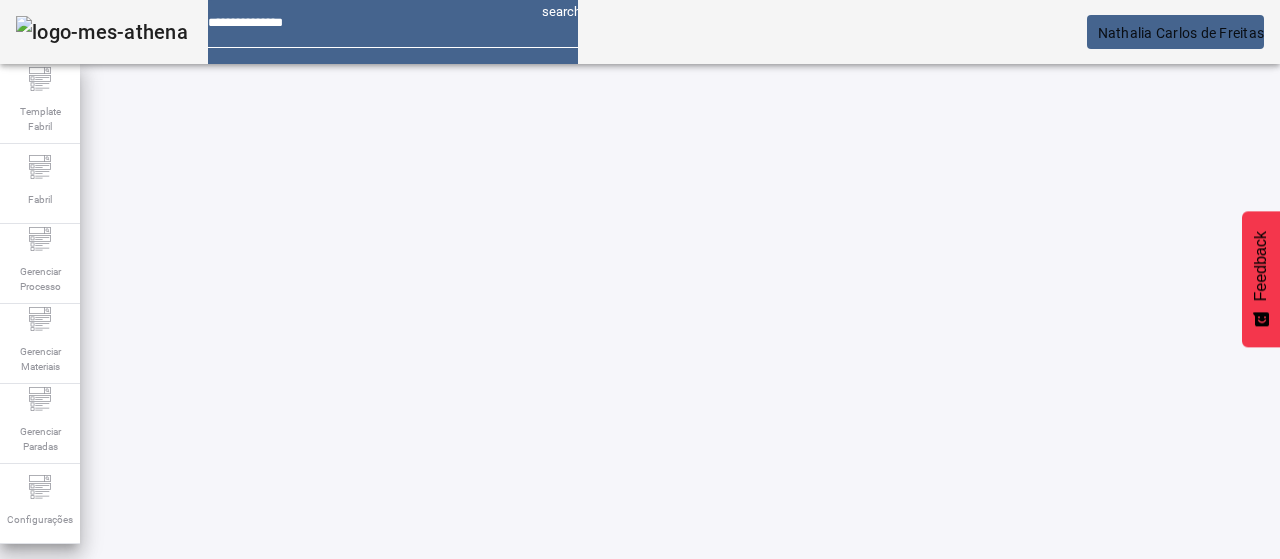 click on "EDITAR" at bounding box center (353, 826) 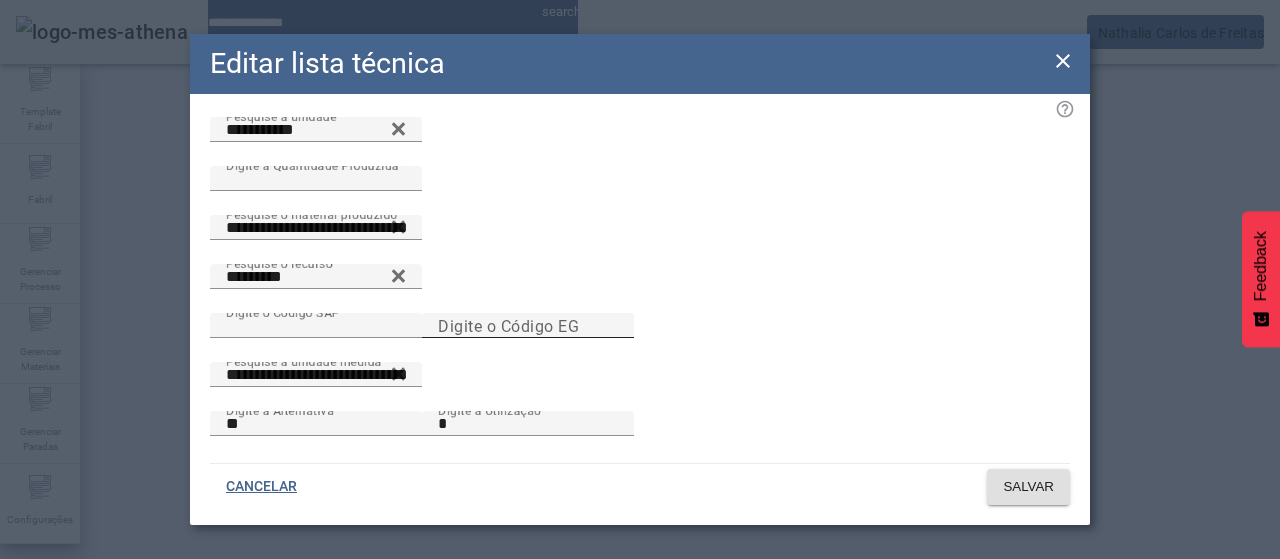 scroll, scrollTop: 144, scrollLeft: 0, axis: vertical 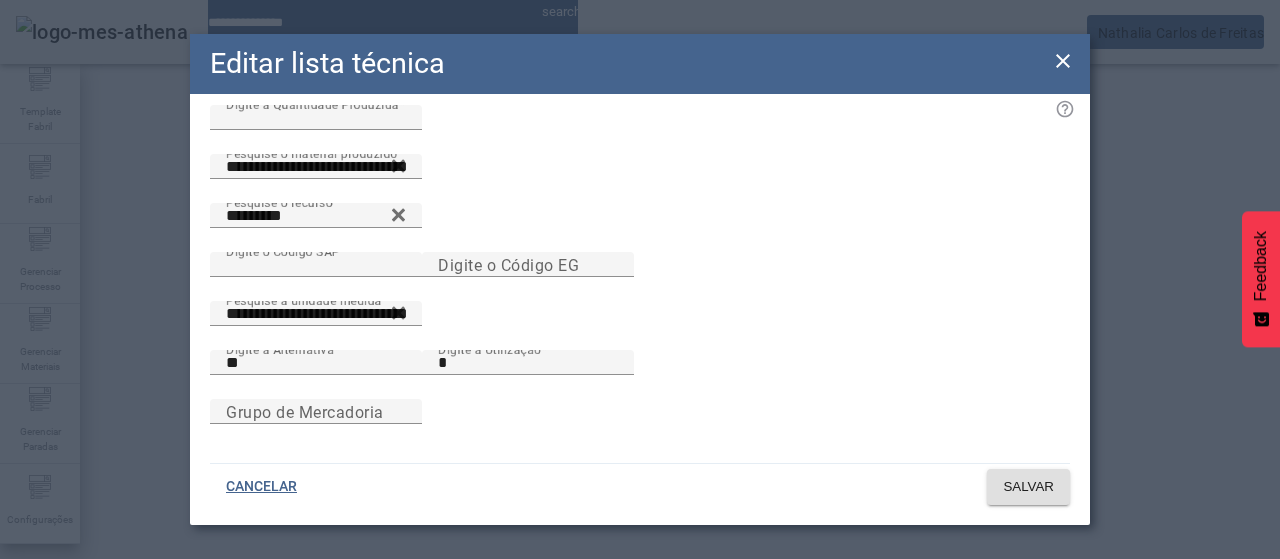 click 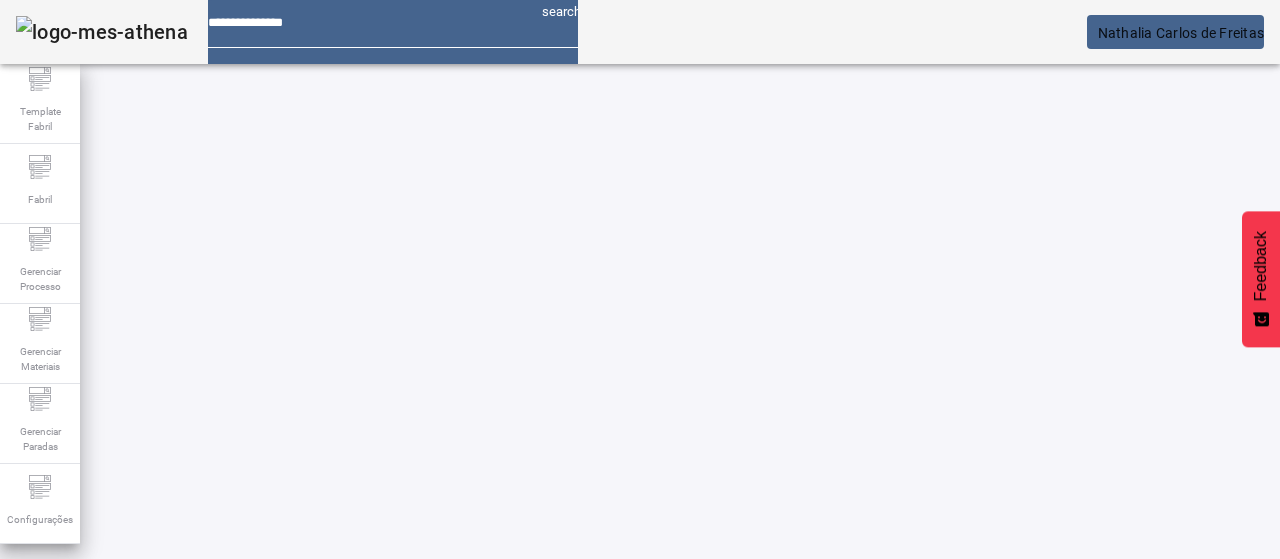click at bounding box center [572, 826] 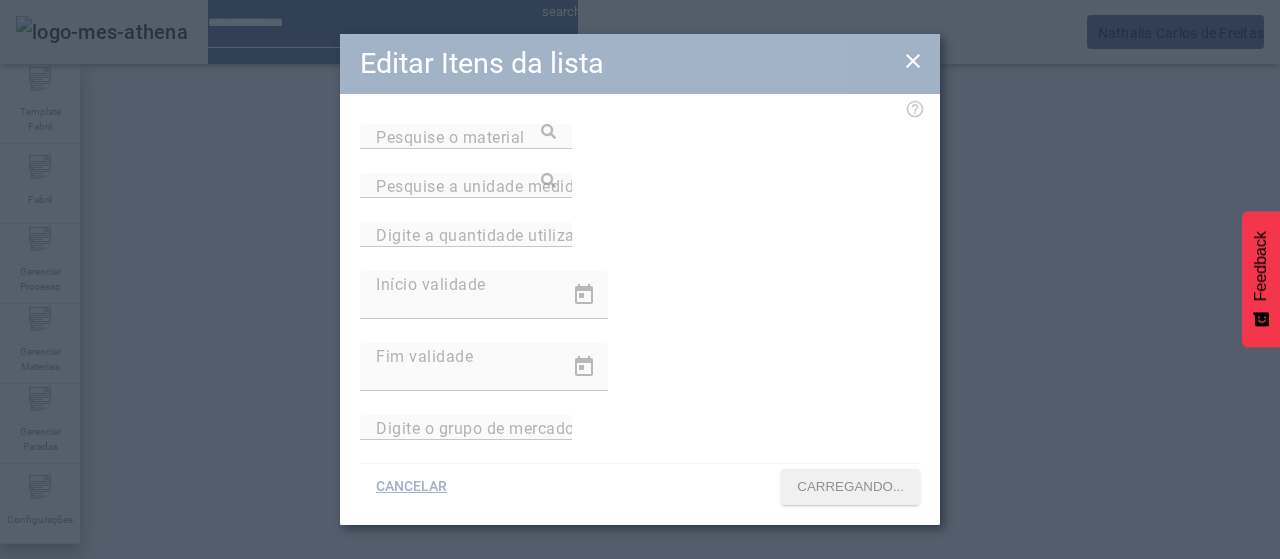 type on "**********" 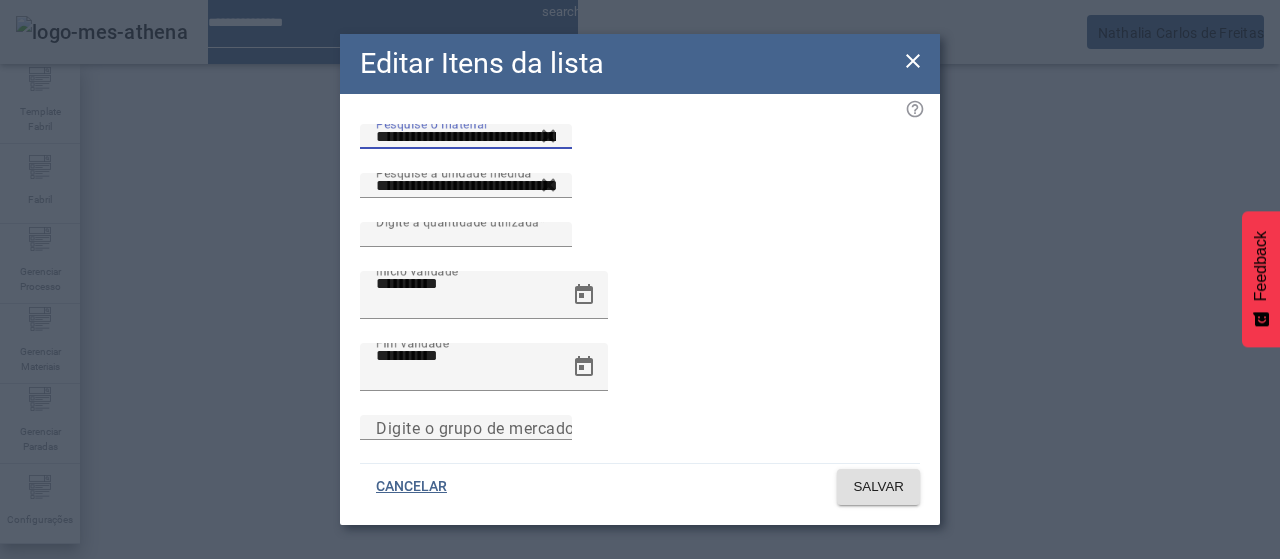 drag, startPoint x: 803, startPoint y: 171, endPoint x: 889, endPoint y: 170, distance: 86.00581 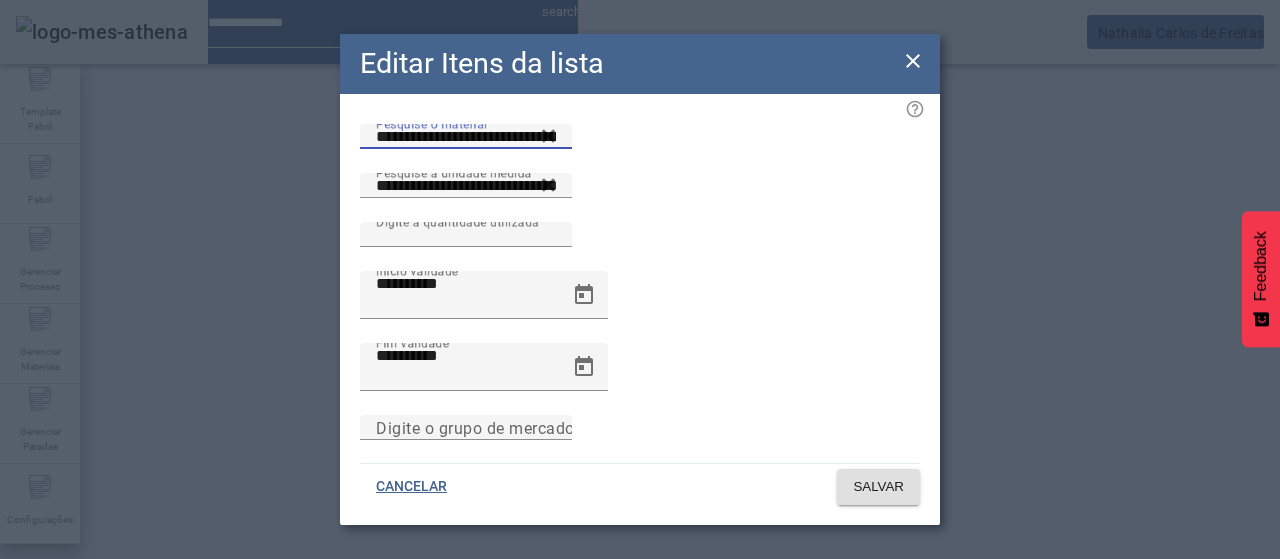 click 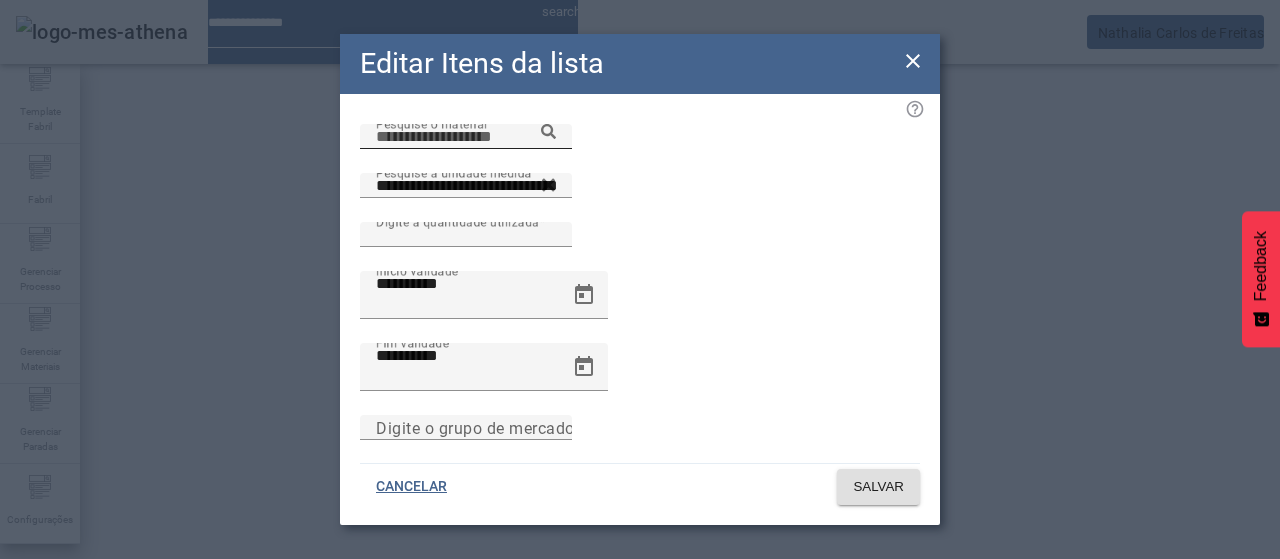 click on "Pesquise o material" at bounding box center [466, 137] 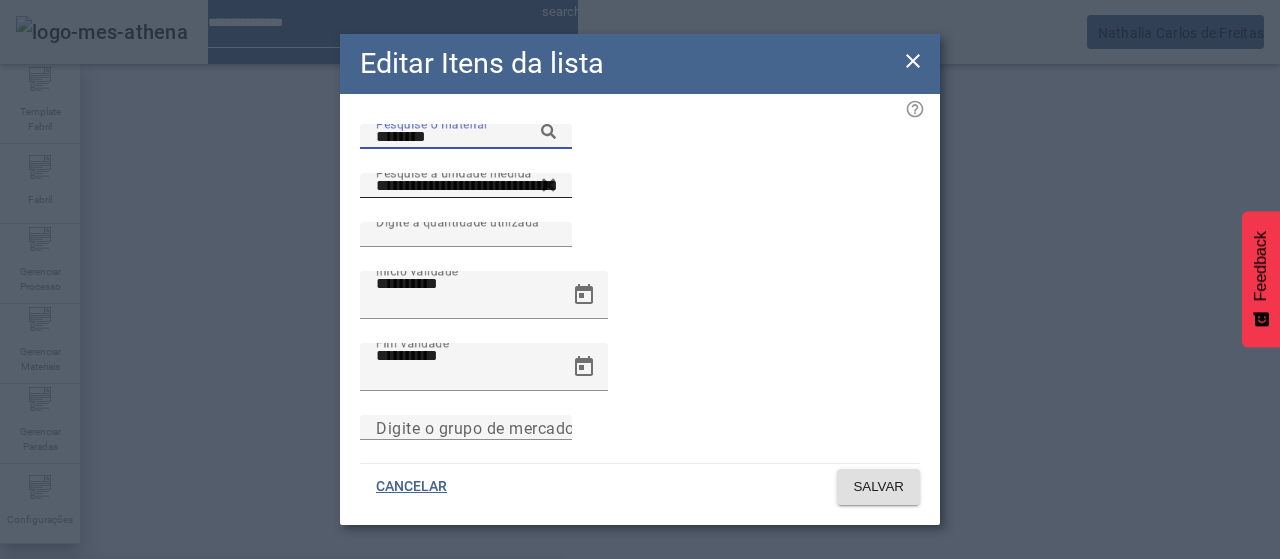 click on "ENZIMA BETAGLUCANASE LAMINEX 5G (30034349)" at bounding box center [212, 591] 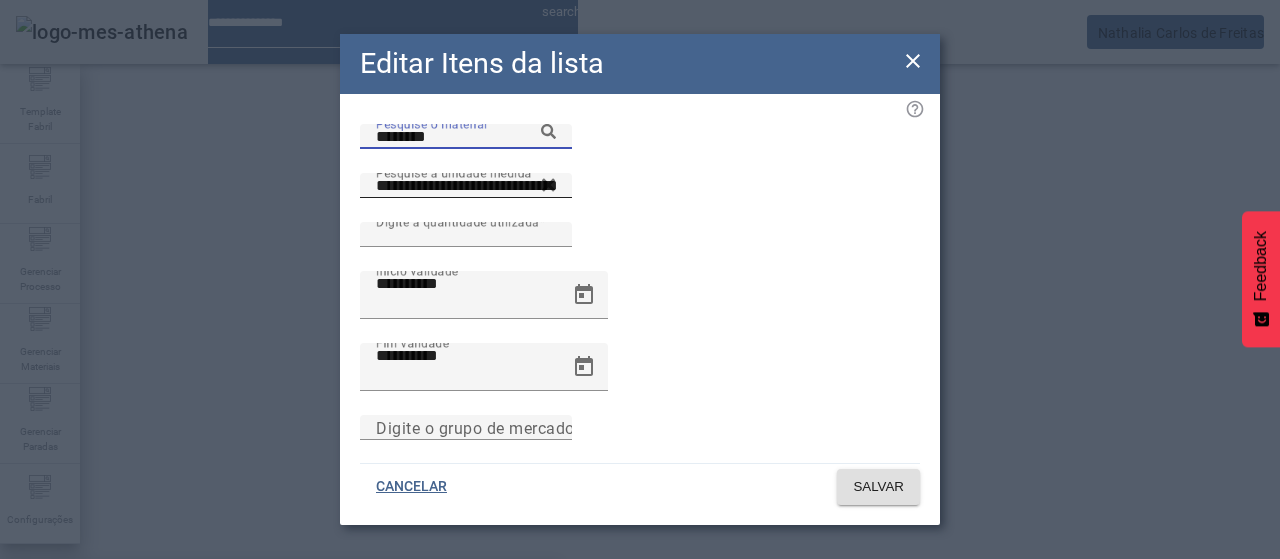 type on "**********" 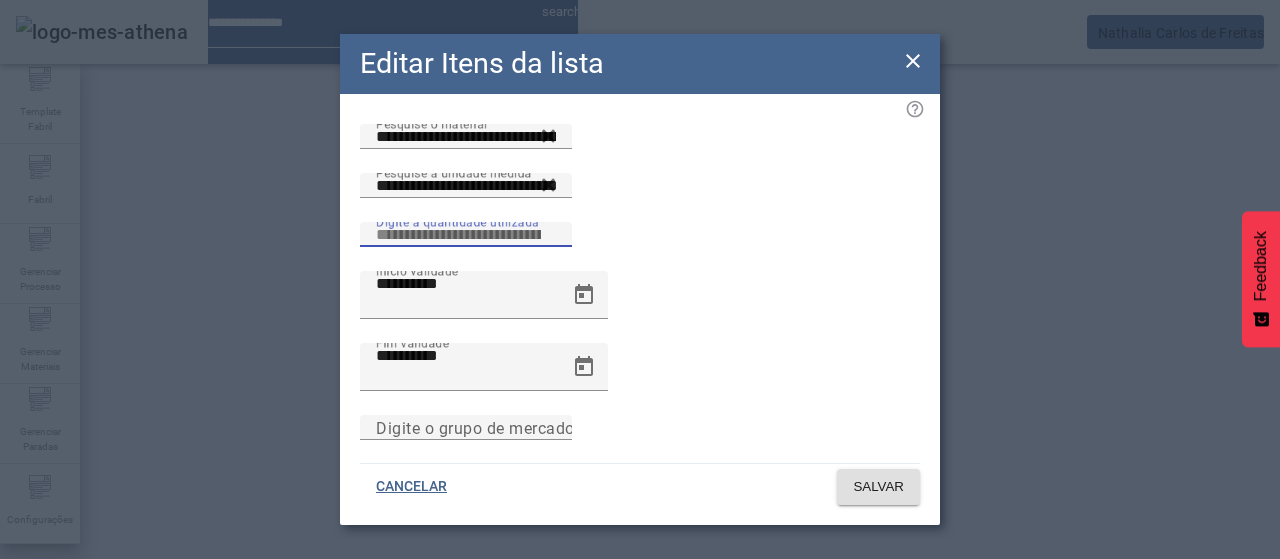 click on "*****" at bounding box center [466, 235] 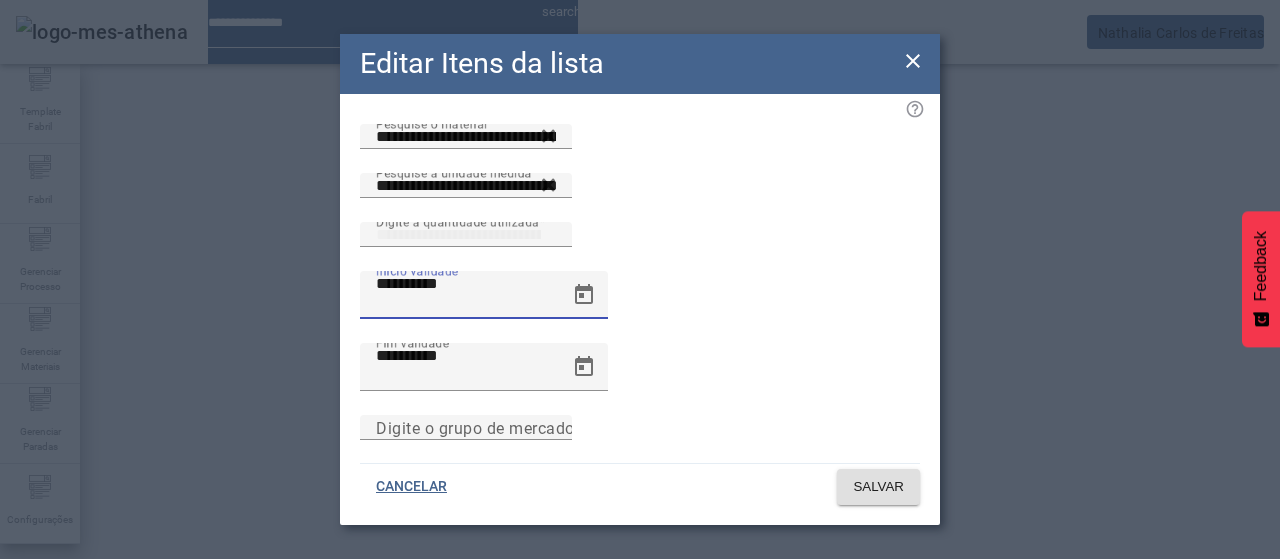 click on "**********" at bounding box center (466, 284) 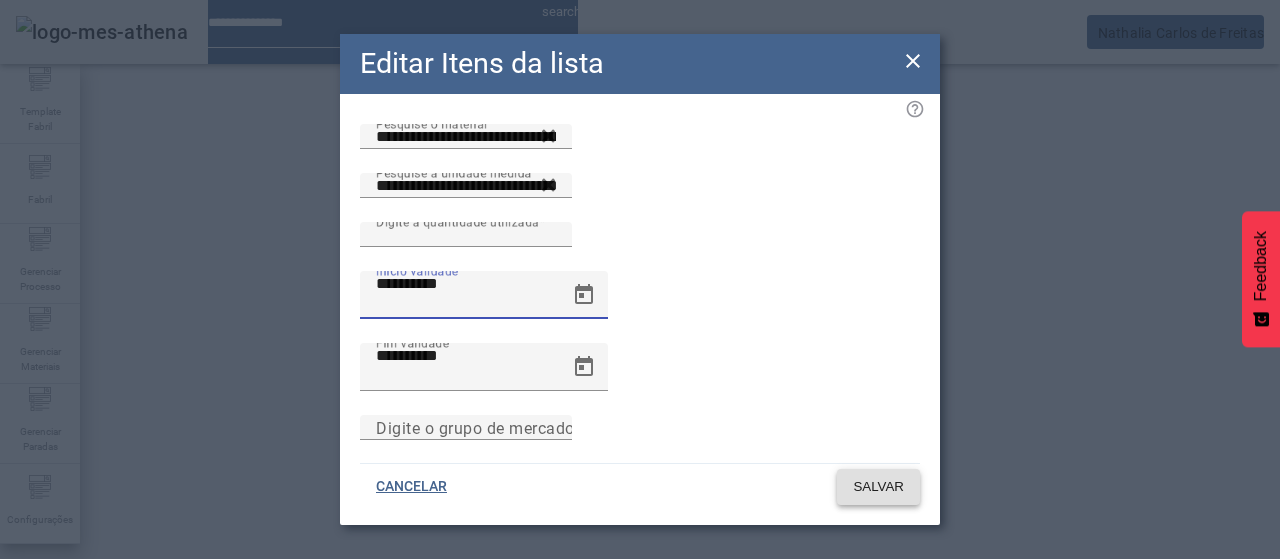 type on "**********" 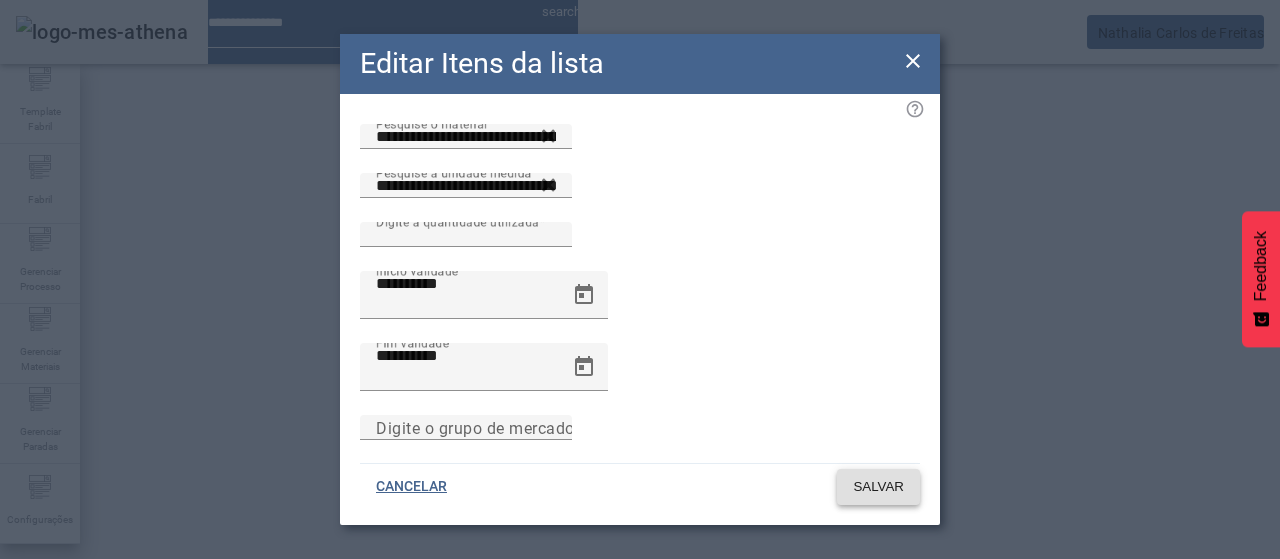 click on "SALVAR" 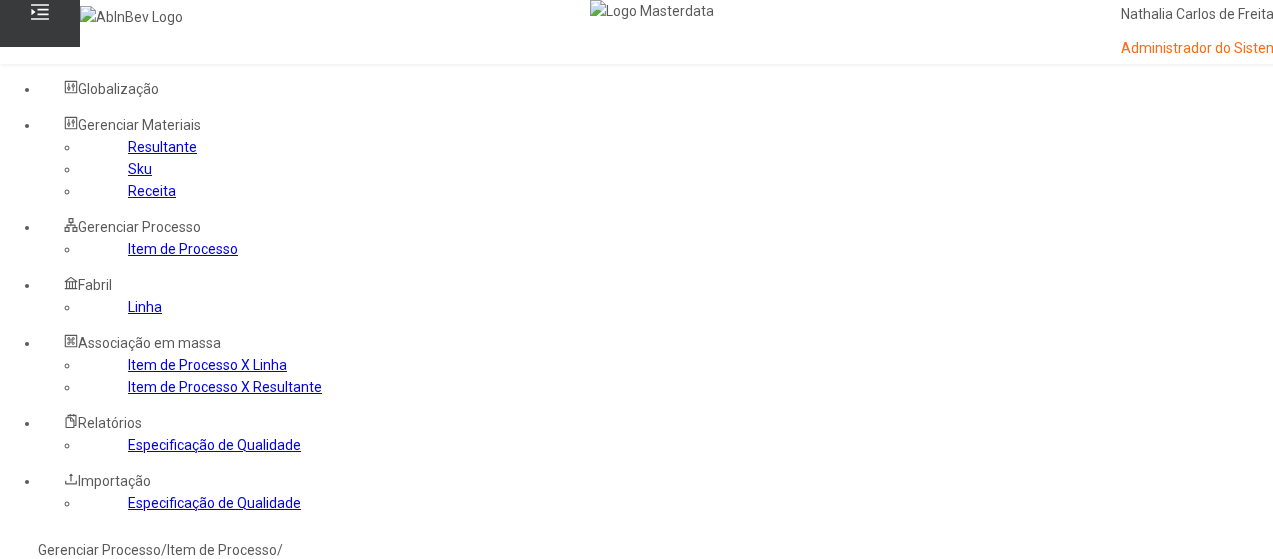 scroll, scrollTop: 100, scrollLeft: 0, axis: vertical 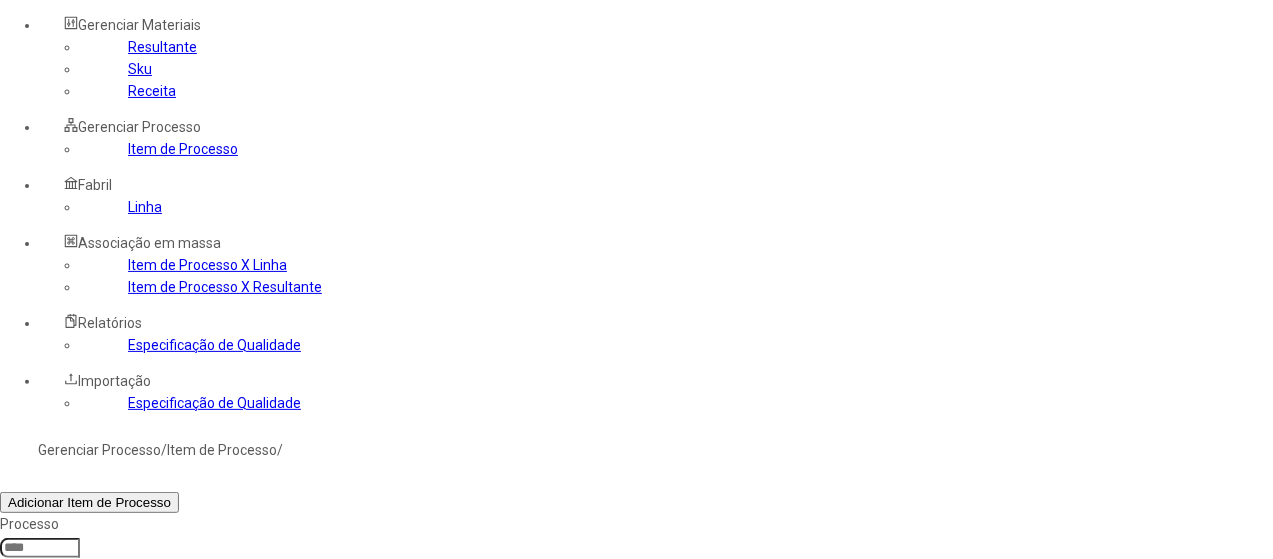 drag, startPoint x: 96, startPoint y: 375, endPoint x: 127, endPoint y: 367, distance: 32.01562 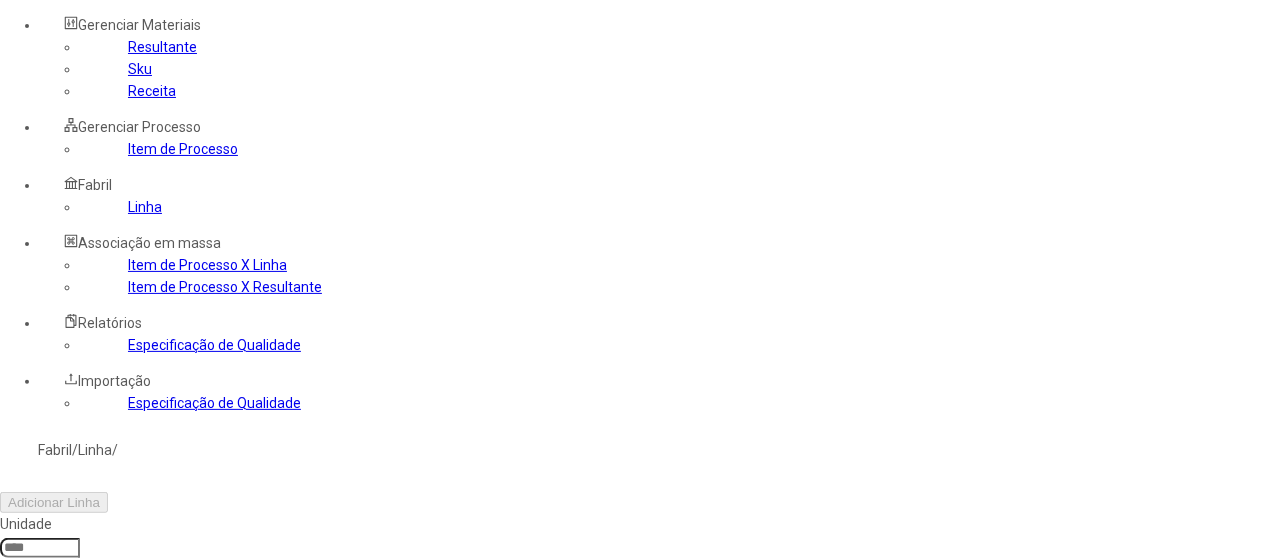 click 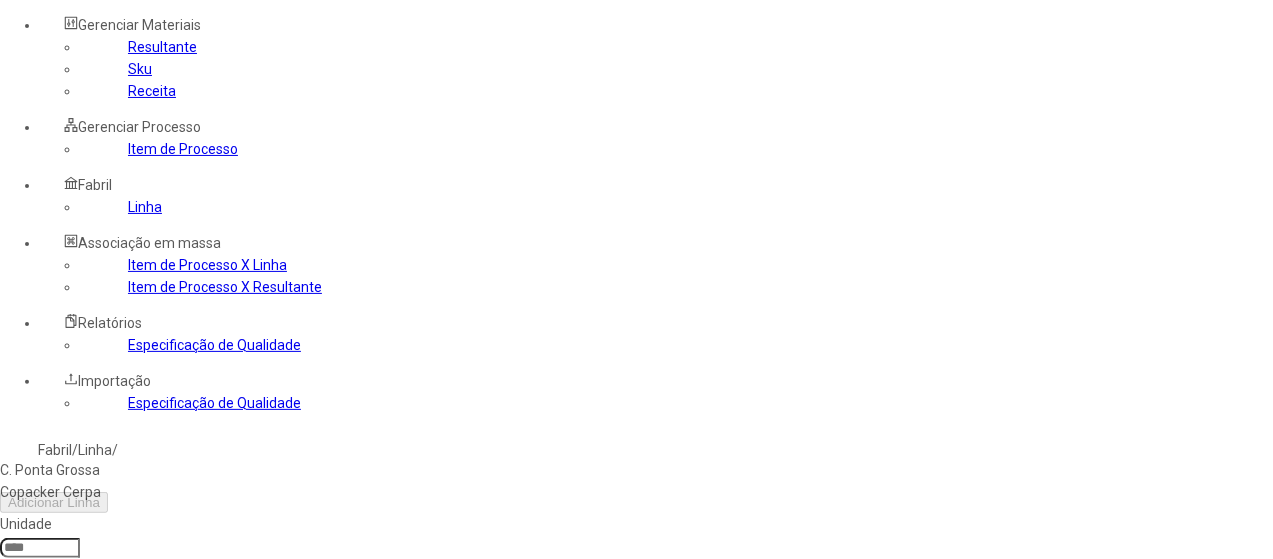 type on "****" 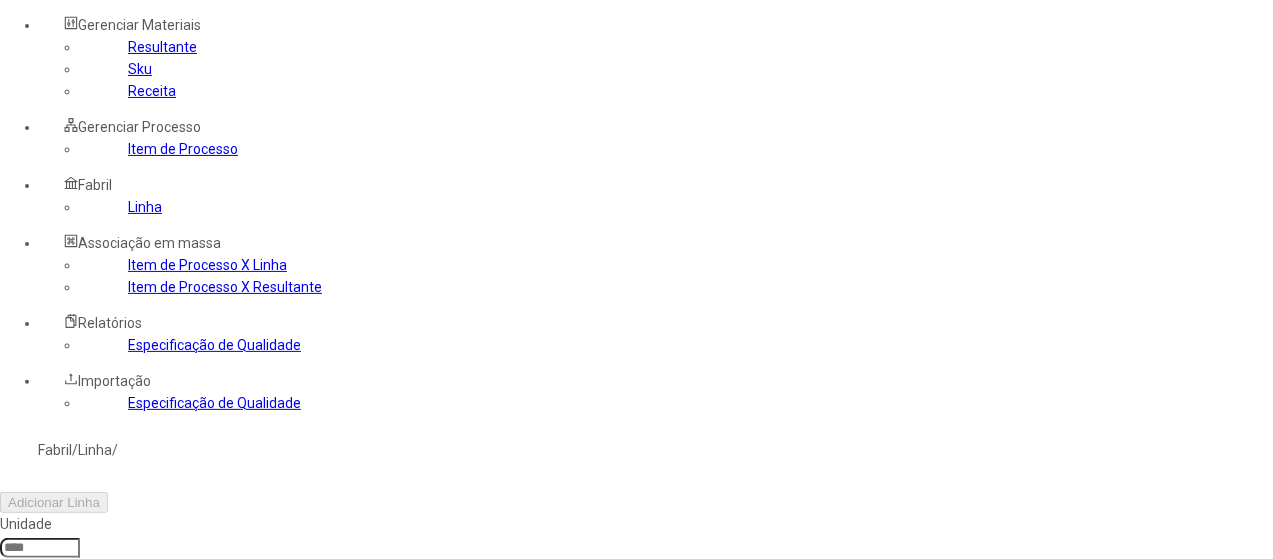 type on "***" 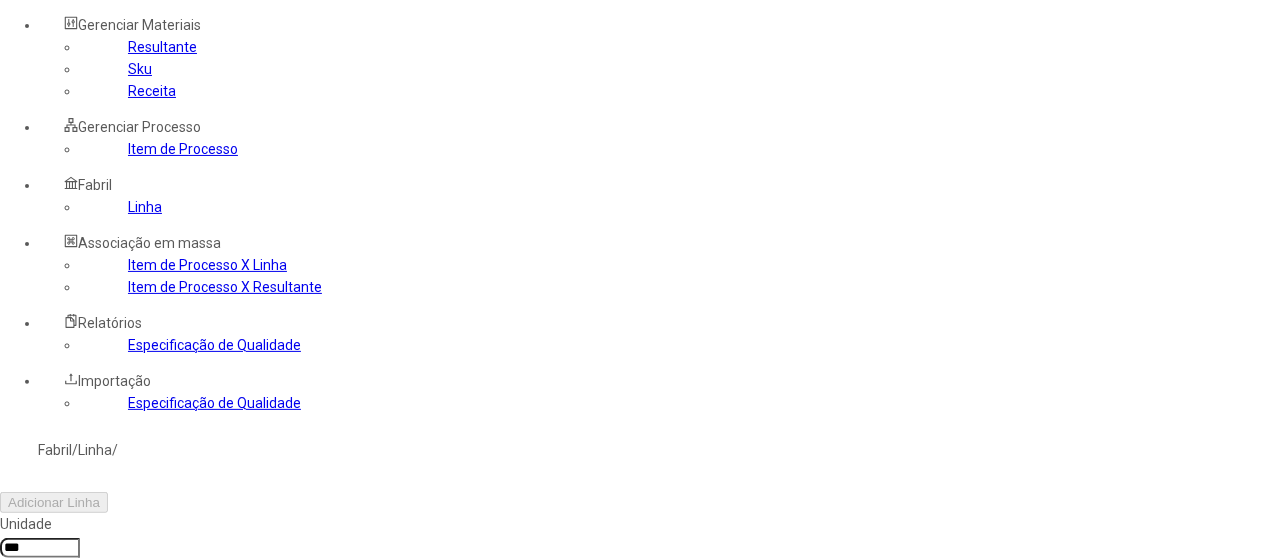 drag, startPoint x: 730, startPoint y: 165, endPoint x: 729, endPoint y: 175, distance: 10.049875 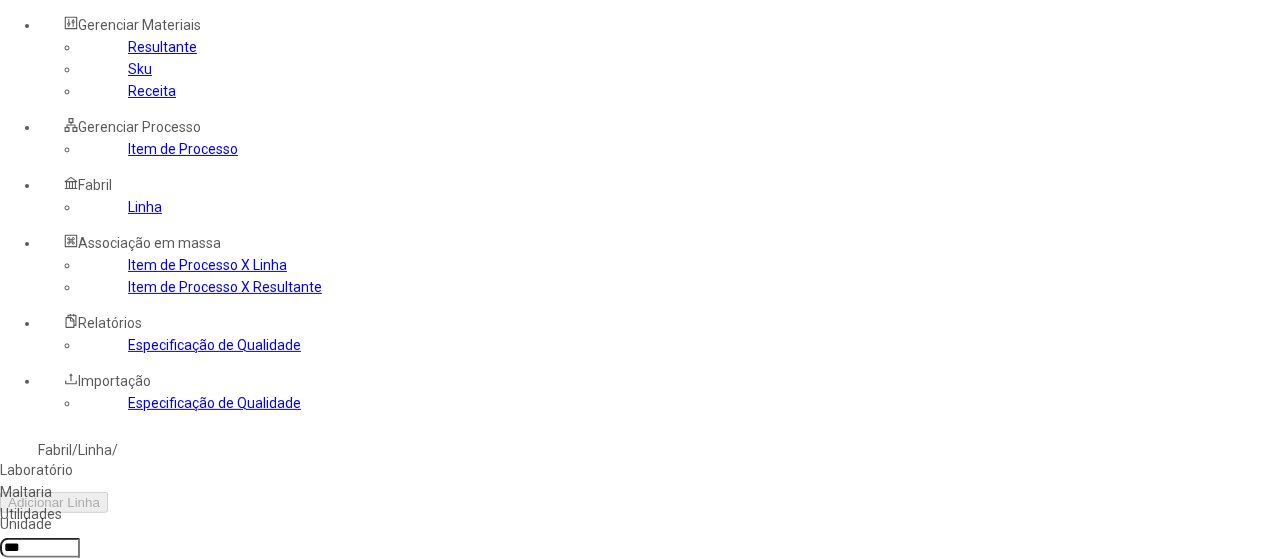 click on "Maltaria" at bounding box center [113, 492] 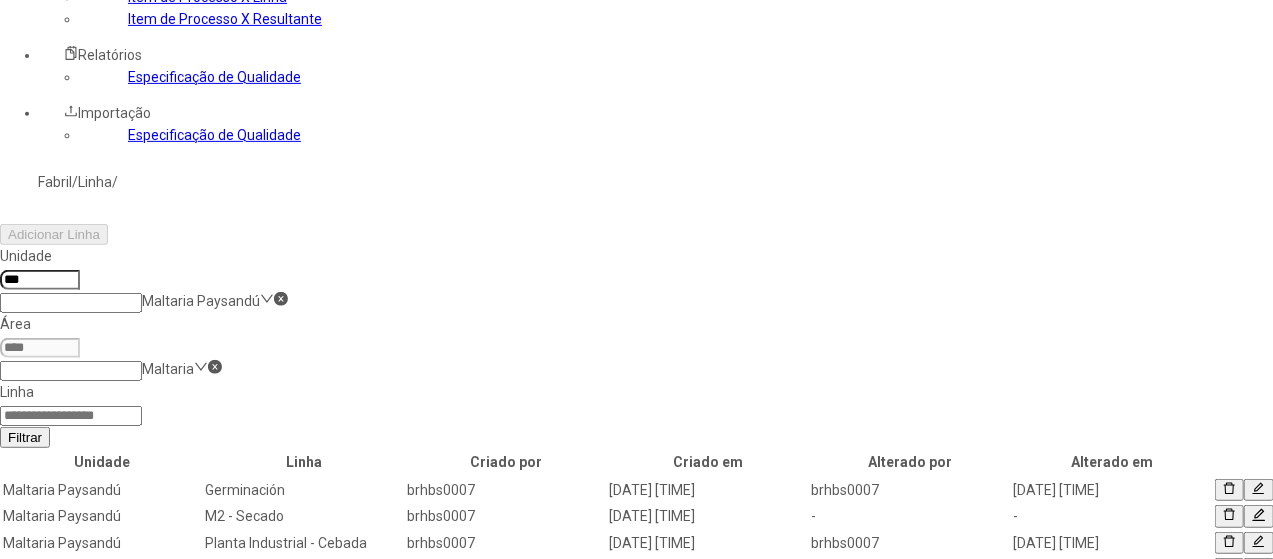 scroll, scrollTop: 400, scrollLeft: 0, axis: vertical 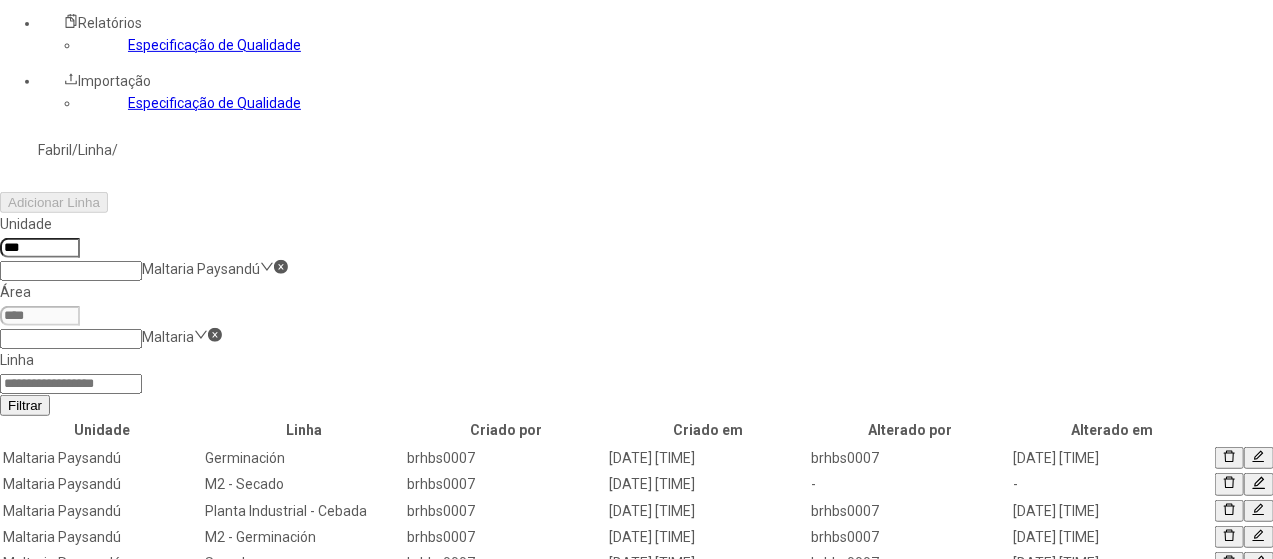 click on "2" 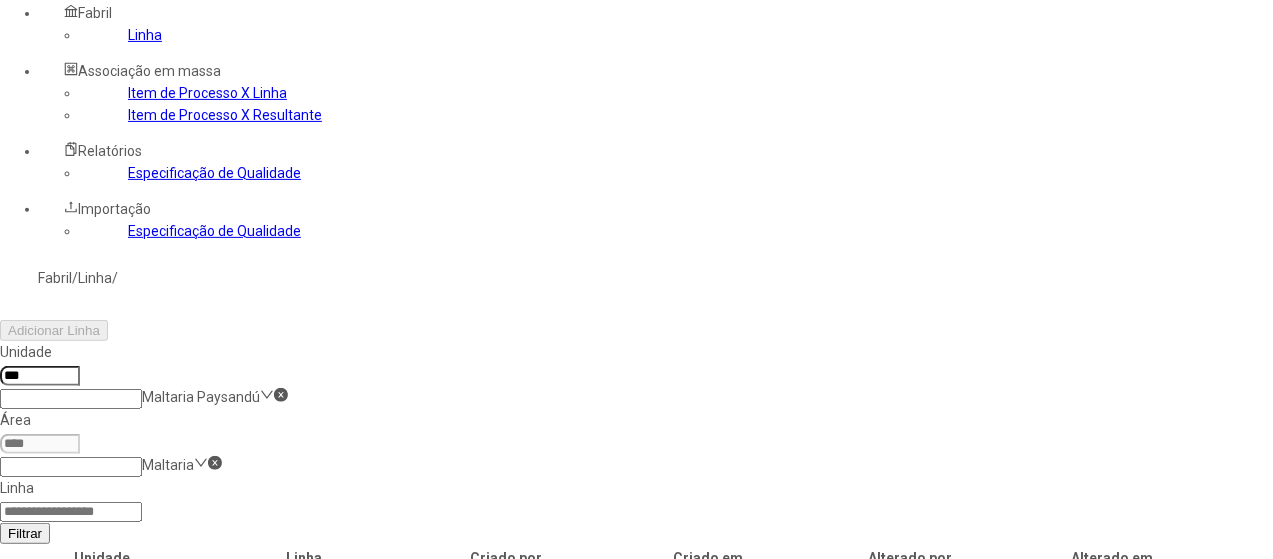click 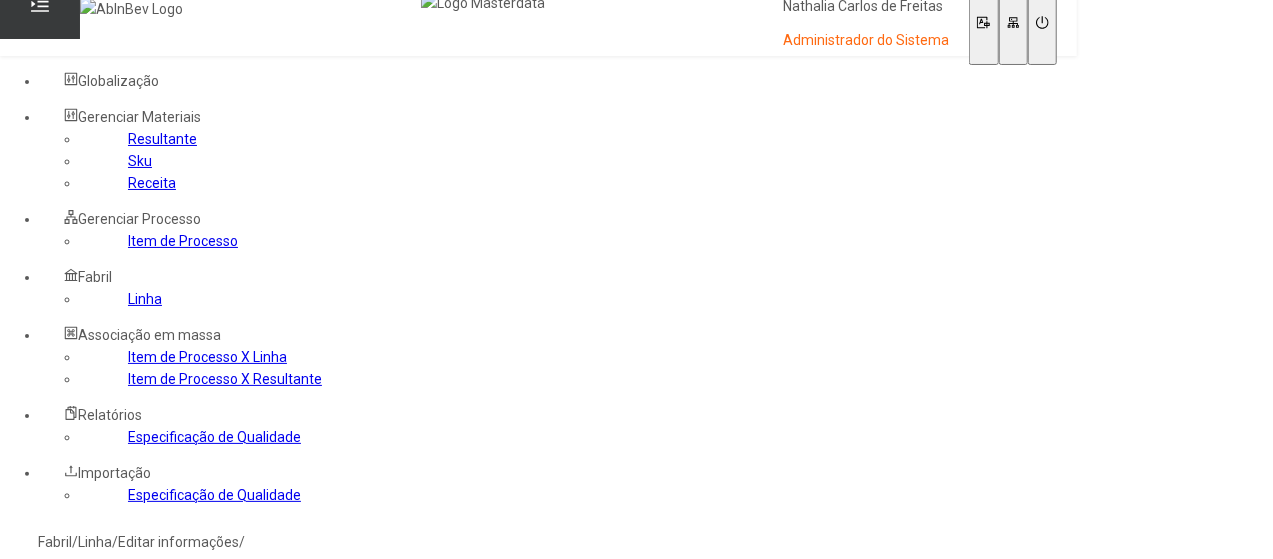scroll, scrollTop: 0, scrollLeft: 0, axis: both 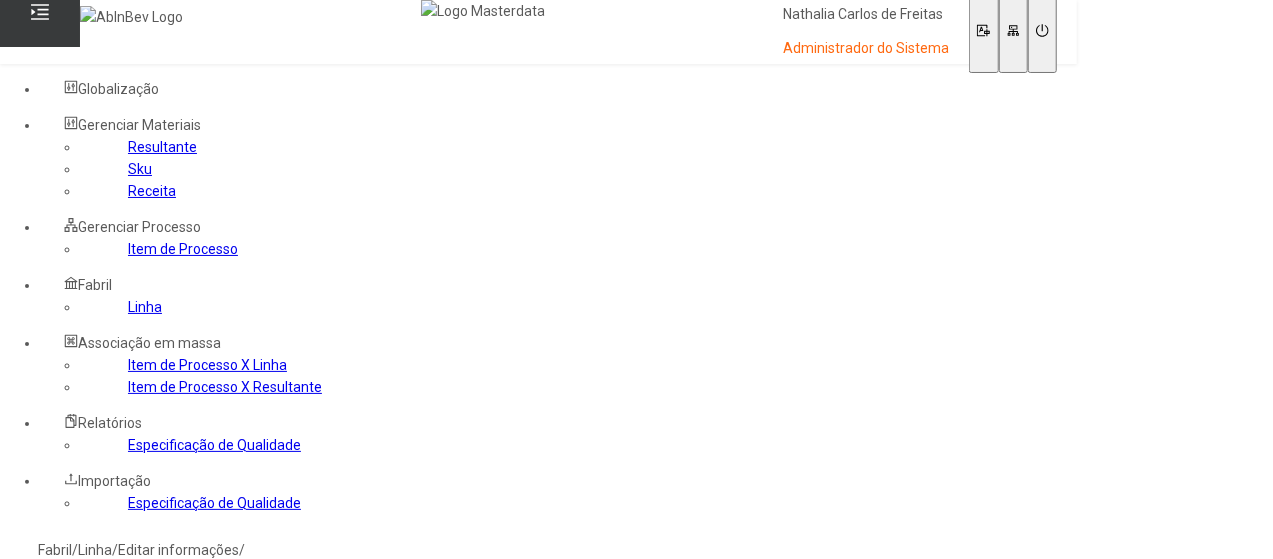 click 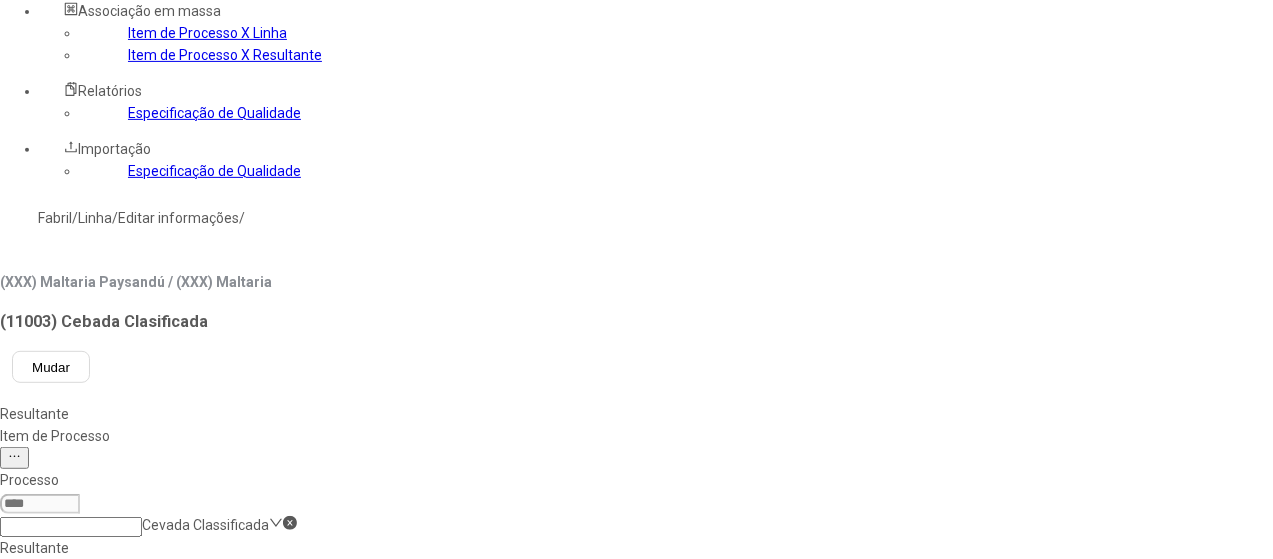 scroll, scrollTop: 208, scrollLeft: 0, axis: vertical 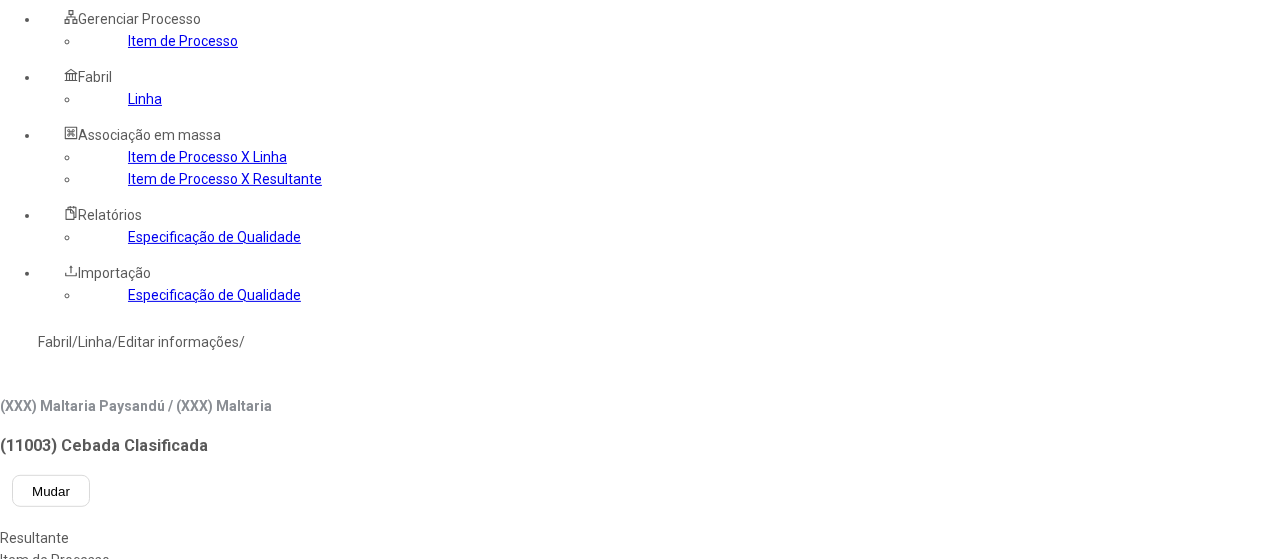 click on "Item de Processo" 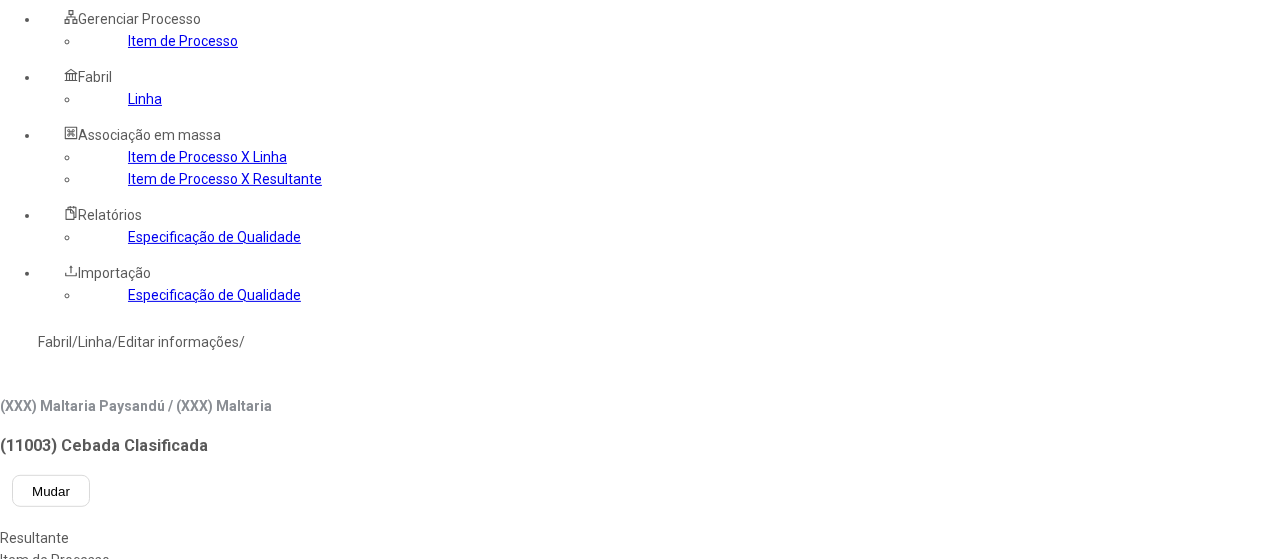 click at bounding box center (40, 687) 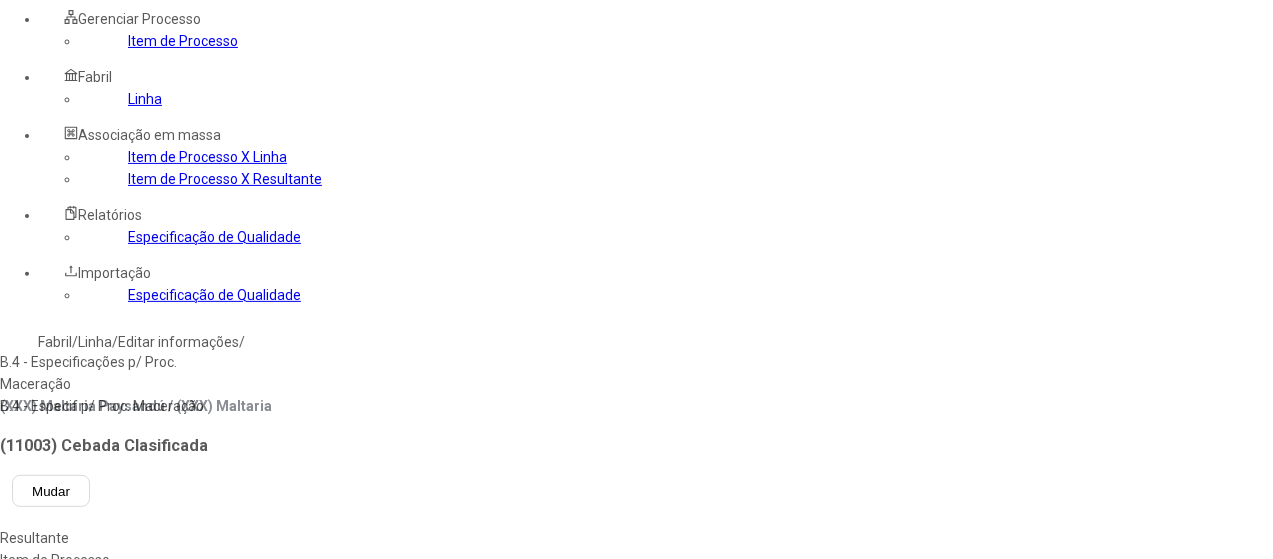 click on "B.4 - Especificações p/ Proc. Maceração" at bounding box center (115, 373) 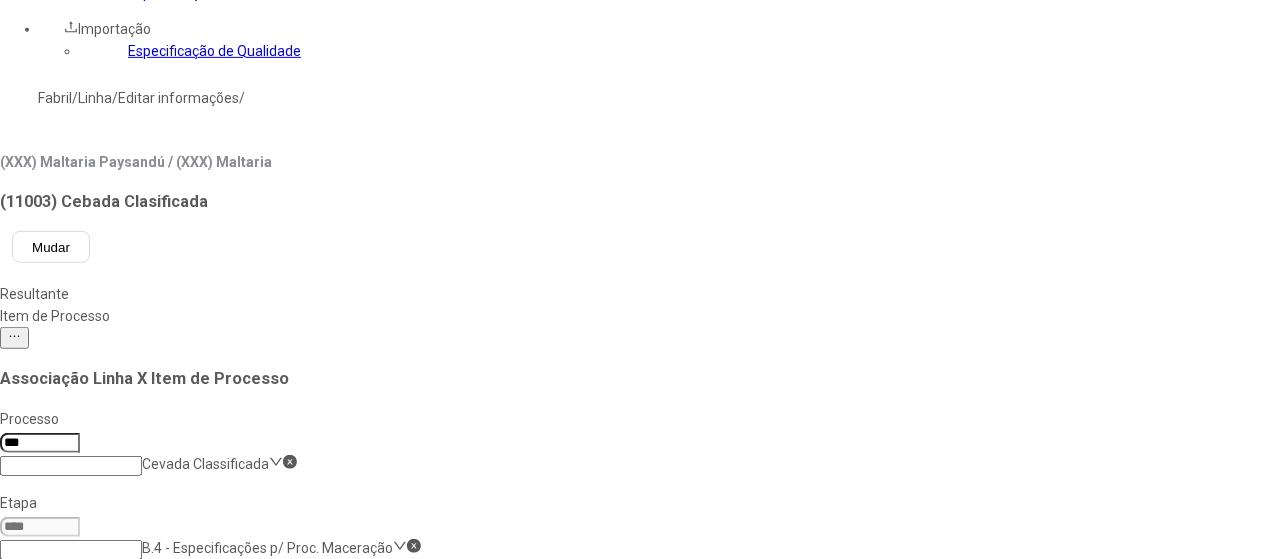 scroll, scrollTop: 508, scrollLeft: 0, axis: vertical 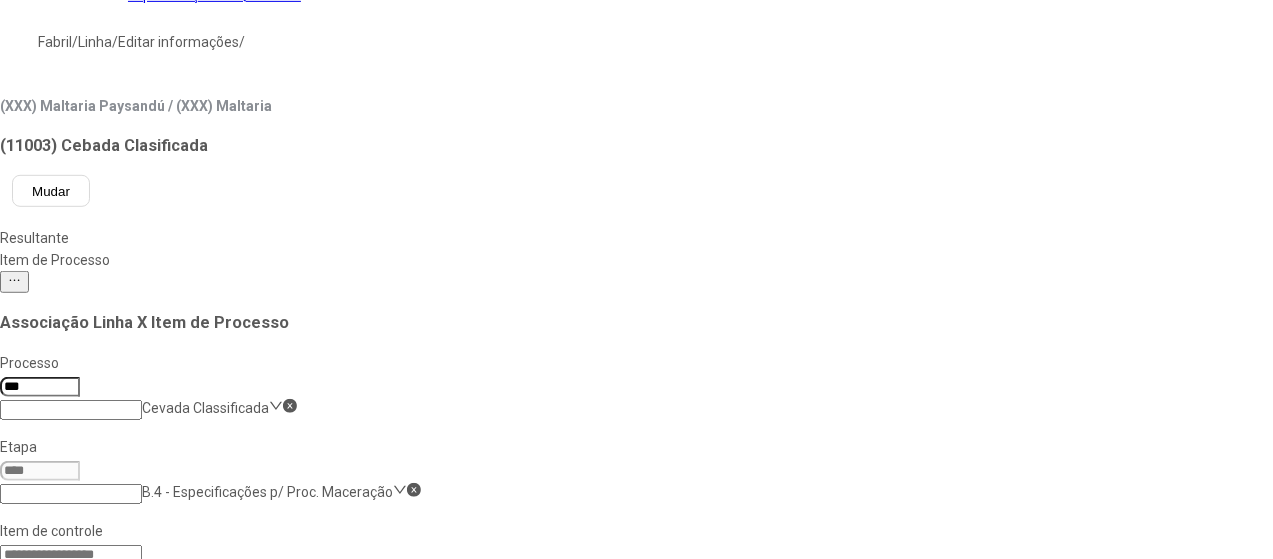 click on "Substancias Estranhas" 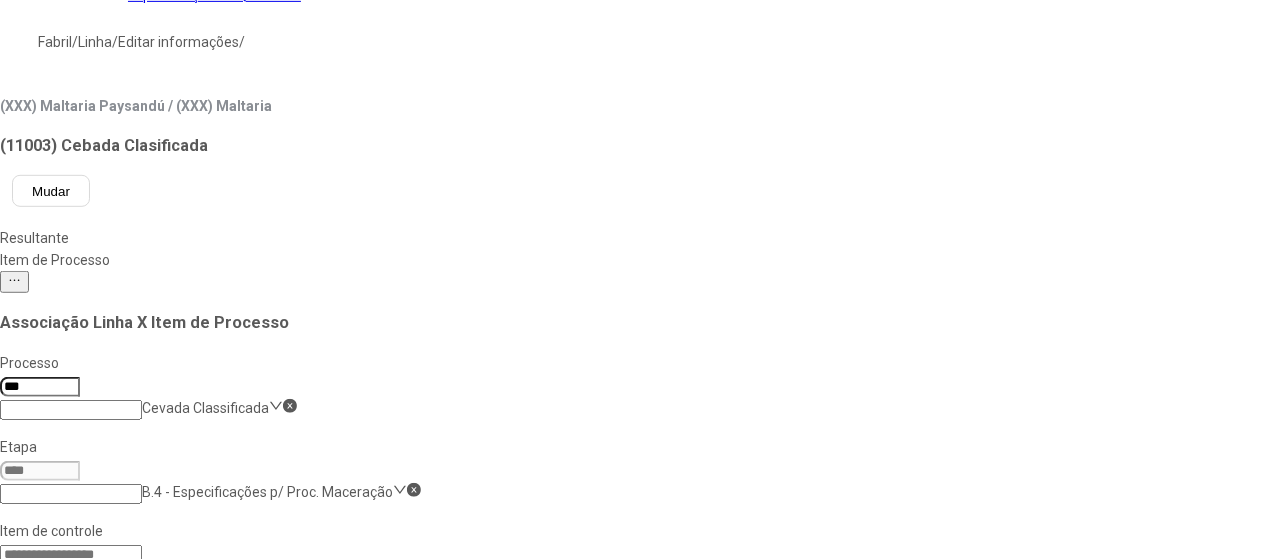 scroll, scrollTop: 297, scrollLeft: 0, axis: vertical 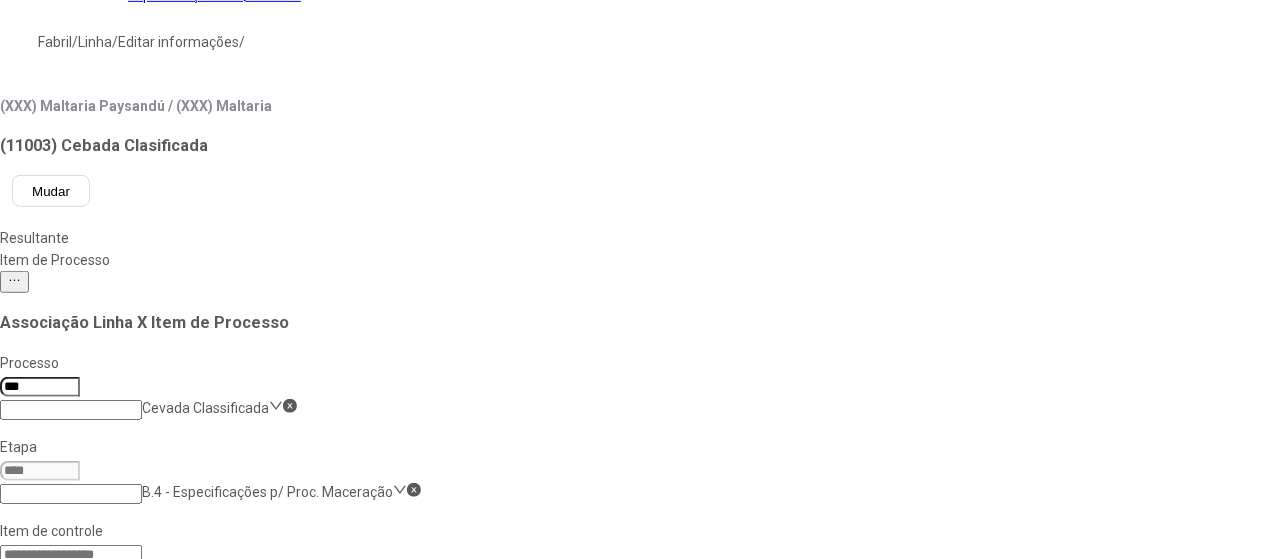click on "55519" 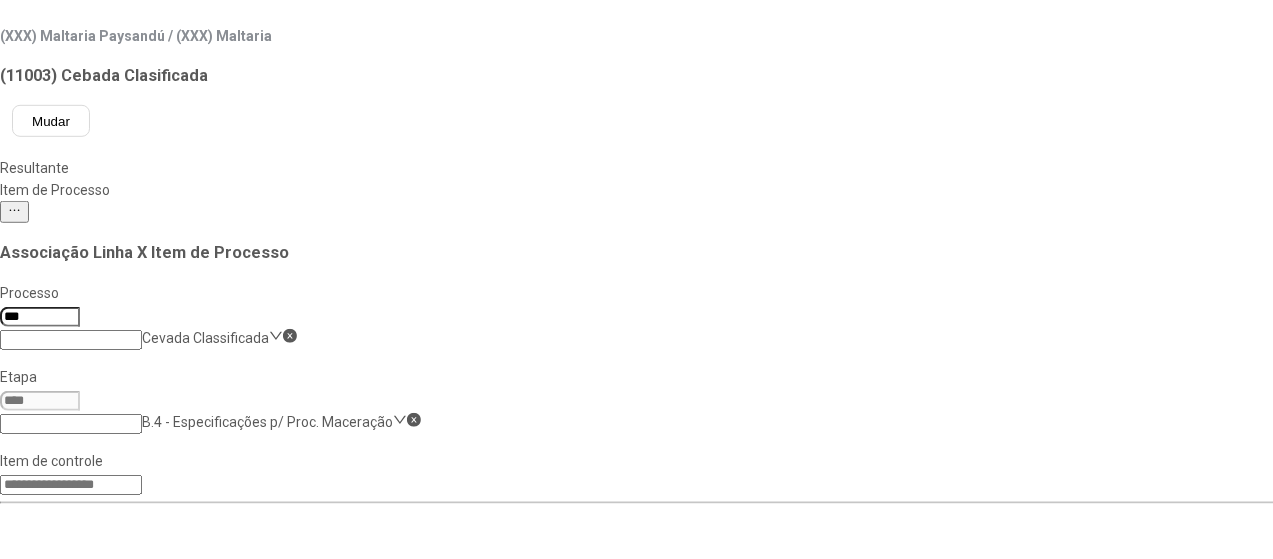 scroll, scrollTop: 608, scrollLeft: 0, axis: vertical 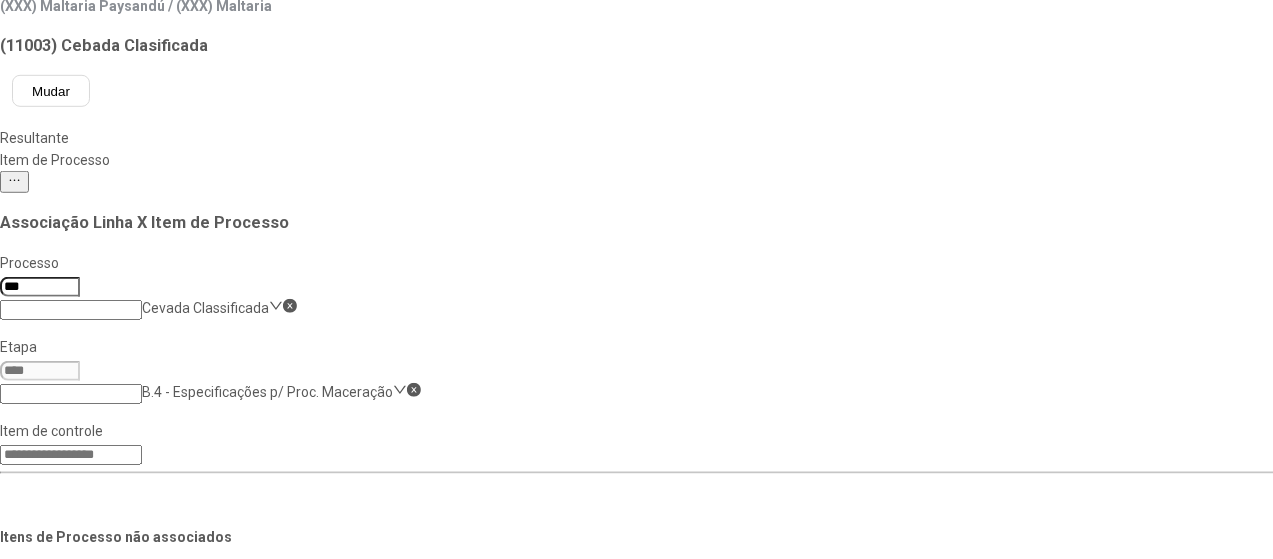 click on "60054" 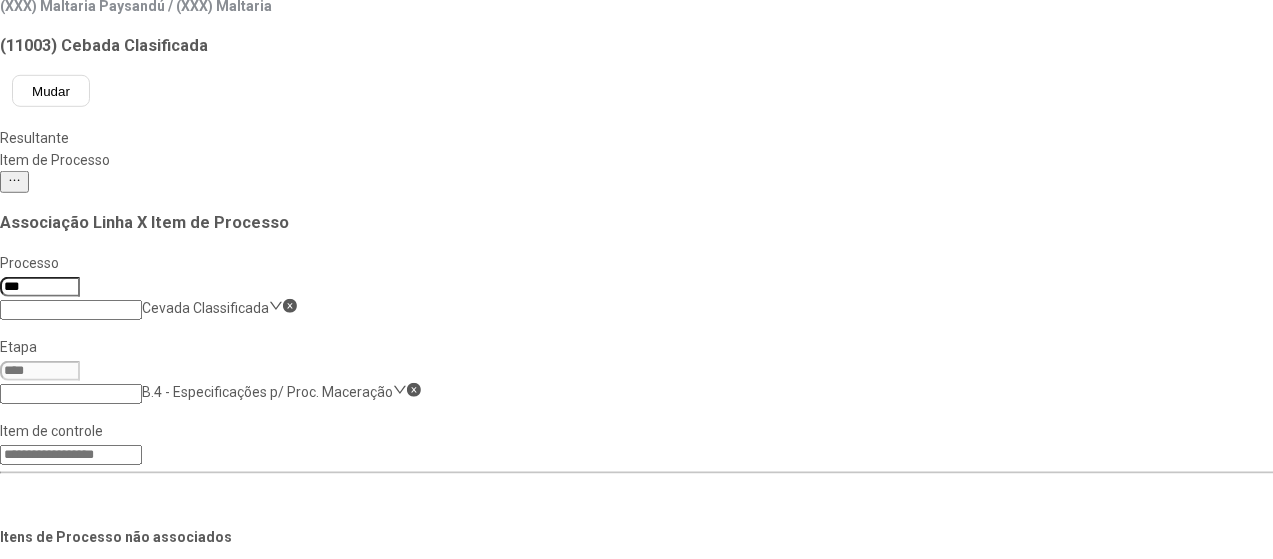 scroll, scrollTop: 0, scrollLeft: 0, axis: both 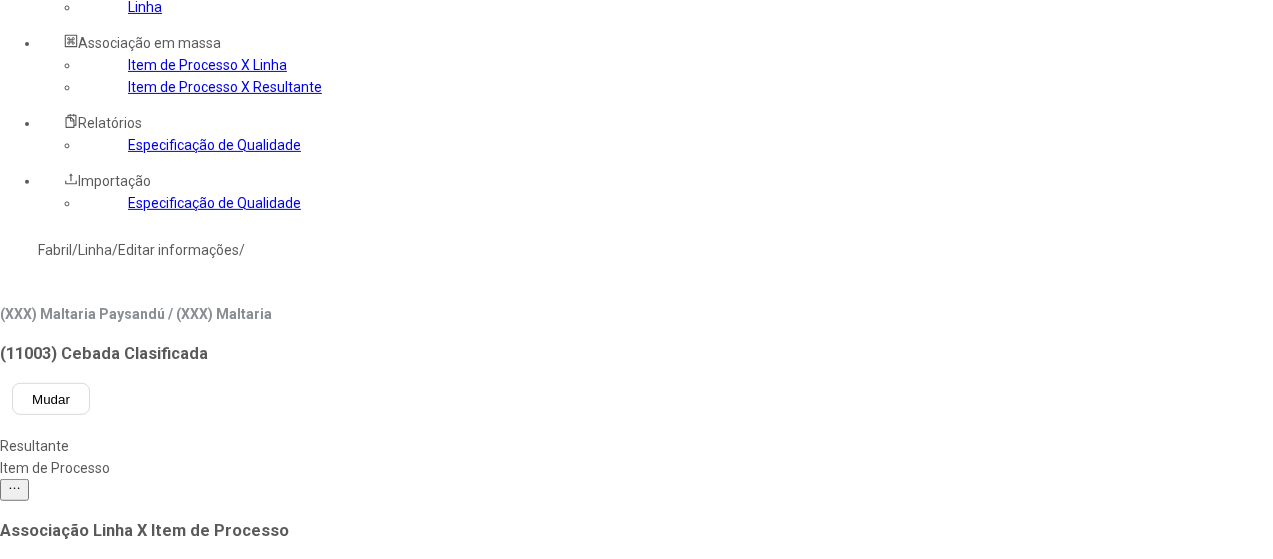 click on "Linha" 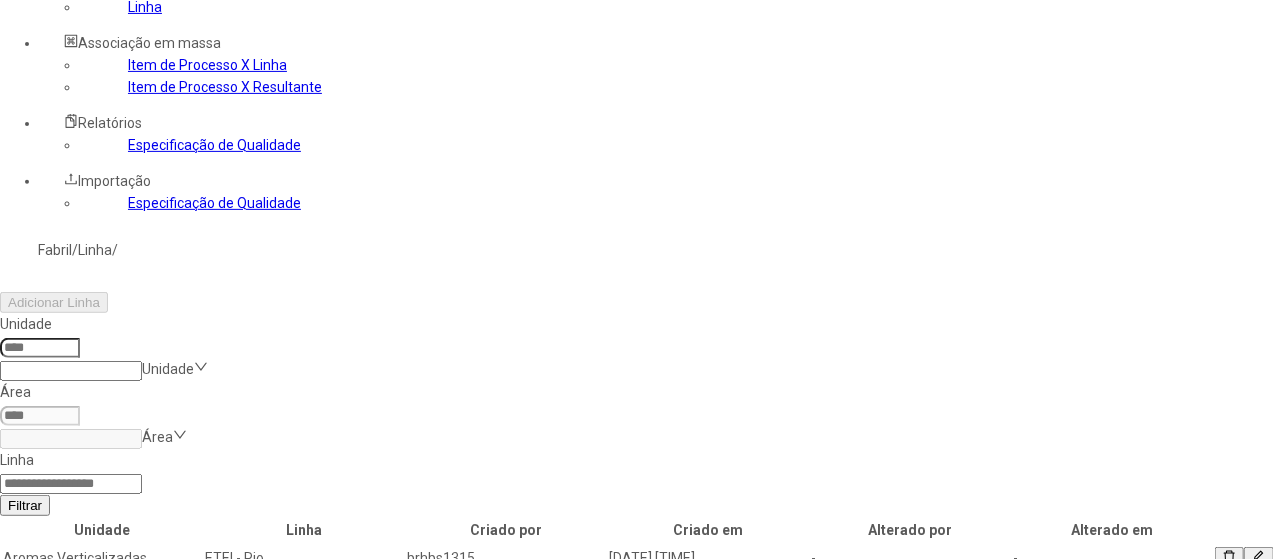 click on "Fabril Linha" 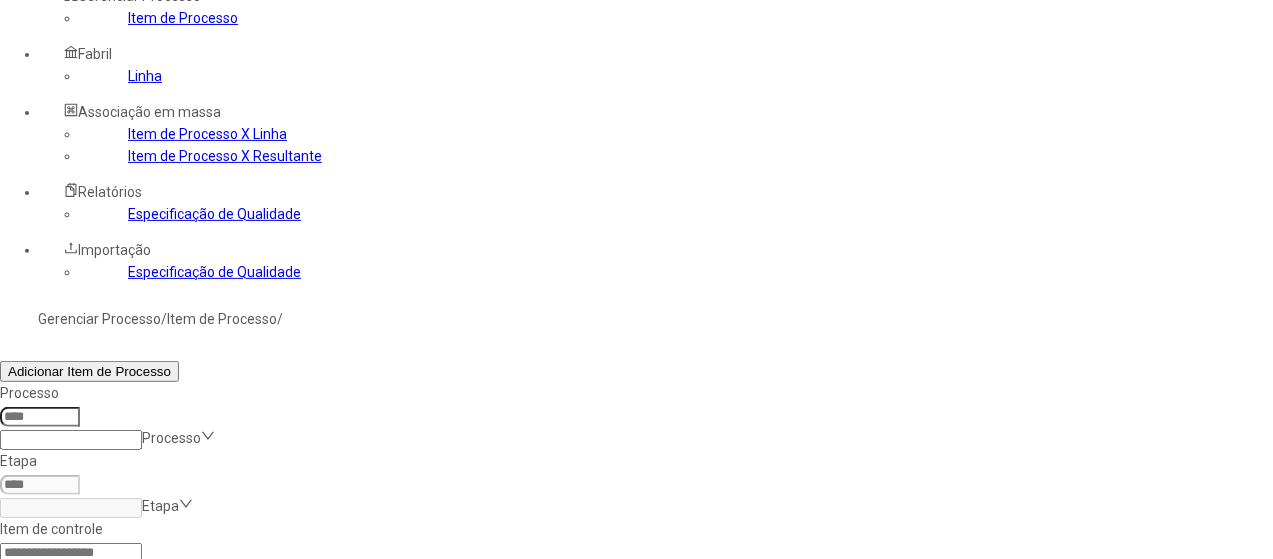 scroll, scrollTop: 200, scrollLeft: 0, axis: vertical 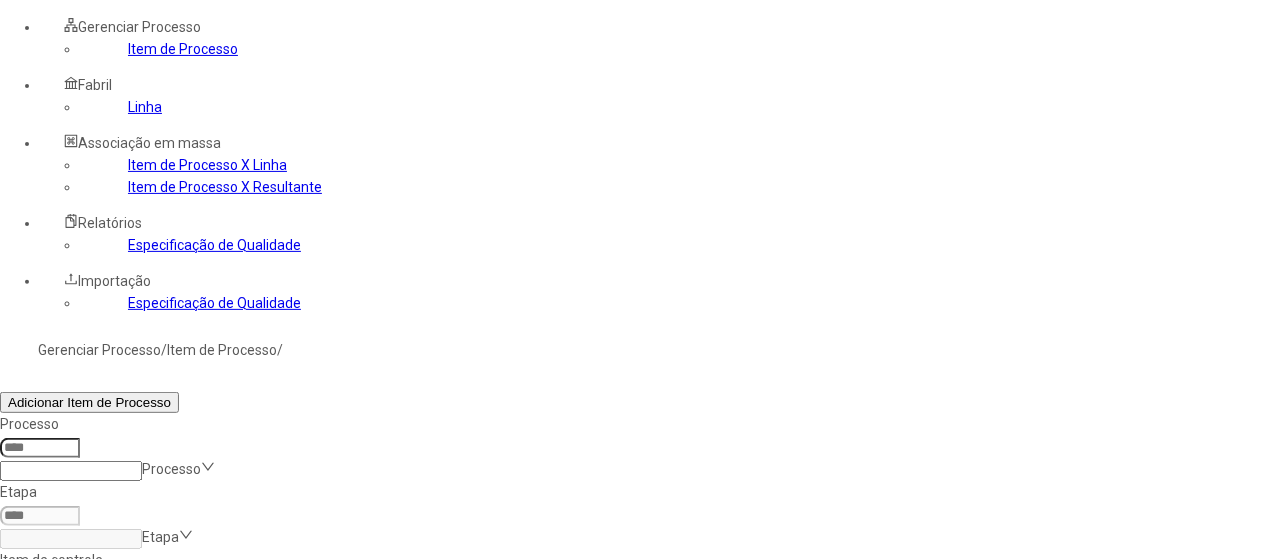 click 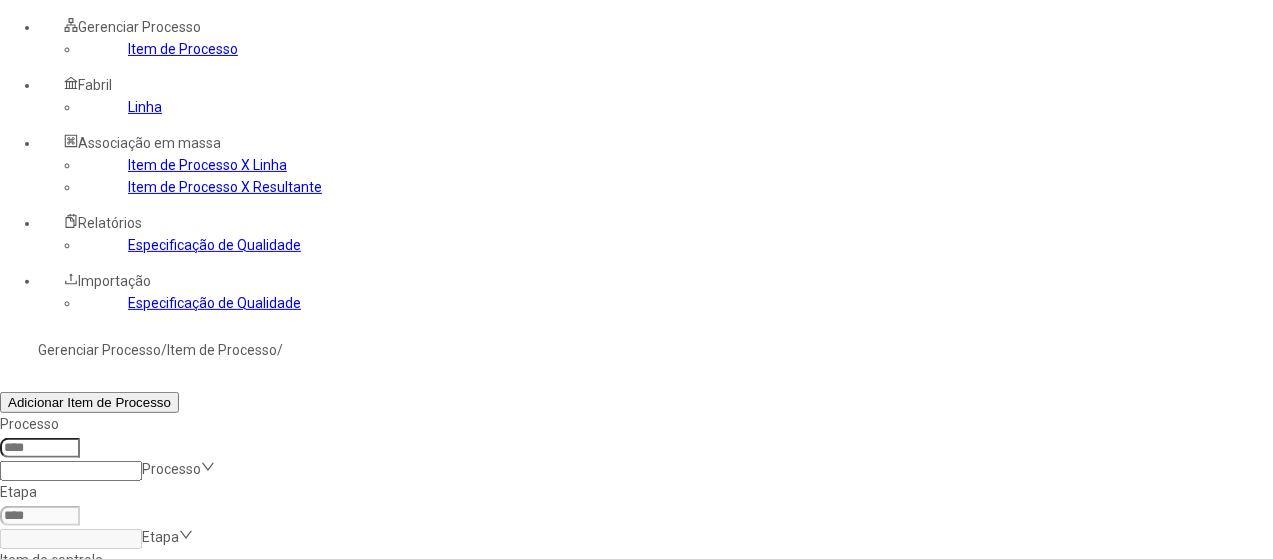 type on "****" 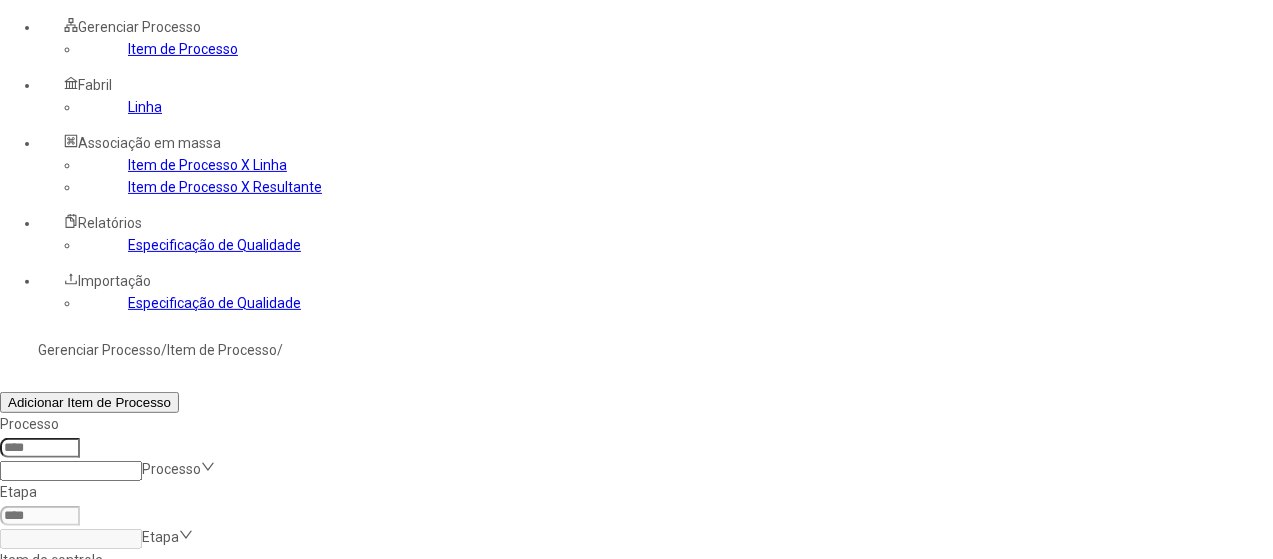 click on "Filtrar" 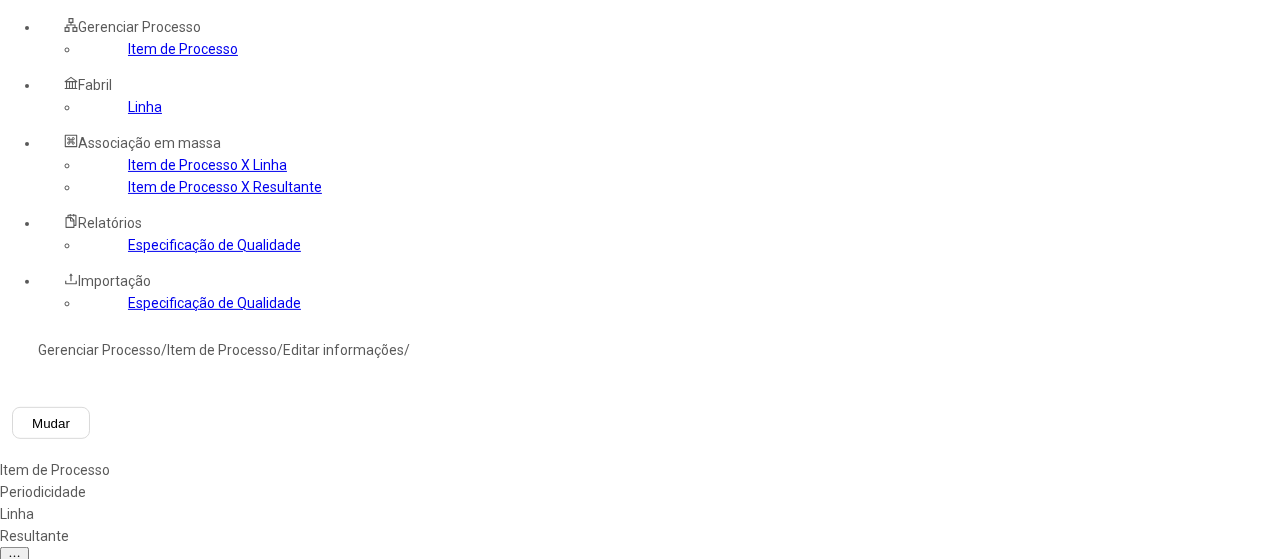 type on "****" 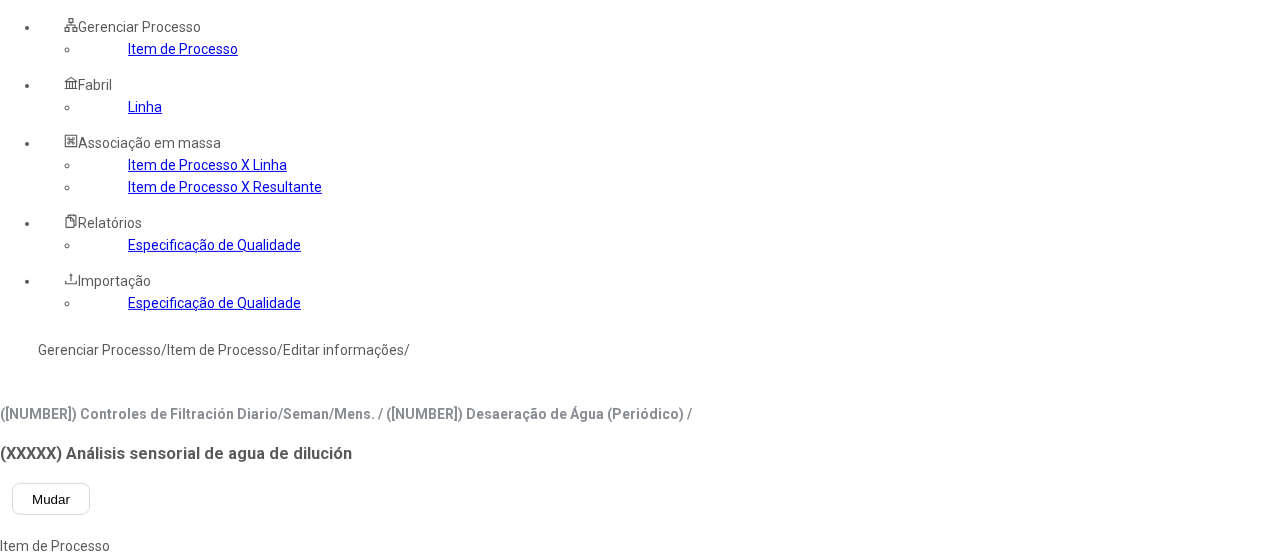 drag, startPoint x: 606, startPoint y: 215, endPoint x: 716, endPoint y: 213, distance: 110.01818 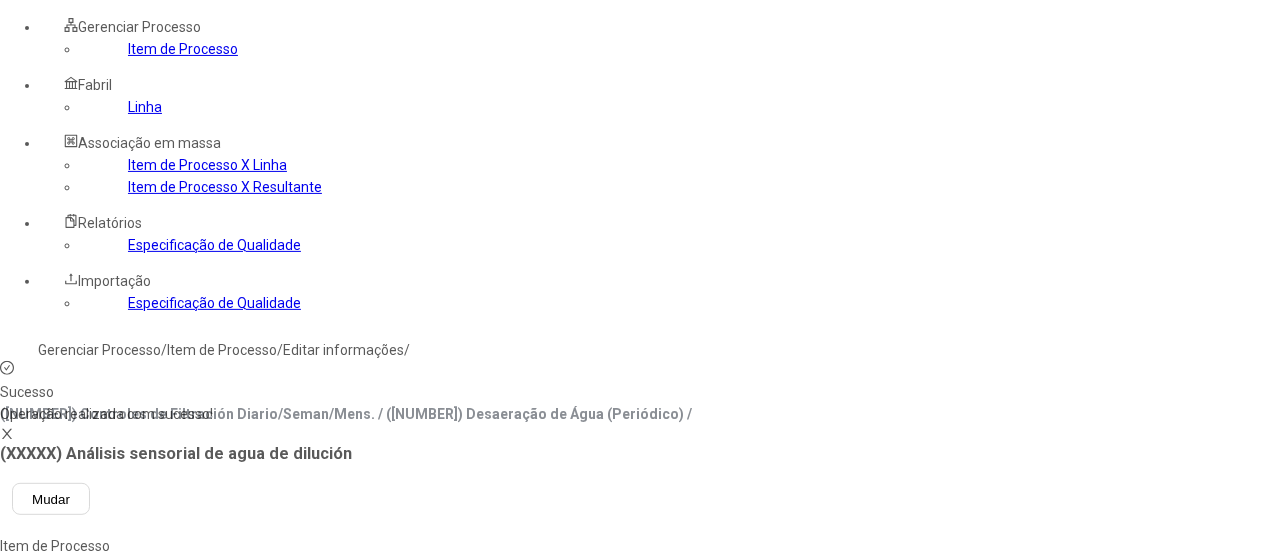 click on "Linha" 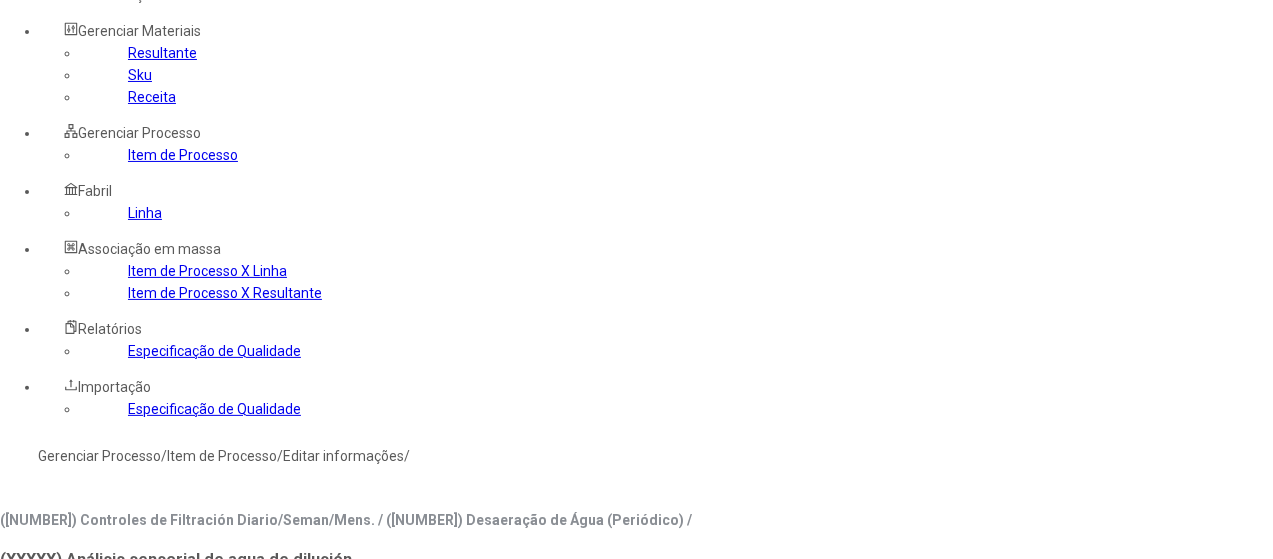 scroll, scrollTop: 0, scrollLeft: 0, axis: both 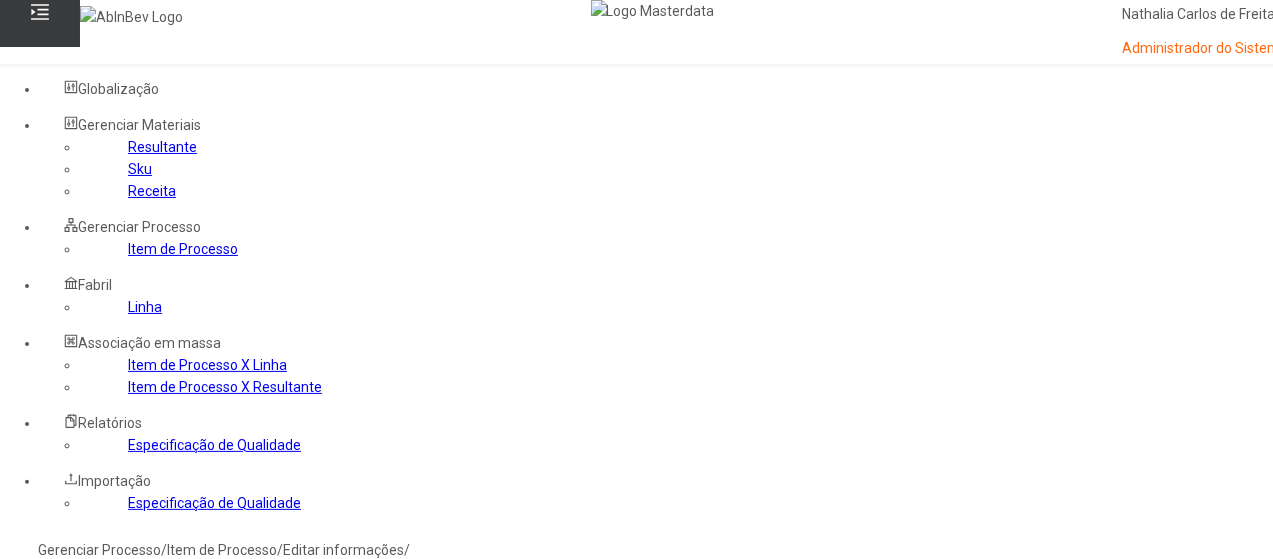 type on "***" 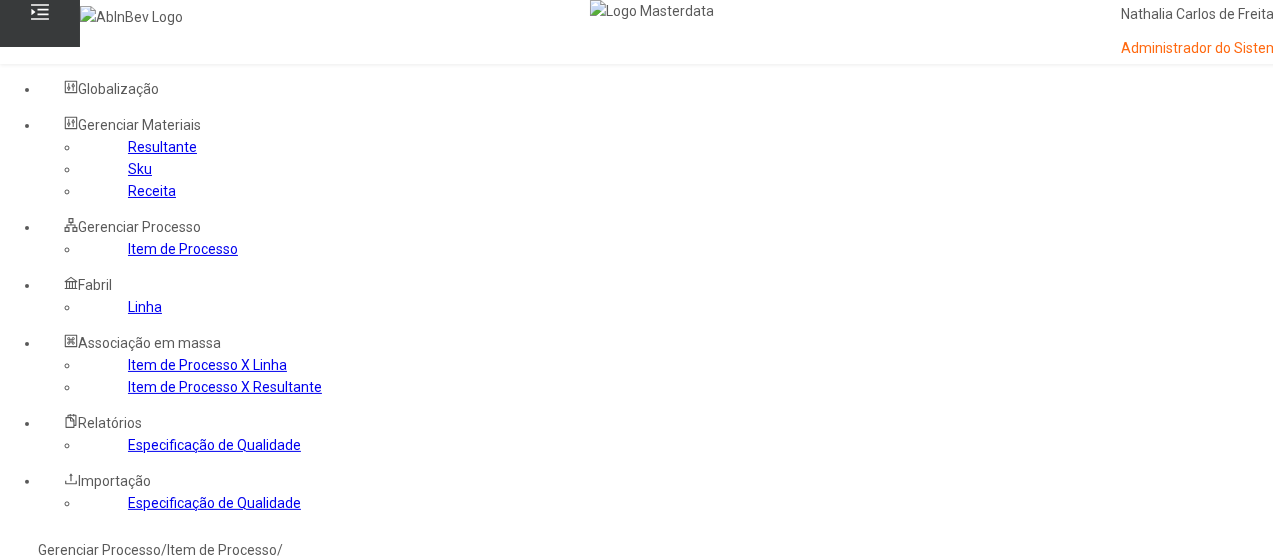 click 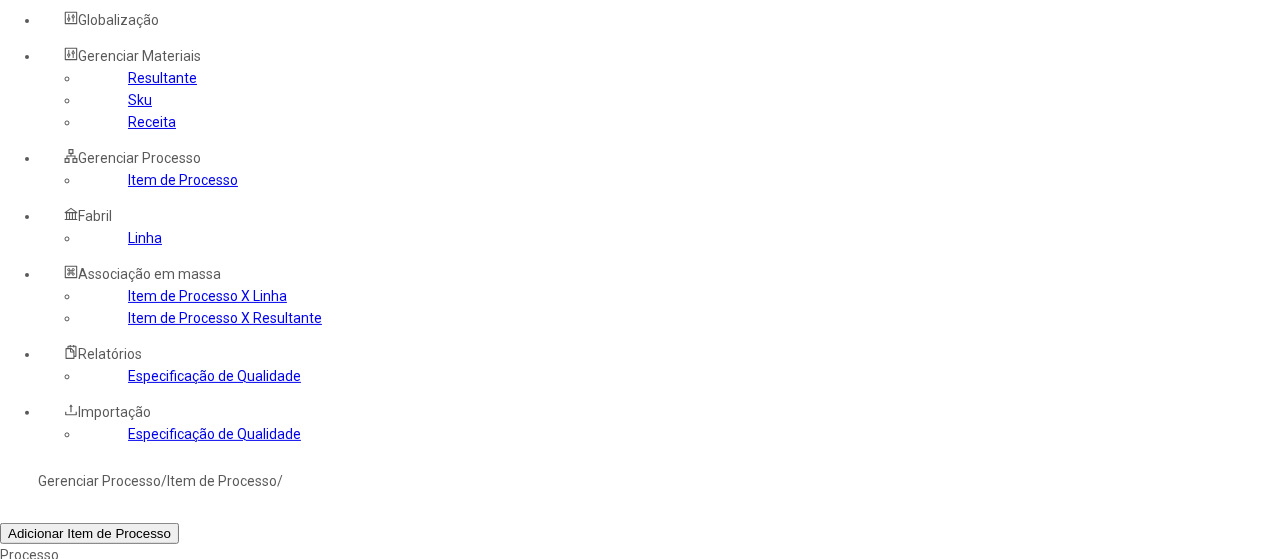 scroll, scrollTop: 100, scrollLeft: 0, axis: vertical 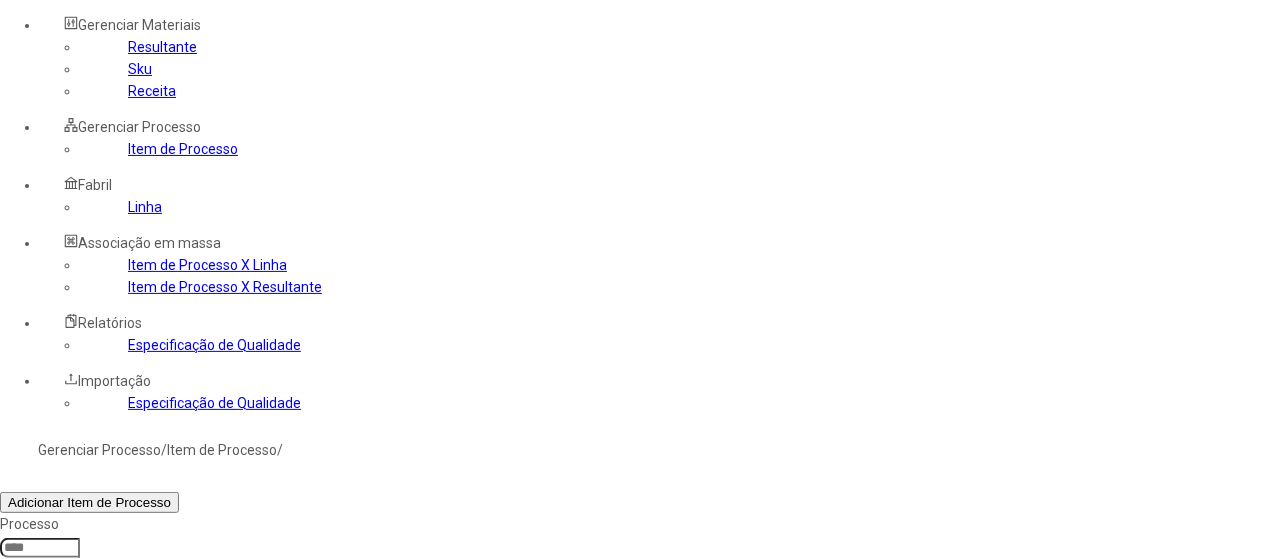 click at bounding box center (1302, 836) 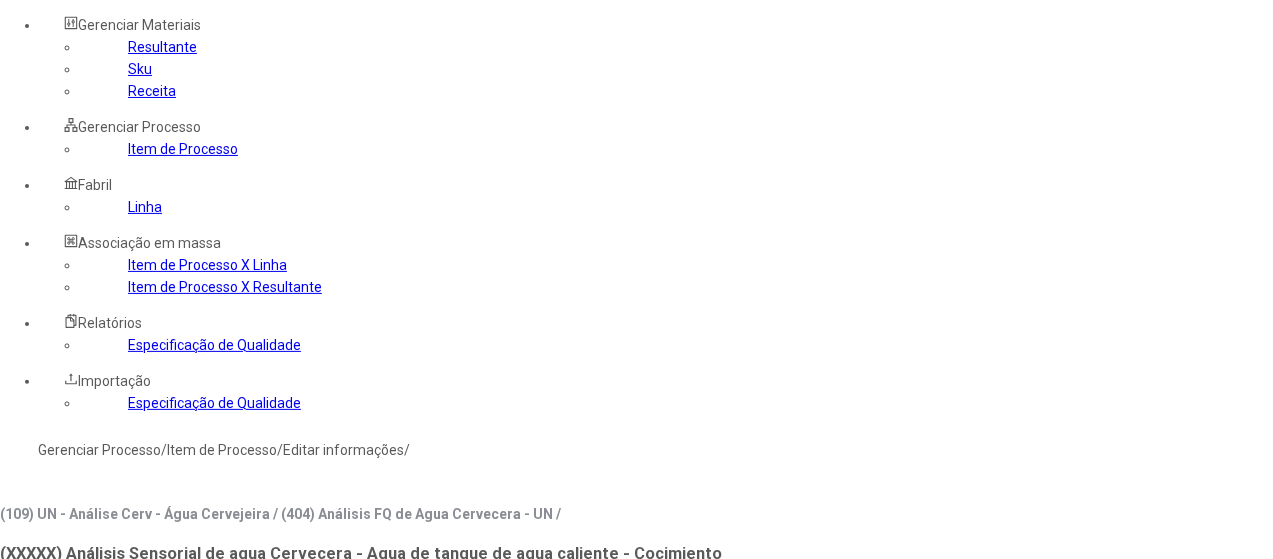 type on "***" 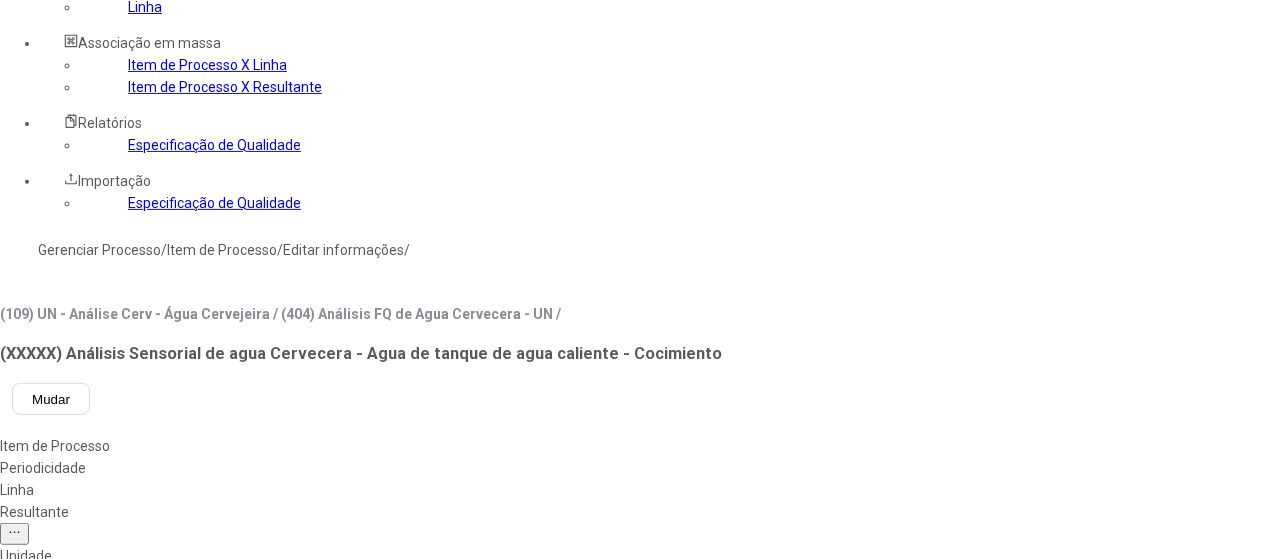 drag, startPoint x: 772, startPoint y: 375, endPoint x: 1053, endPoint y: 405, distance: 282.5969 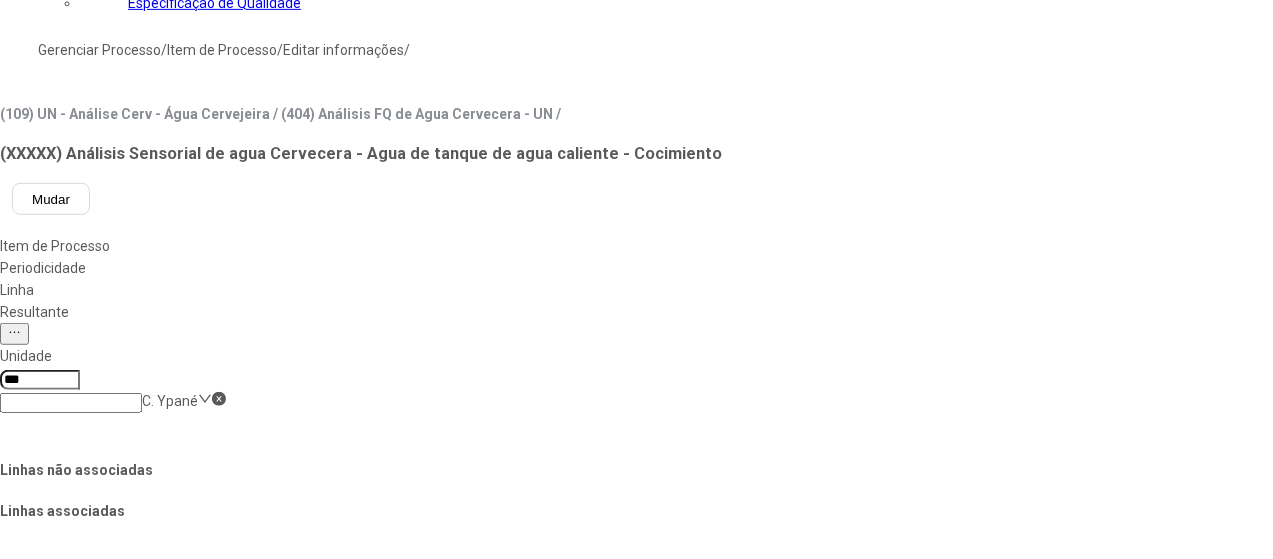 click on "Salvar Alterações" 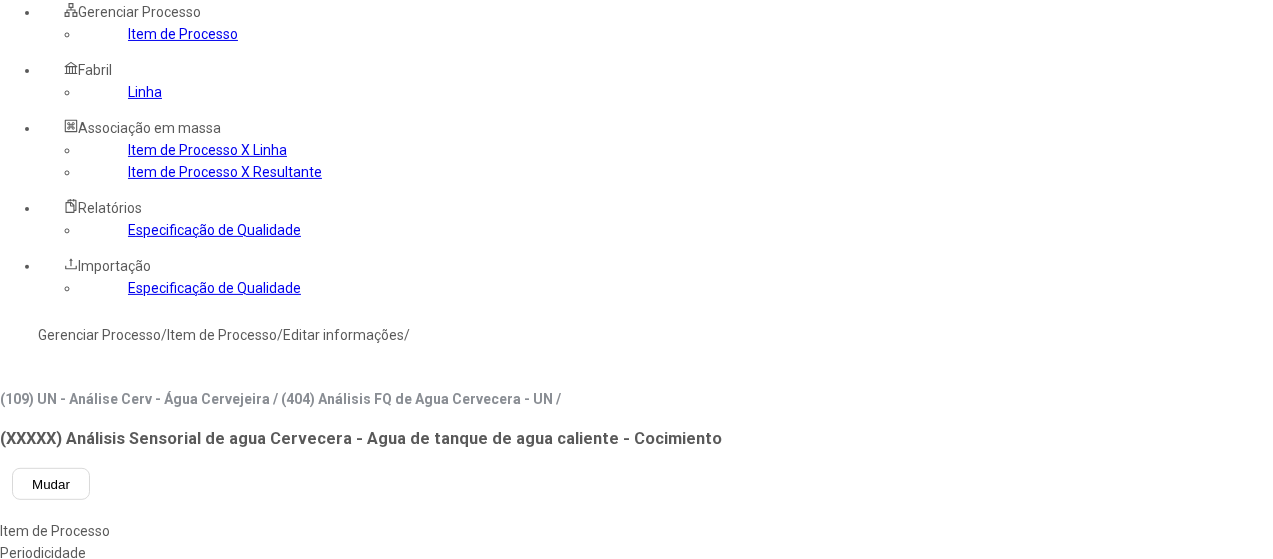 scroll, scrollTop: 100, scrollLeft: 0, axis: vertical 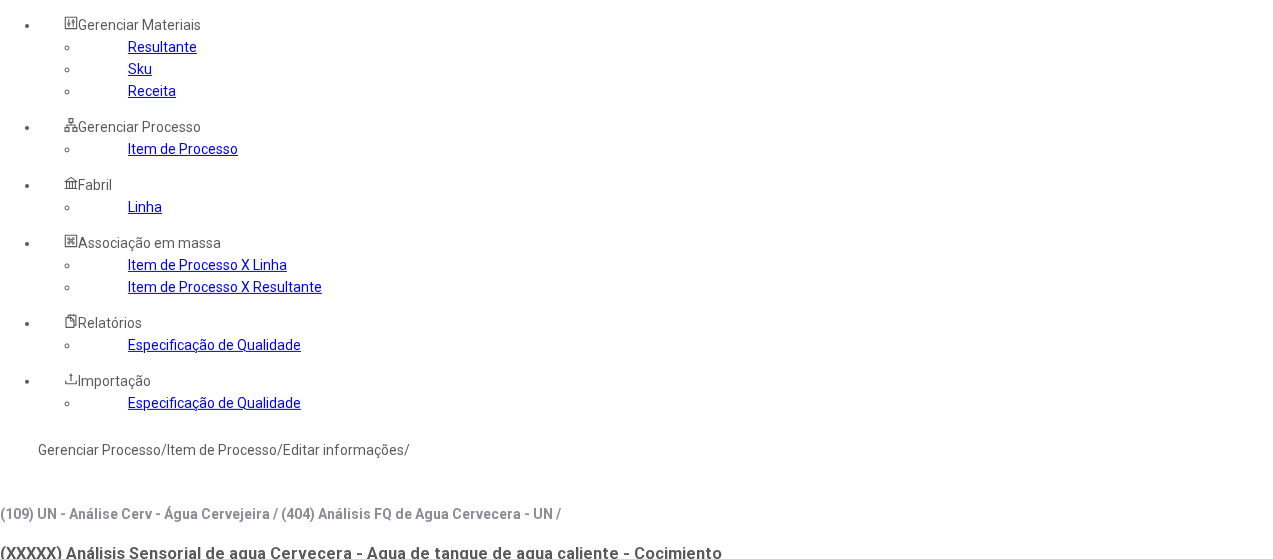 click on "Gerenciar Processo" 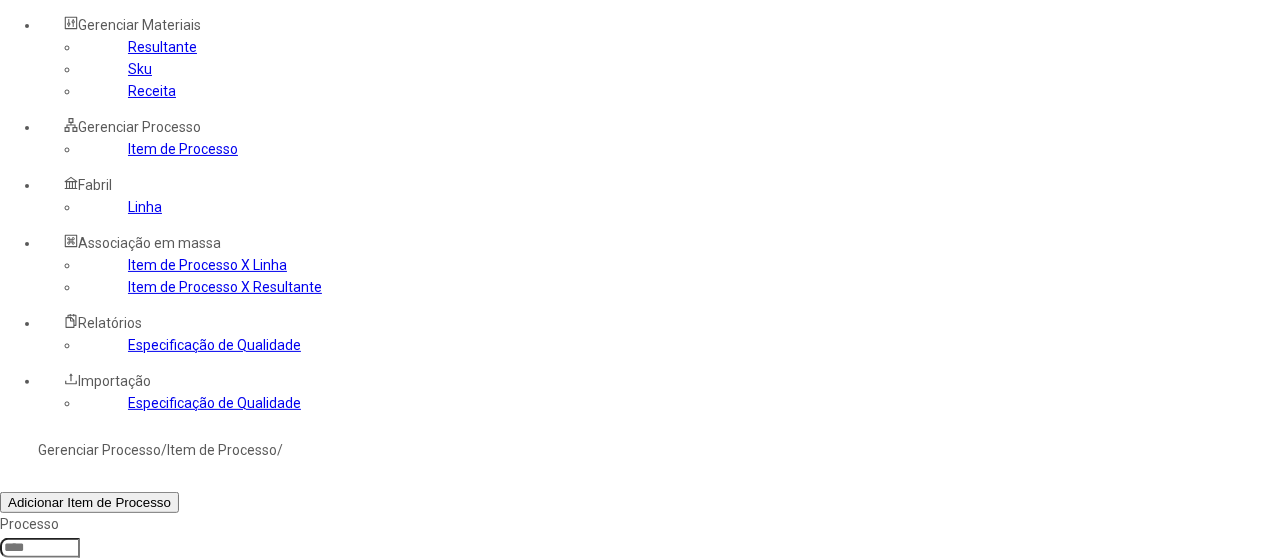 click 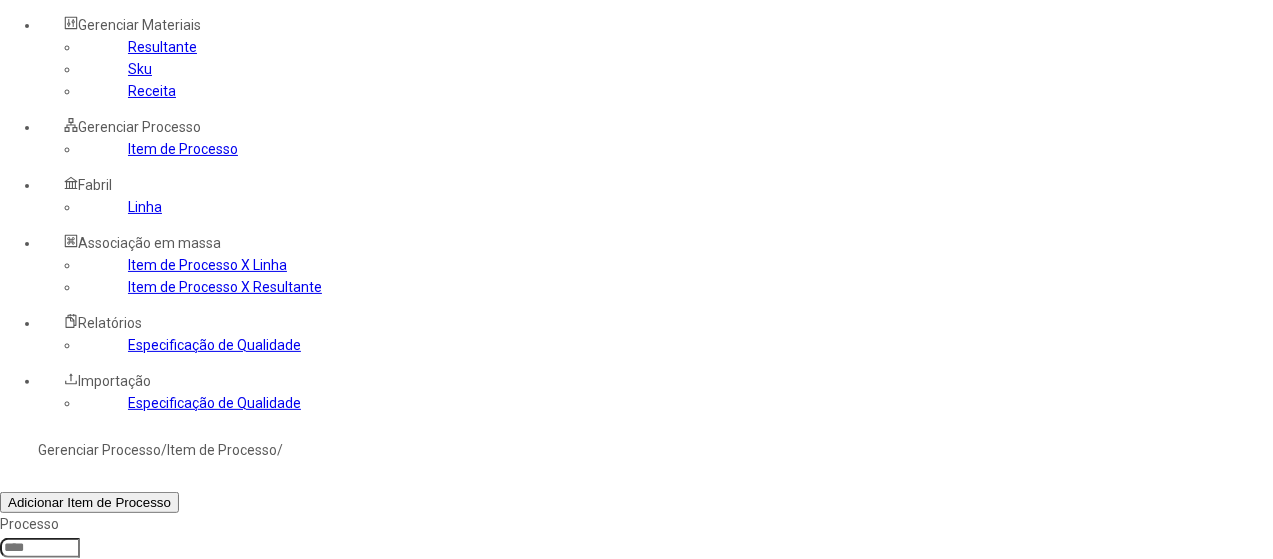 type on "*****" 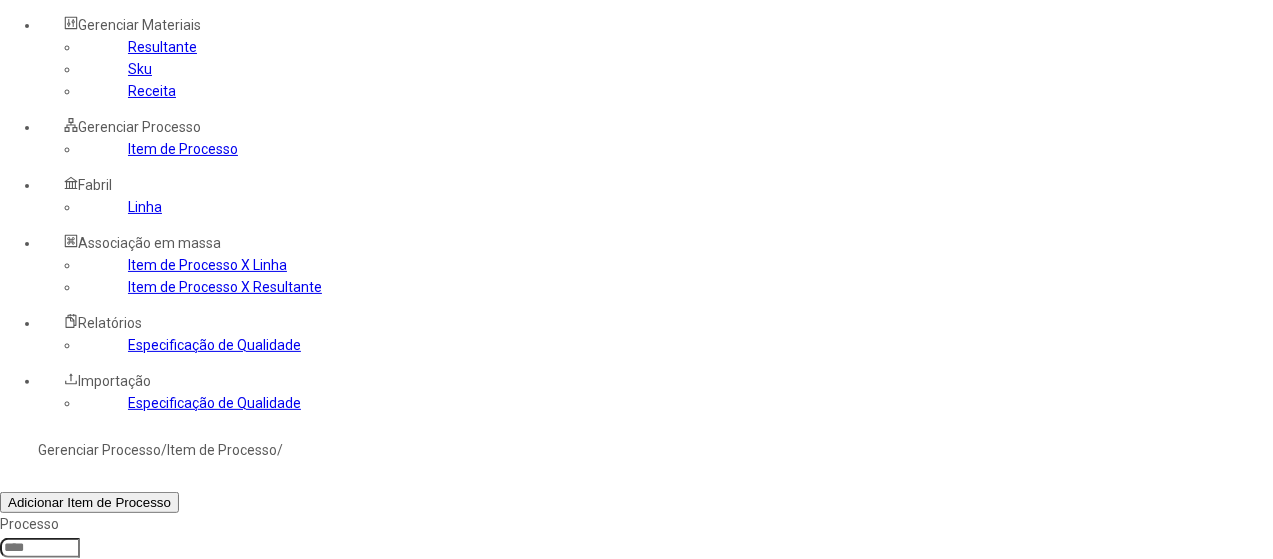 click on "Filtrar" 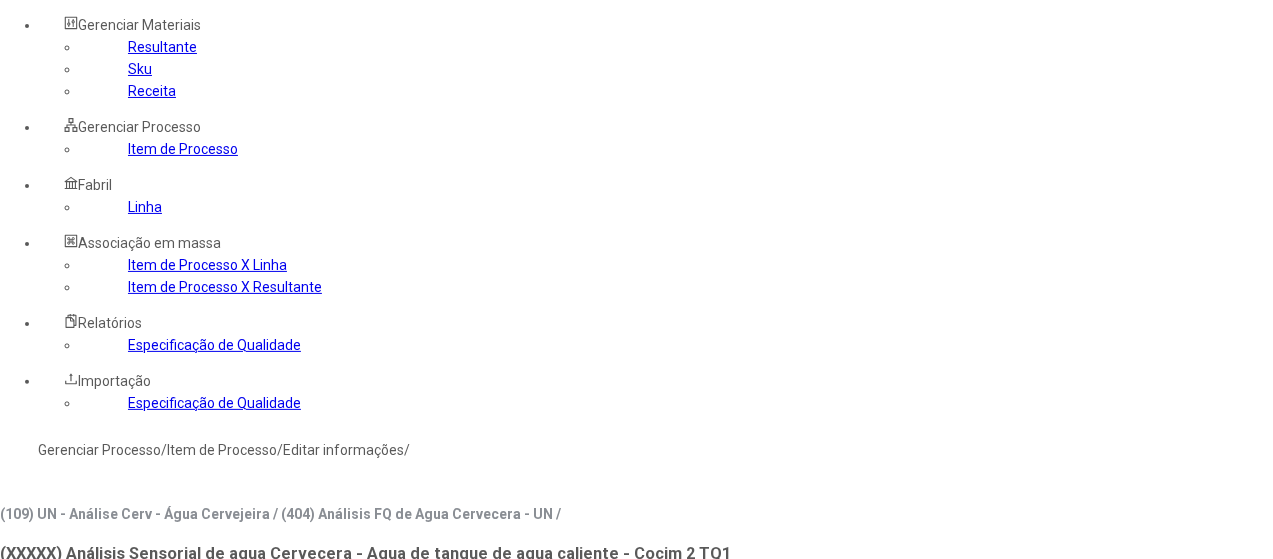 click on "Linha" 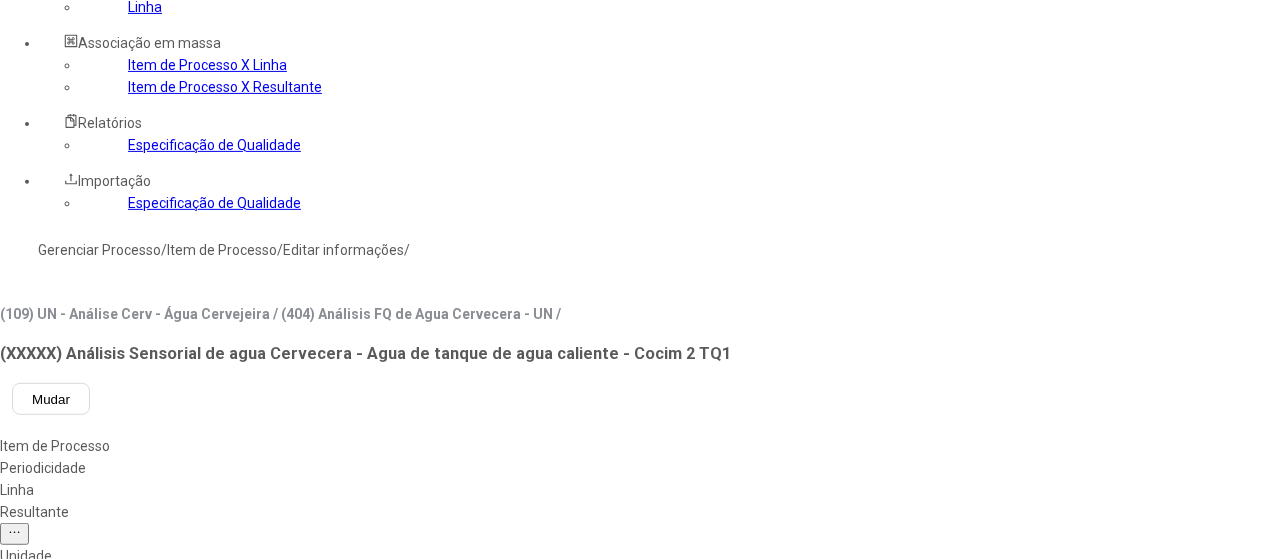 drag, startPoint x: 757, startPoint y: 378, endPoint x: 769, endPoint y: 396, distance: 21.633308 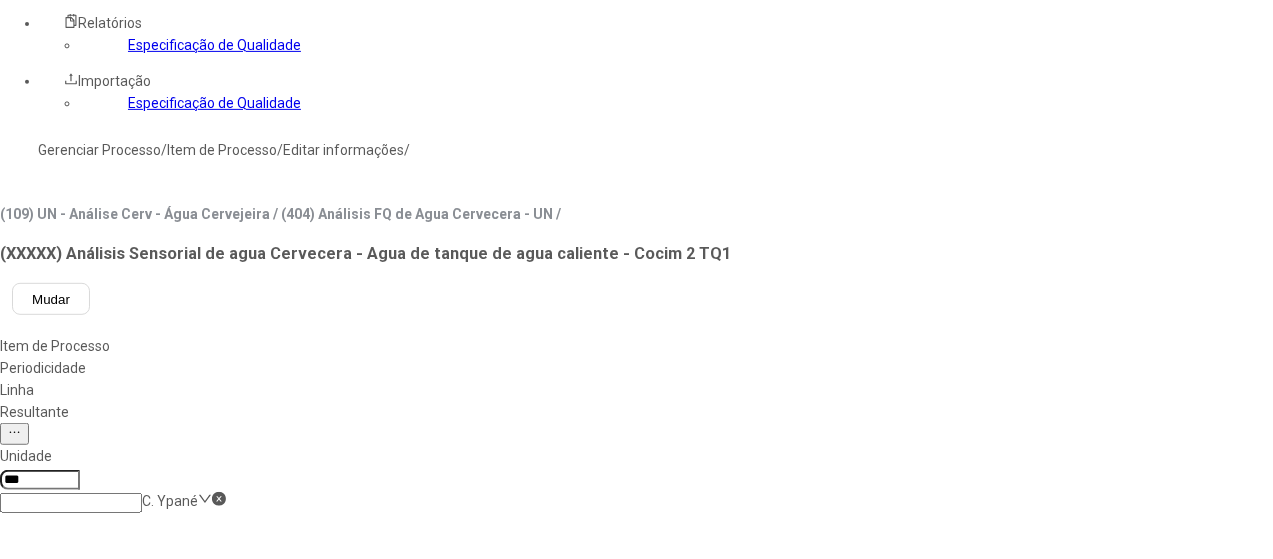 drag, startPoint x: 1196, startPoint y: 539, endPoint x: 1167, endPoint y: 538, distance: 29.017237 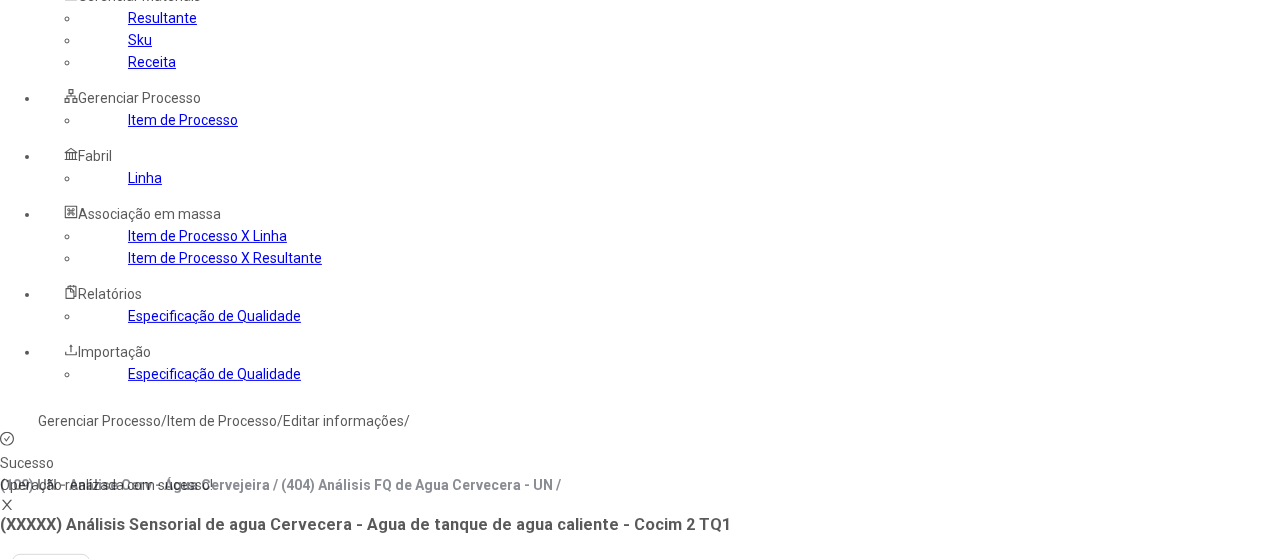 scroll, scrollTop: 0, scrollLeft: 0, axis: both 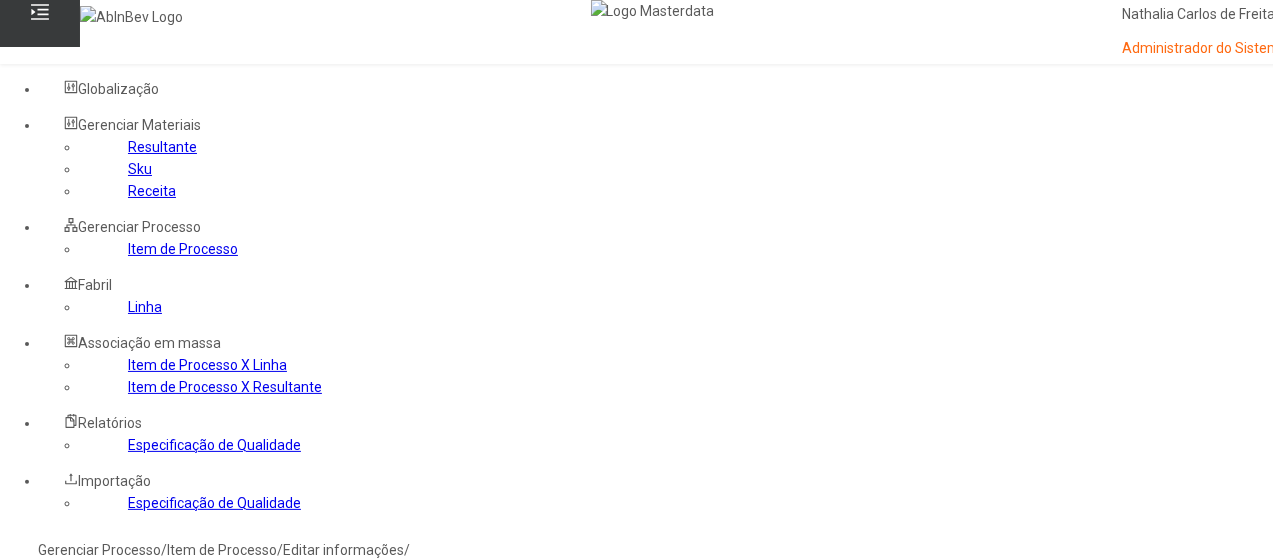 click on "Gerenciar Processo" 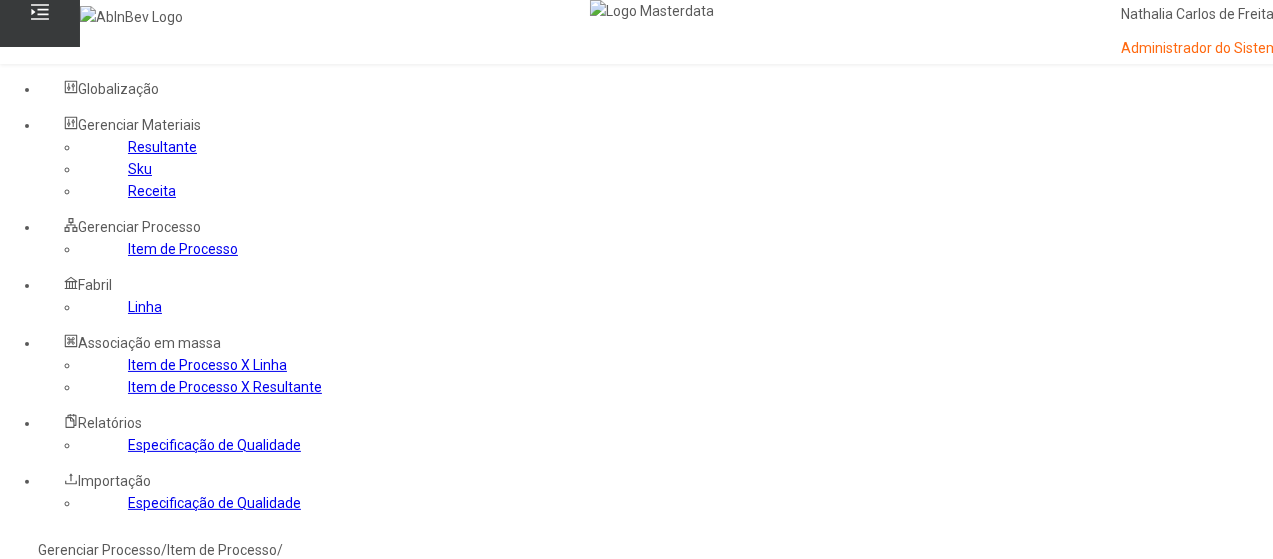 click 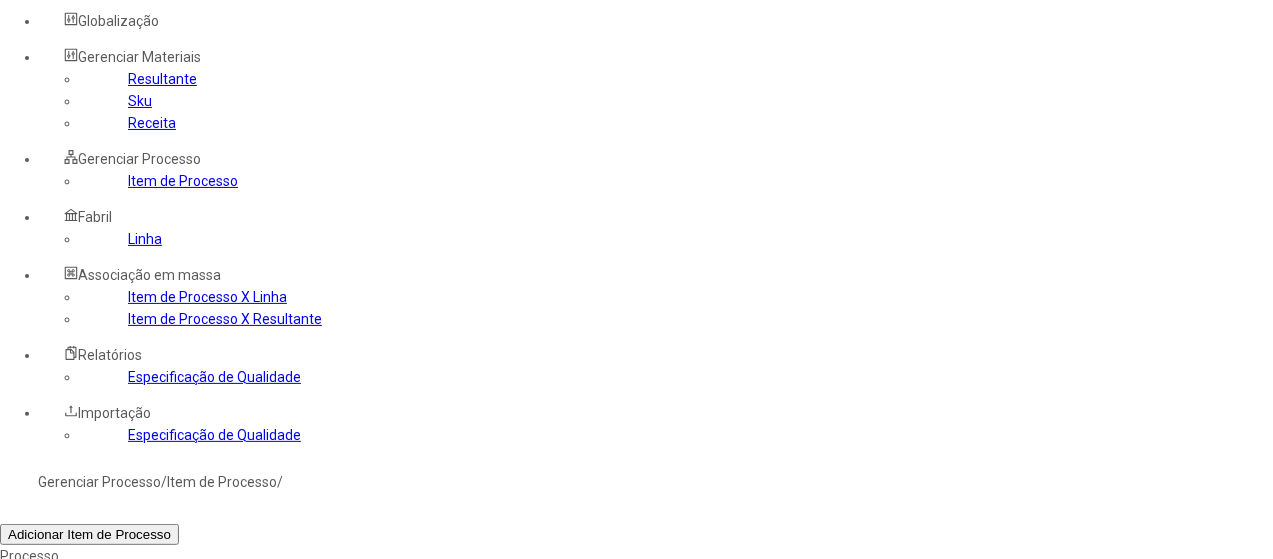 scroll, scrollTop: 100, scrollLeft: 0, axis: vertical 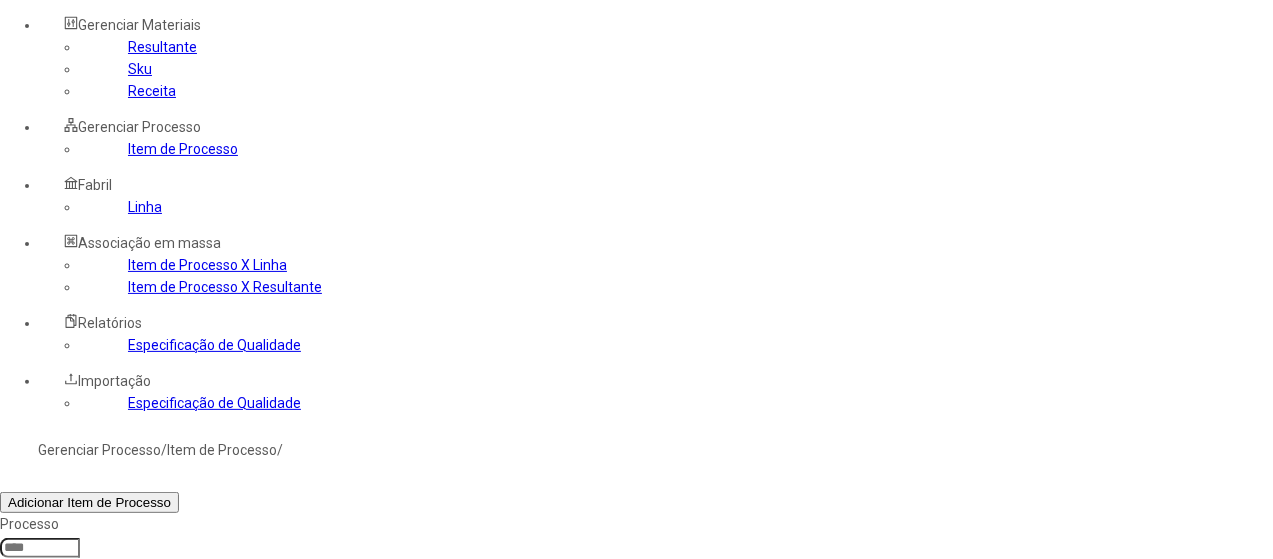 click 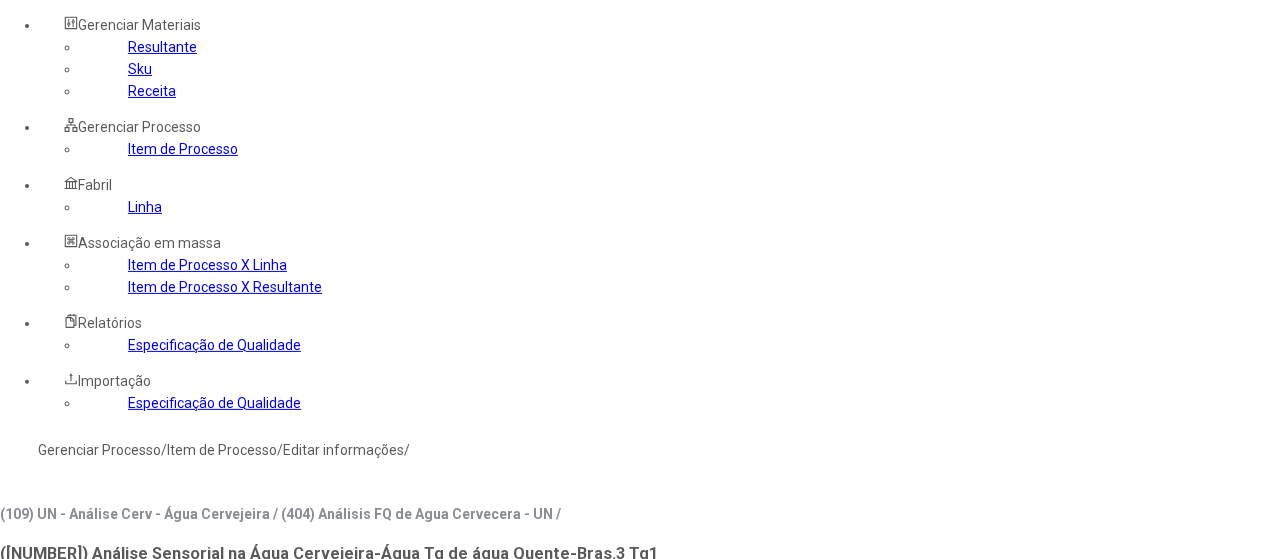 click on "Linha" 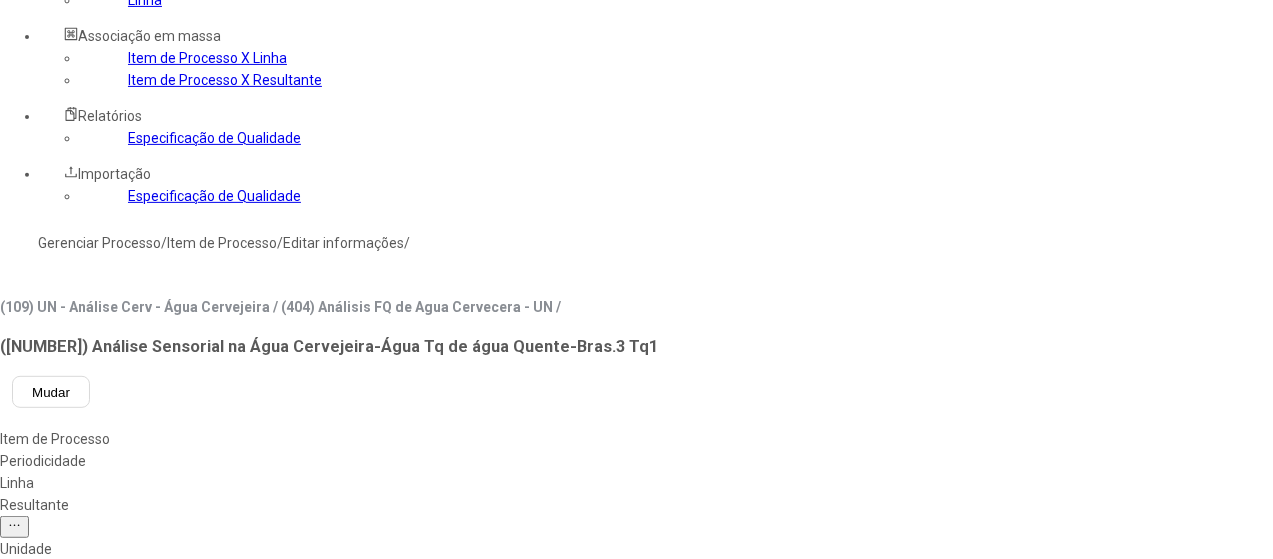 scroll, scrollTop: 400, scrollLeft: 0, axis: vertical 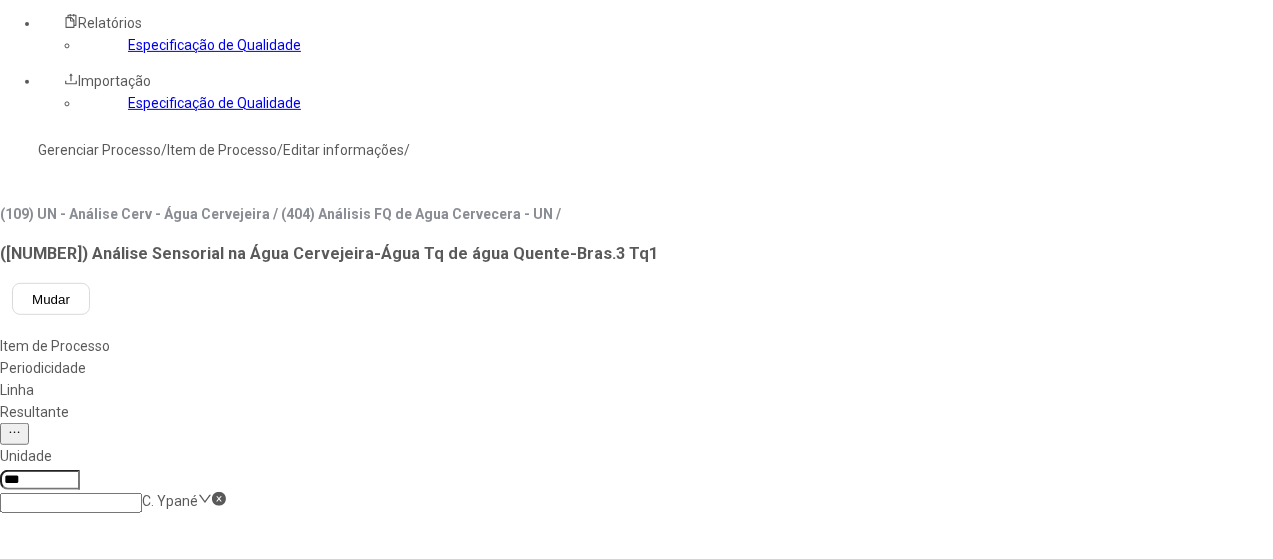 click on "1/2 Linhas  selecionada *** Linha Unidade Laboratorio C. [CITY] Materia Prima ambiental/Elaboración de cerveza C. [CITY]  0 linha  Linha Unidade  Não há dados" 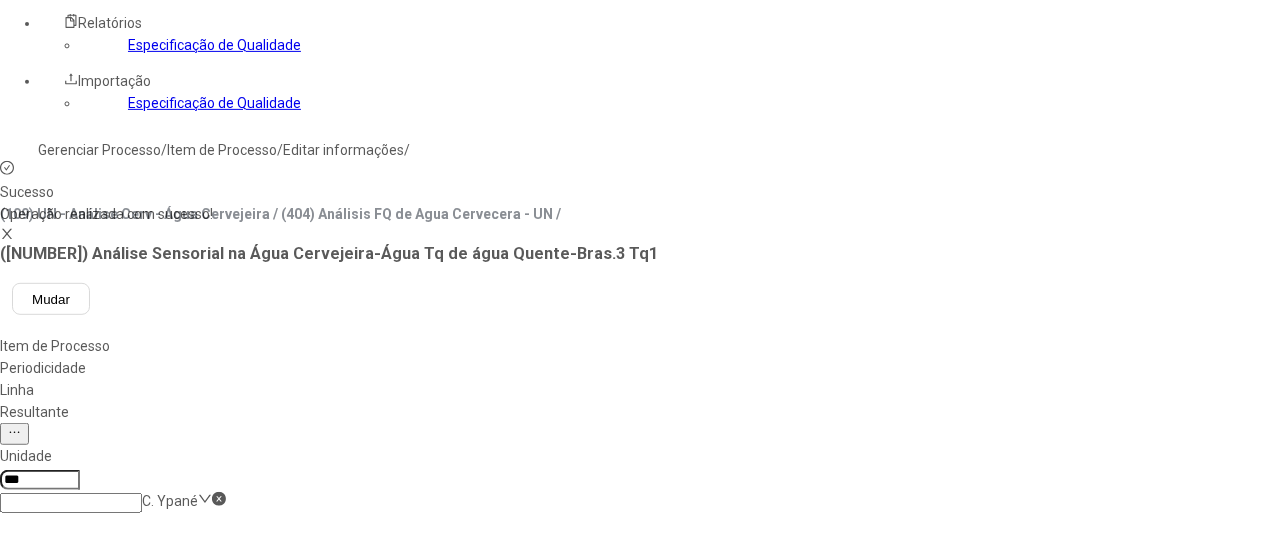 scroll, scrollTop: 0, scrollLeft: 0, axis: both 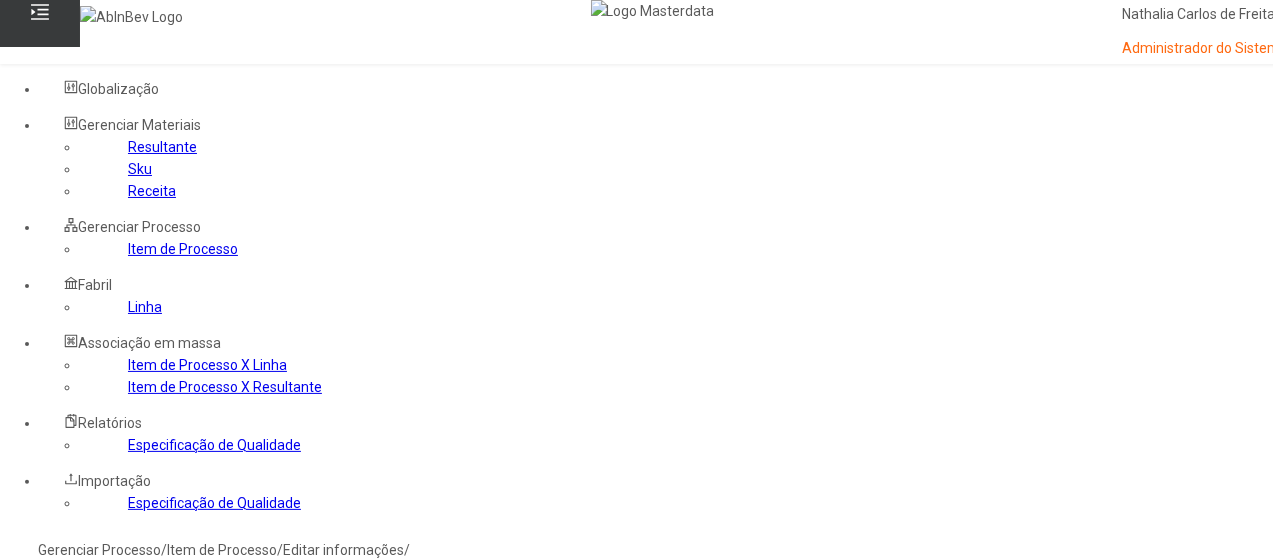 click on "Gerenciar Processo  /  Item de Processo  /  Editar informações  /" 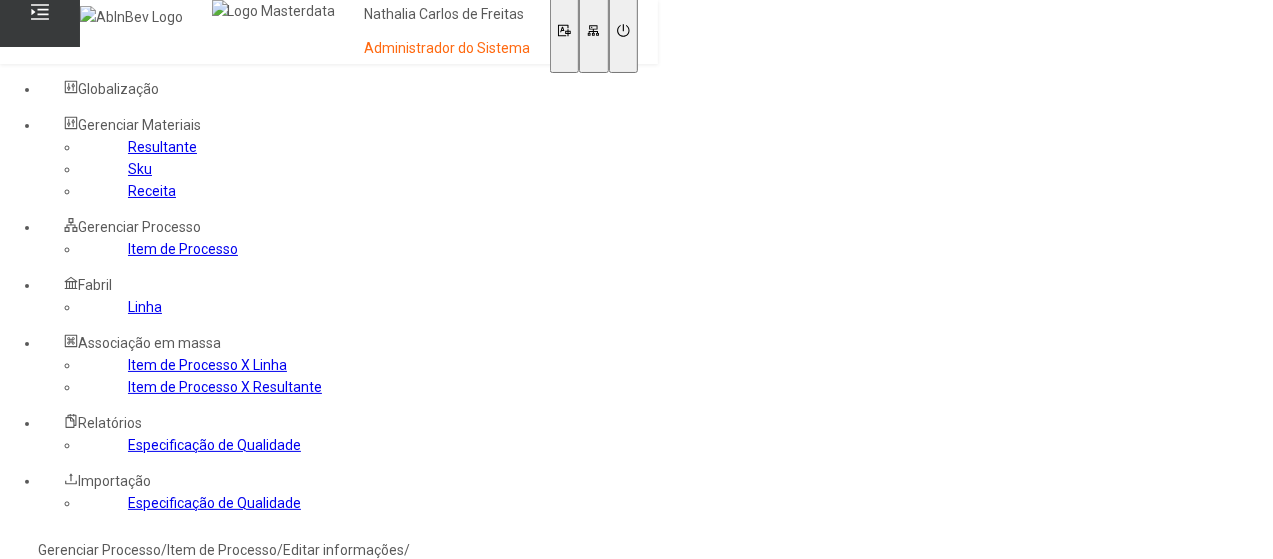 type on "*****" 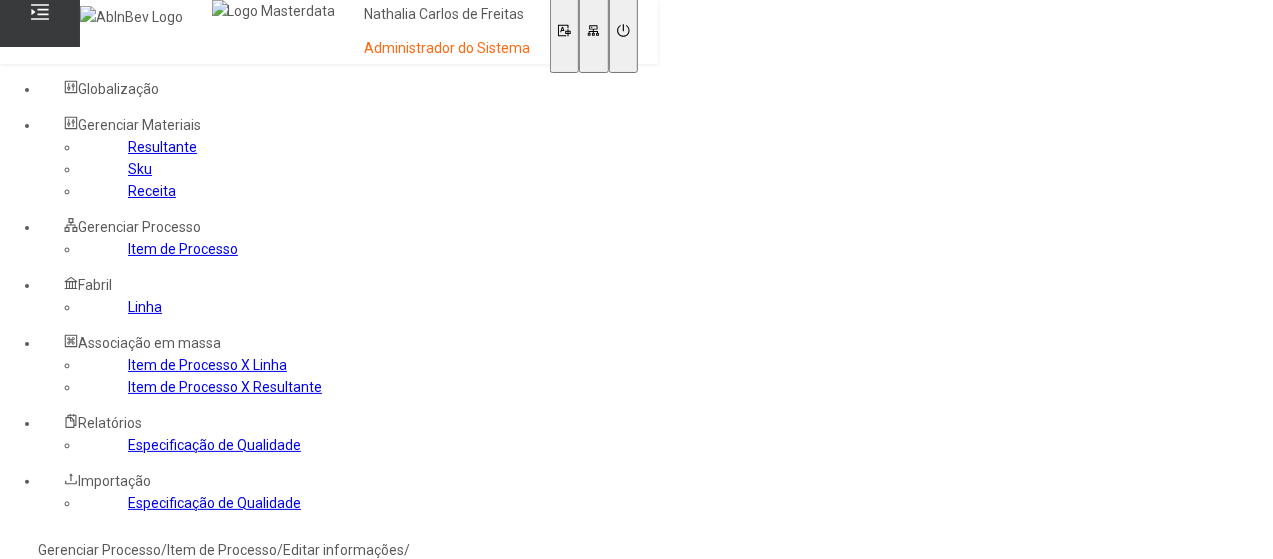 click on "es-ES" at bounding box center (57, 614) 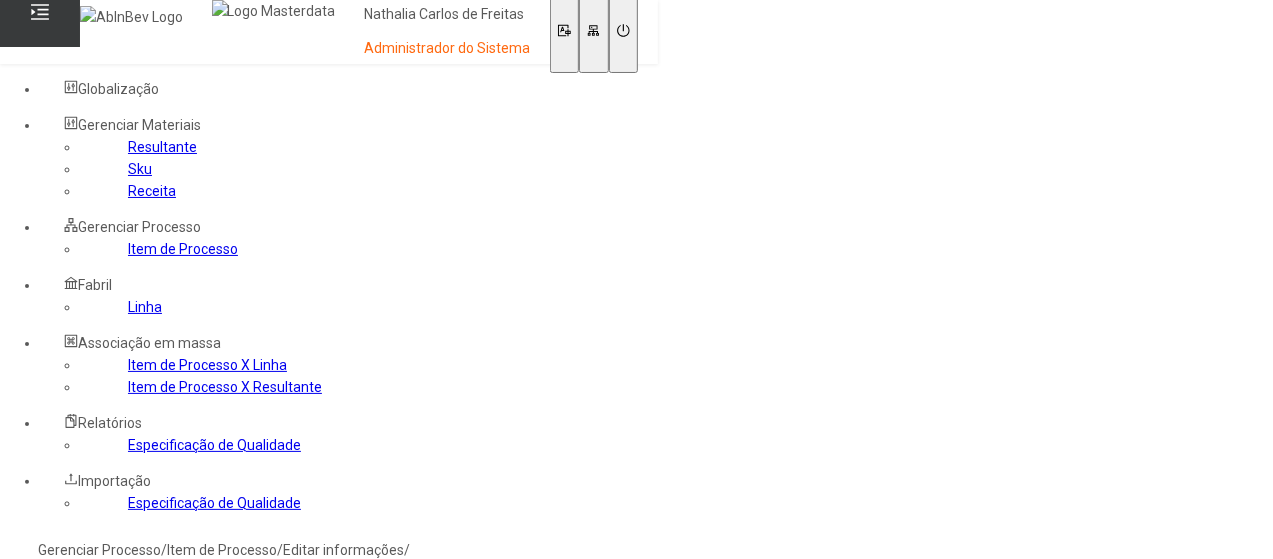 click 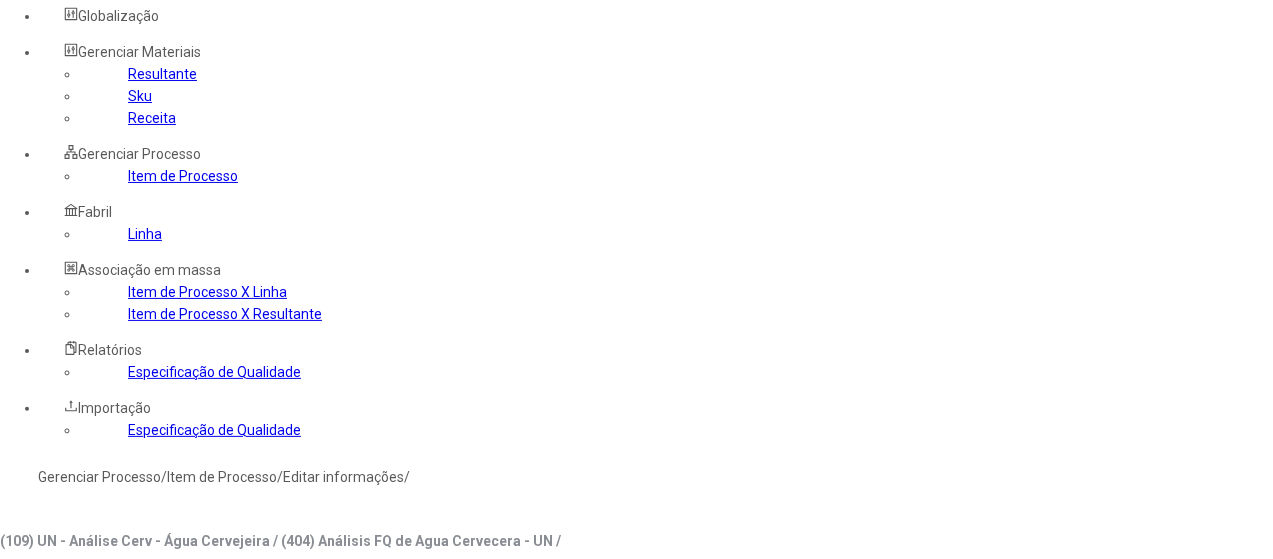 scroll, scrollTop: 200, scrollLeft: 0, axis: vertical 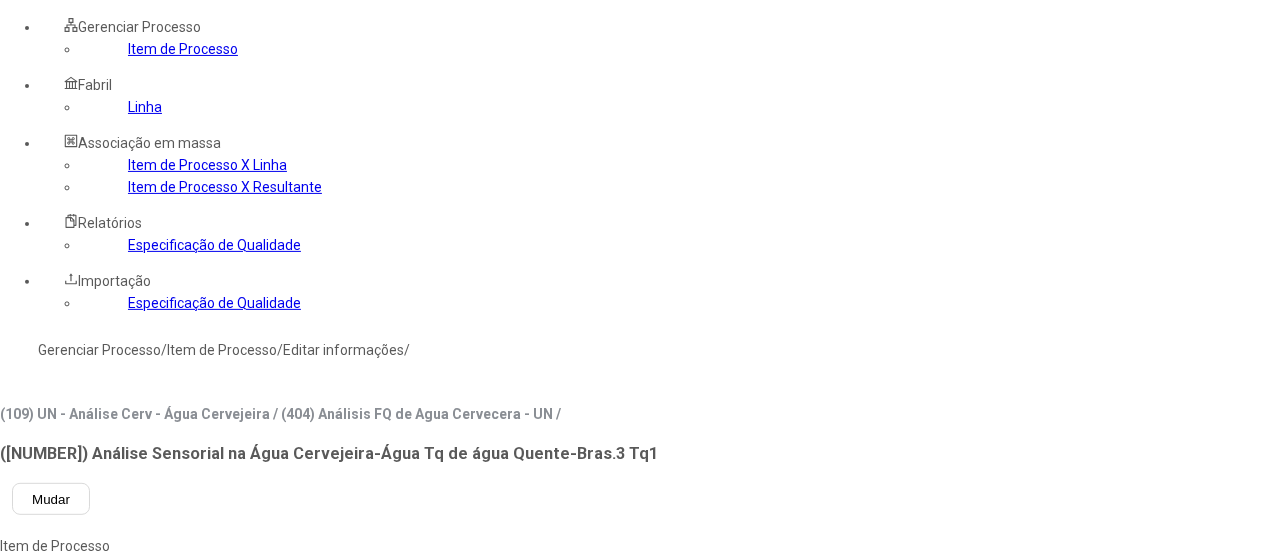 type on "**********" 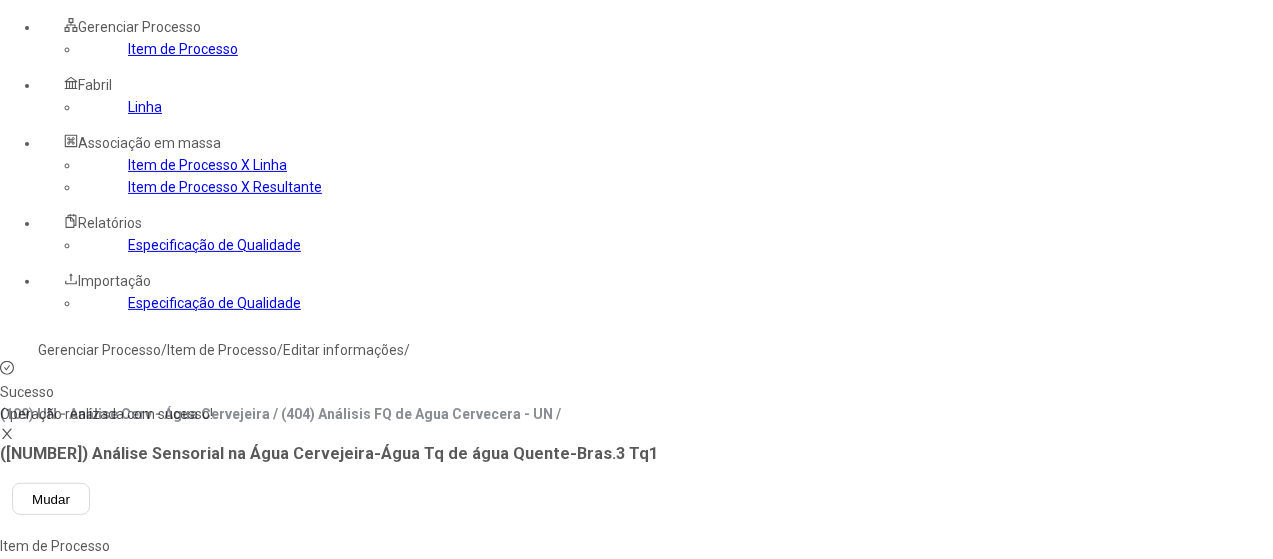 scroll, scrollTop: 0, scrollLeft: 29, axis: horizontal 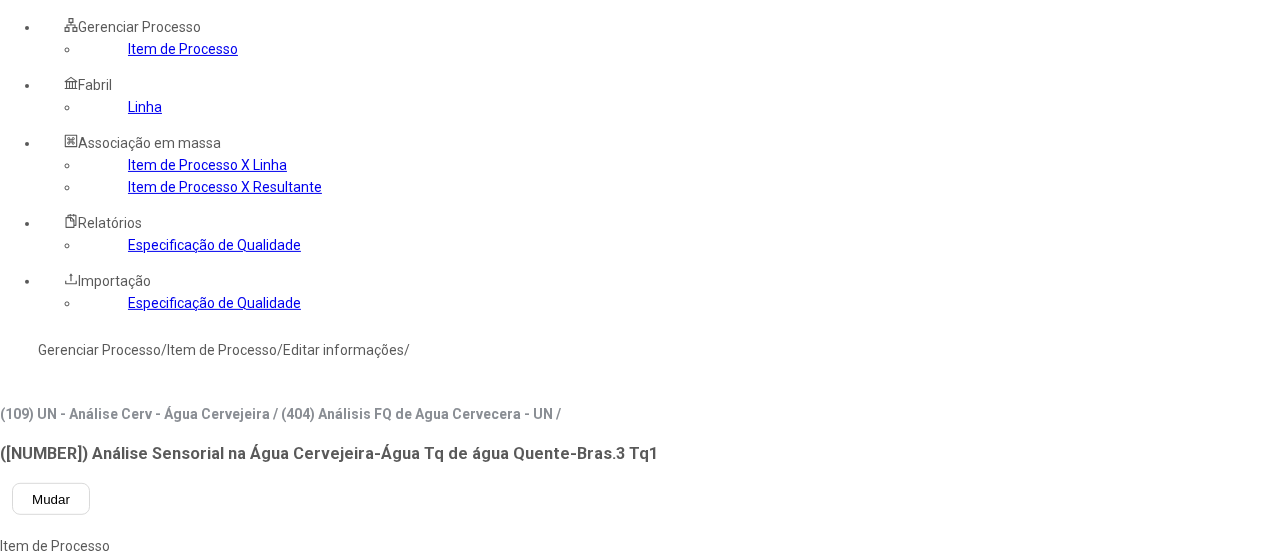 click on "**********" 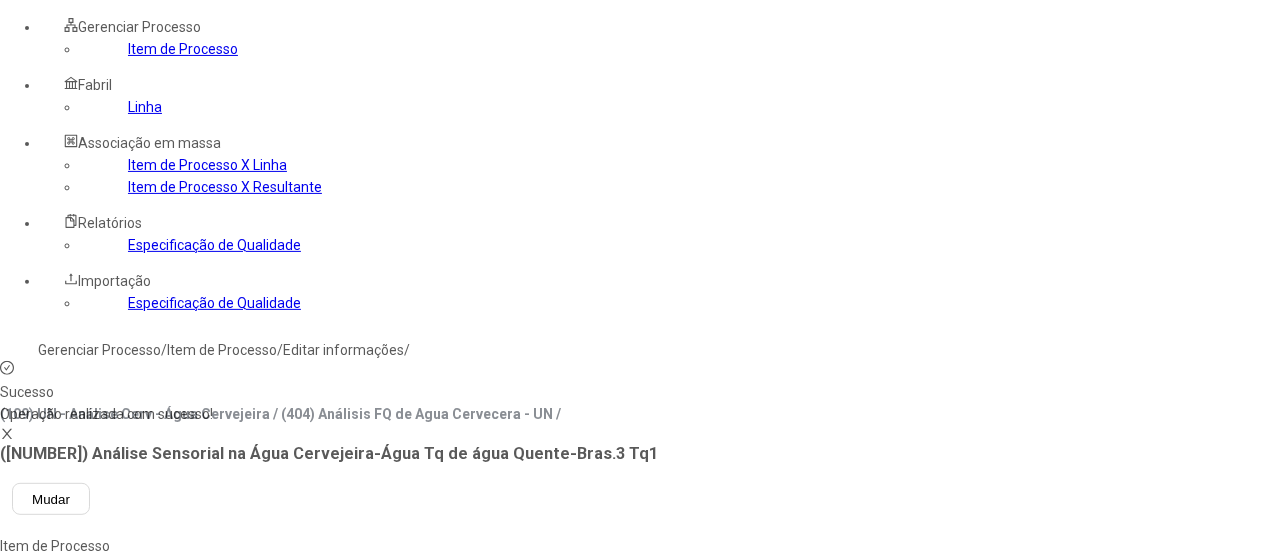 click on "Linha" 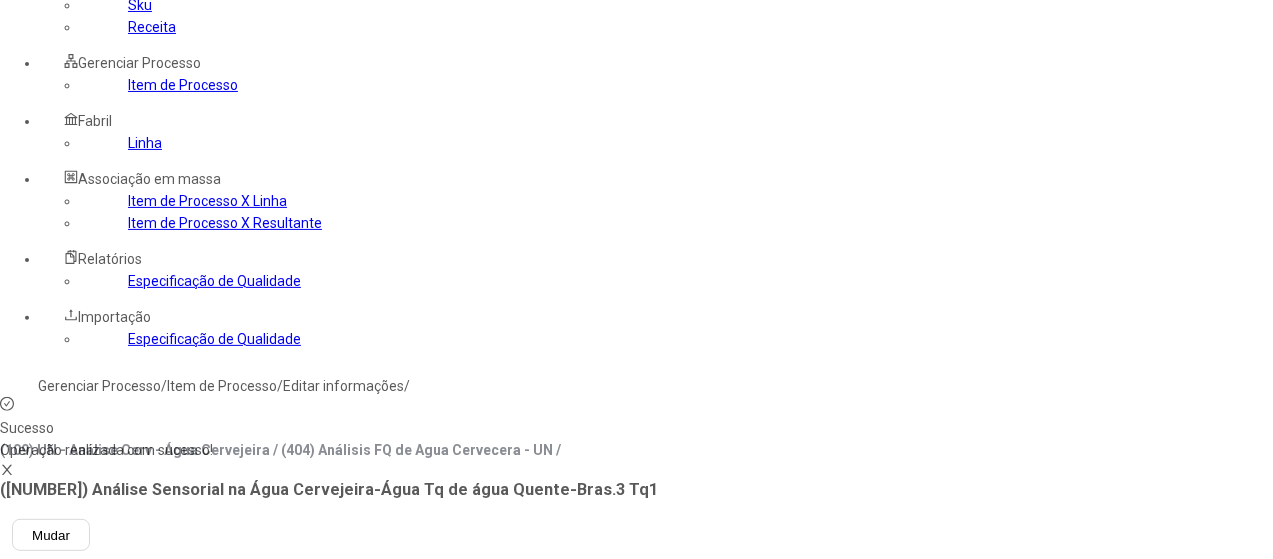 scroll, scrollTop: 0, scrollLeft: 0, axis: both 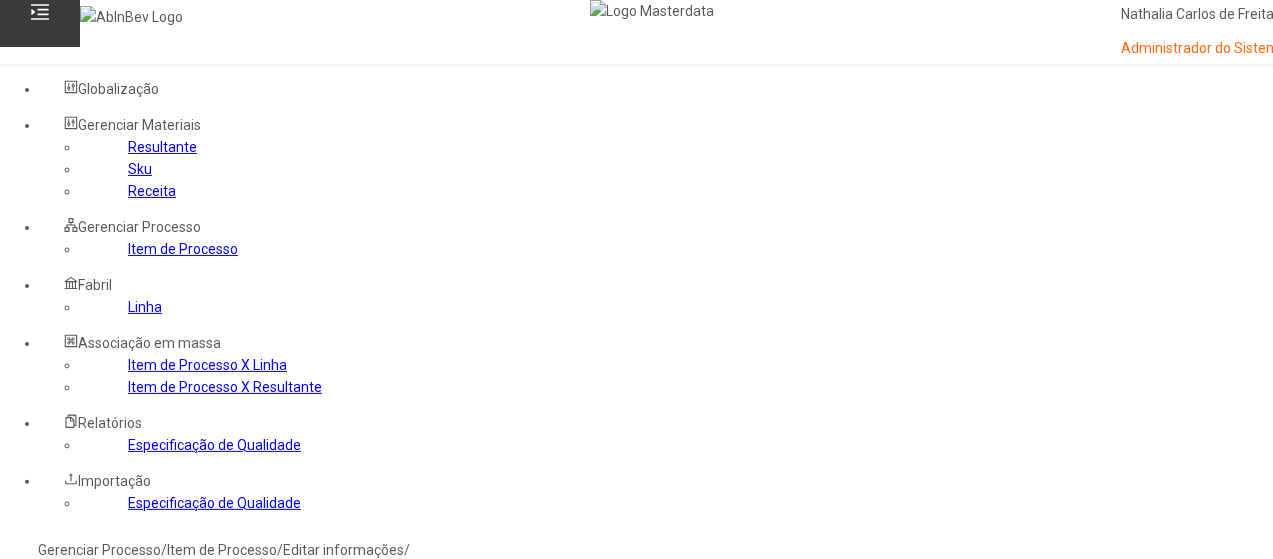 click on "Gerenciar Processo" 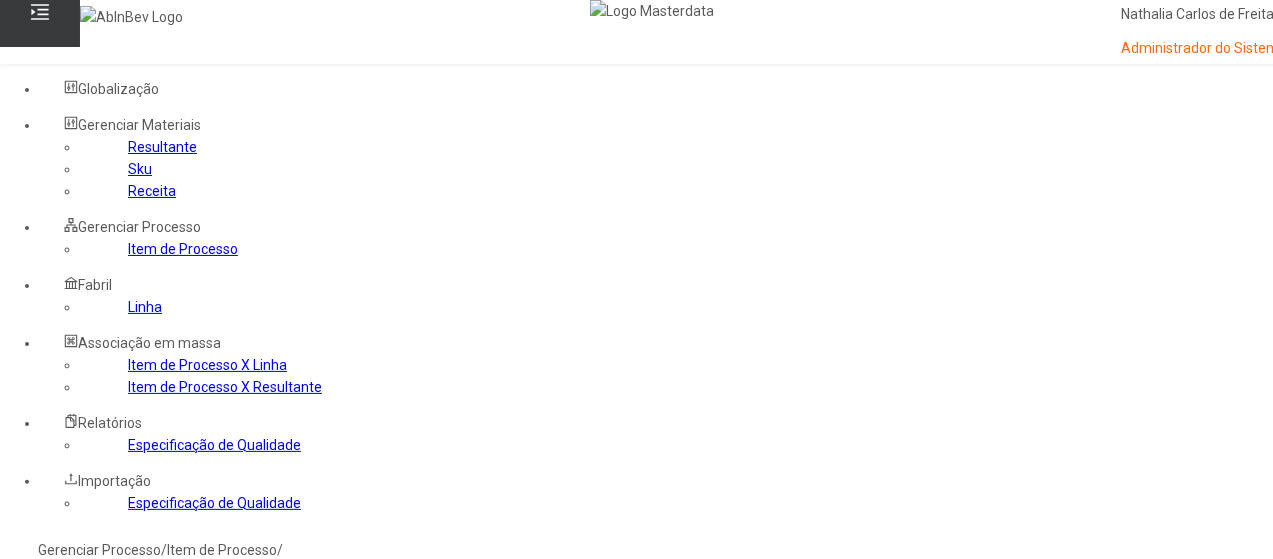 click 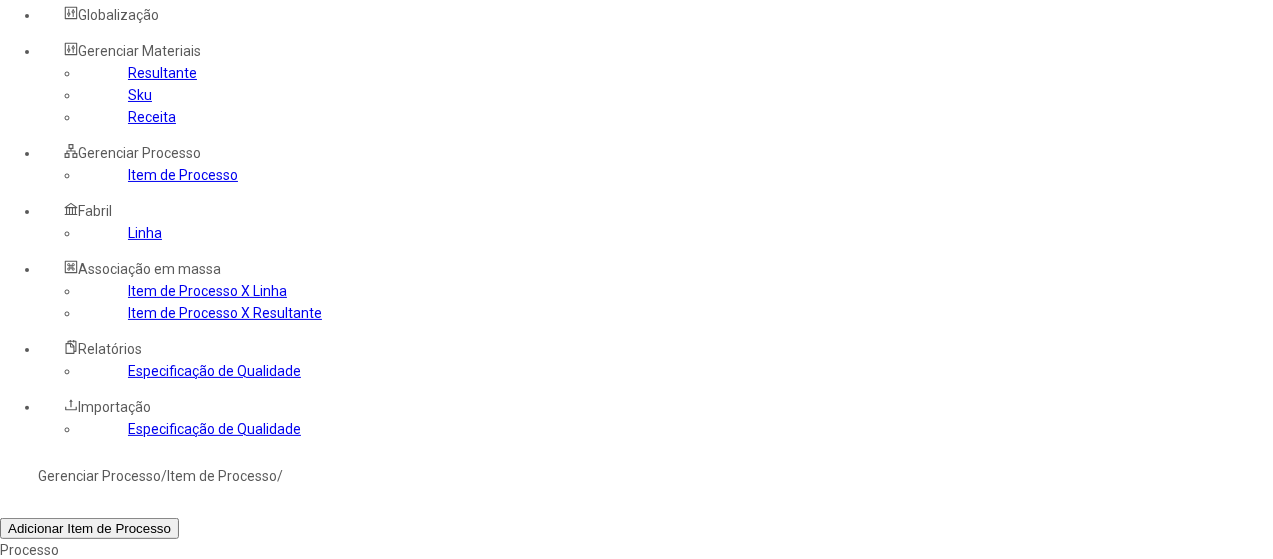 scroll, scrollTop: 100, scrollLeft: 0, axis: vertical 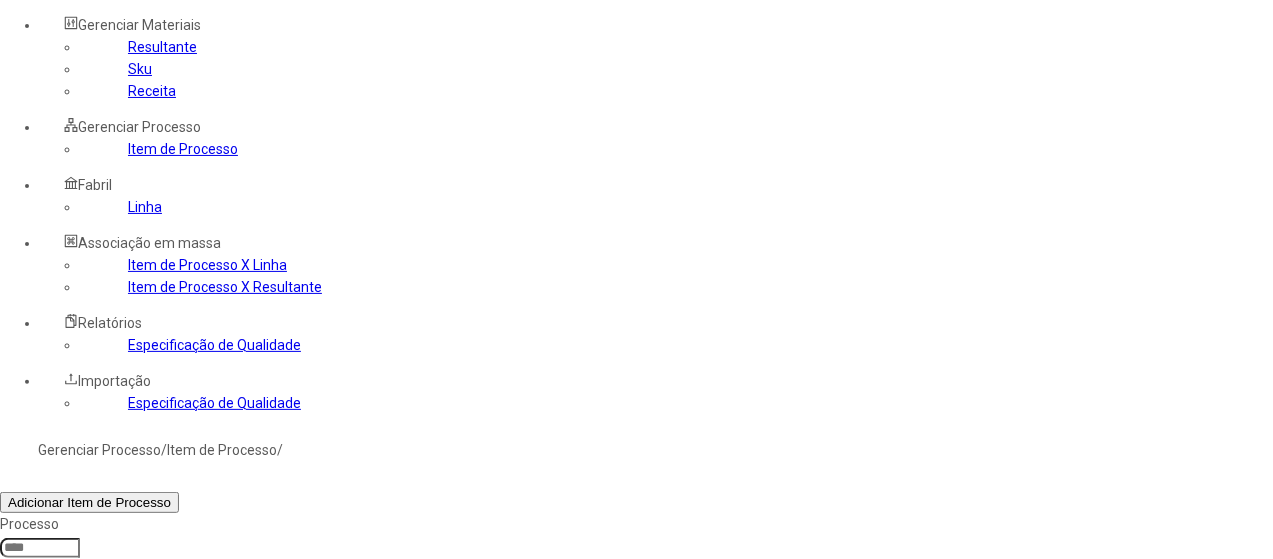 click 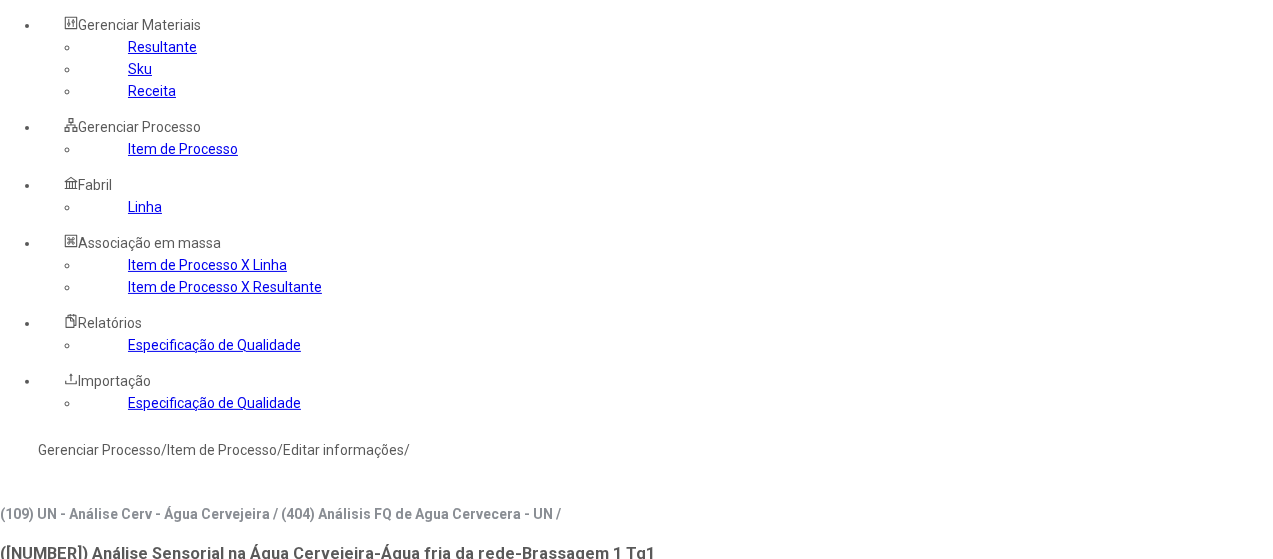 type on "****" 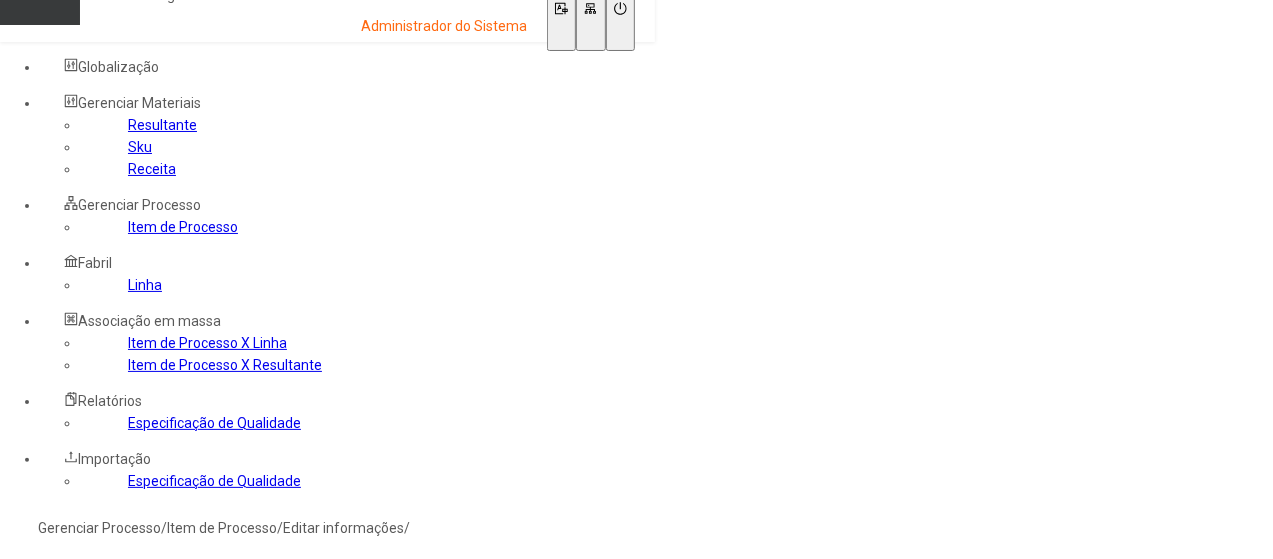 scroll, scrollTop: 0, scrollLeft: 0, axis: both 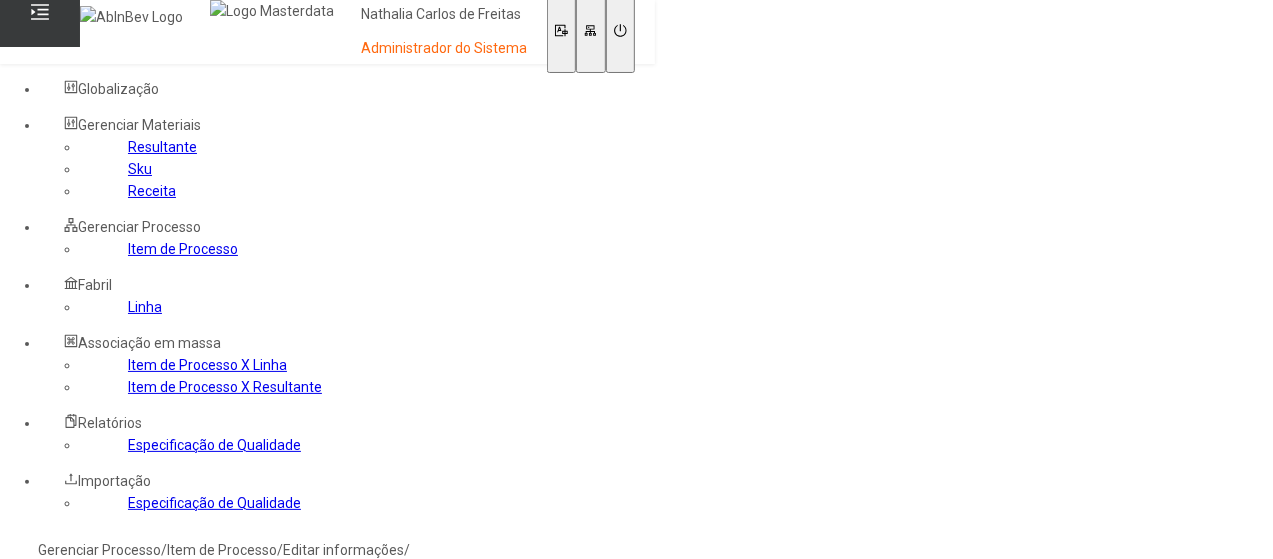 click on "Linha" 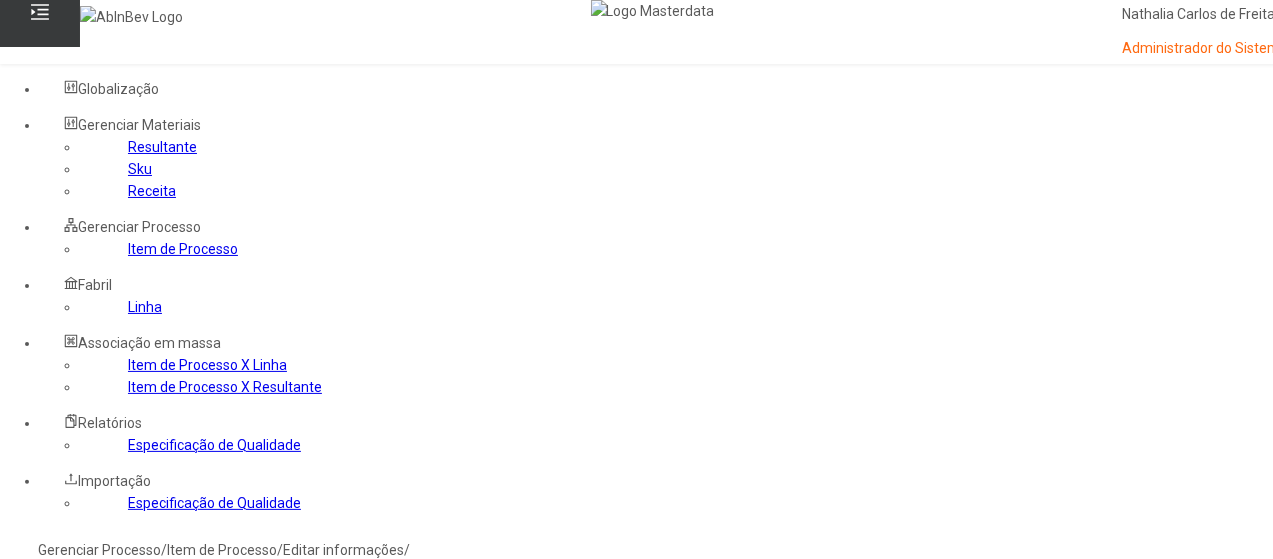 click on "Item de Processo" 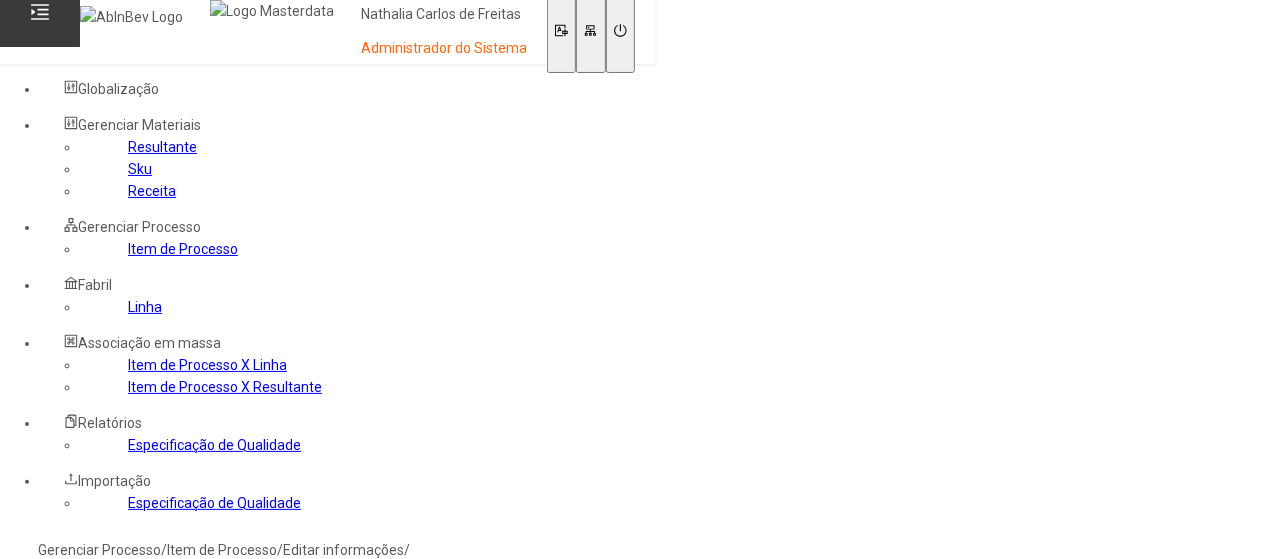 type on "***" 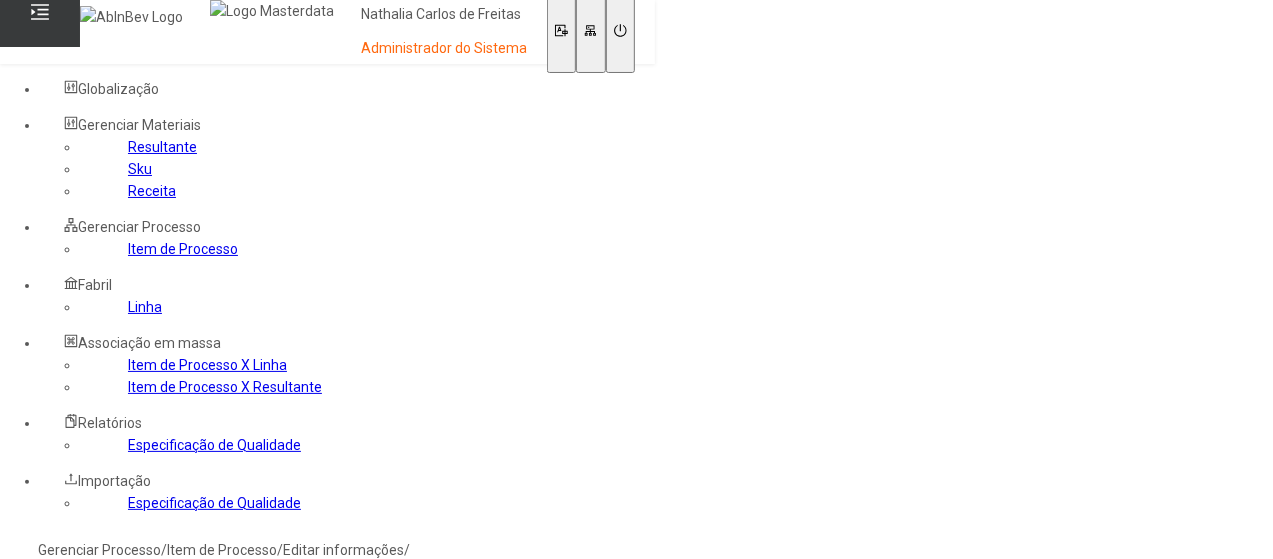 click on "es-ES" at bounding box center (57, 614) 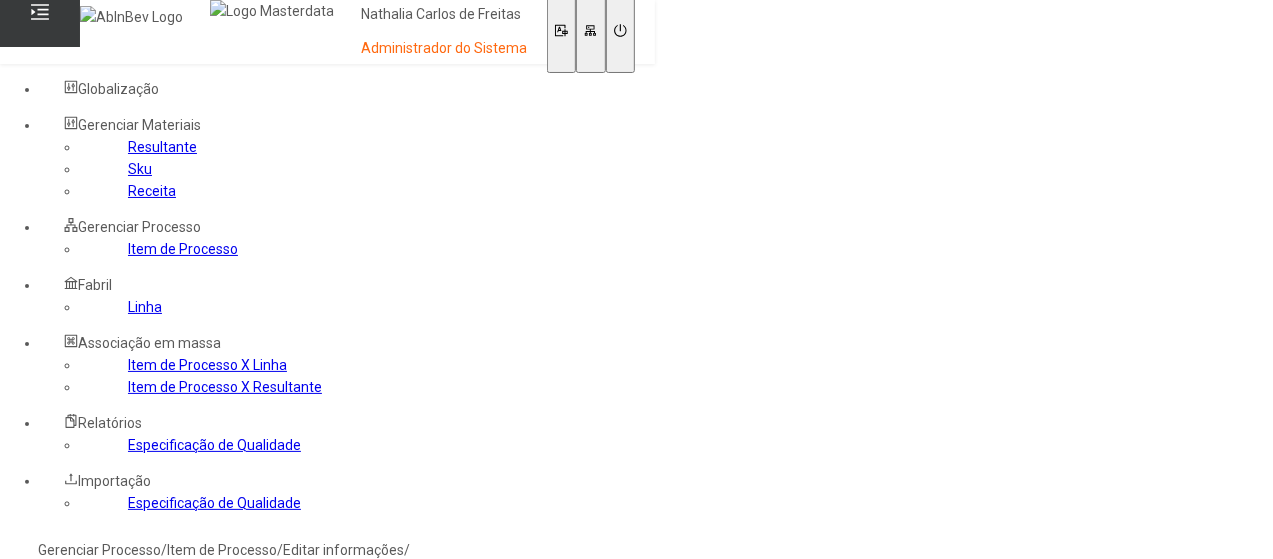 drag, startPoint x: 586, startPoint y: 243, endPoint x: 576, endPoint y: 266, distance: 25.079872 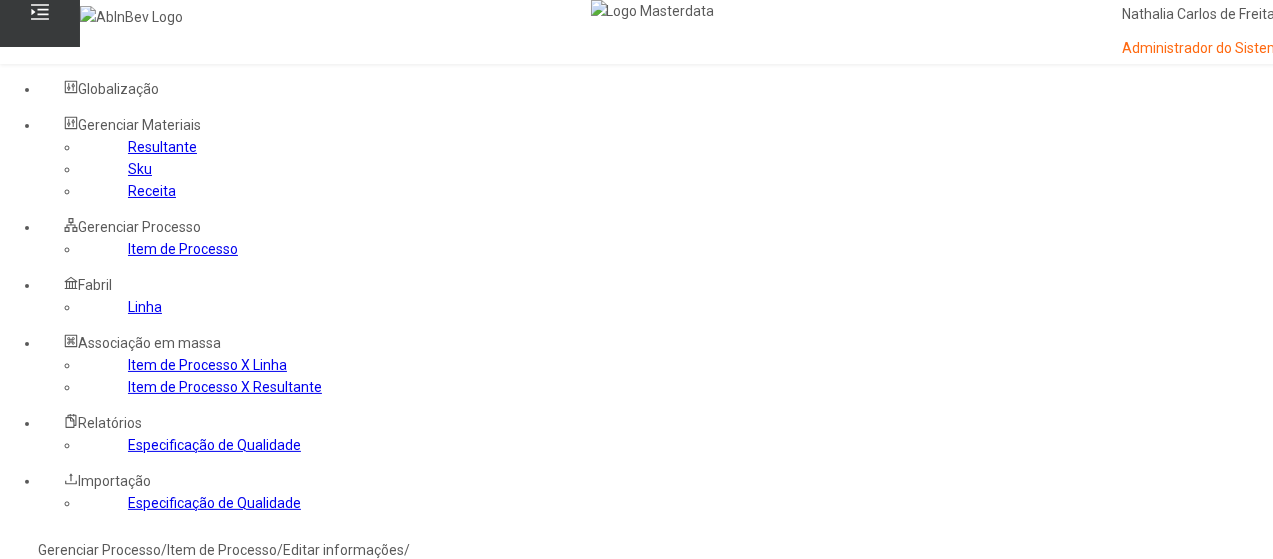 click at bounding box center (40, 880) 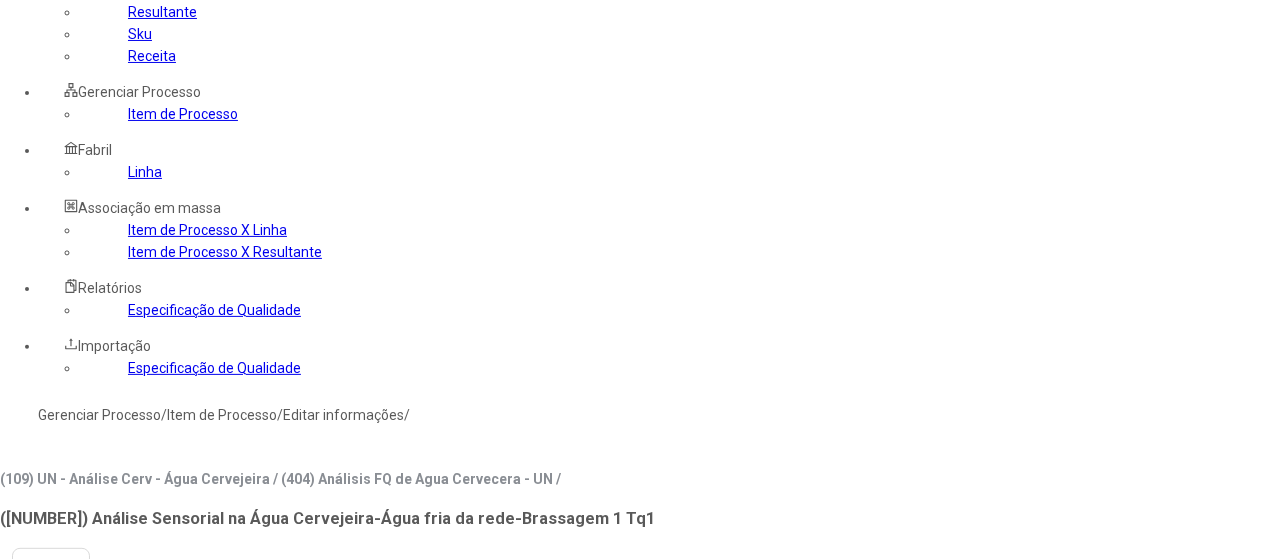 scroll, scrollTop: 0, scrollLeft: 0, axis: both 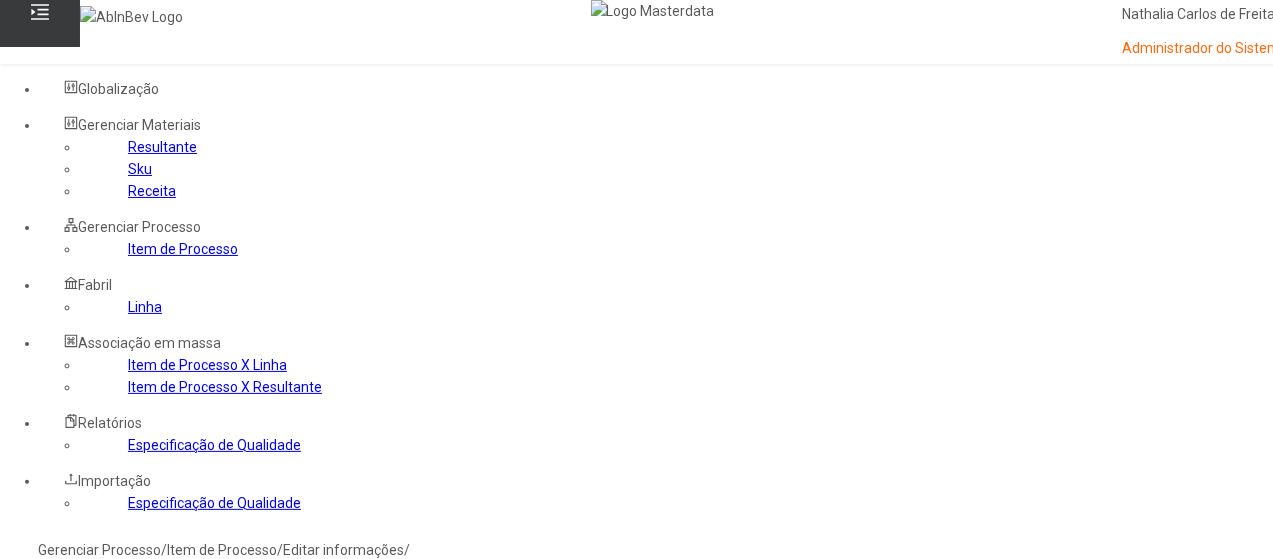 type on "***" 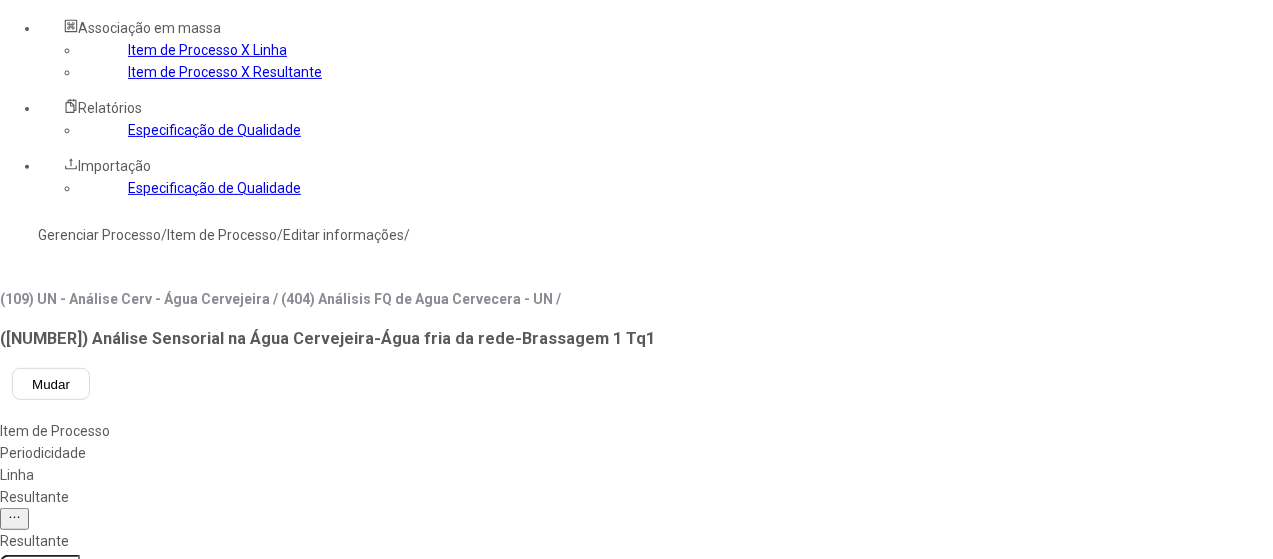 scroll, scrollTop: 100, scrollLeft: 0, axis: vertical 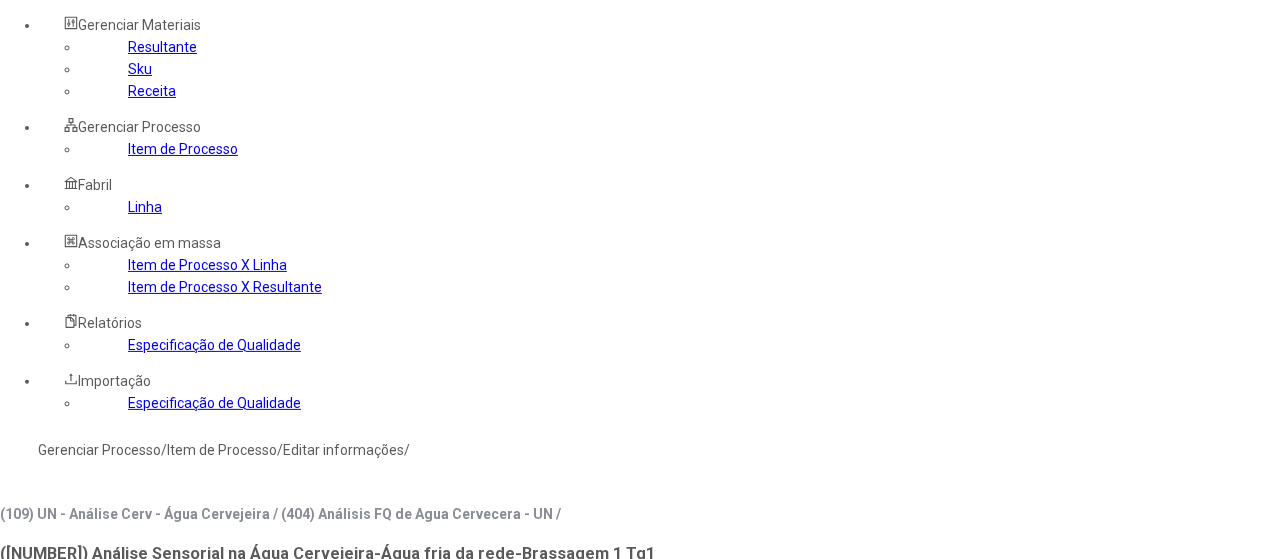 click on "Gerenciar Processo" 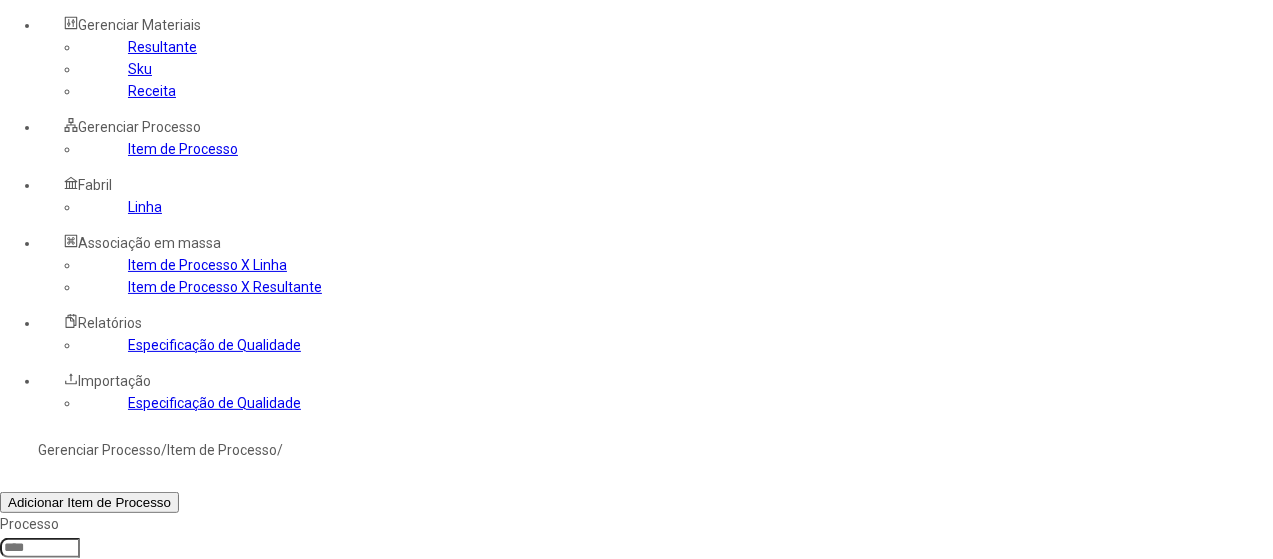 click 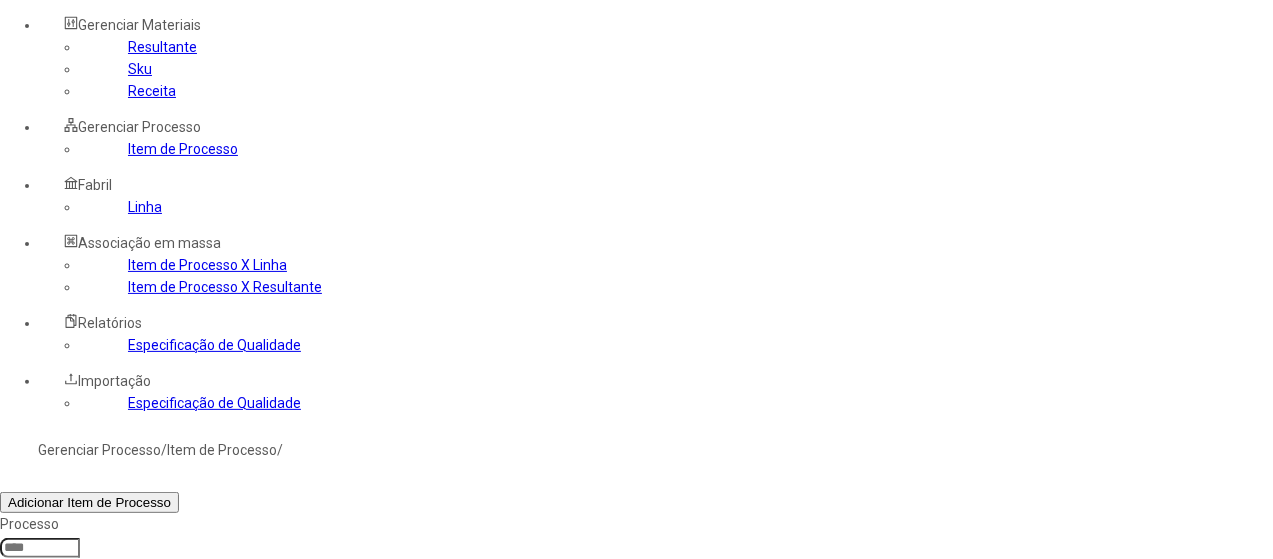 type on "****" 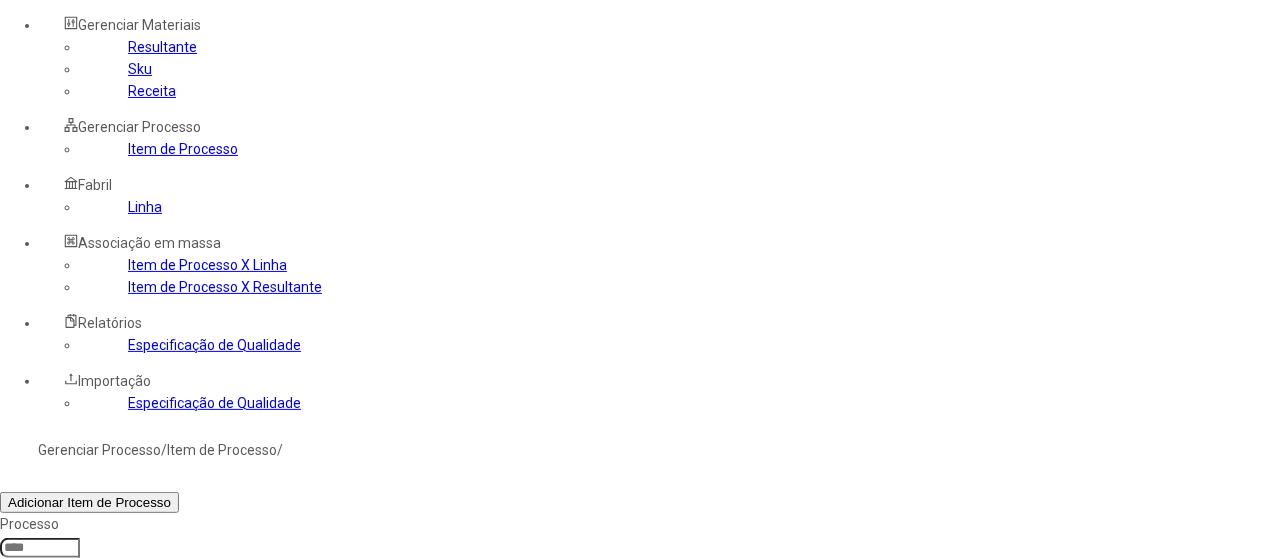 click on "Filtrar" 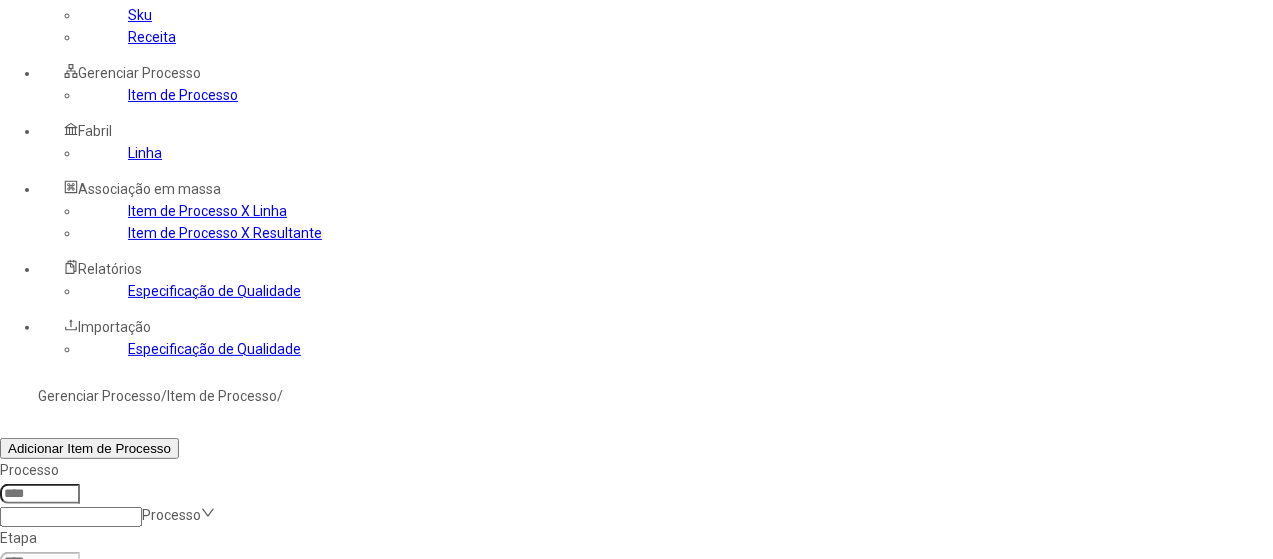 scroll, scrollTop: 200, scrollLeft: 0, axis: vertical 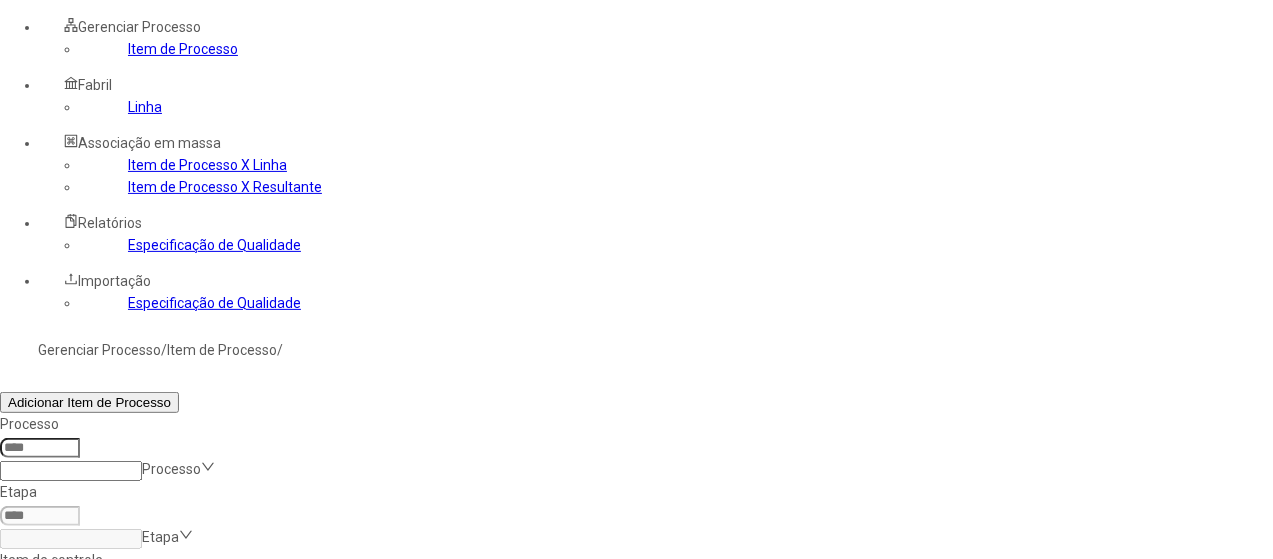 click at bounding box center [1302, 736] 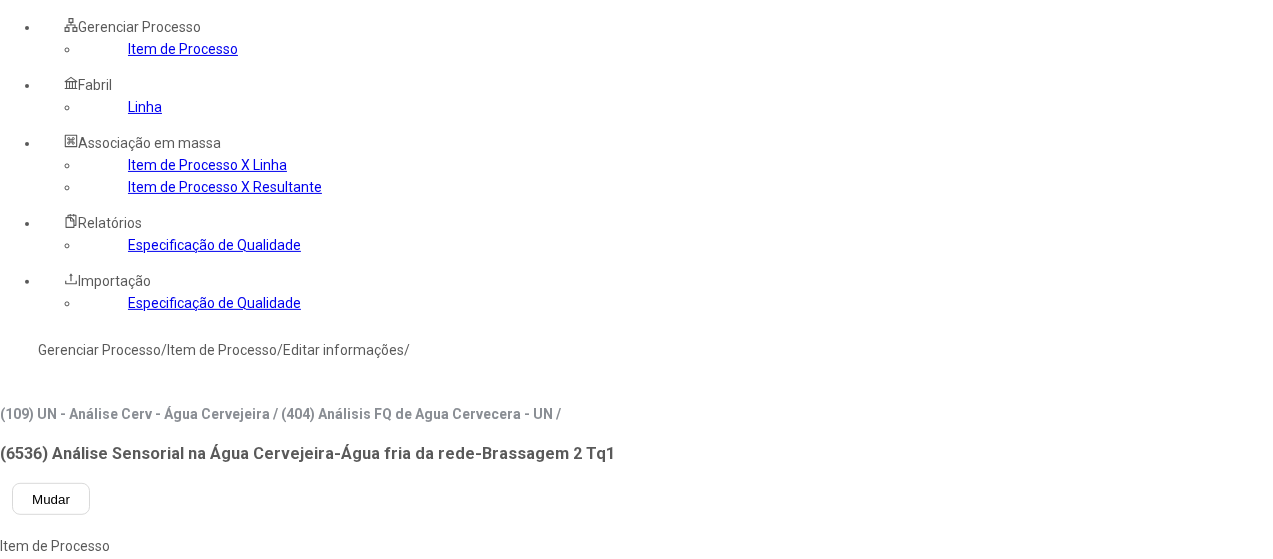 type on "****" 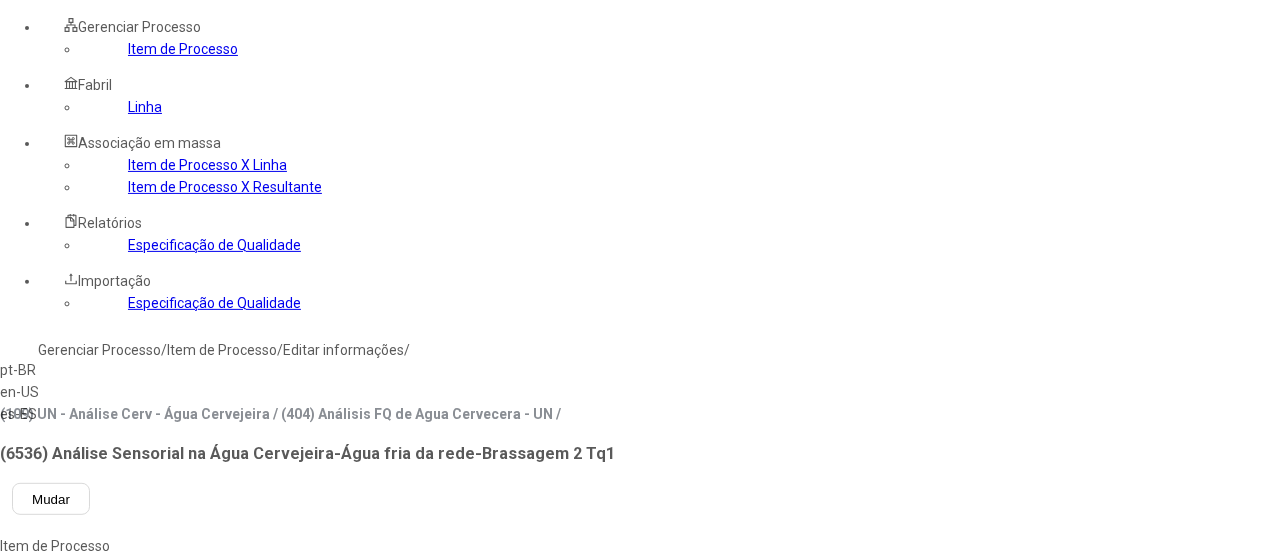 click on "es-ES" at bounding box center [57, 414] 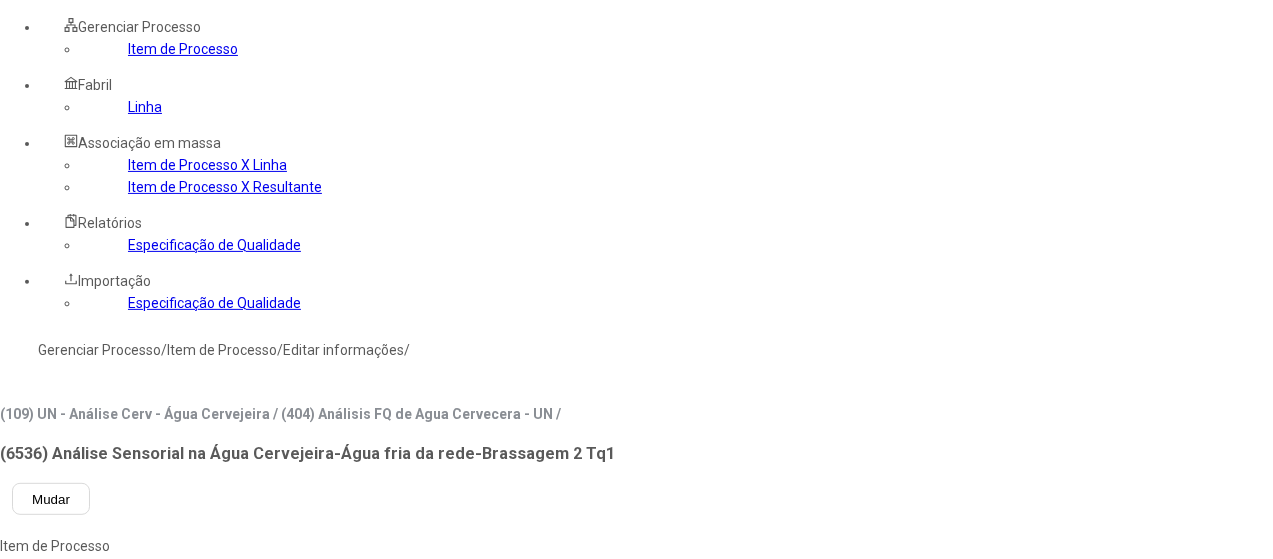 type on "**********" 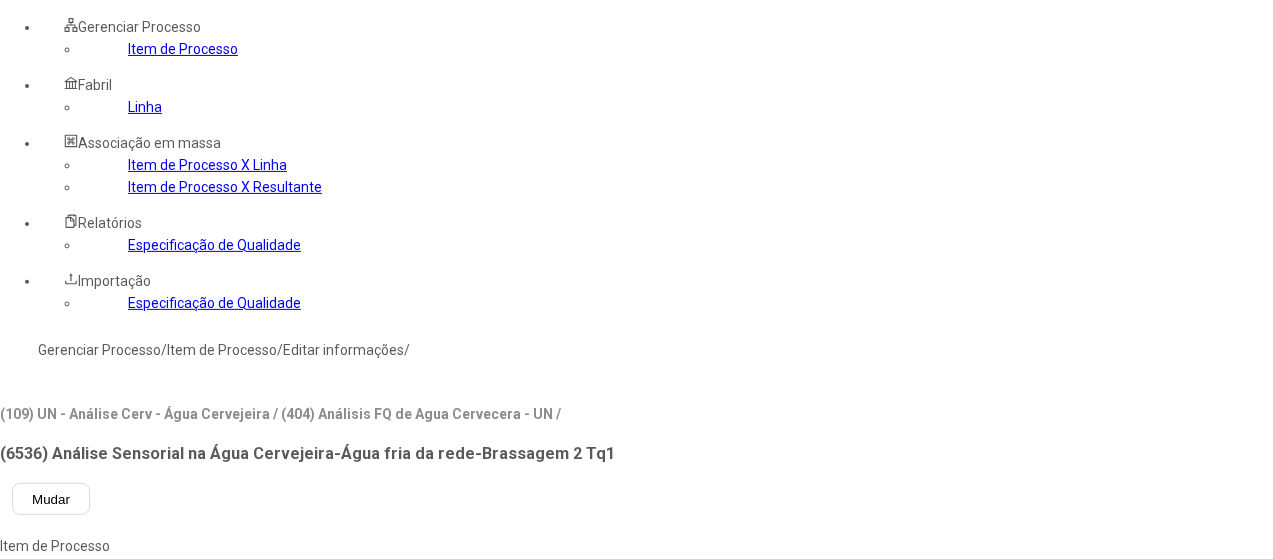 click on "Linha" 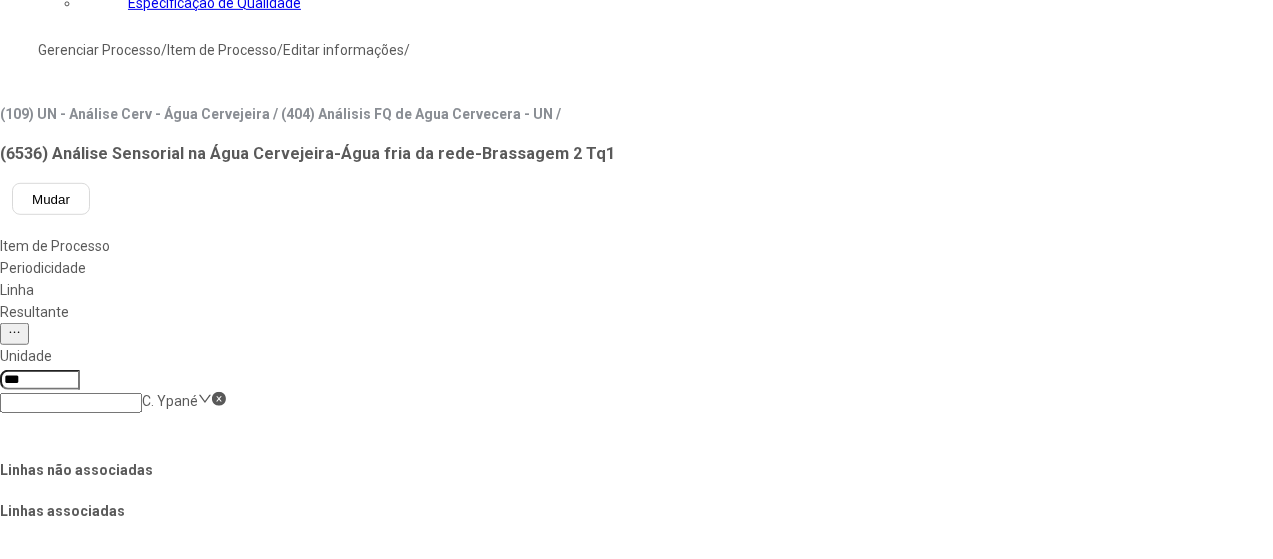 click on "Salvar Alterações" 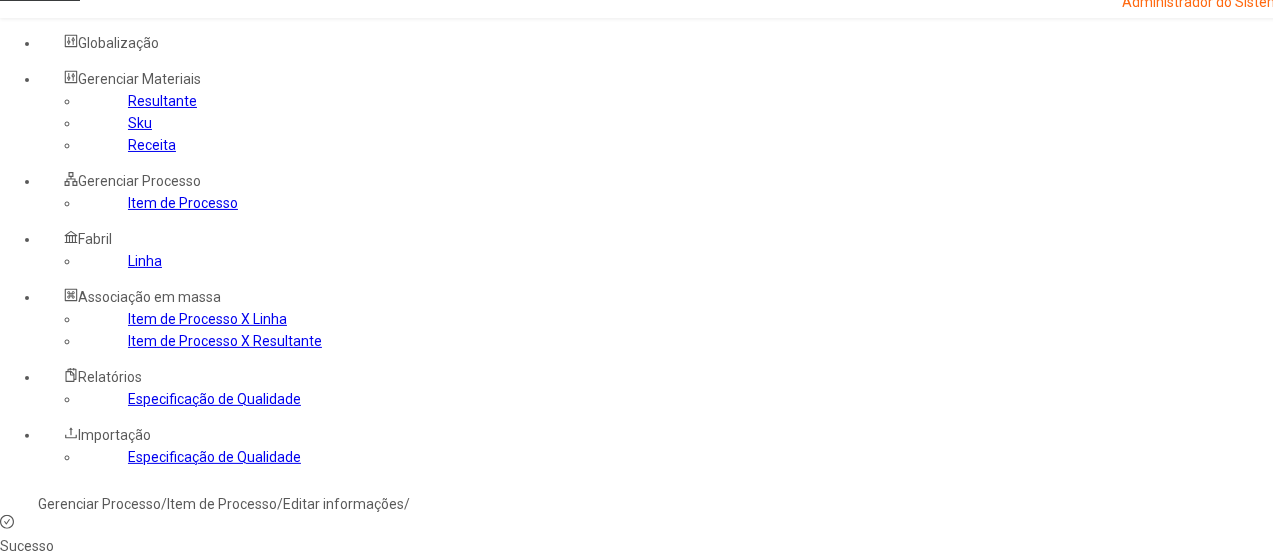 scroll, scrollTop: 0, scrollLeft: 0, axis: both 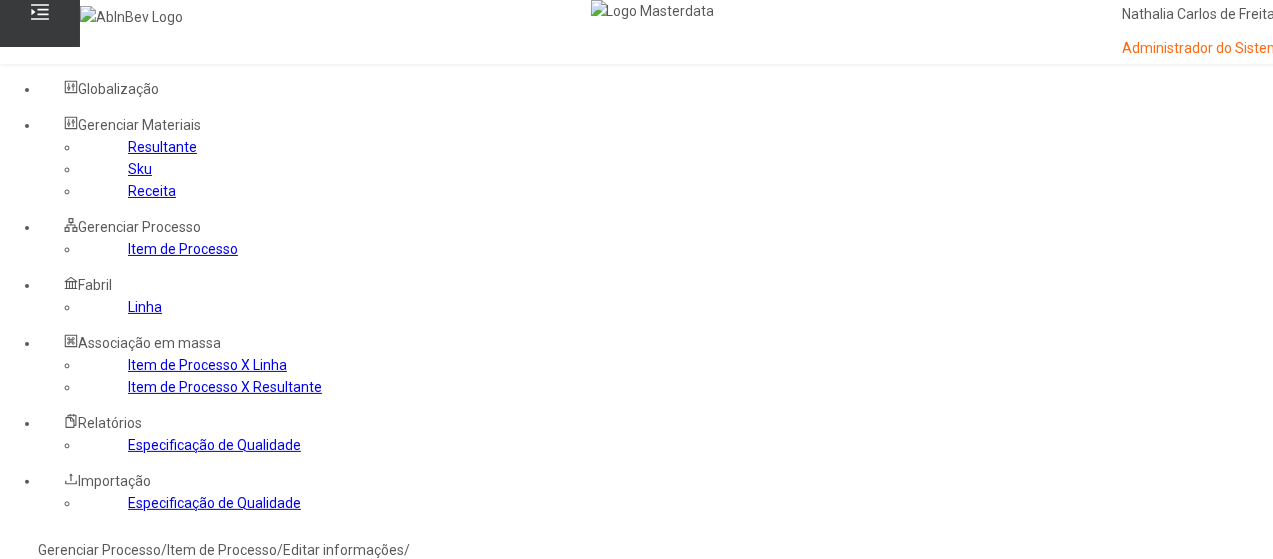 click on "Gerenciar Processo" 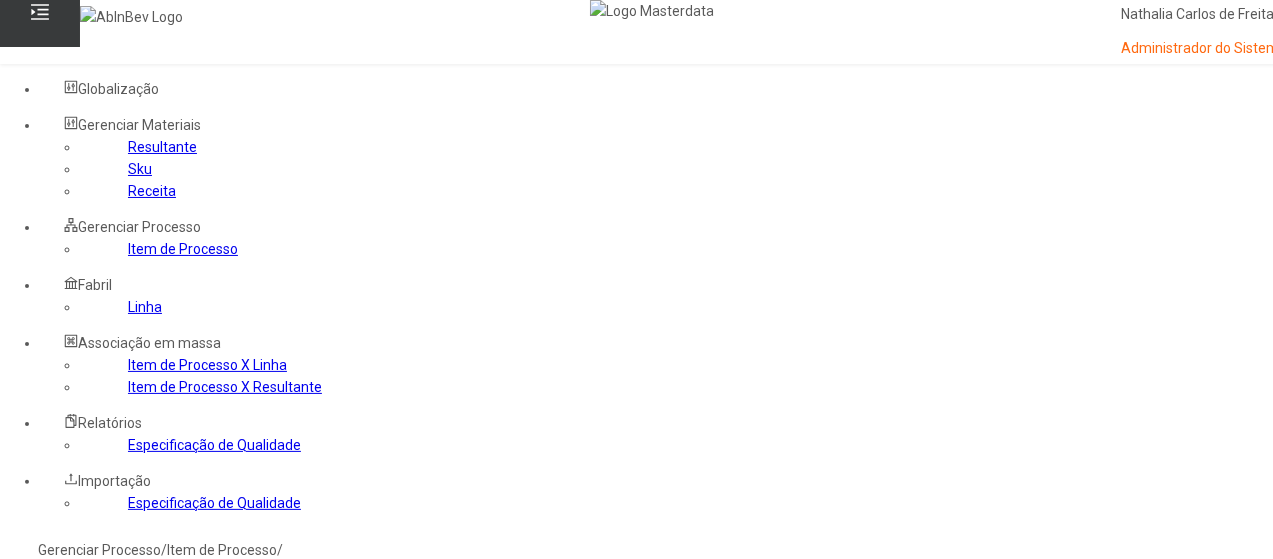 click 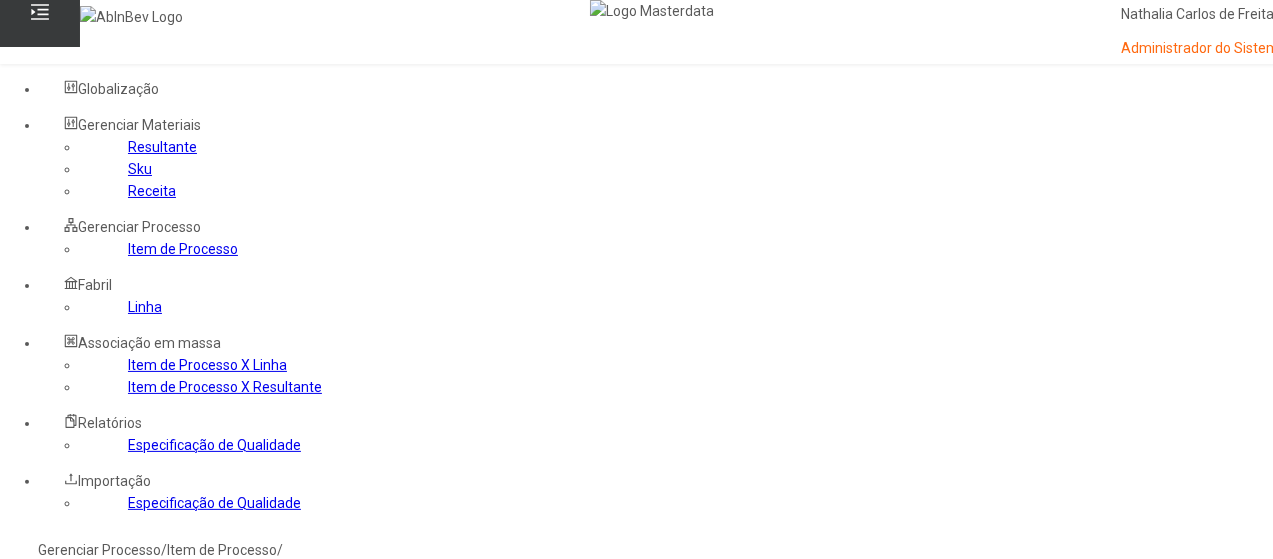 type on "*****" 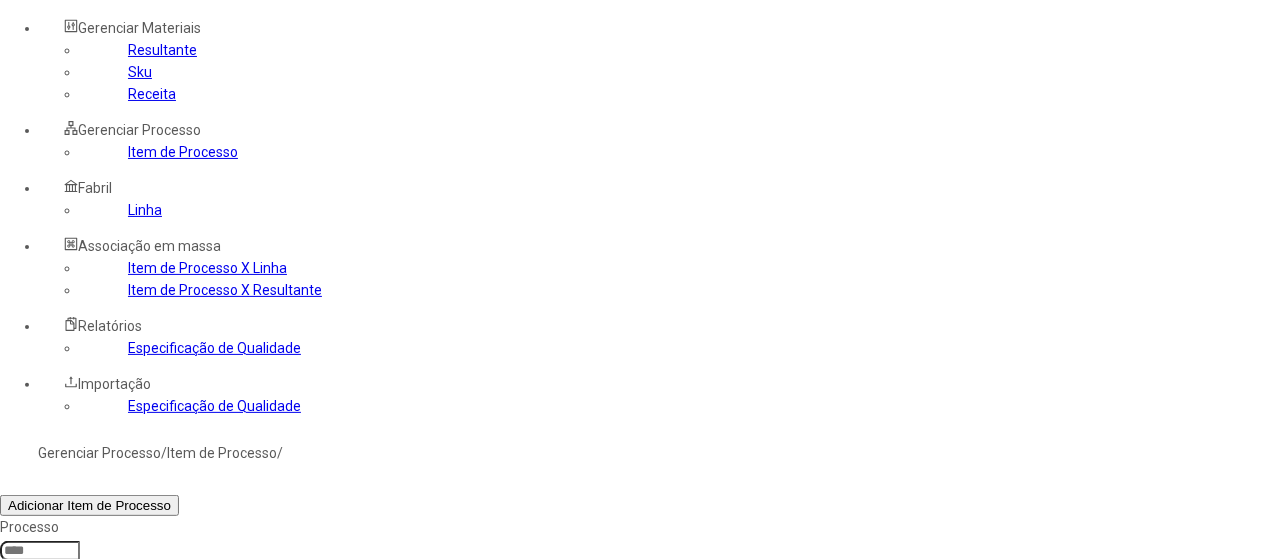 scroll, scrollTop: 100, scrollLeft: 0, axis: vertical 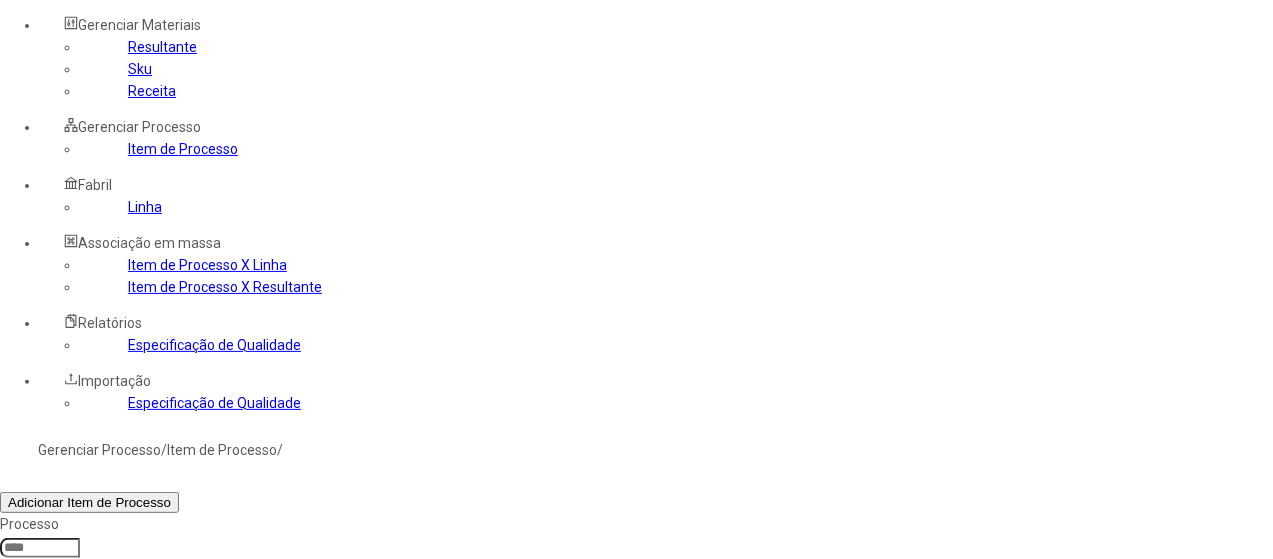click 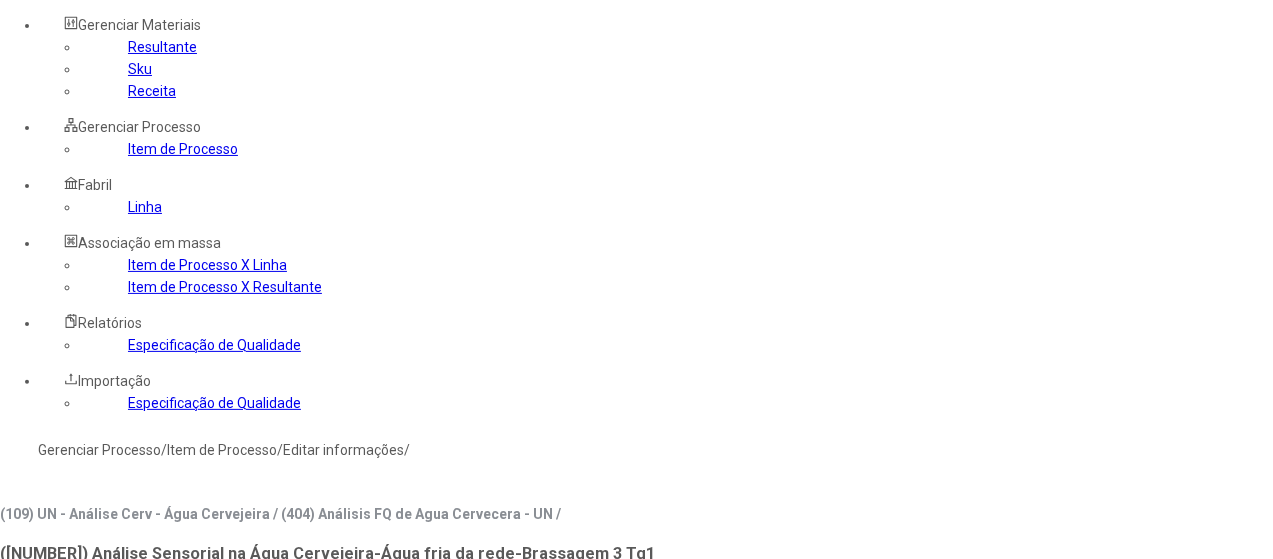type on "****" 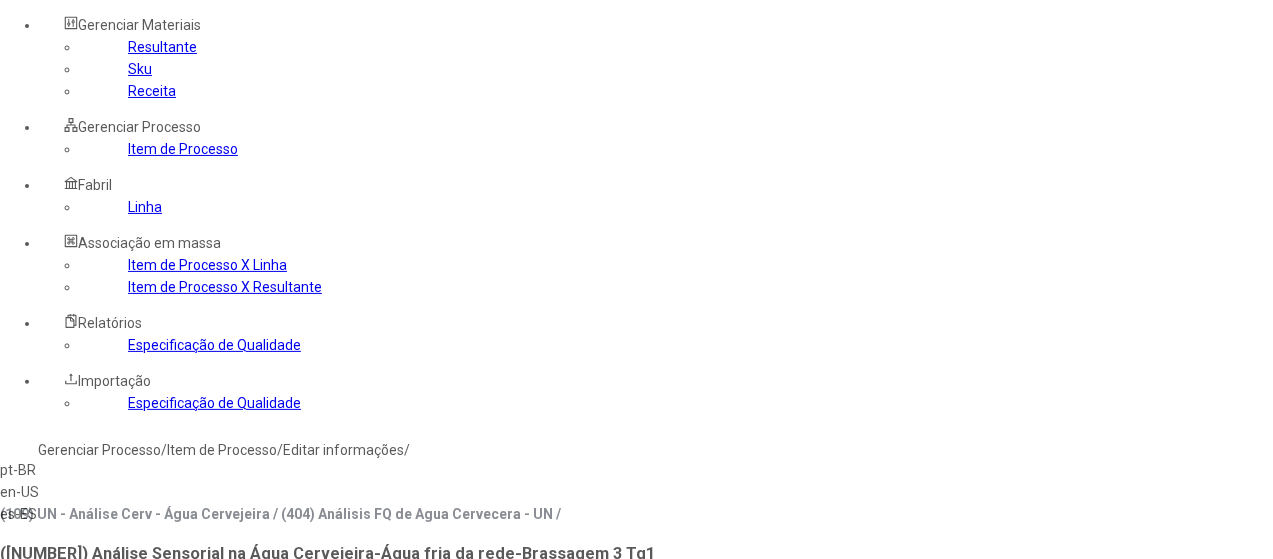 click on "es-ES" at bounding box center (57, 514) 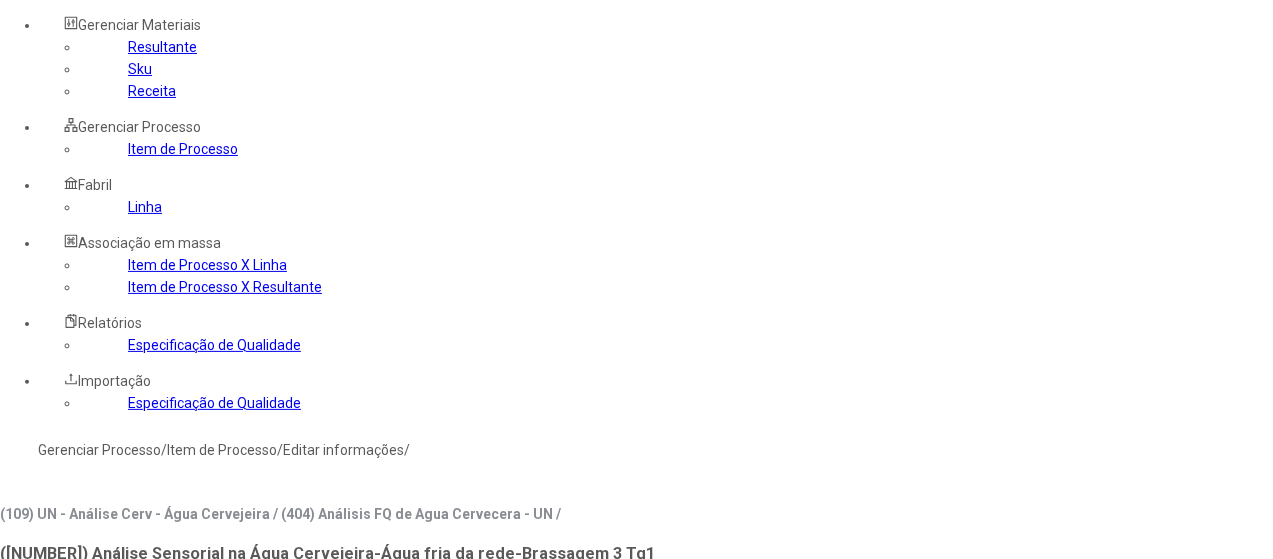 click 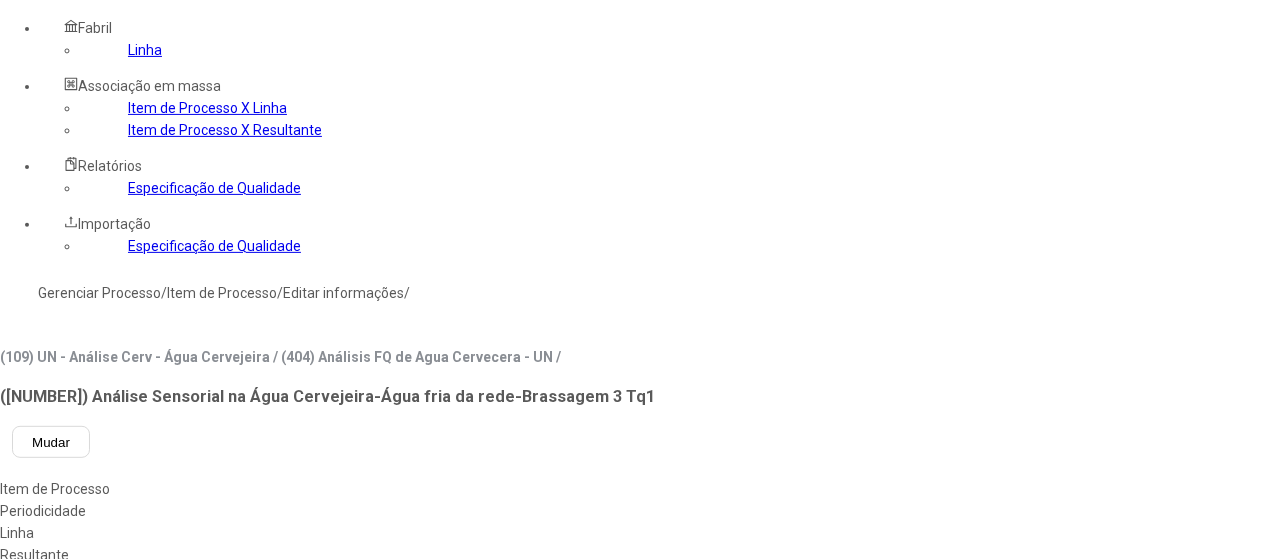 scroll, scrollTop: 272, scrollLeft: 0, axis: vertical 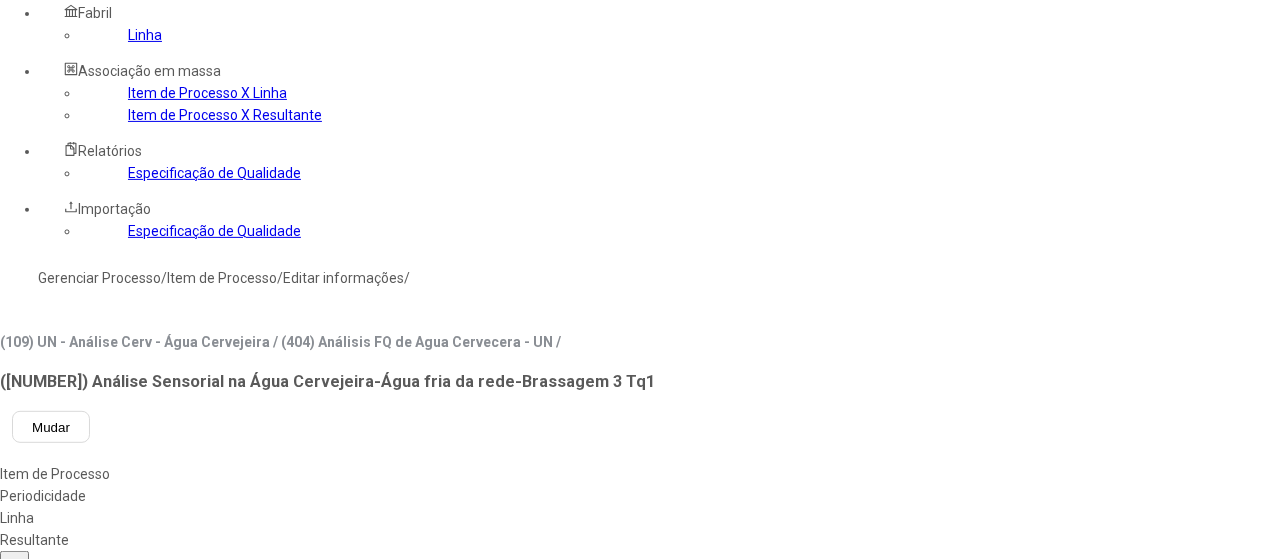 type on "**********" 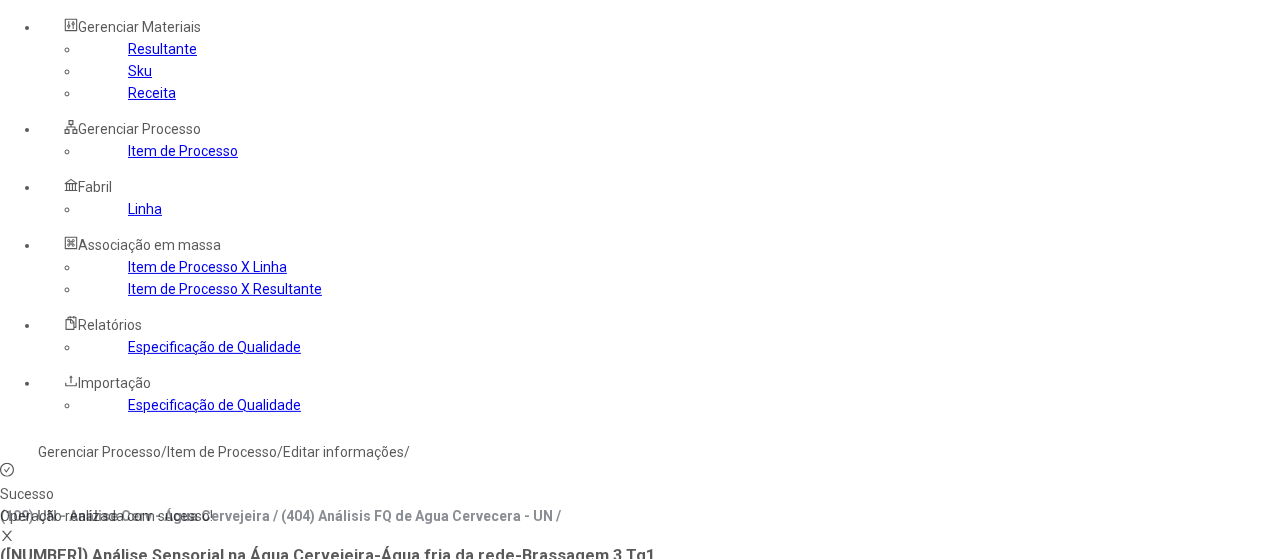 scroll, scrollTop: 0, scrollLeft: 0, axis: both 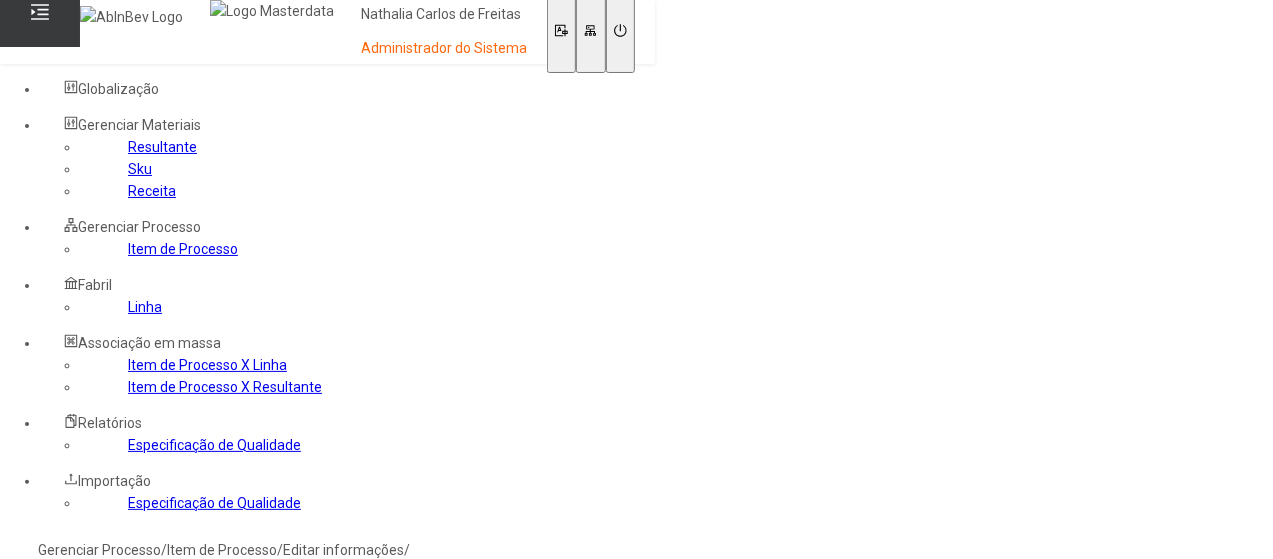 drag, startPoint x: 579, startPoint y: 255, endPoint x: 588, endPoint y: 249, distance: 10.816654 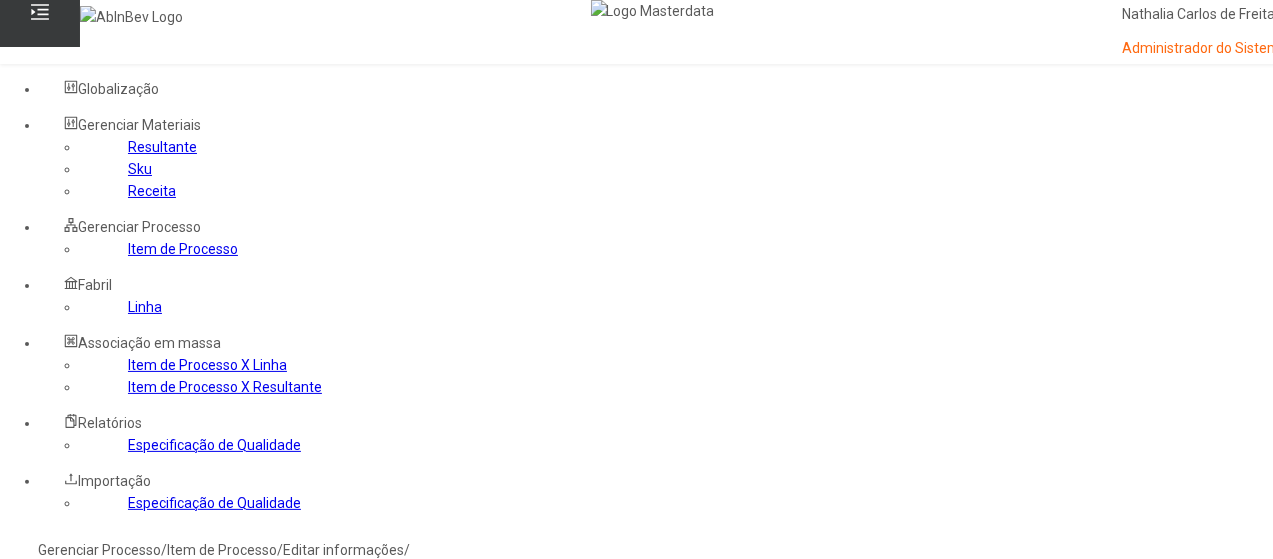 click at bounding box center [40, 880] 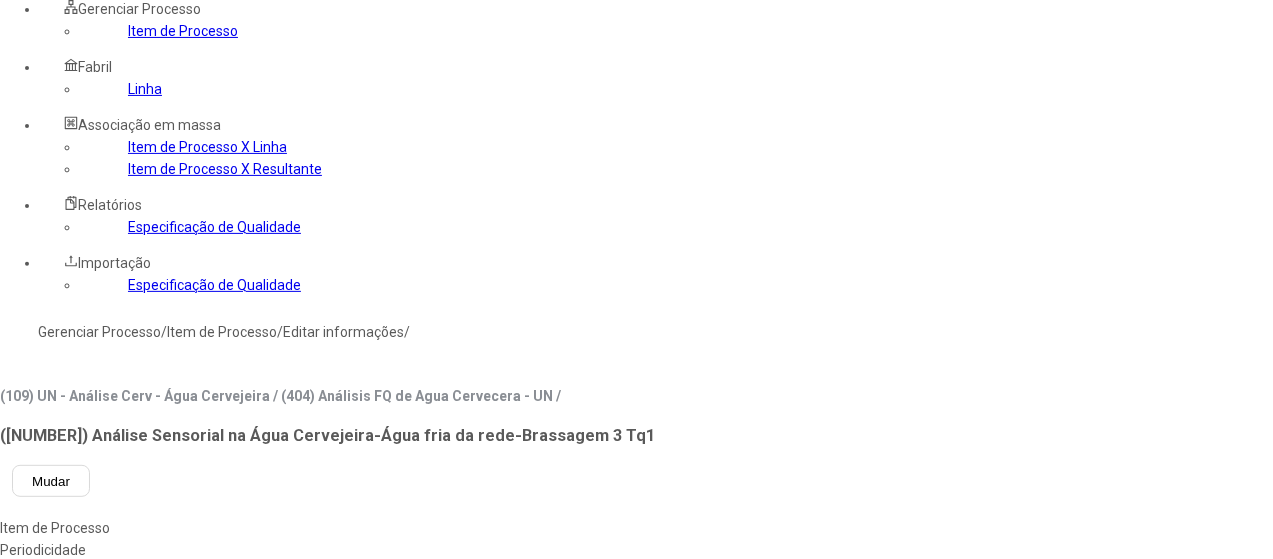 scroll, scrollTop: 400, scrollLeft: 0, axis: vertical 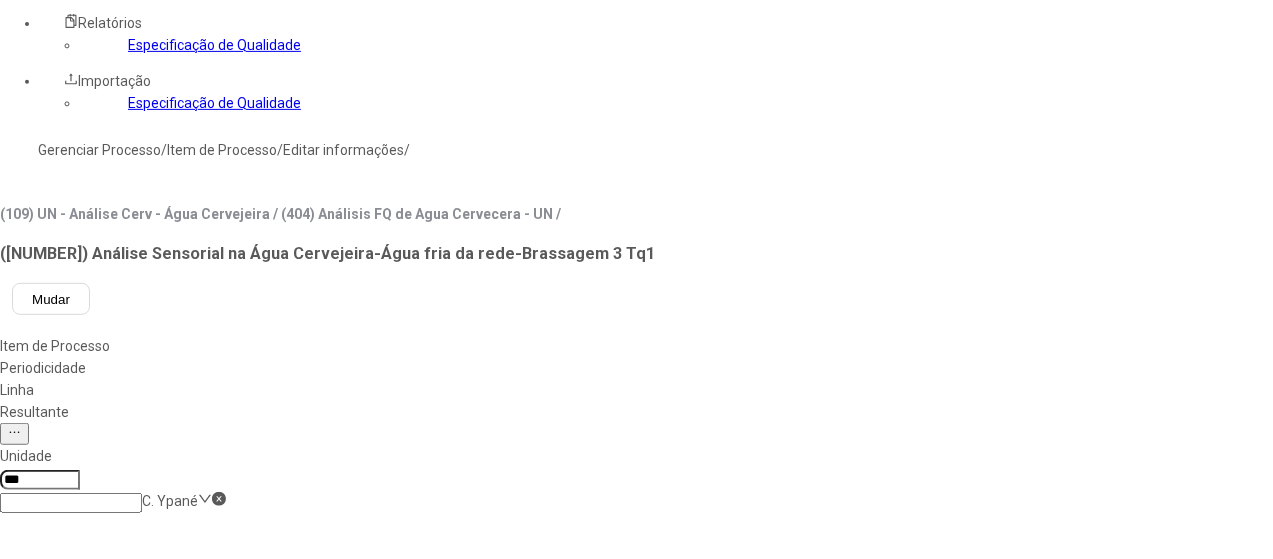 type on "***" 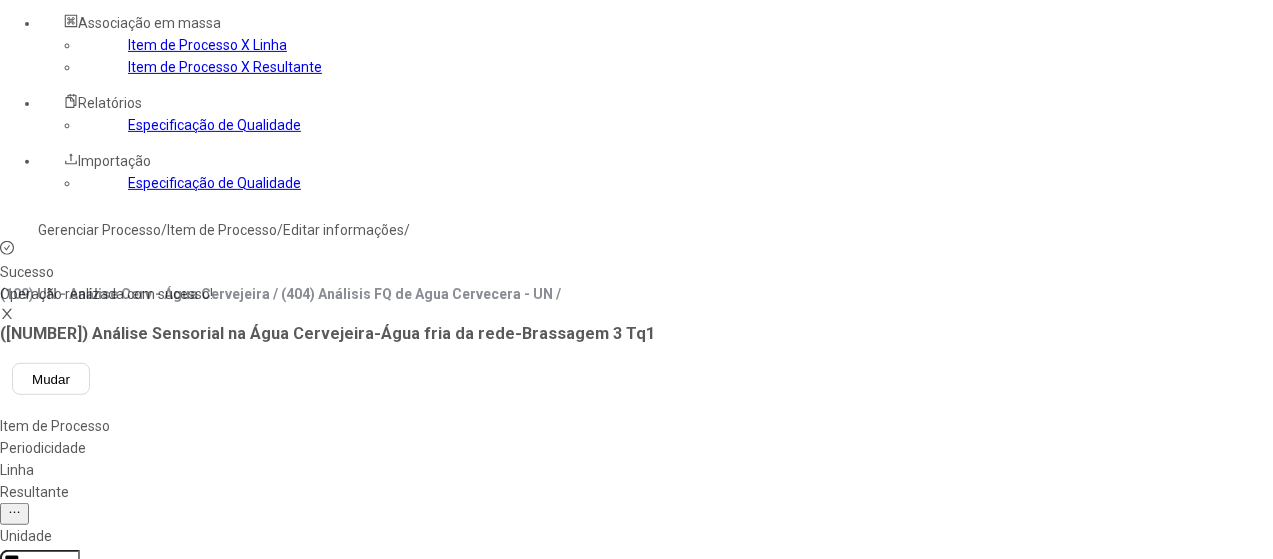 scroll, scrollTop: 200, scrollLeft: 0, axis: vertical 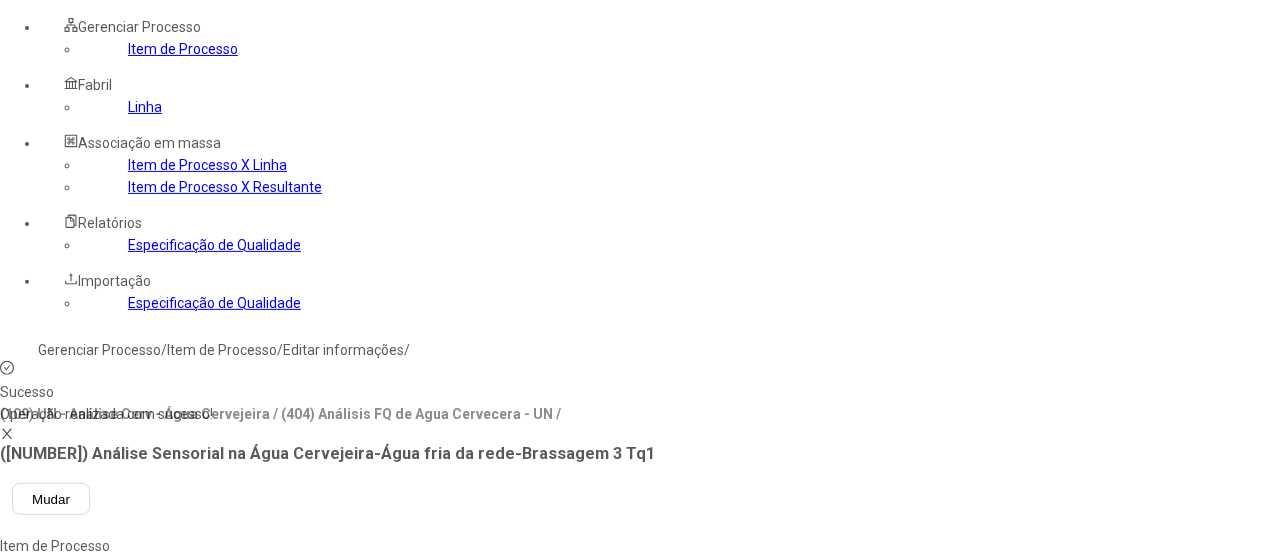 click on "Resultante" 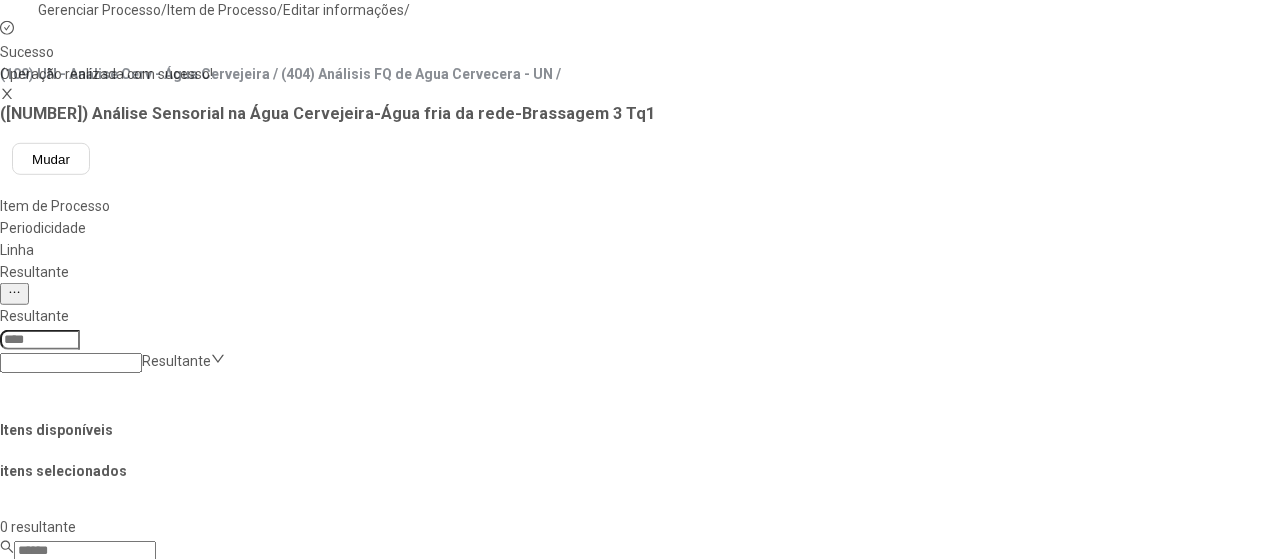 scroll, scrollTop: 798, scrollLeft: 0, axis: vertical 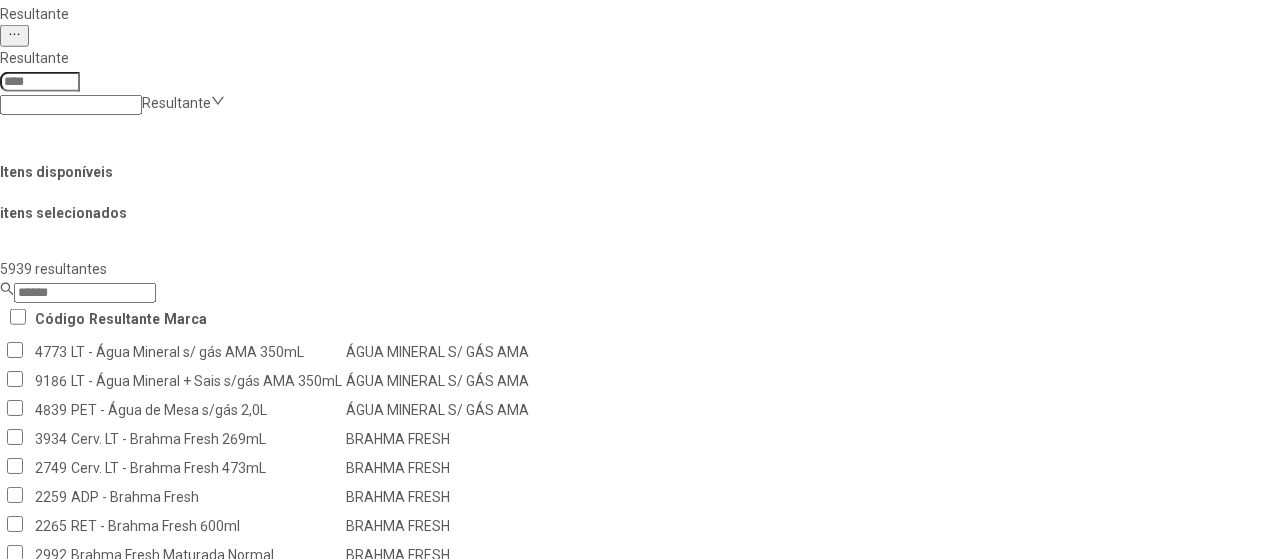 drag, startPoint x: 458, startPoint y: 554, endPoint x: 440, endPoint y: 557, distance: 18.248287 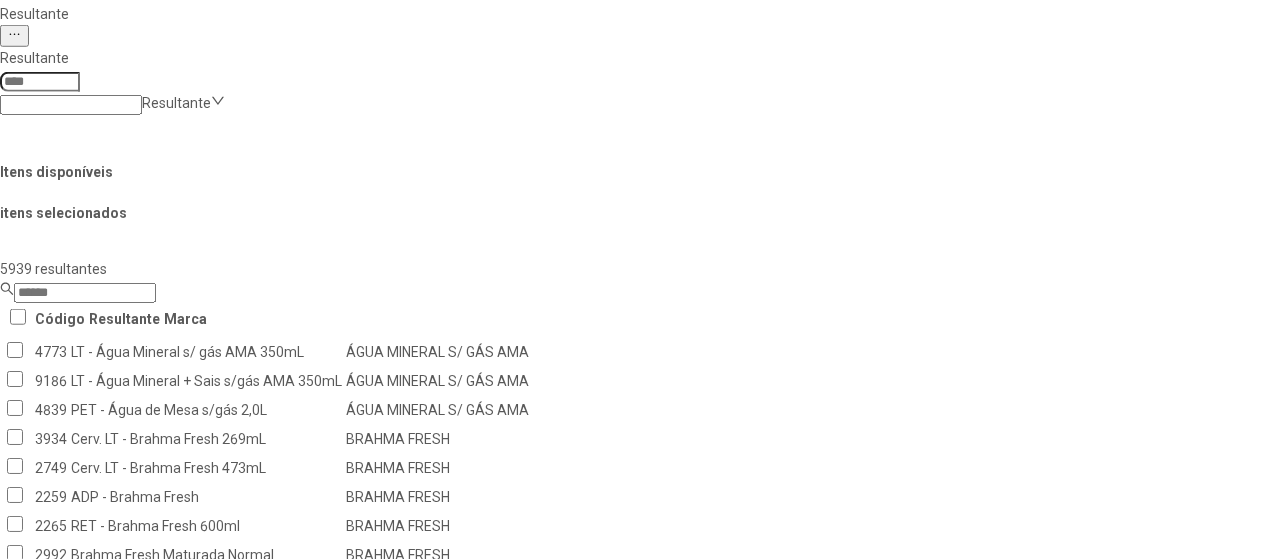 click on "Gerenciar Processo  /  Item de Processo  /  Editar informações  /  ([NUMBER]) UN - Análise Cerv - Água Cervejeira / ([NUMBER]) Análisis FQ de Agua Cervecera - UN / ([NUMBER]) Análise Sensorial na Água Cervejeira-Água fria da rede-Brassagem 3 Tq1  Mudar  Item de Processo Periodicidade Linha Resultante Resultante  Resultante  Itens disponíveis itens selecionados  5939 resultantes  Código Resultante Marca 4773 LT - Água Mineral s/ gás AMA 350mL ÁGUA MINERAL S/ GÁS AMA 9186 LT - Água Mineral + Sais s/gás AMA 350mL ÁGUA MINERAL S/ GÁS AMA 4839 PET - Água de Mesa s/gás 2,0L ÁGUA MINERAL S/ GÁS AMA 3934 Cerv. LT - Brahma Fresh 269mL BRAHMA FRESH 2749 Cerv. LT - Brahma Fresh 473mL BRAHMA FRESH 2259 ADP - Brahma Fresh BRAHMA FRESH 2265 RET - Brahma Fresh 600ml BRAHMA FRESH 2992 Brahma Fresh Maturada Normal BRAHMA FRESH 2247 Brahma Fresh Maturada HG BRAHMA FRESH 2831 Brahma Fresh Fermentada HG BRAHMA FRESH 2270 NA-Fermento Brahma Fresh BRAHMA FRESH 2229 Matéria Prima p/ Brahma Fresh BRAHMA FRESH 2880 2991 102" 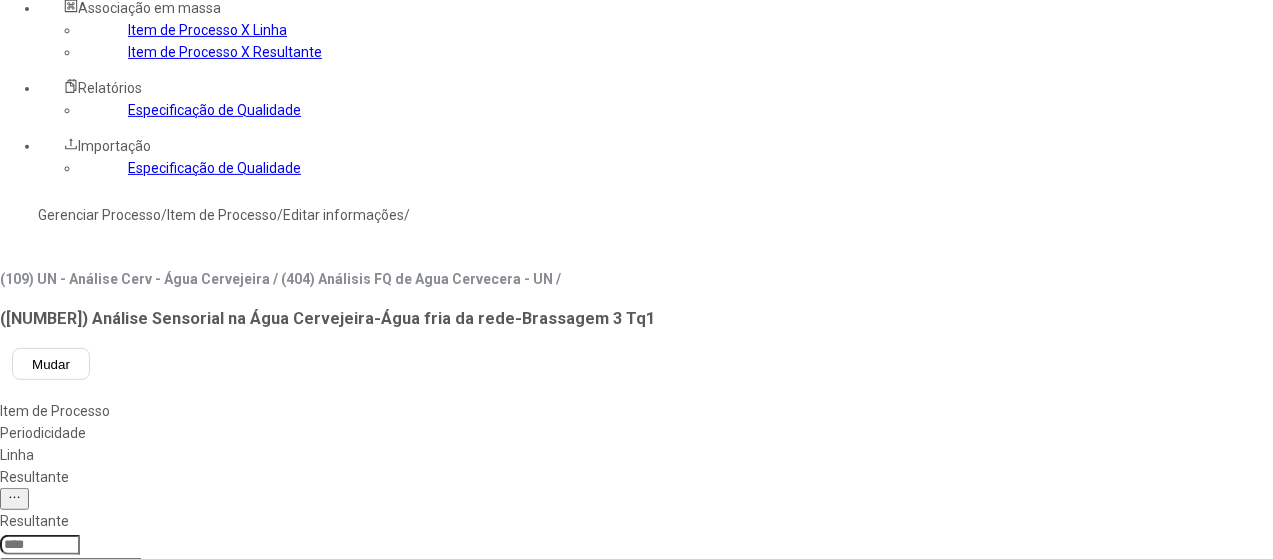 scroll, scrollTop: 0, scrollLeft: 0, axis: both 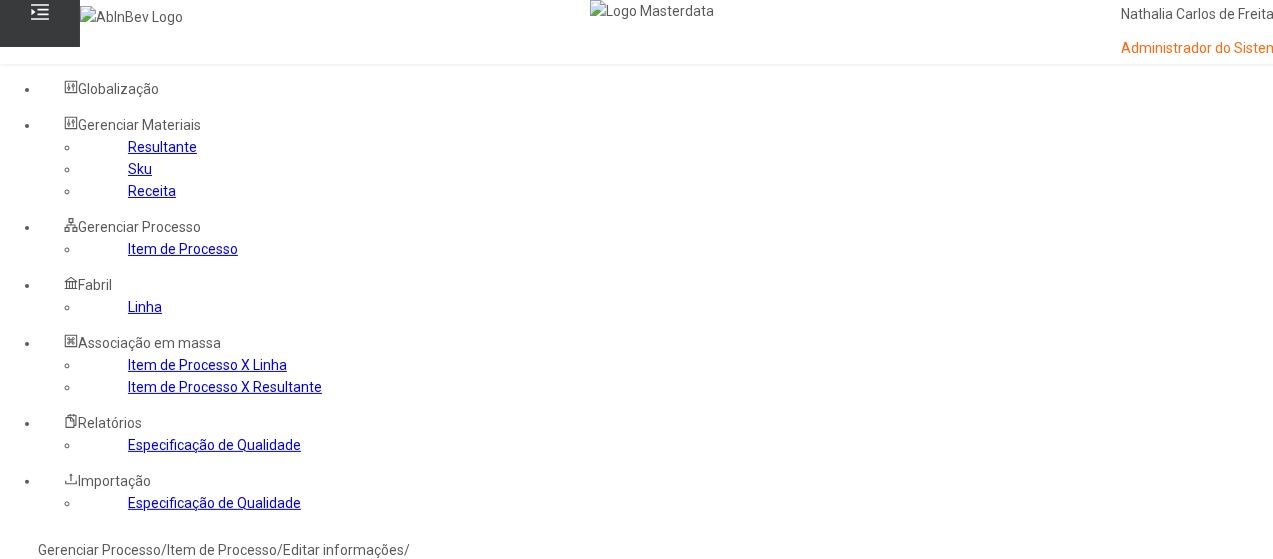 drag, startPoint x: 63, startPoint y: 475, endPoint x: 70, endPoint y: 465, distance: 12.206555 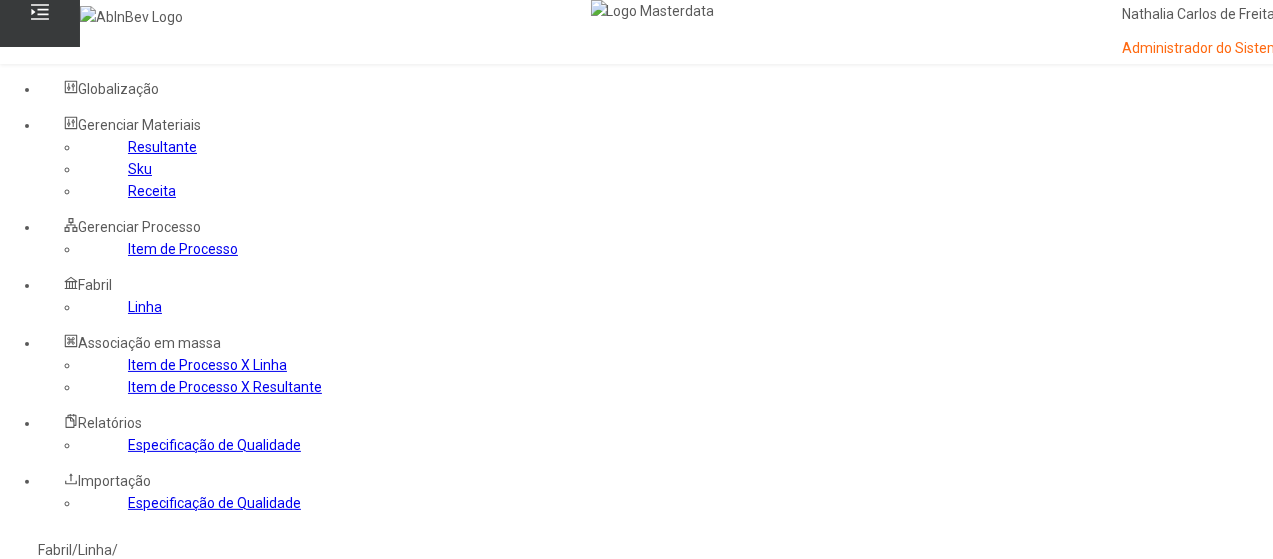 click at bounding box center (40, 648) 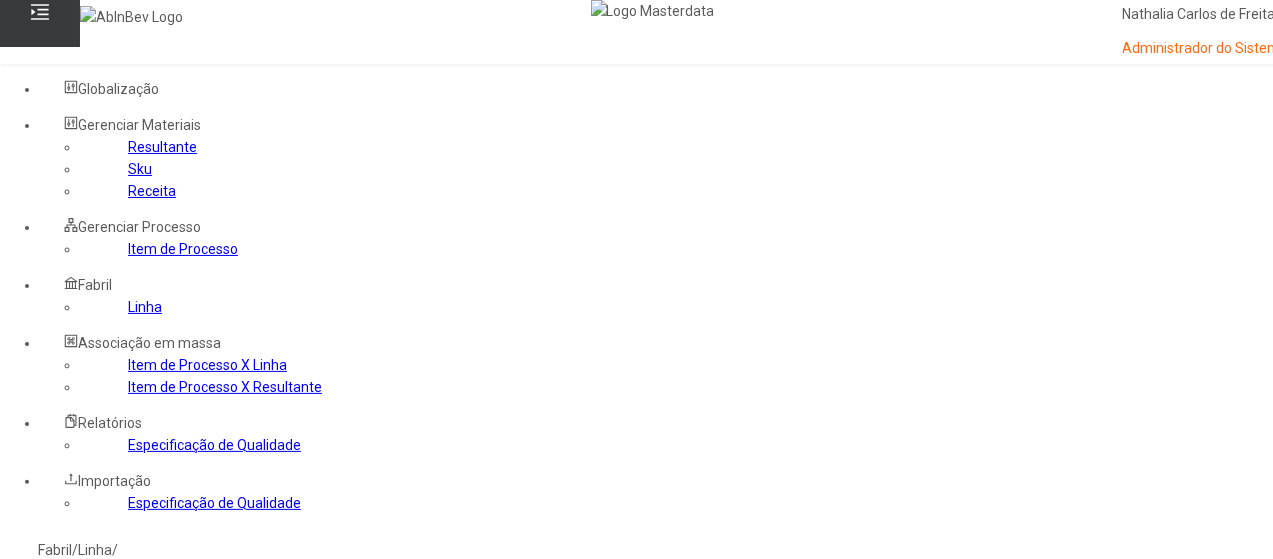 click on "Utilidades" at bounding box center (113, 636) 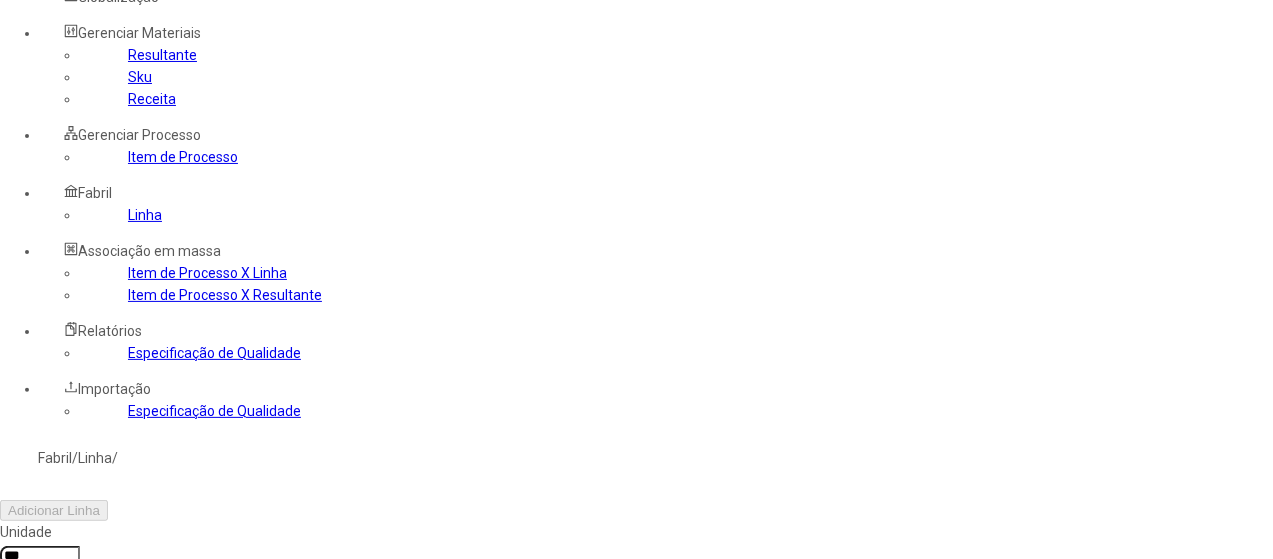 scroll, scrollTop: 100, scrollLeft: 0, axis: vertical 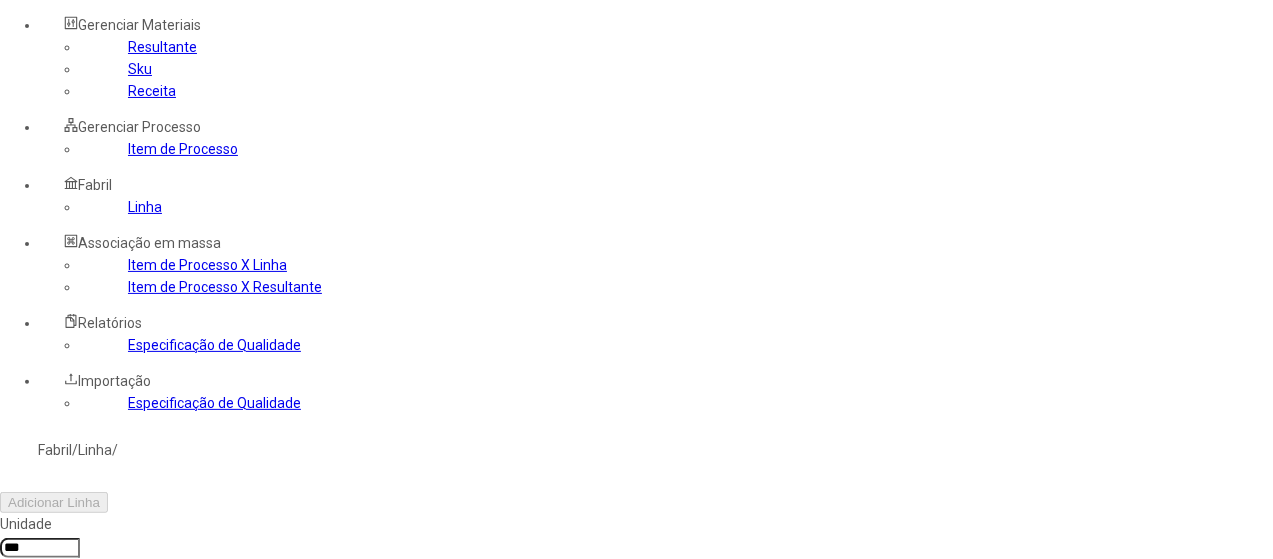 click on "Utilidades" 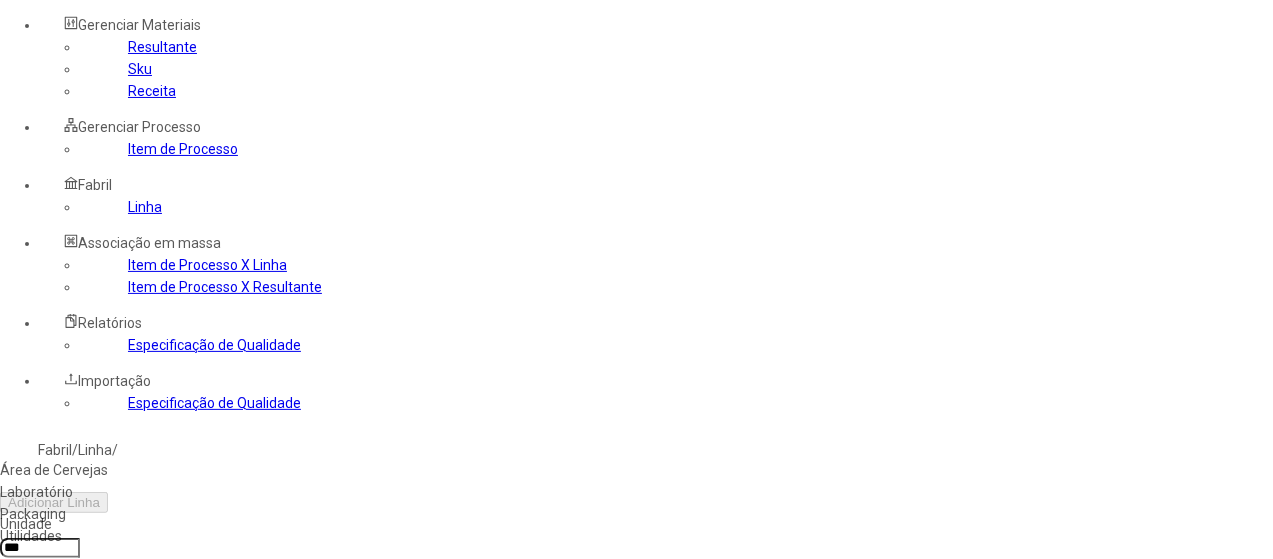 drag, startPoint x: 832, startPoint y: 238, endPoint x: 859, endPoint y: 229, distance: 28.460499 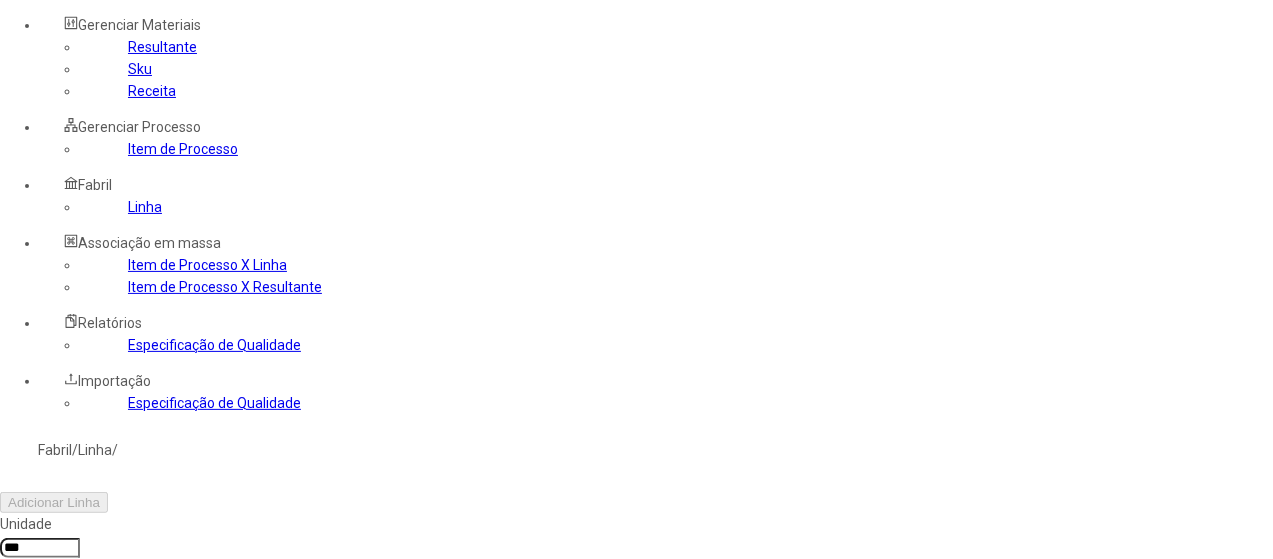 drag, startPoint x: 1158, startPoint y: 345, endPoint x: 1132, endPoint y: 345, distance: 26 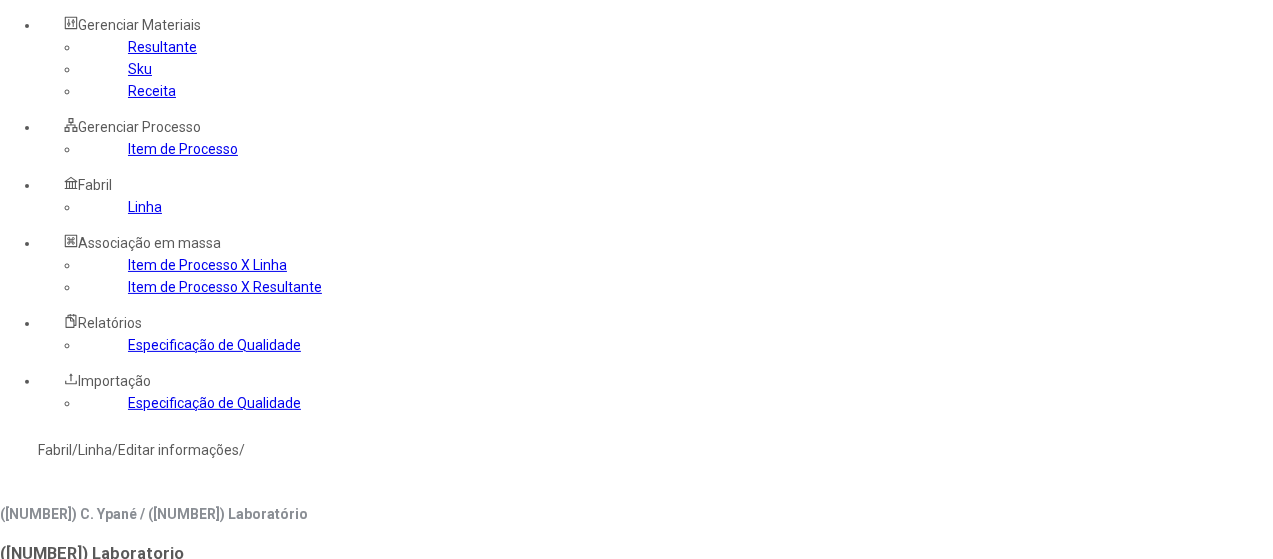 drag, startPoint x: 438, startPoint y: 148, endPoint x: 421, endPoint y: 166, distance: 24.758837 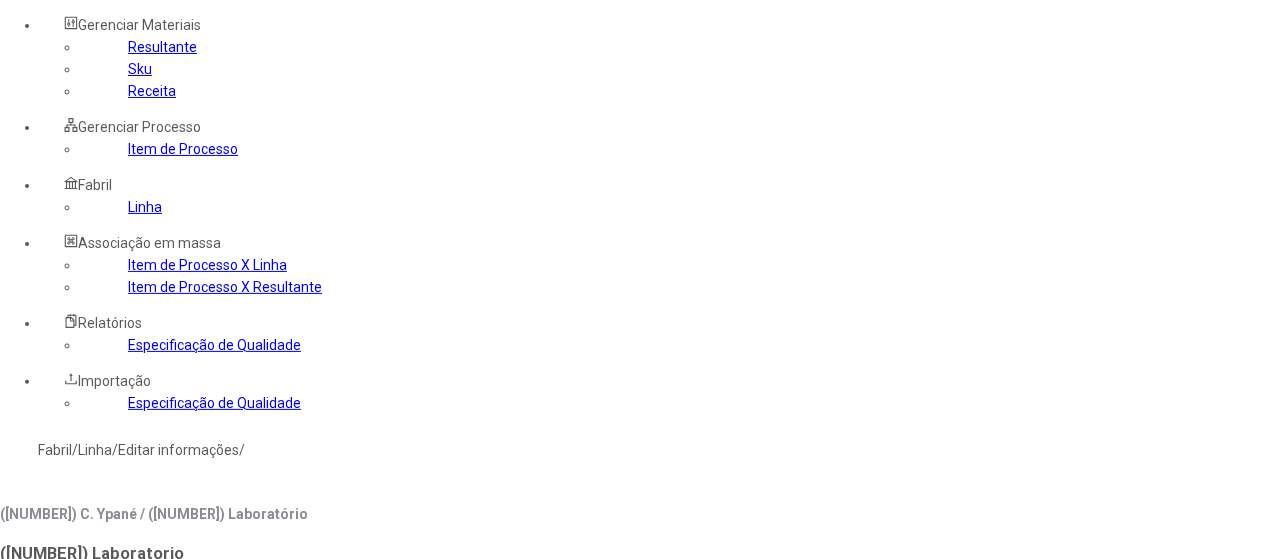 click at bounding box center [40, 795] 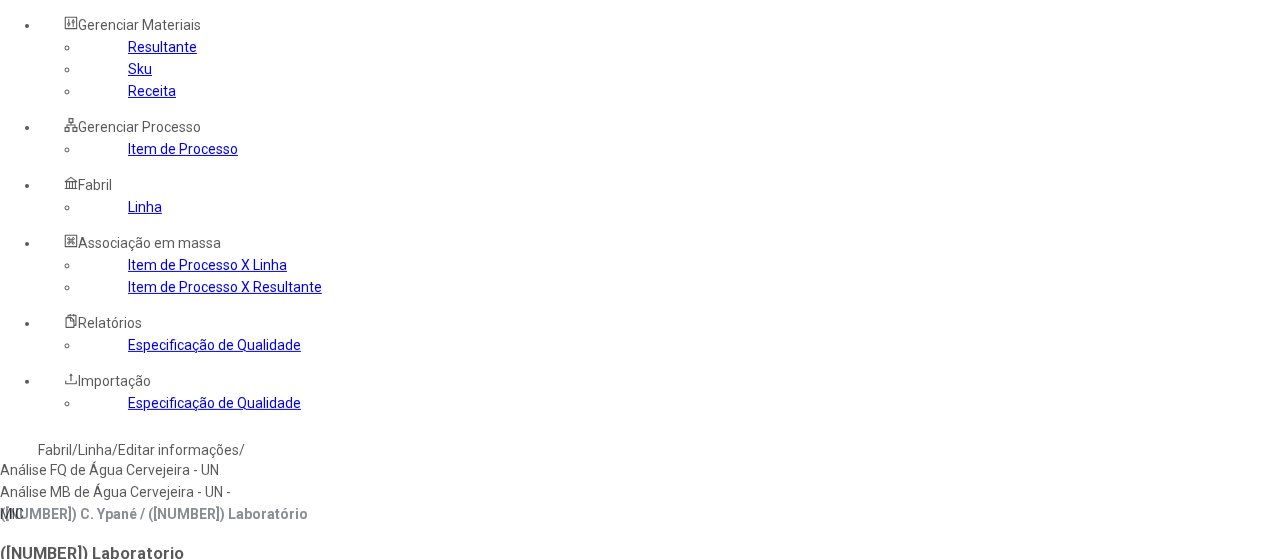 click on "Análise FQ de Água Cervejeira - UN" at bounding box center (115, 470) 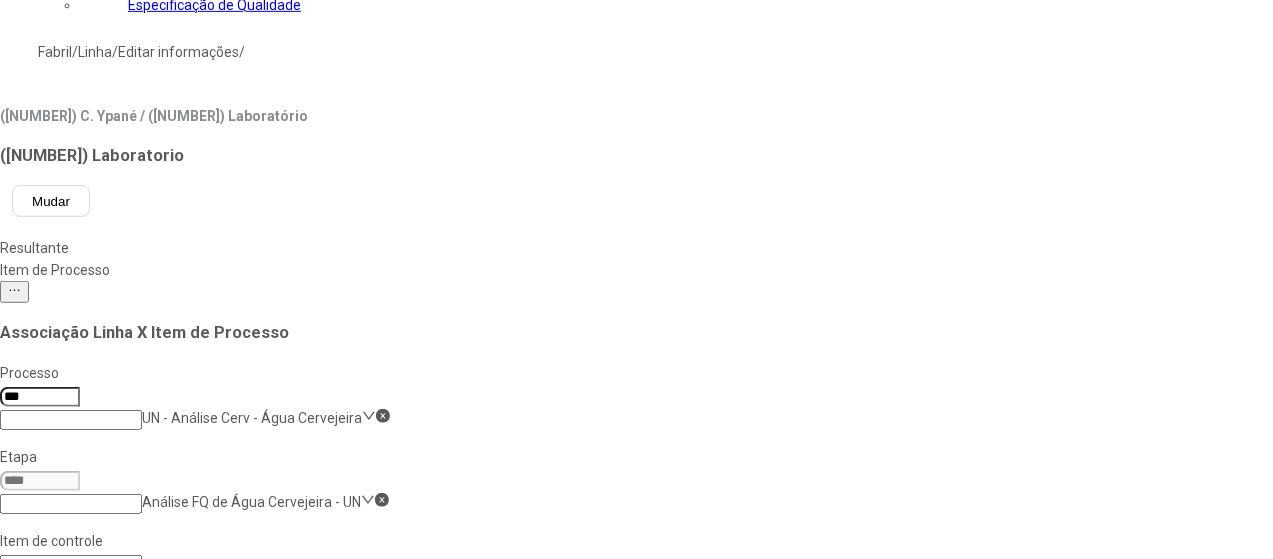 scroll, scrollTop: 500, scrollLeft: 0, axis: vertical 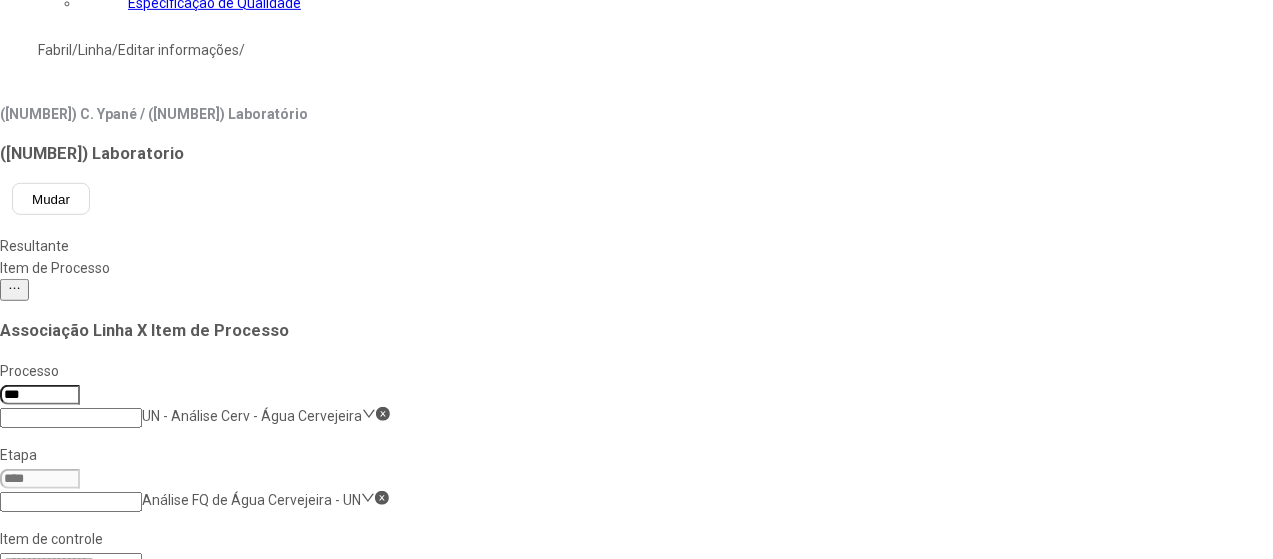 click on "31497" 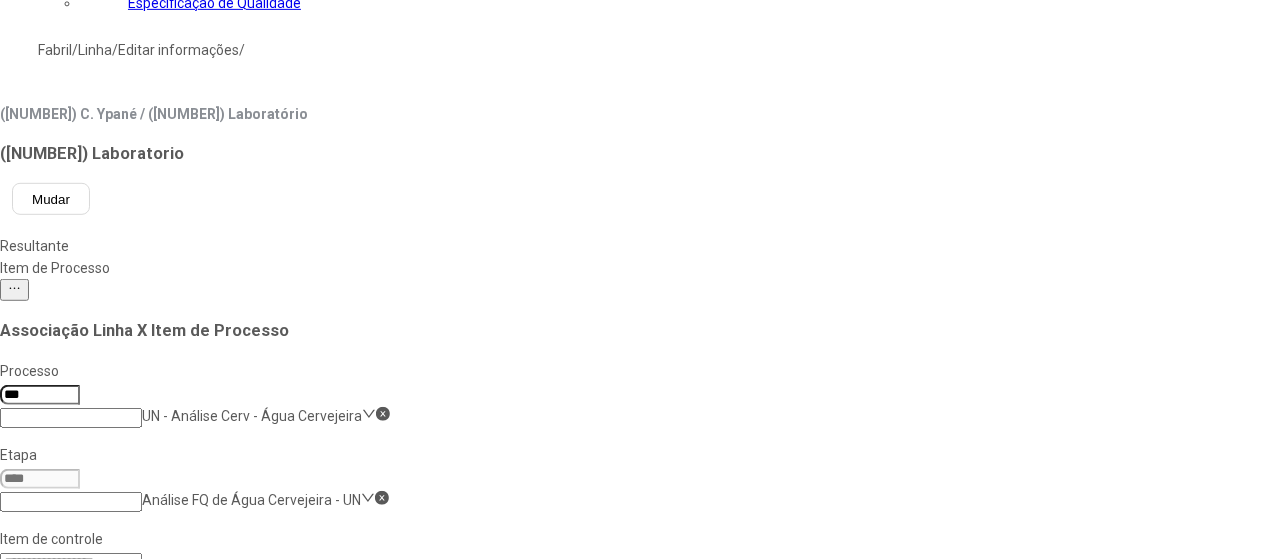 scroll, scrollTop: 300, scrollLeft: 0, axis: vertical 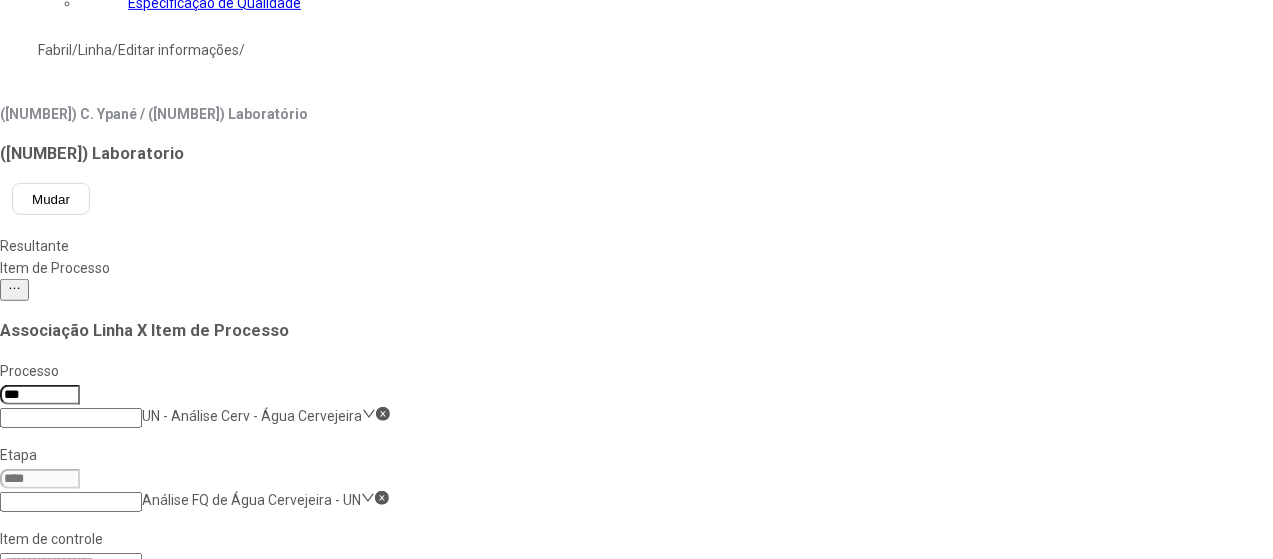 click on "33699" 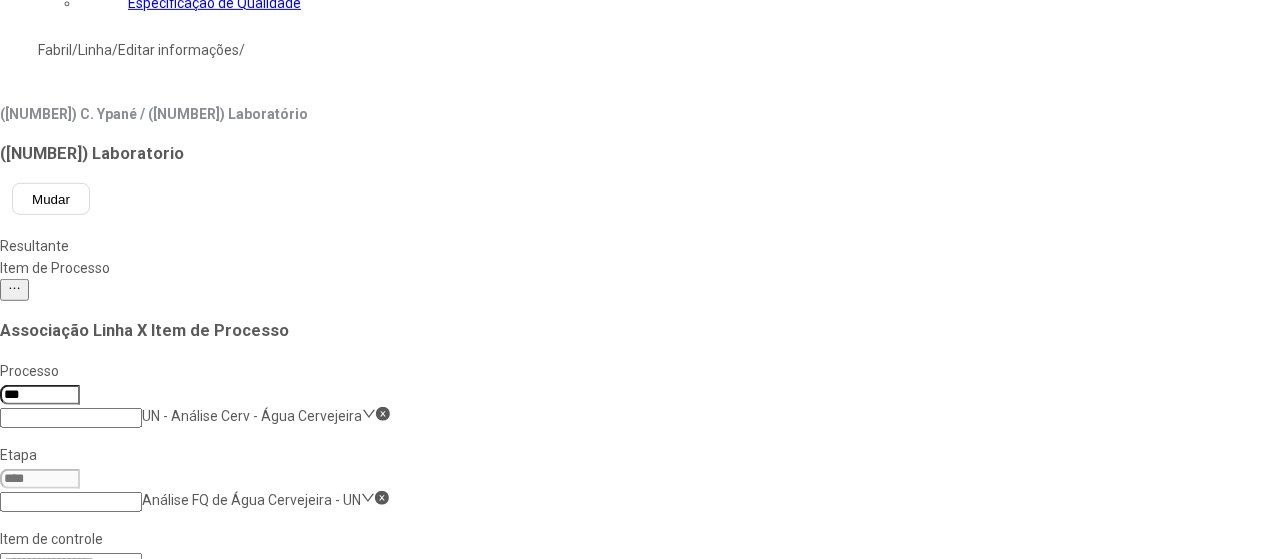 scroll, scrollTop: 1200, scrollLeft: 0, axis: vertical 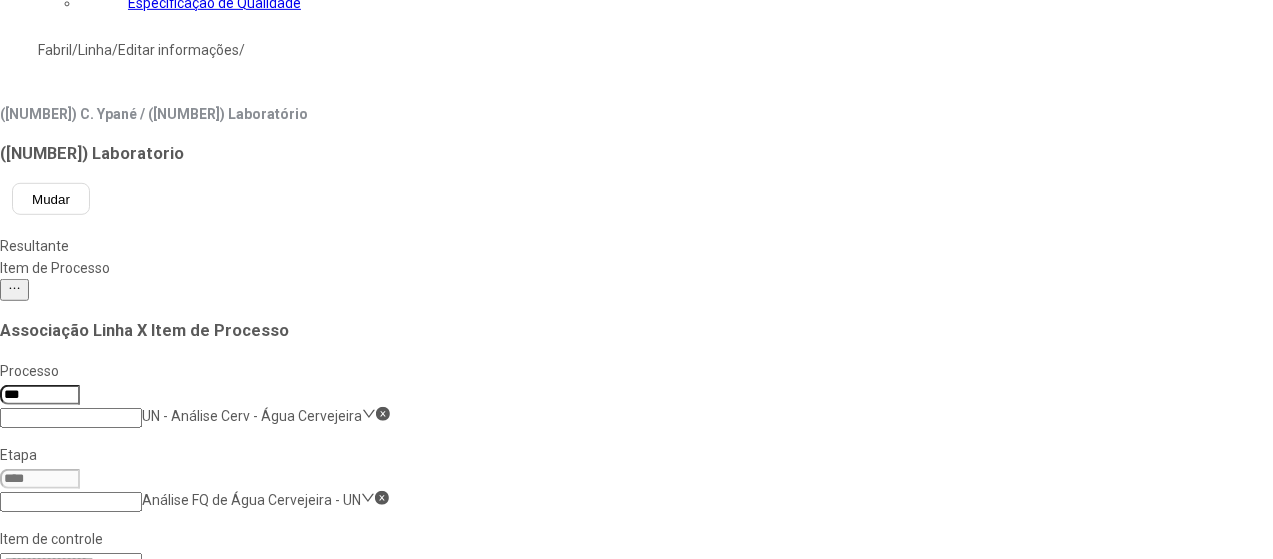 click on "44300" 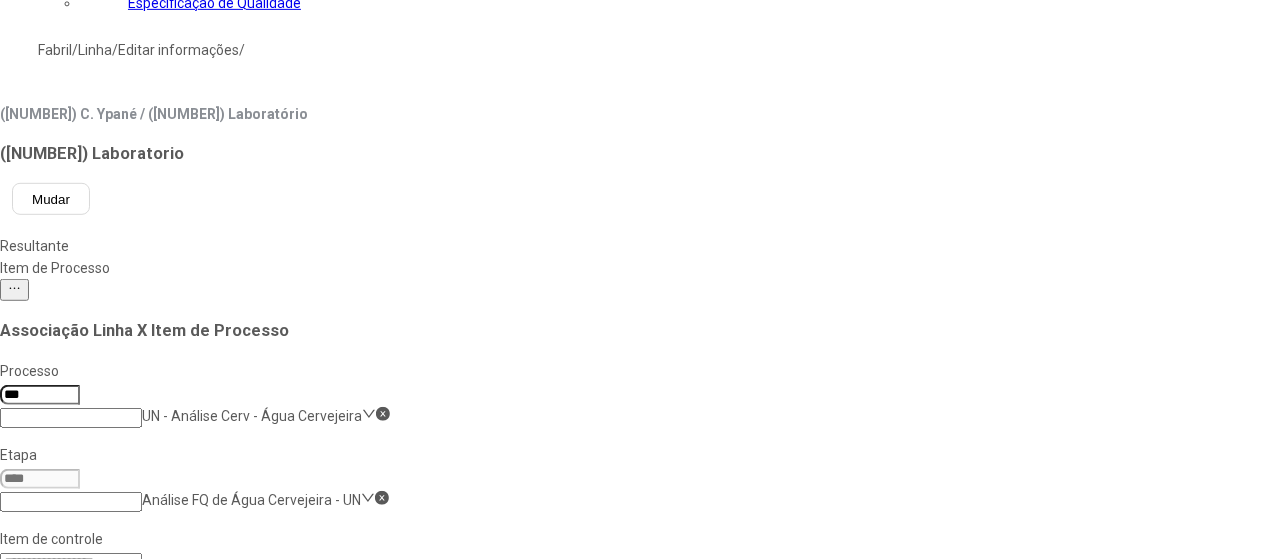 scroll, scrollTop: 300, scrollLeft: 0, axis: vertical 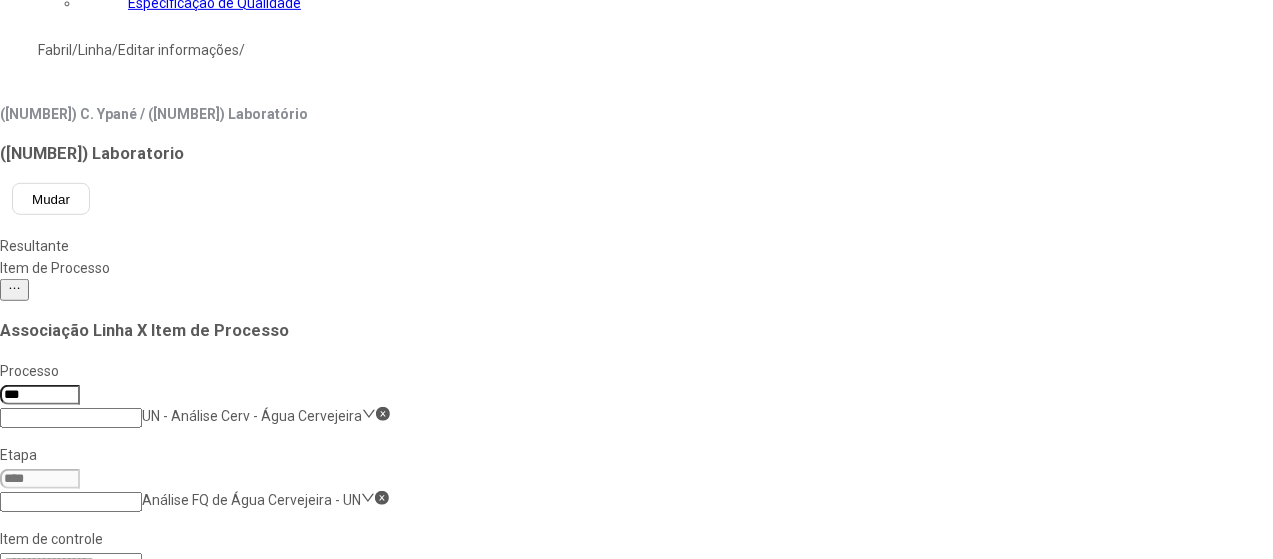 click on "36364" 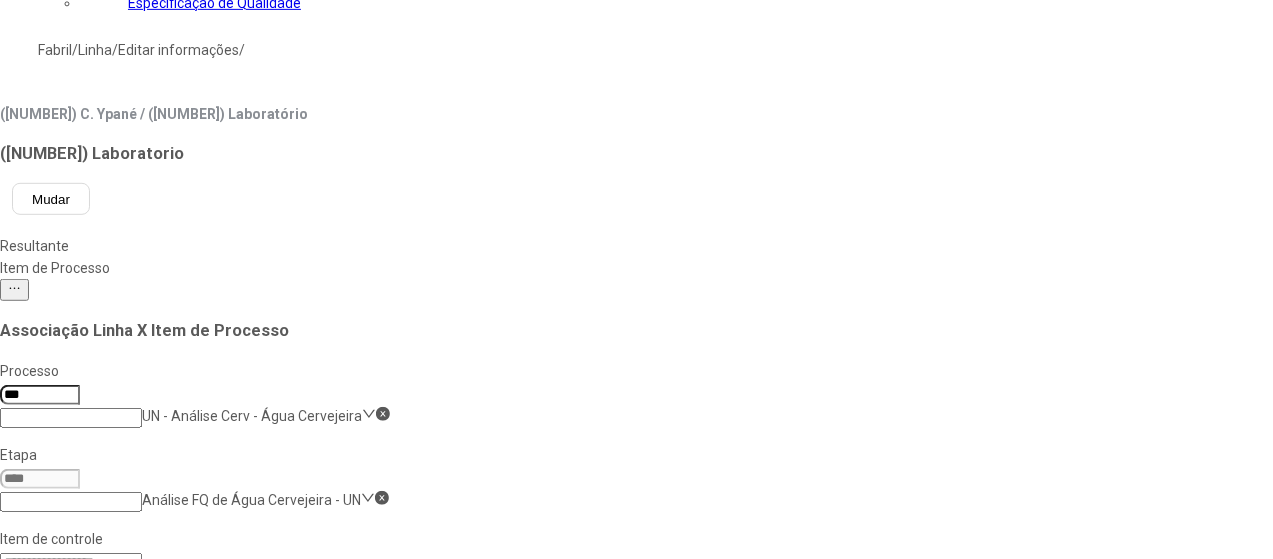 scroll, scrollTop: 200, scrollLeft: 0, axis: vertical 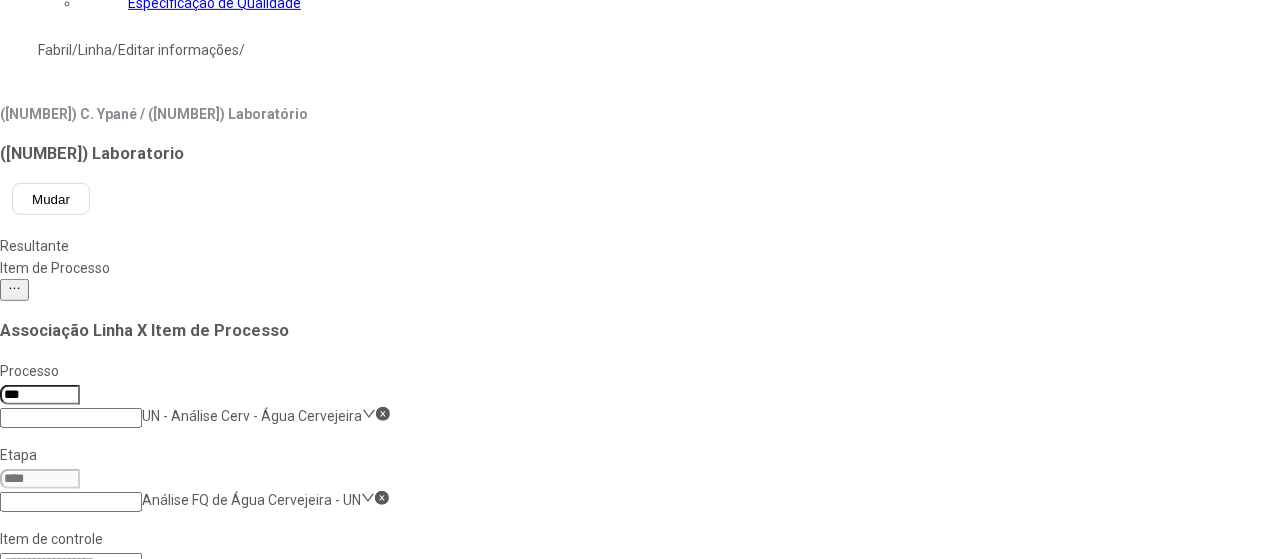 click on "31502" 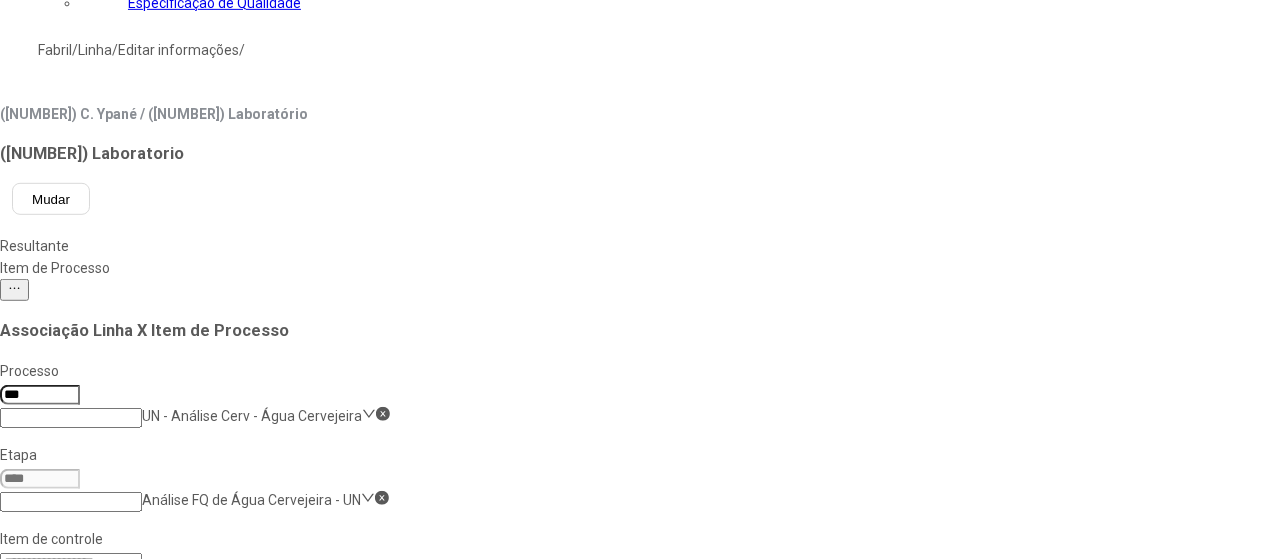 click on "31503" 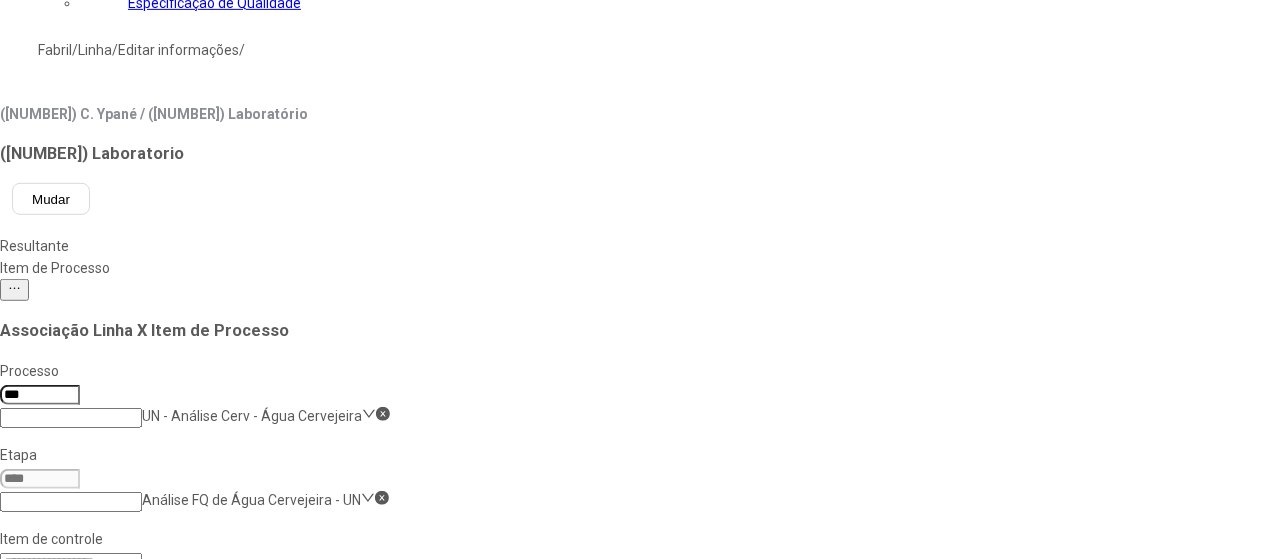 click 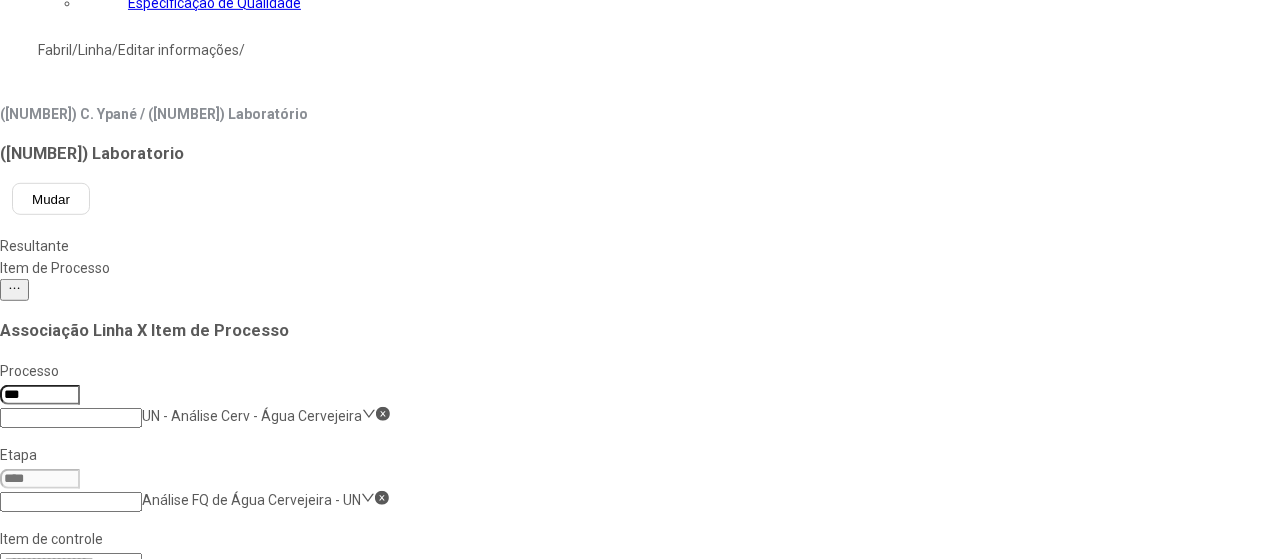 scroll, scrollTop: 800, scrollLeft: 0, axis: vertical 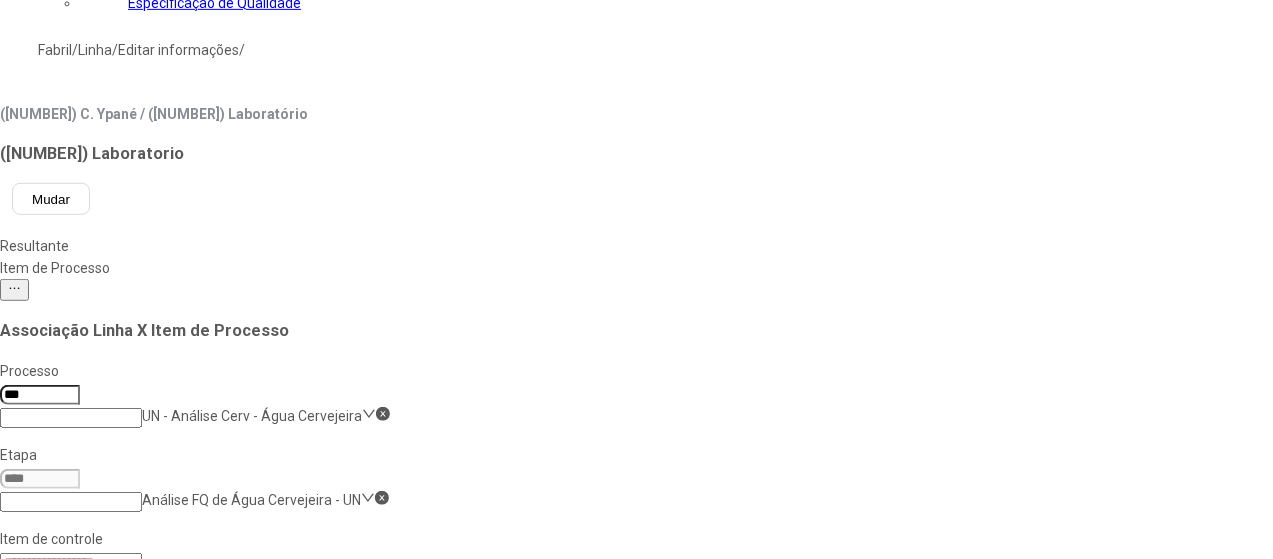 click on "[NUMBER]" 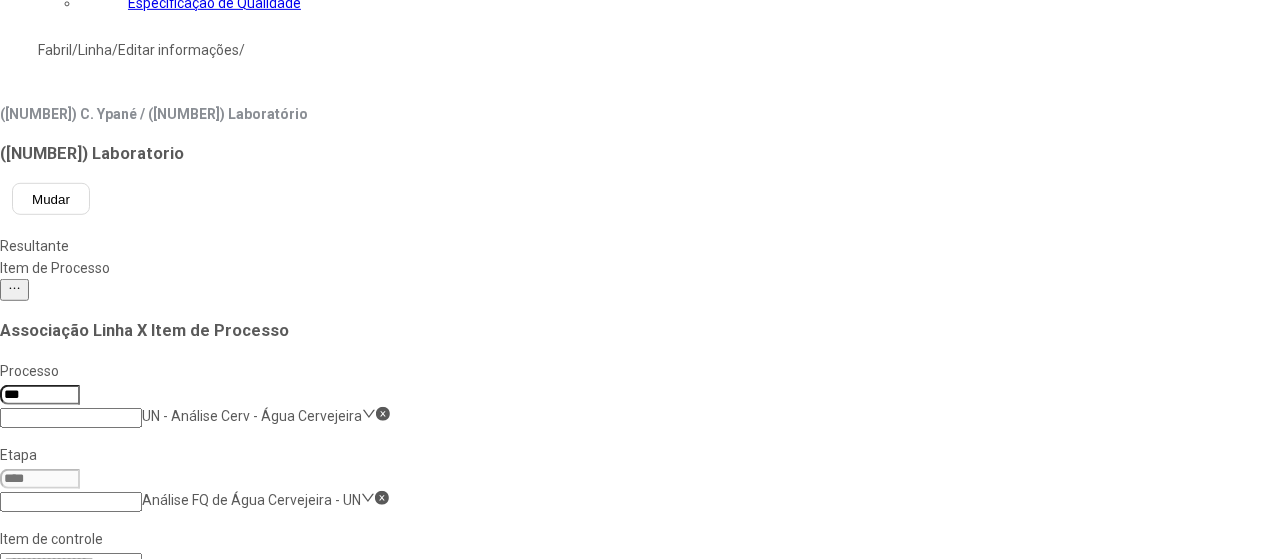 scroll, scrollTop: 600, scrollLeft: 0, axis: vertical 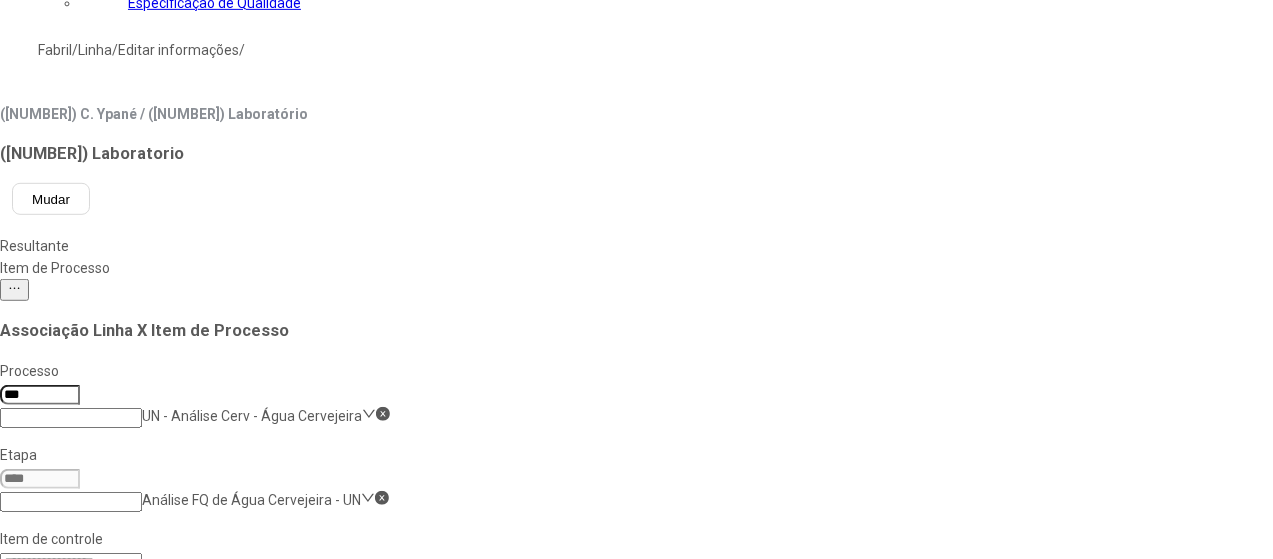 click on "36376" 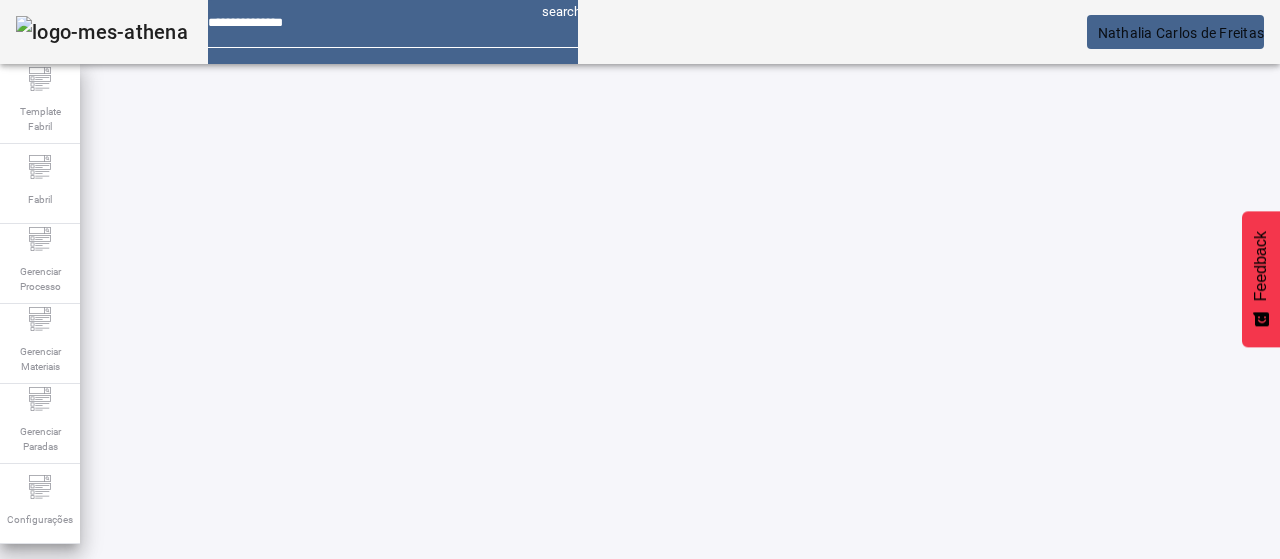 scroll, scrollTop: 0, scrollLeft: 0, axis: both 